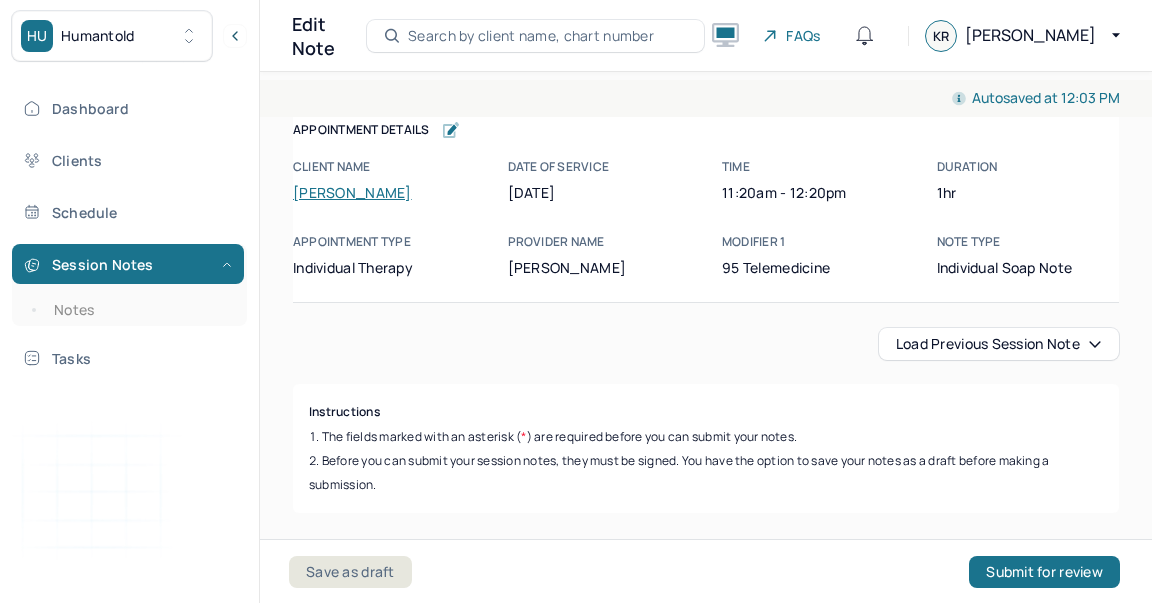 scroll, scrollTop: 0, scrollLeft: 0, axis: both 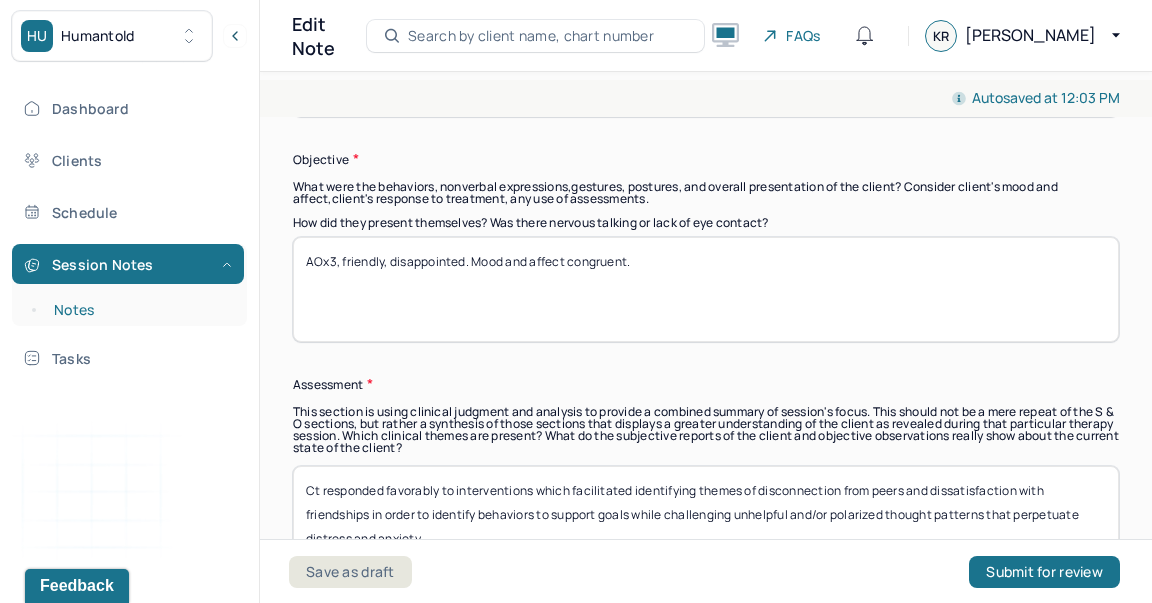 click on "Notes" at bounding box center (139, 310) 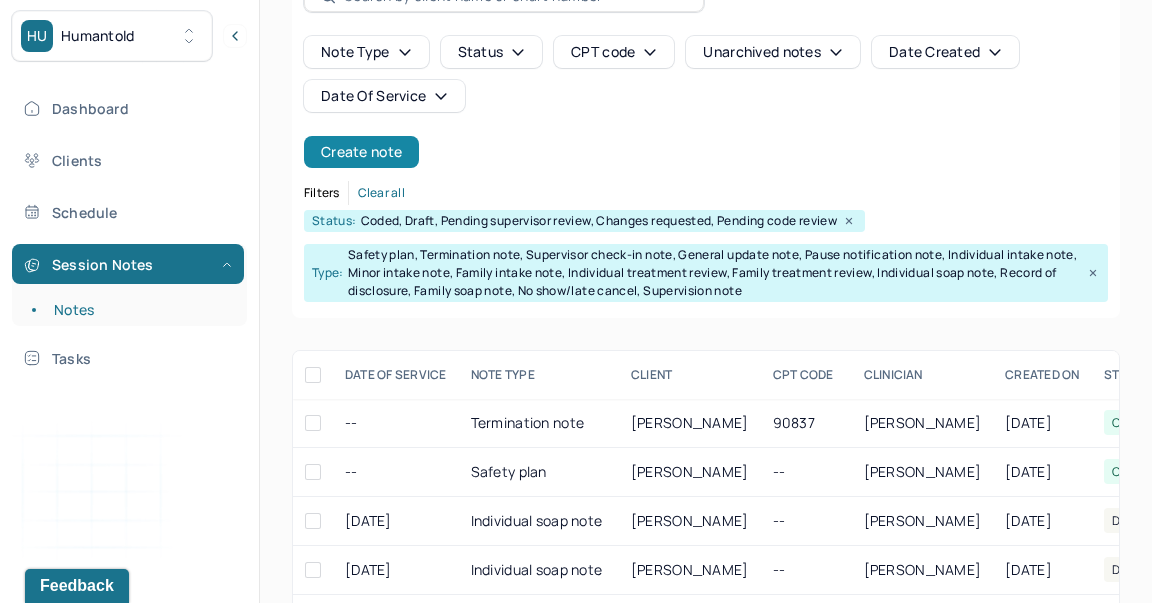 click on "Create note" at bounding box center (361, 152) 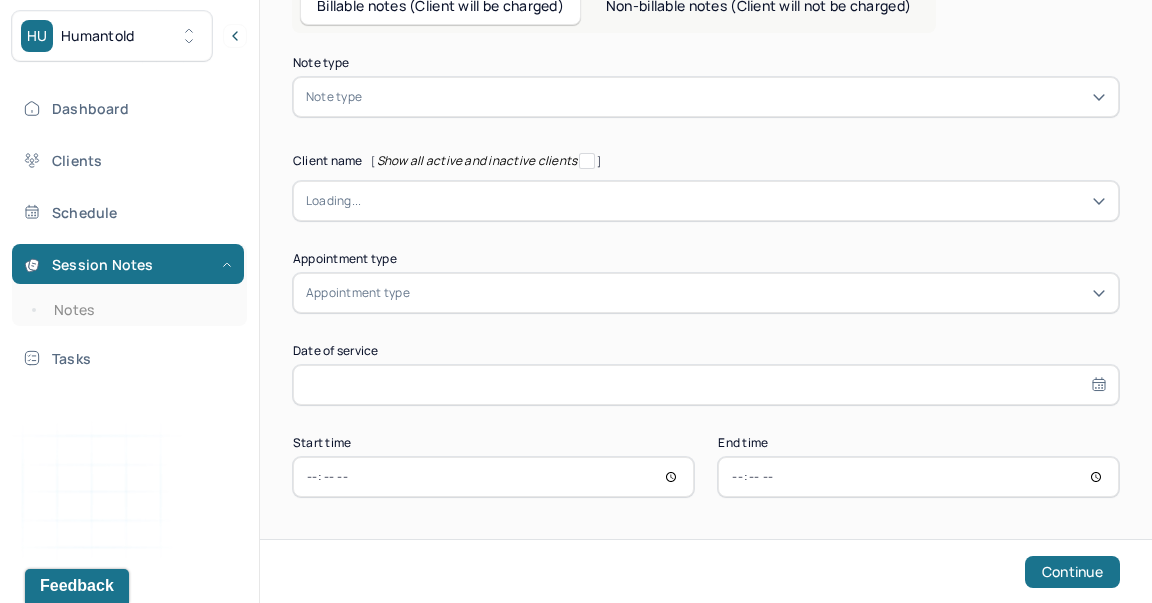 scroll, scrollTop: 60, scrollLeft: 0, axis: vertical 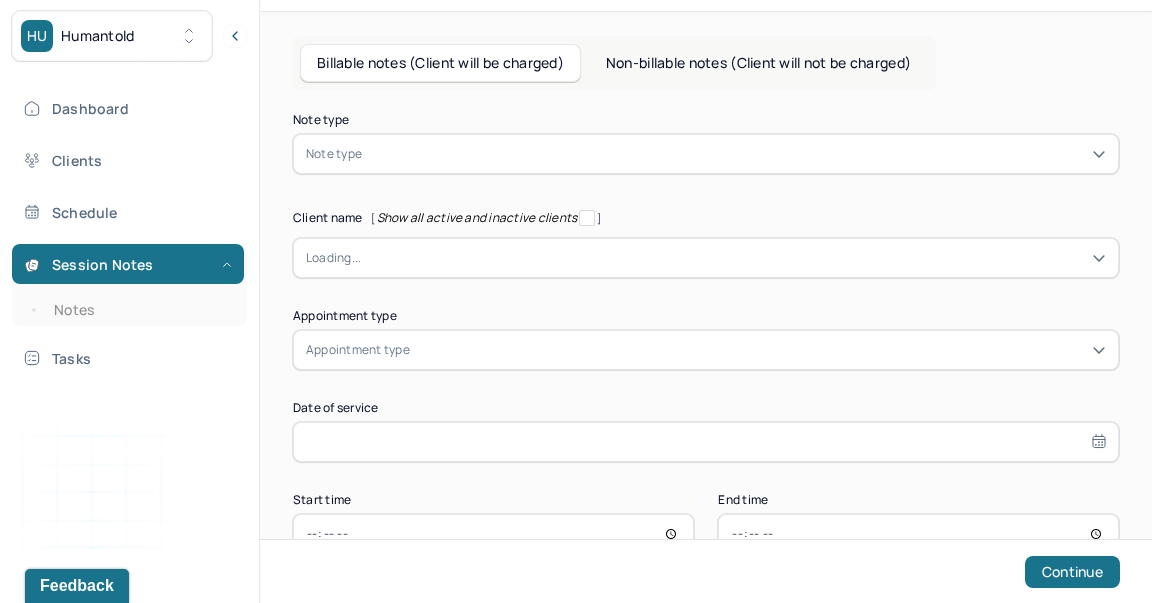 click on "Note type Note type" at bounding box center [706, 144] 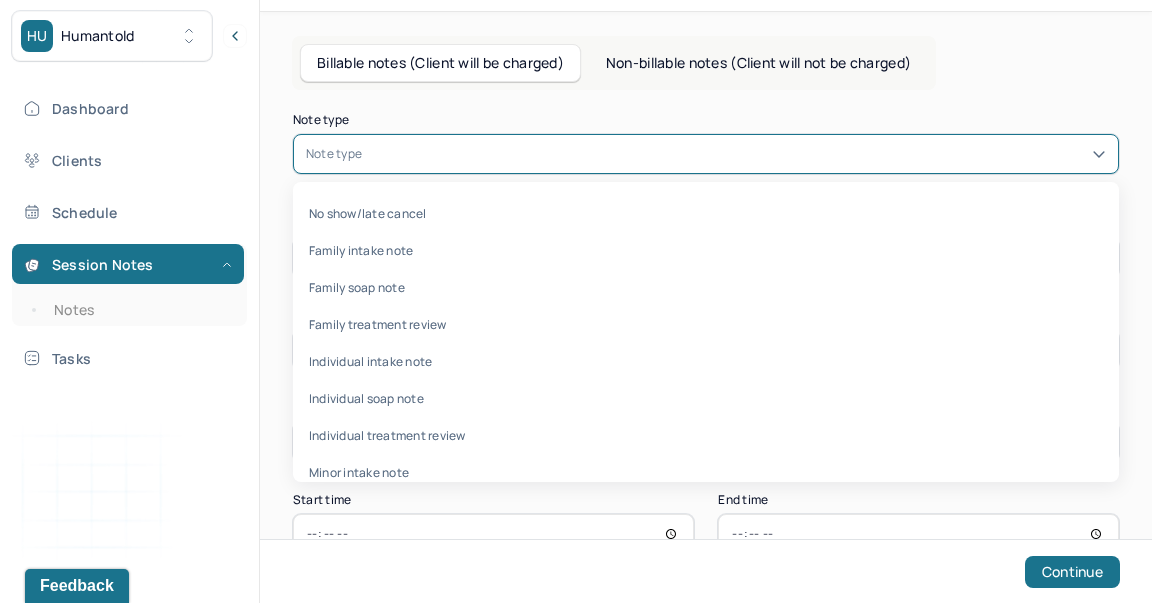 click at bounding box center (736, 154) 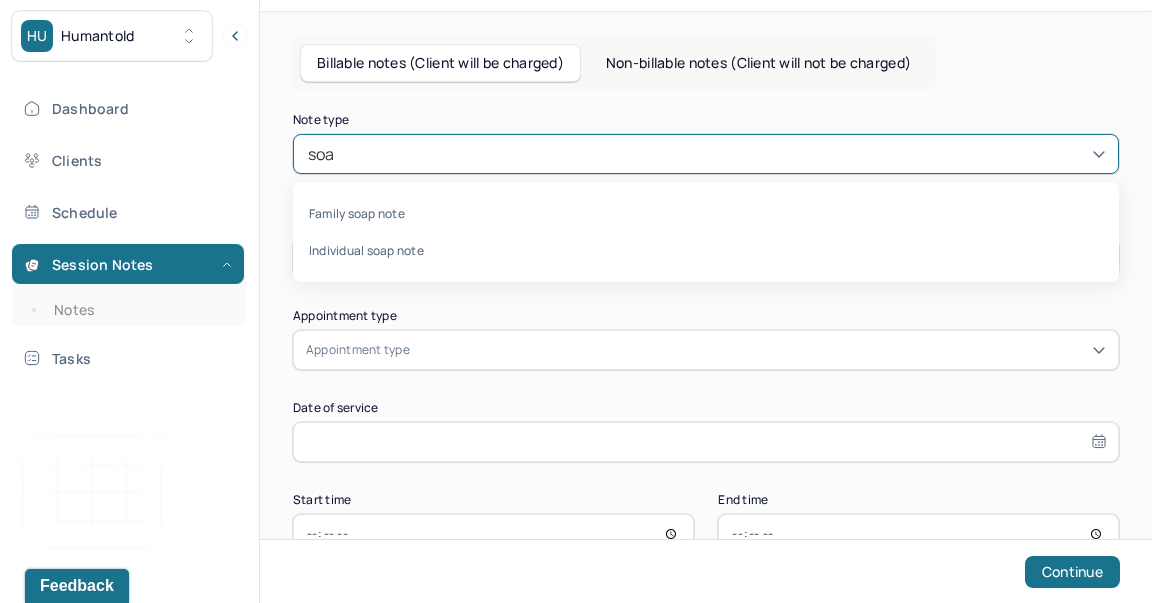 type on "soap" 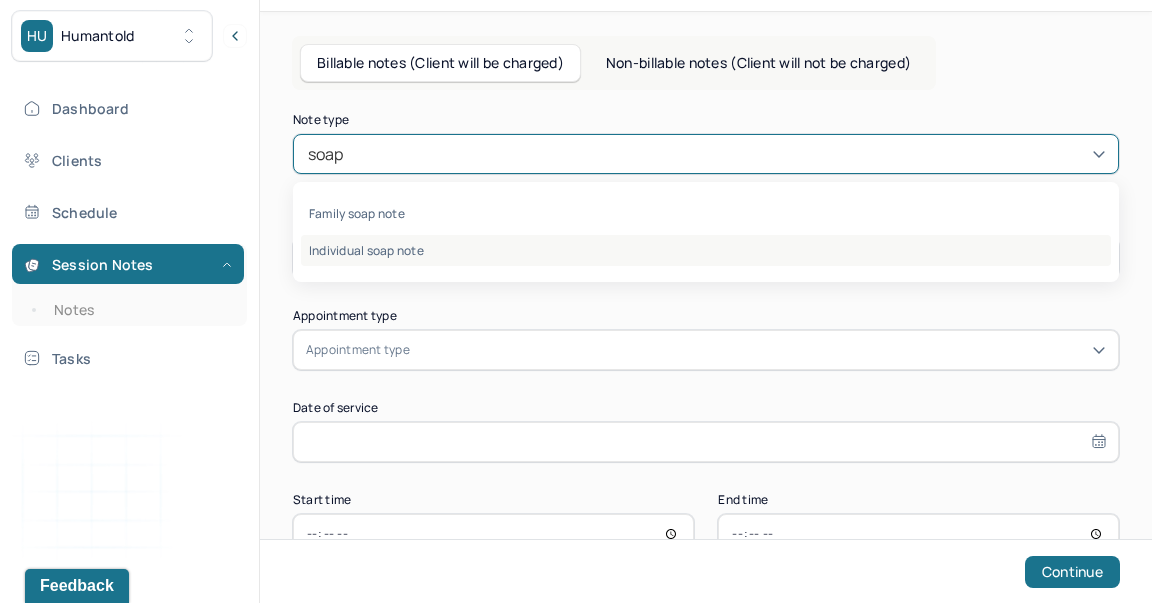 click on "Individual soap note" at bounding box center [706, 250] 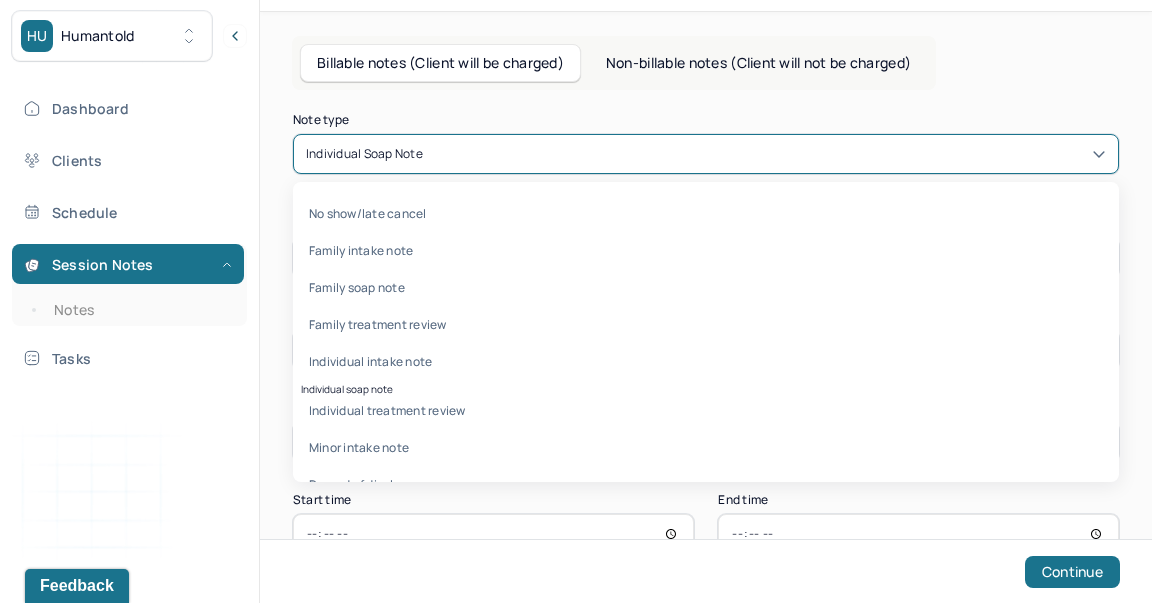 click at bounding box center [766, 154] 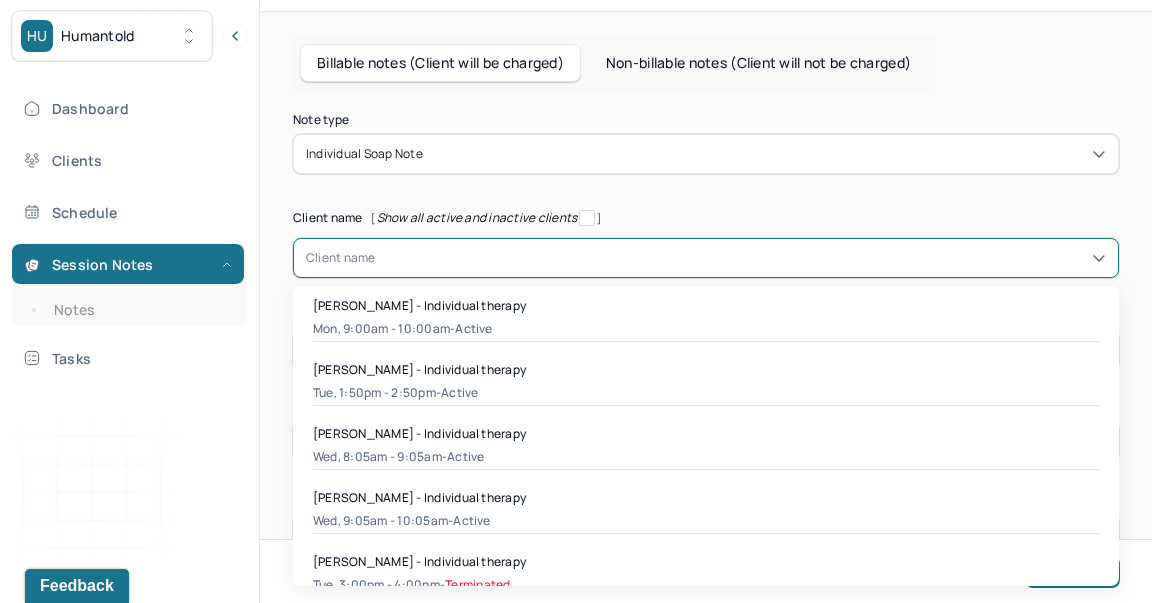 click at bounding box center [741, 258] 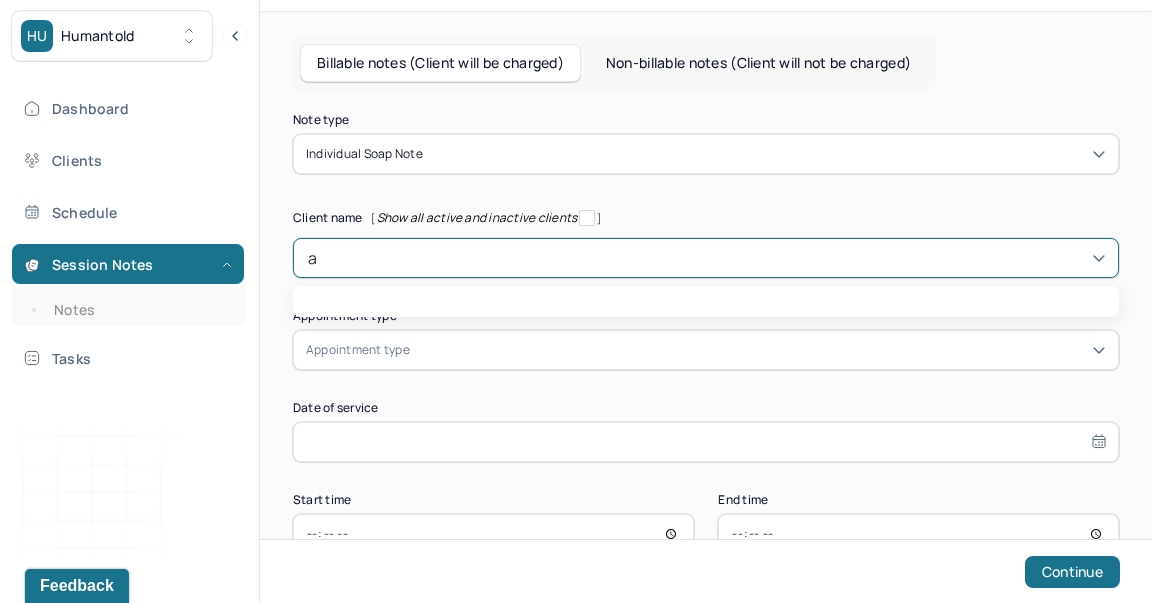 type on "al" 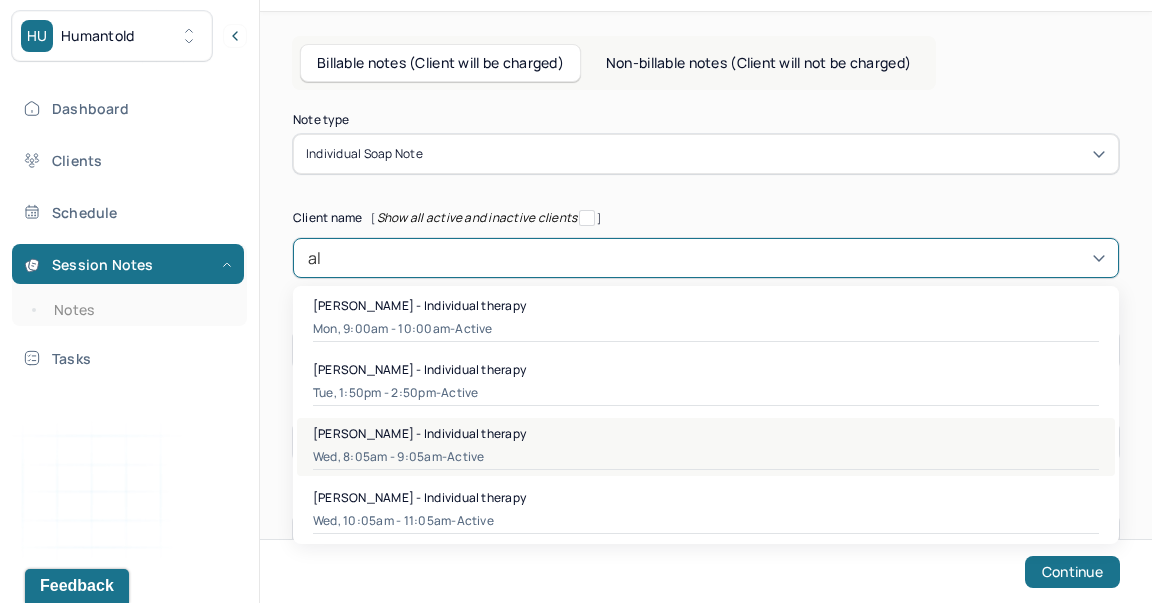 click on "Wed, 8:05am - 9:05am  -  active" at bounding box center (706, 457) 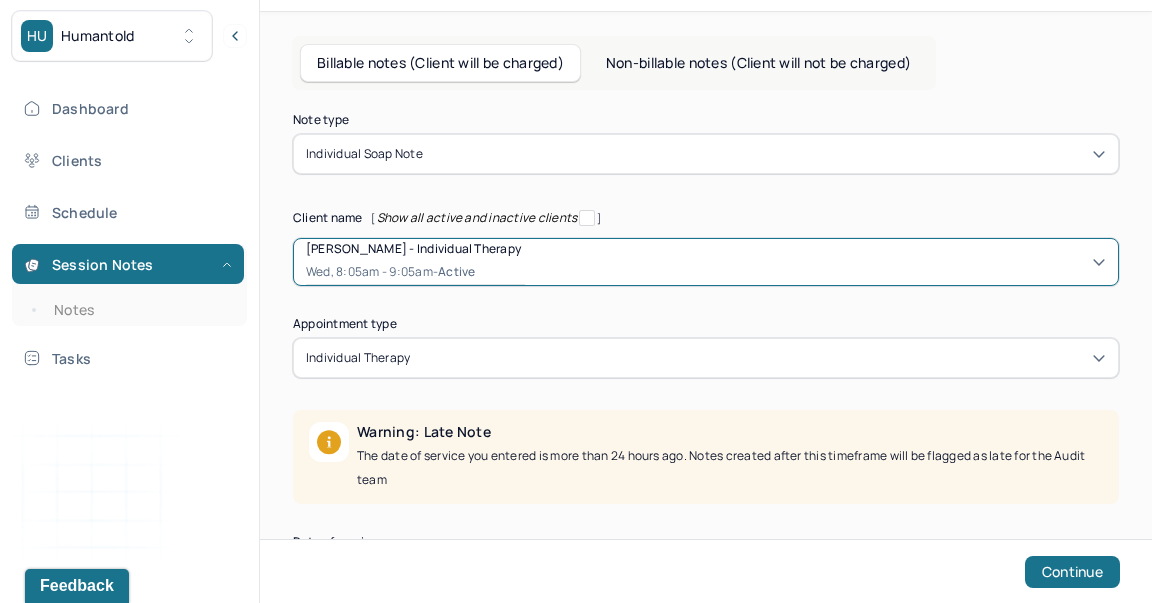 scroll, scrollTop: 249, scrollLeft: 0, axis: vertical 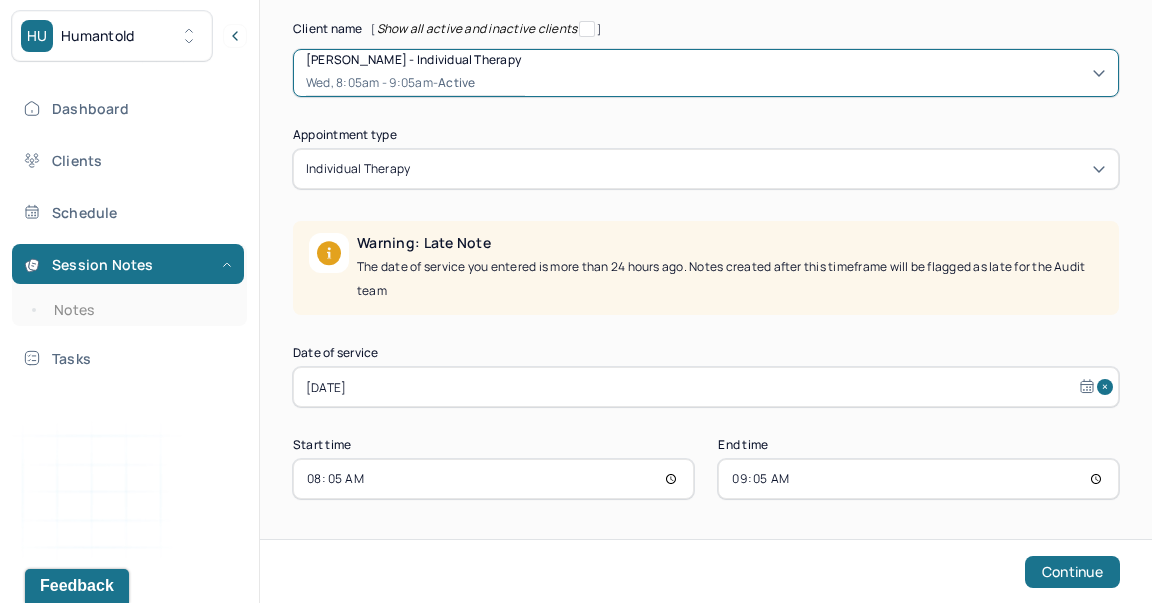 click on "[DATE]" at bounding box center [706, 387] 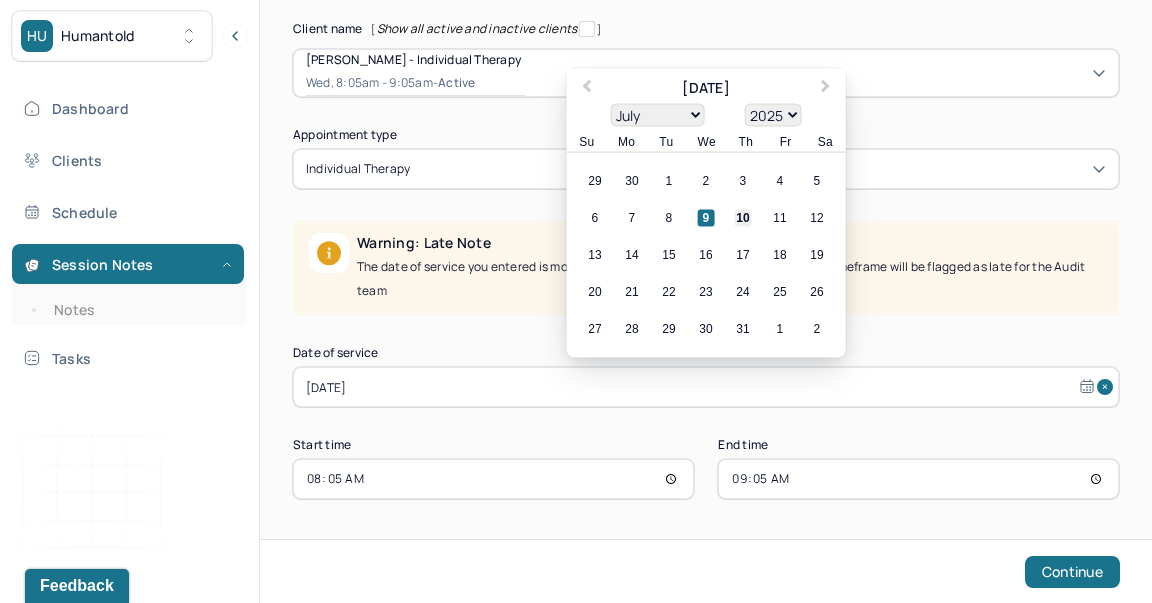 click on "10" at bounding box center [743, 218] 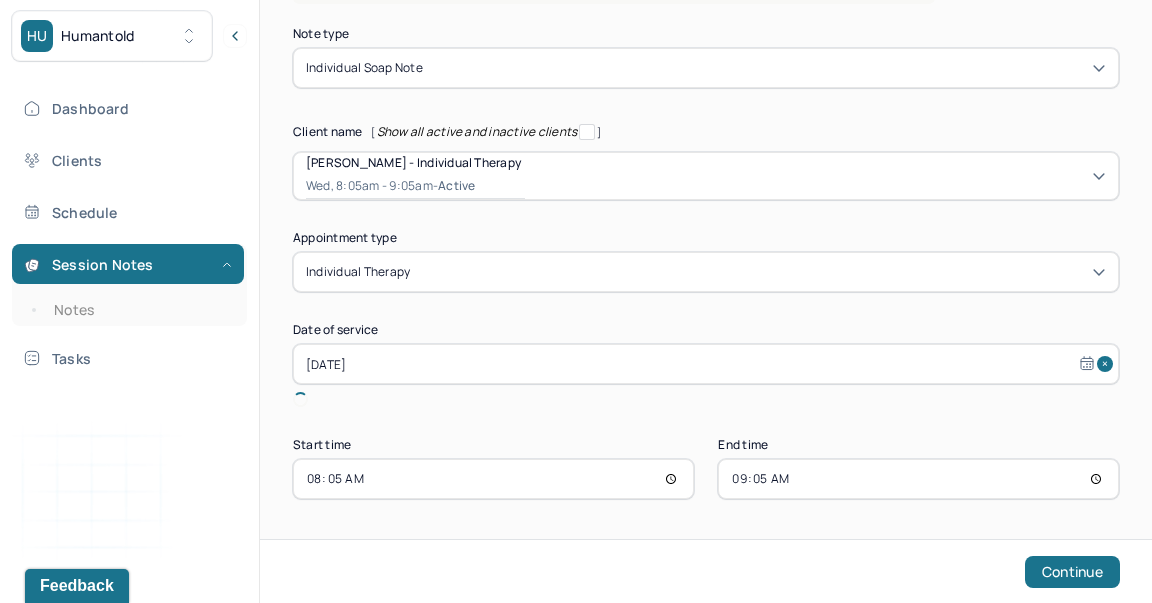 scroll, scrollTop: 123, scrollLeft: 0, axis: vertical 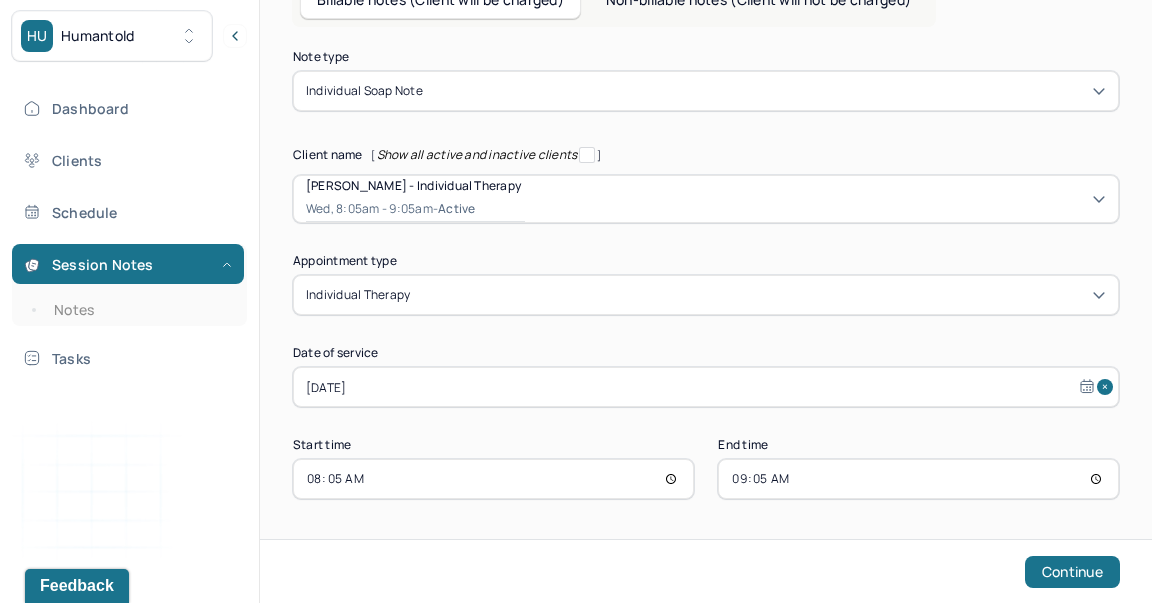 click on "08:05" at bounding box center [493, 479] 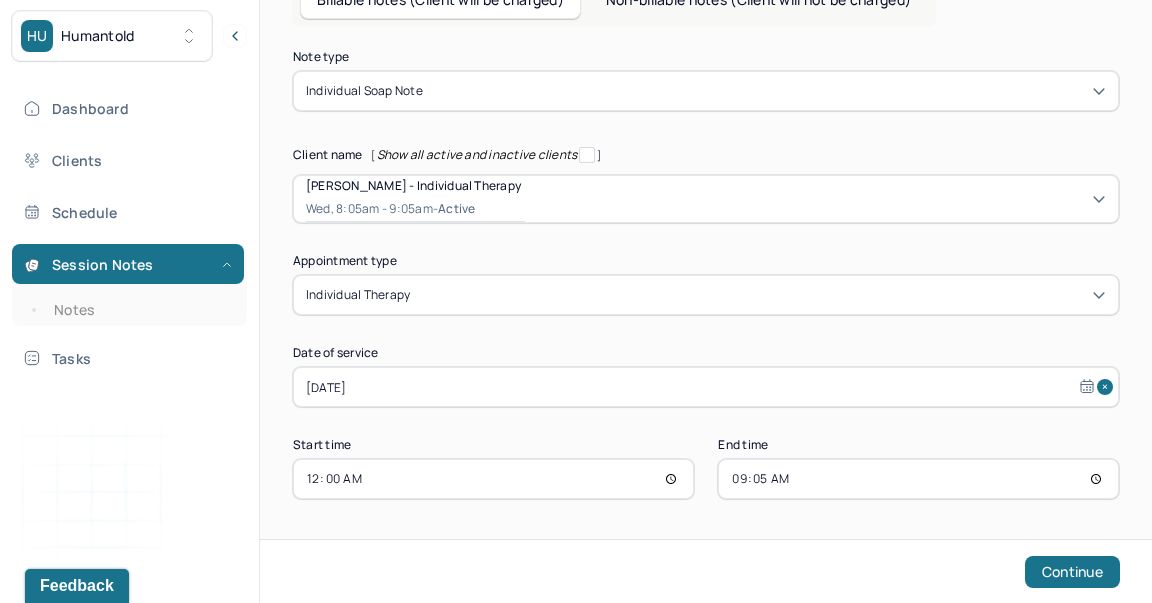 type on "12:00" 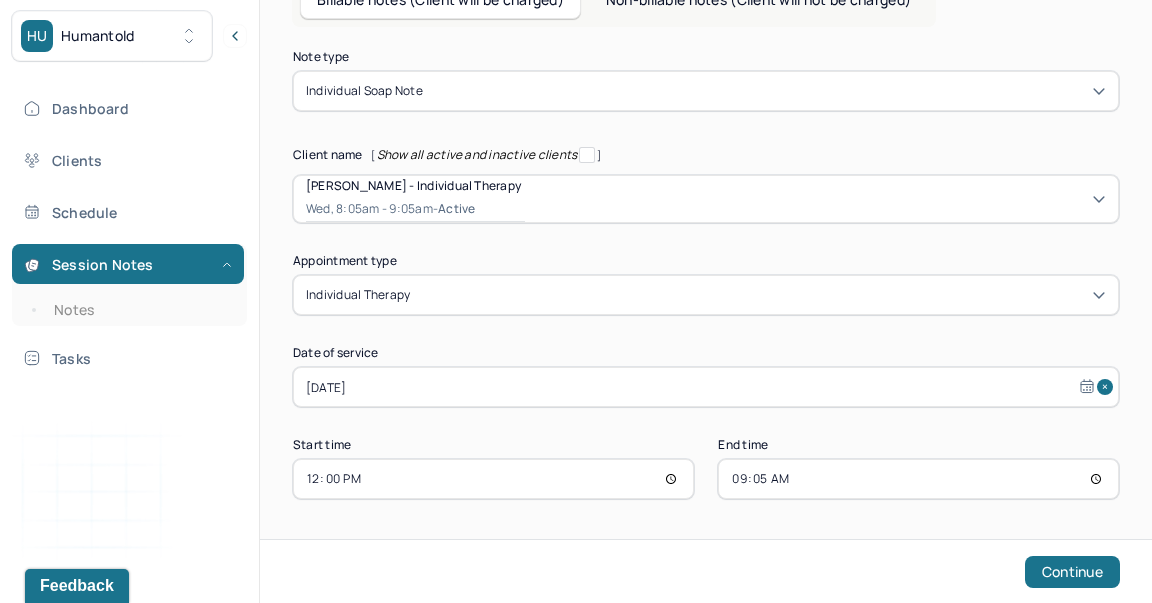 click on "09:05" at bounding box center (918, 479) 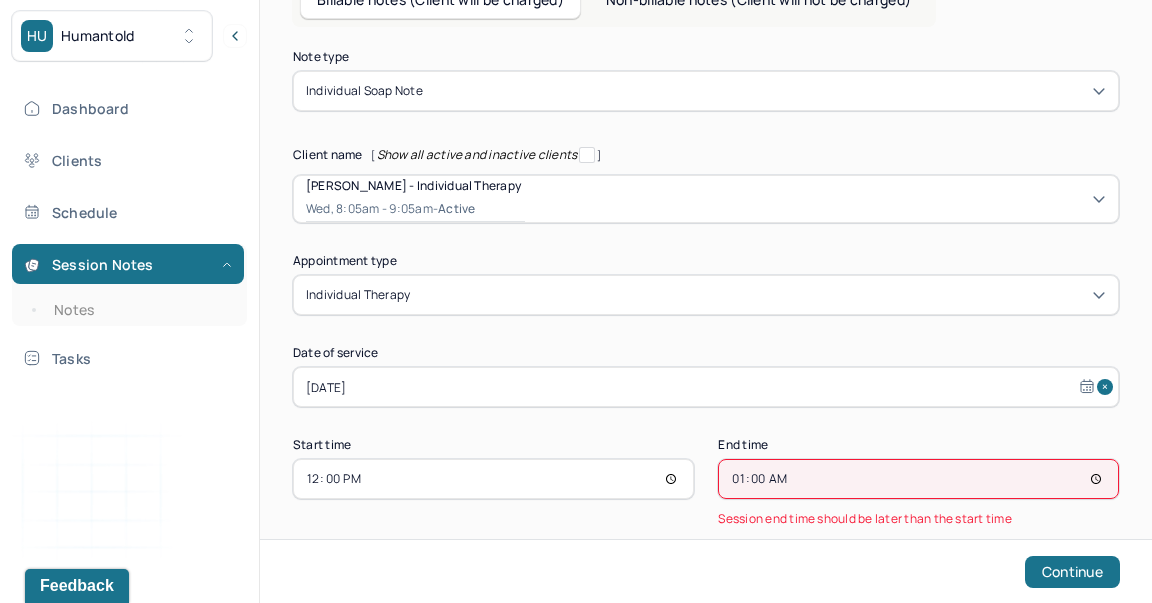 type on "13:00" 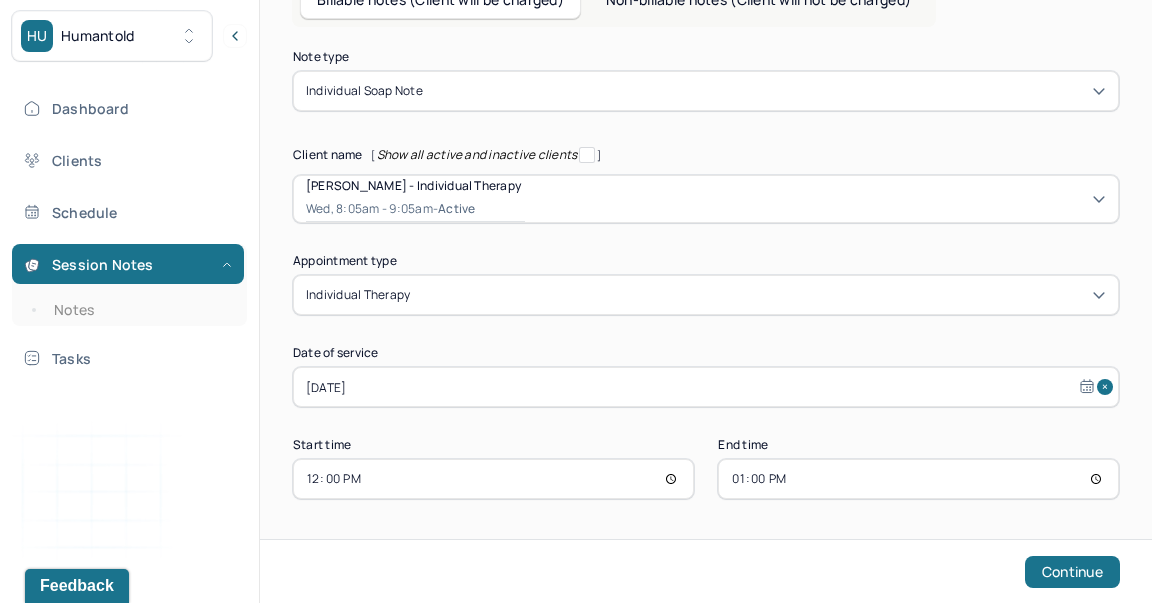 click on "Continue" at bounding box center [1072, 572] 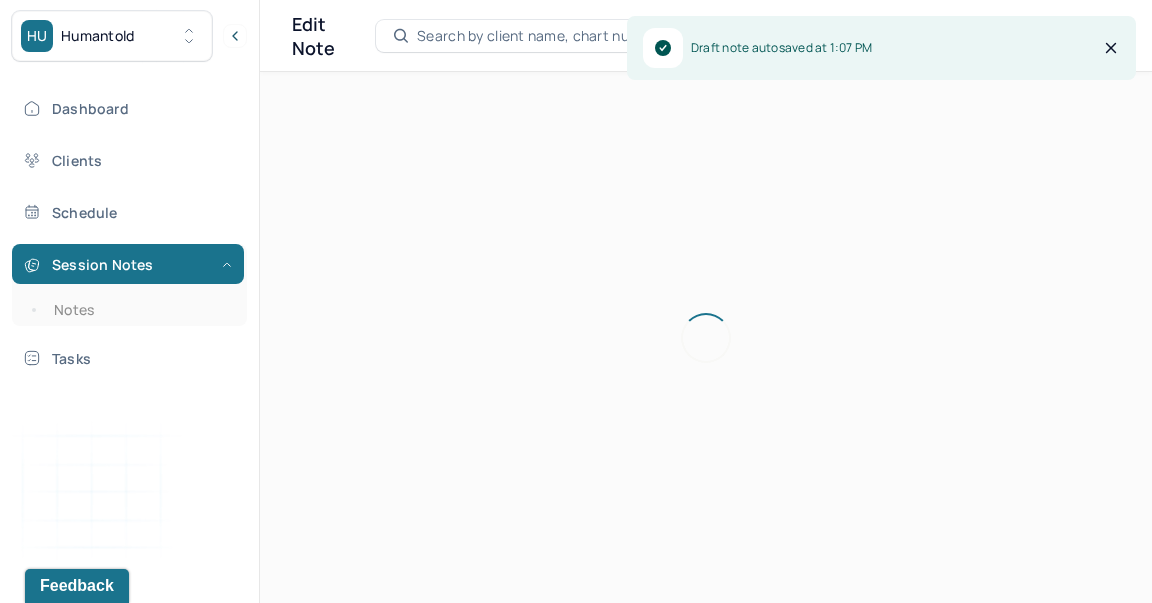 scroll, scrollTop: 0, scrollLeft: 0, axis: both 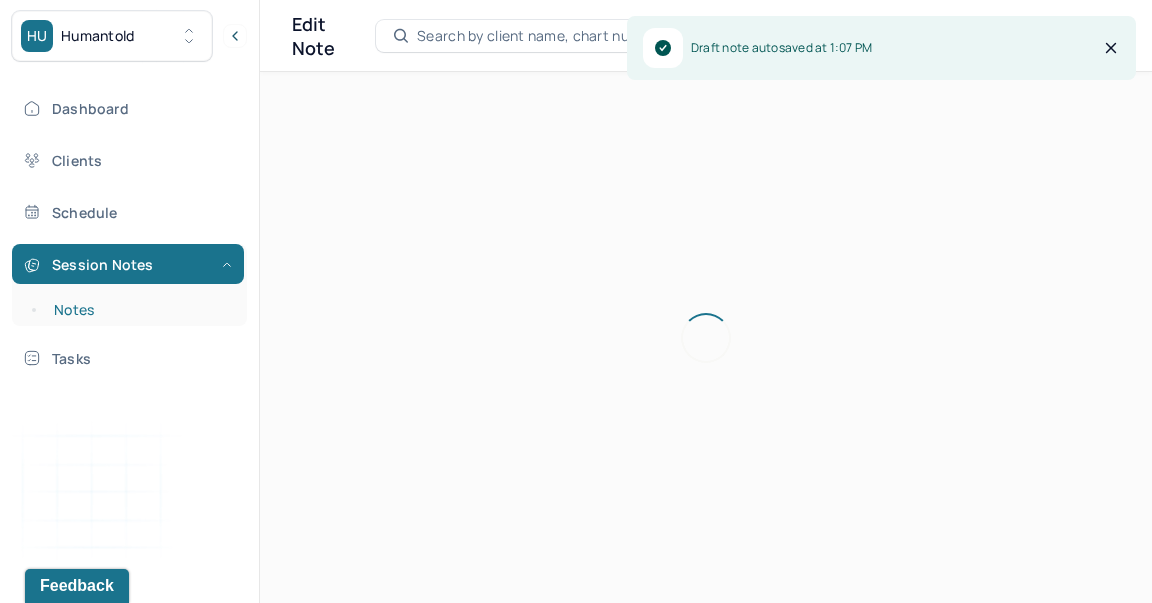 click on "Notes" at bounding box center [139, 310] 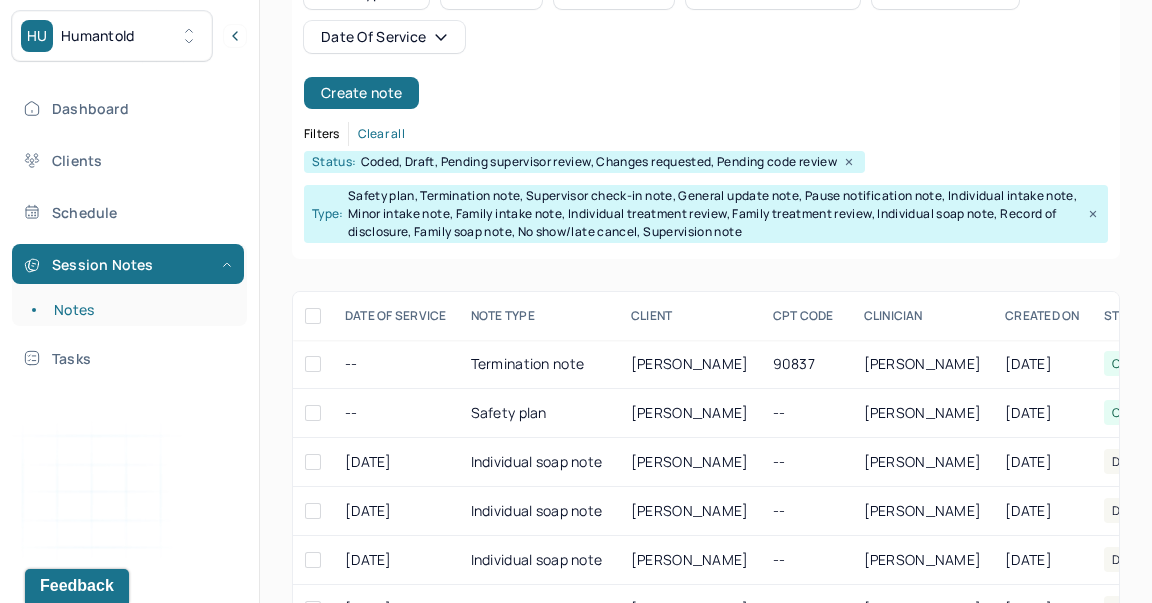 scroll, scrollTop: 187, scrollLeft: 0, axis: vertical 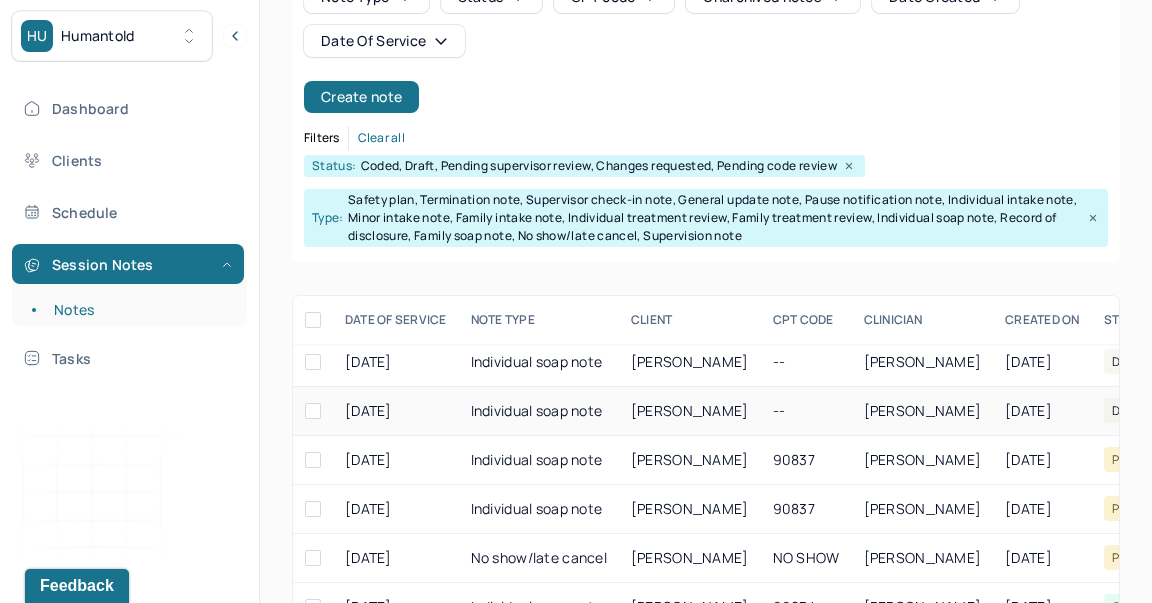 click on "[PERSON_NAME]" at bounding box center [690, 411] 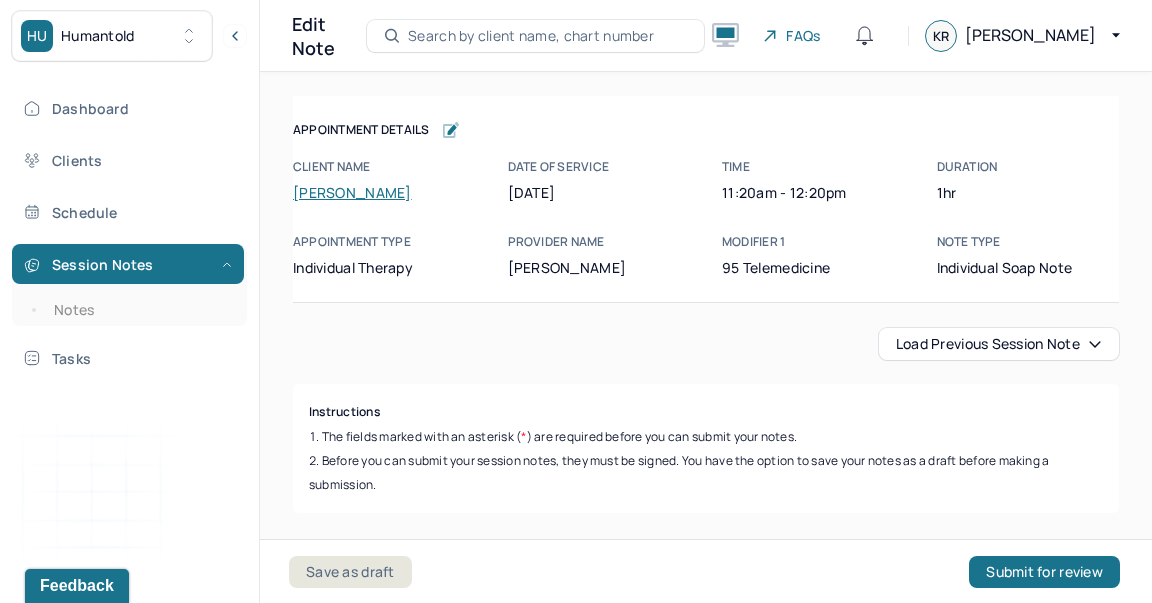 click on "Load previous session note" at bounding box center [999, 344] 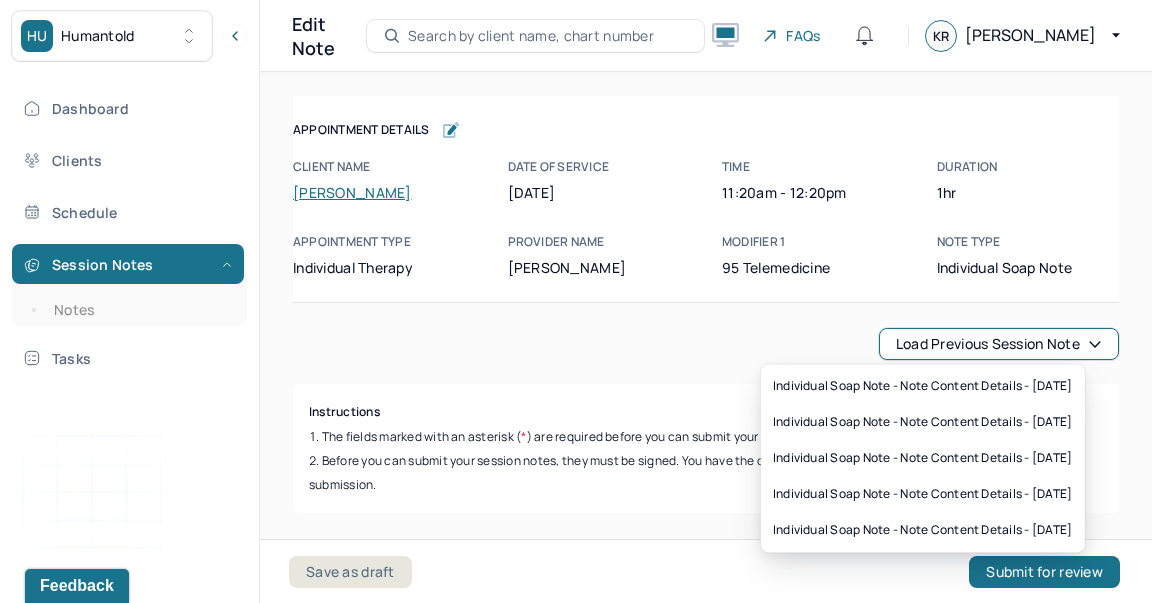 click on "Instructions" at bounding box center [706, 412] 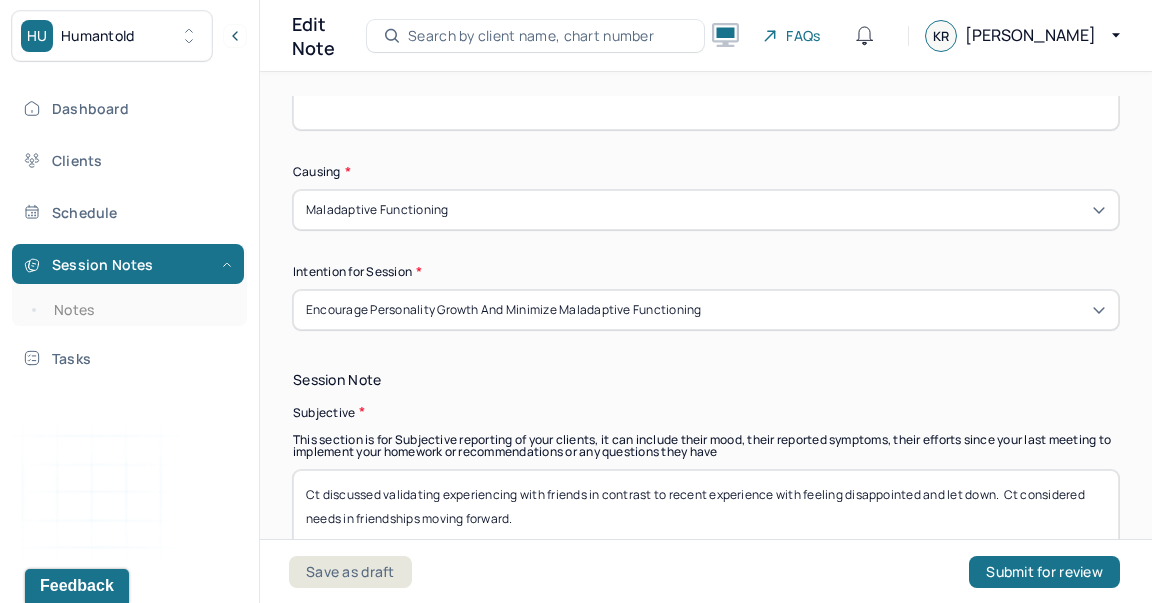 scroll, scrollTop: 1456, scrollLeft: 0, axis: vertical 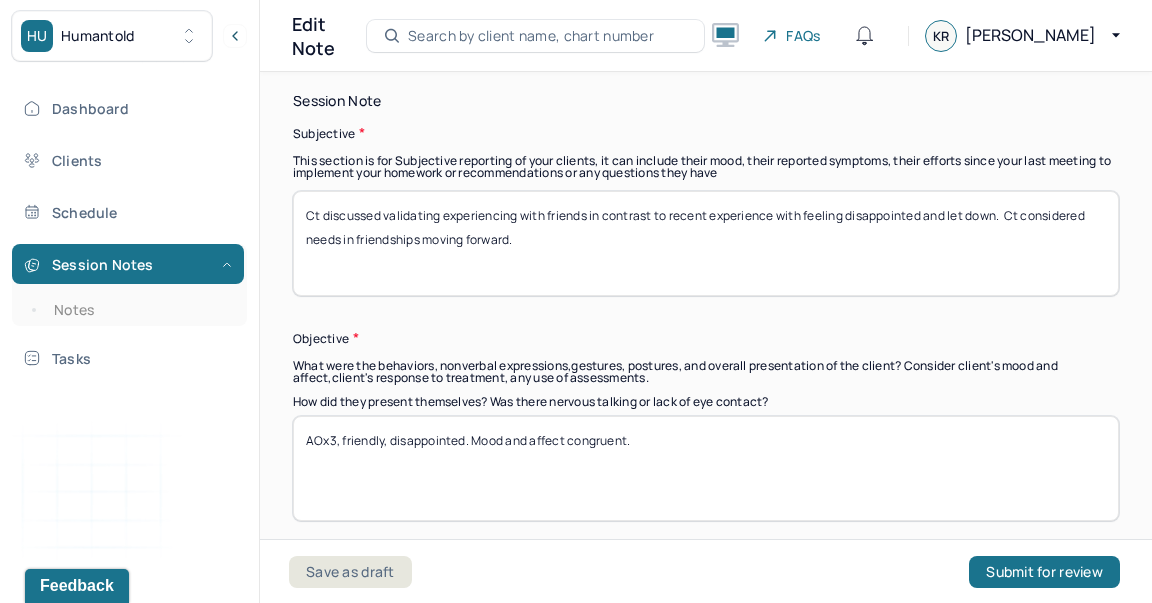 click on "Ct discussed validating experiencing with friends in contrast to recent experience with feeling disappointed and let down.  Ct considered needs in friendships moving forward." at bounding box center [706, 243] 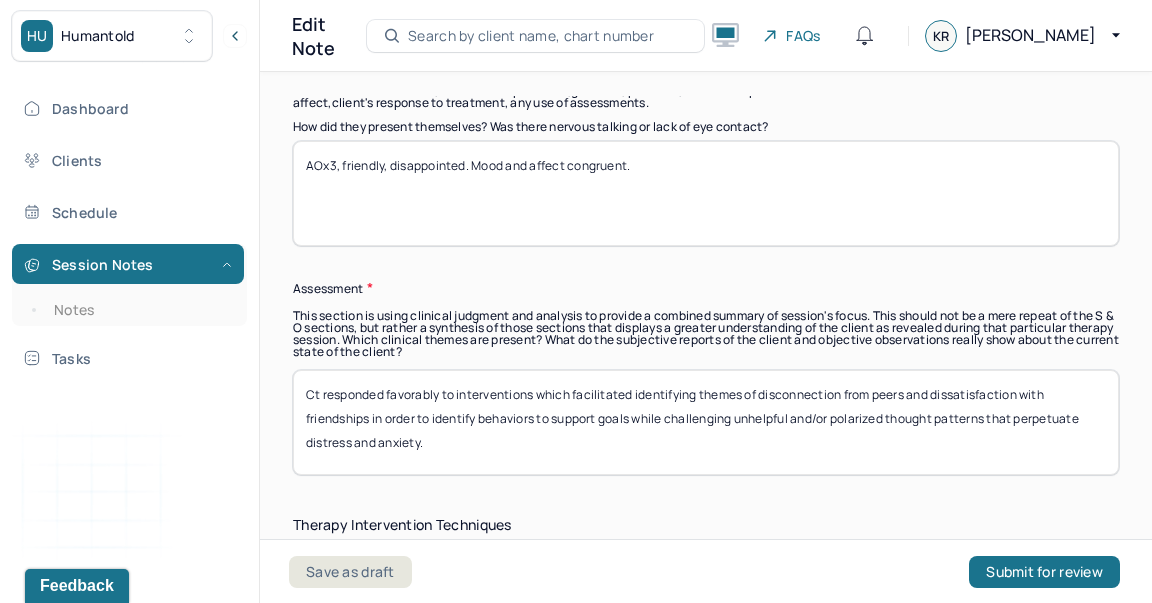 scroll, scrollTop: 1735, scrollLeft: 0, axis: vertical 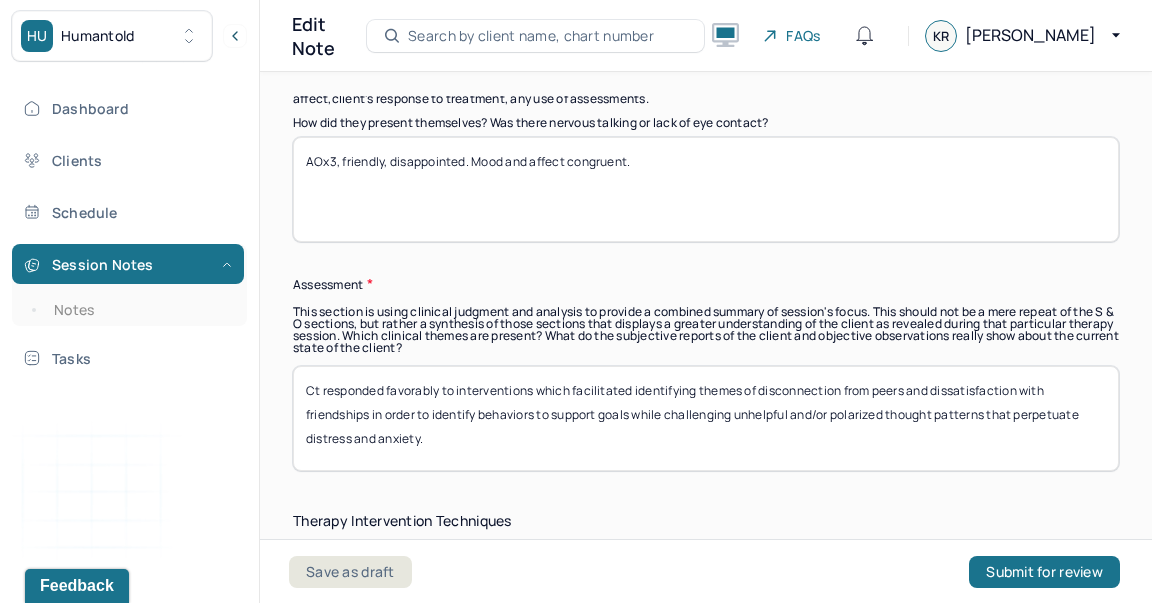 click on "Ct responded favorably to interventions which facilitated identifying themes of disconnection from peers and dissatisfaction with friendships in order to identify behaviors to support goals while challenging unhelpful and/or polarized thought patterns that perpetuate distress and anxiety." at bounding box center (706, 418) 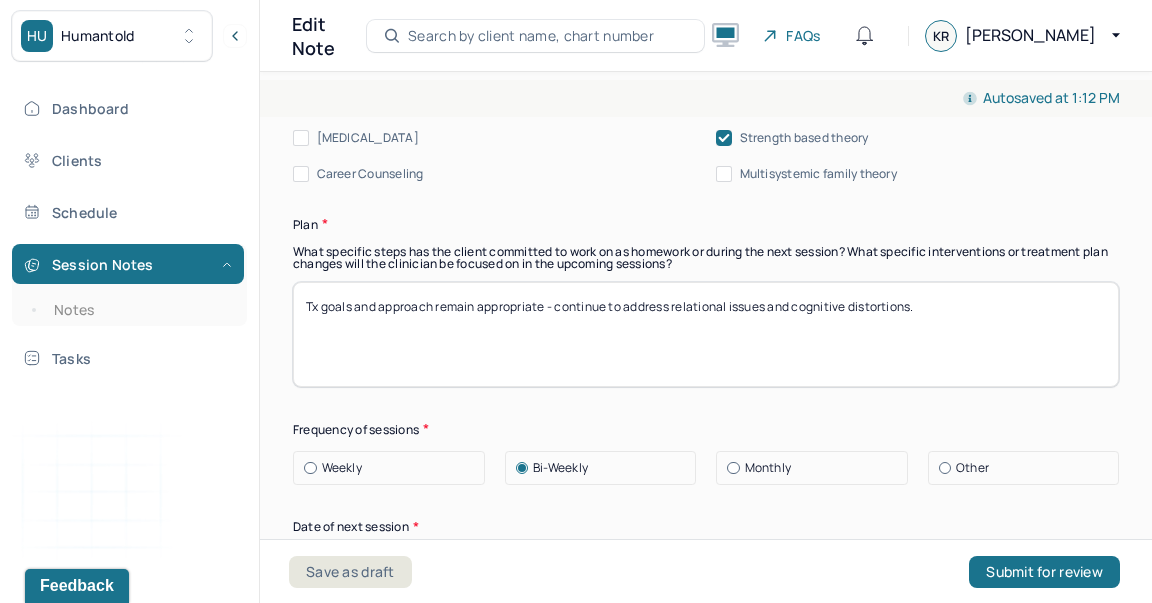 scroll, scrollTop: 2701, scrollLeft: 0, axis: vertical 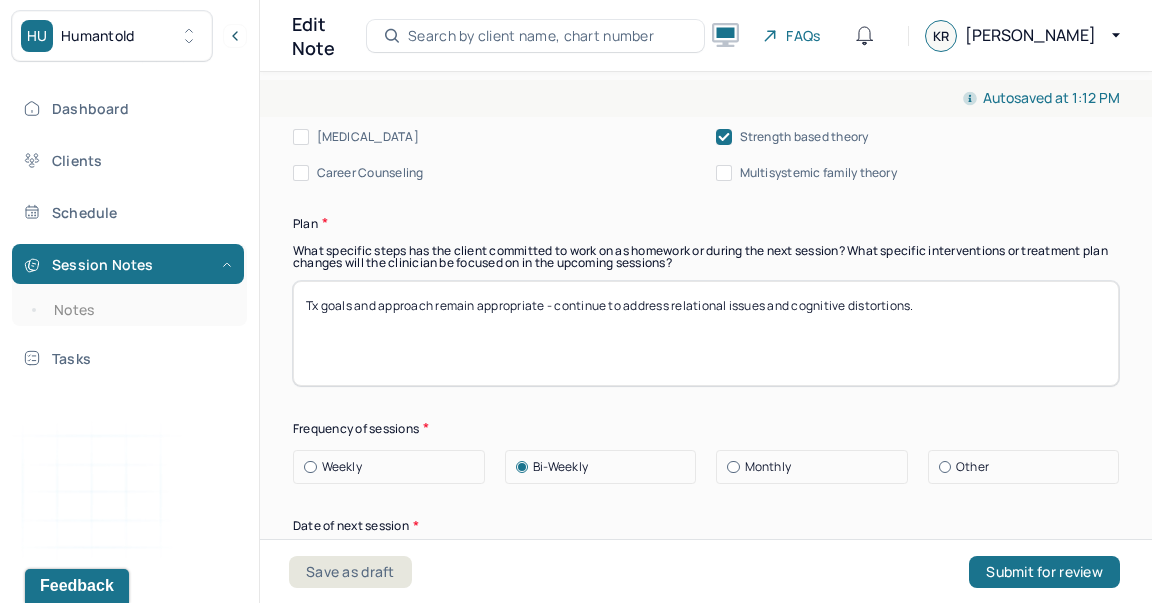 type on "Ct responded favorably to interventions which facilitated processing of relational dynamics and needs in order to better understand triggers and patterns that influence anxiety symptoms and relational distress." 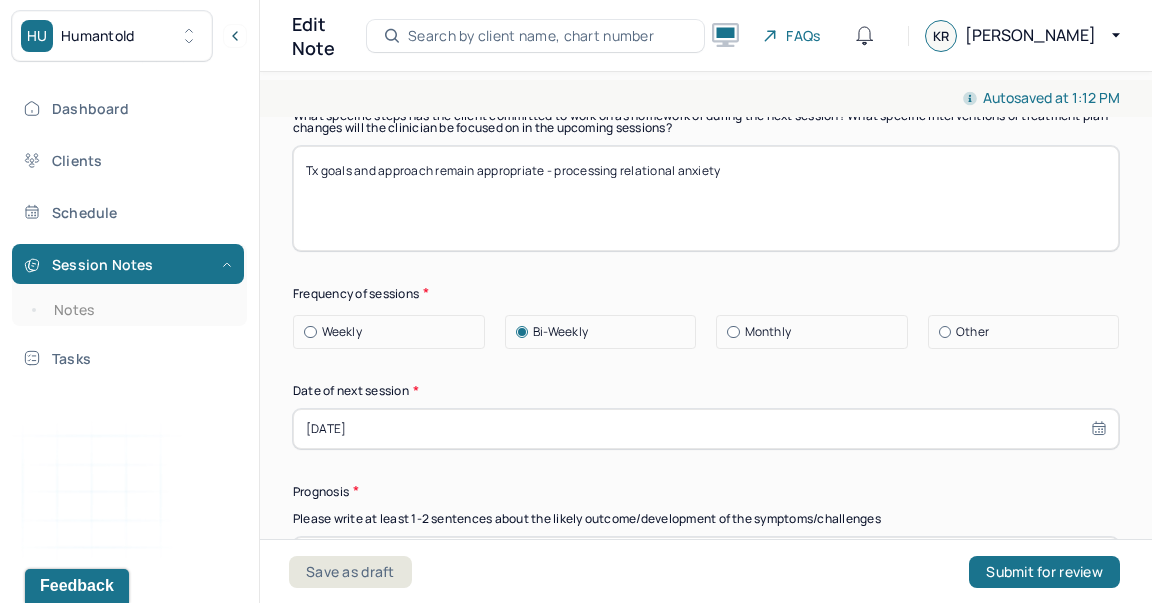 scroll, scrollTop: 2899, scrollLeft: 0, axis: vertical 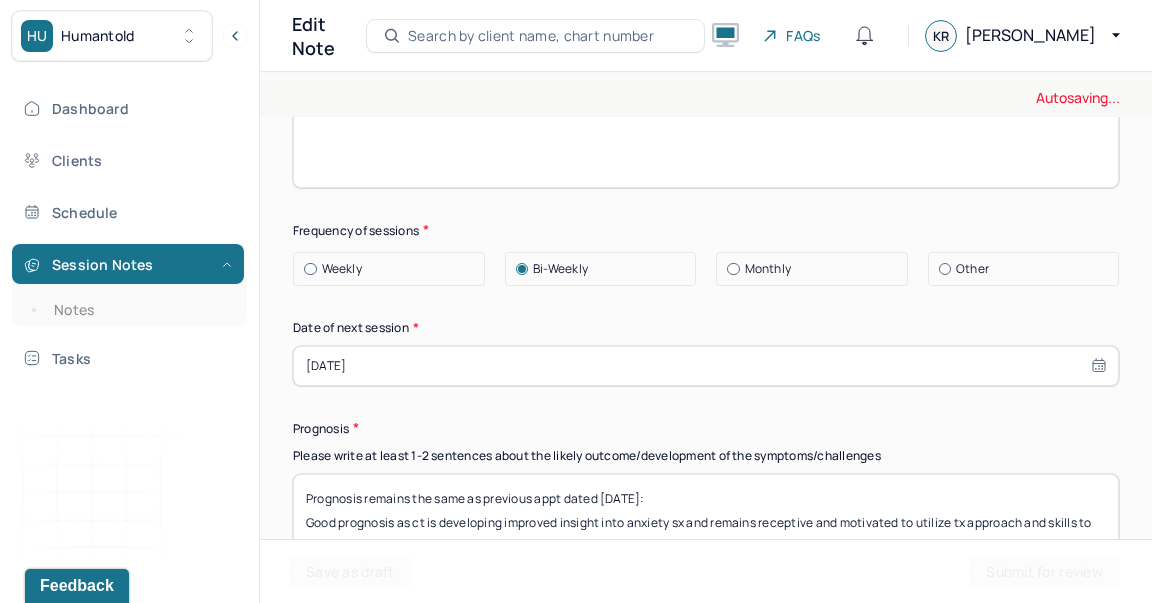 type on "Tx goals and approach remain appropriate - processing relational anxiety" 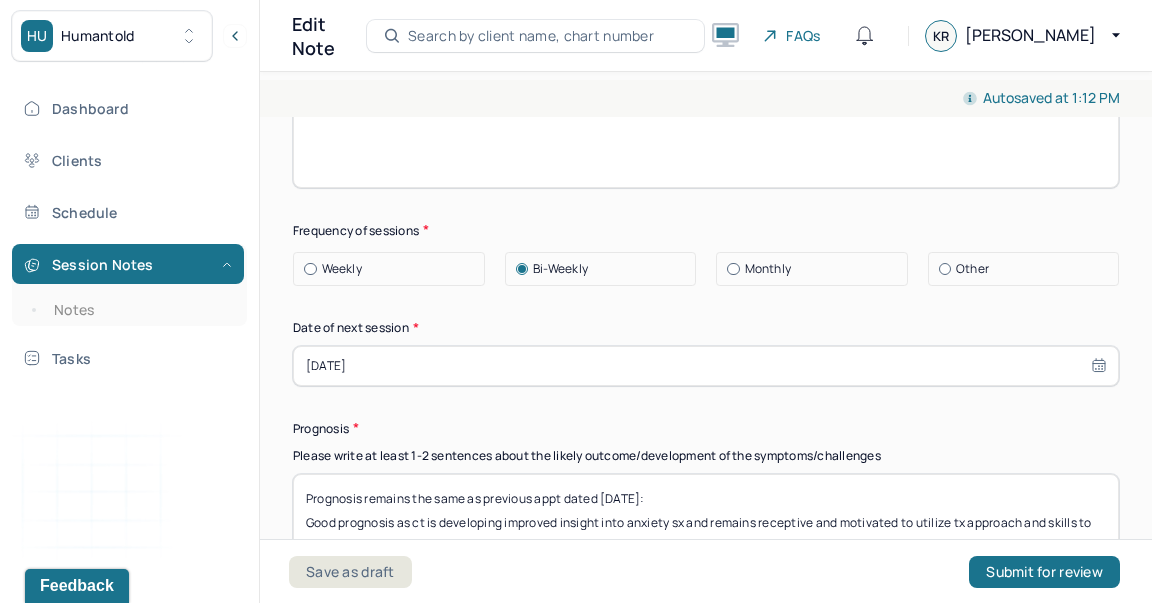 click on "Frequency of sessions" at bounding box center (706, 230) 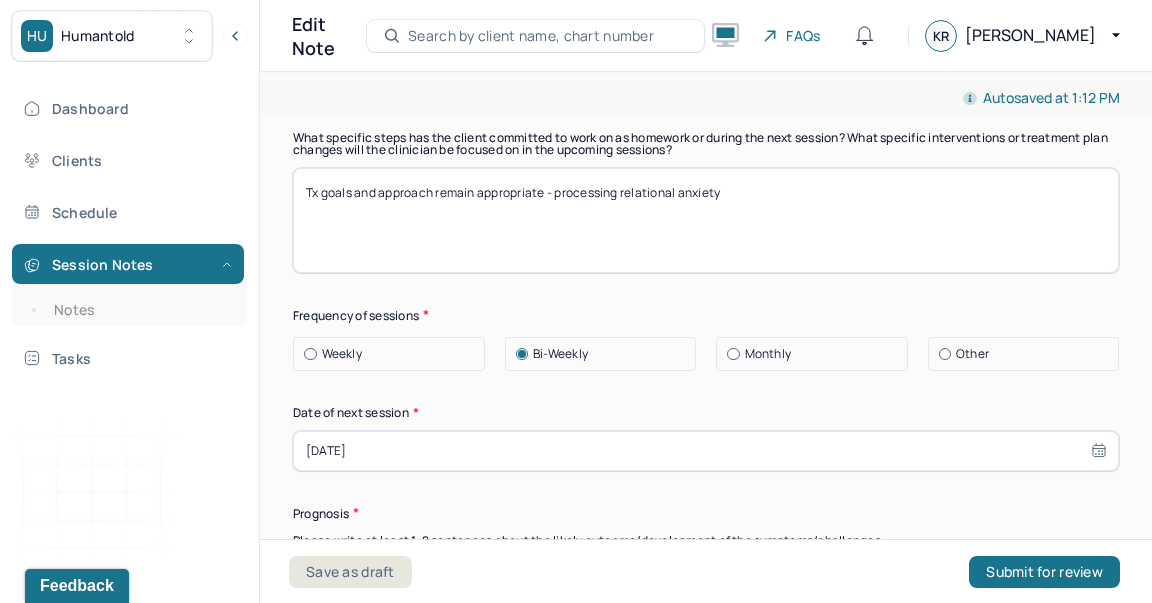 scroll, scrollTop: 2815, scrollLeft: 0, axis: vertical 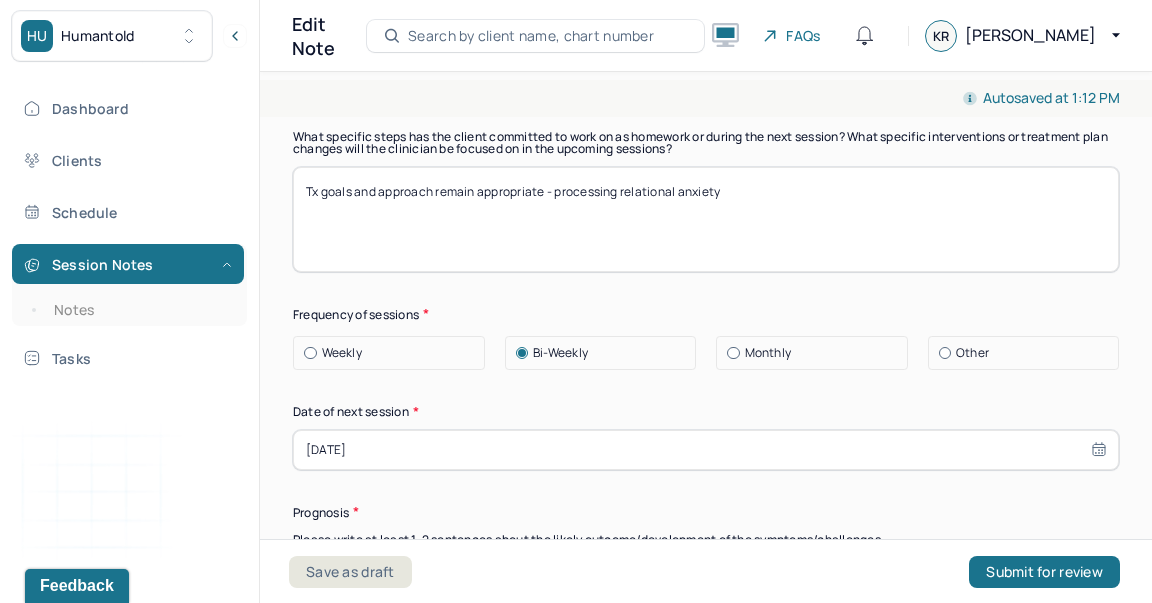 click on "Tx goals and approach remain appropriate - processing relational anxiety" at bounding box center [706, 219] 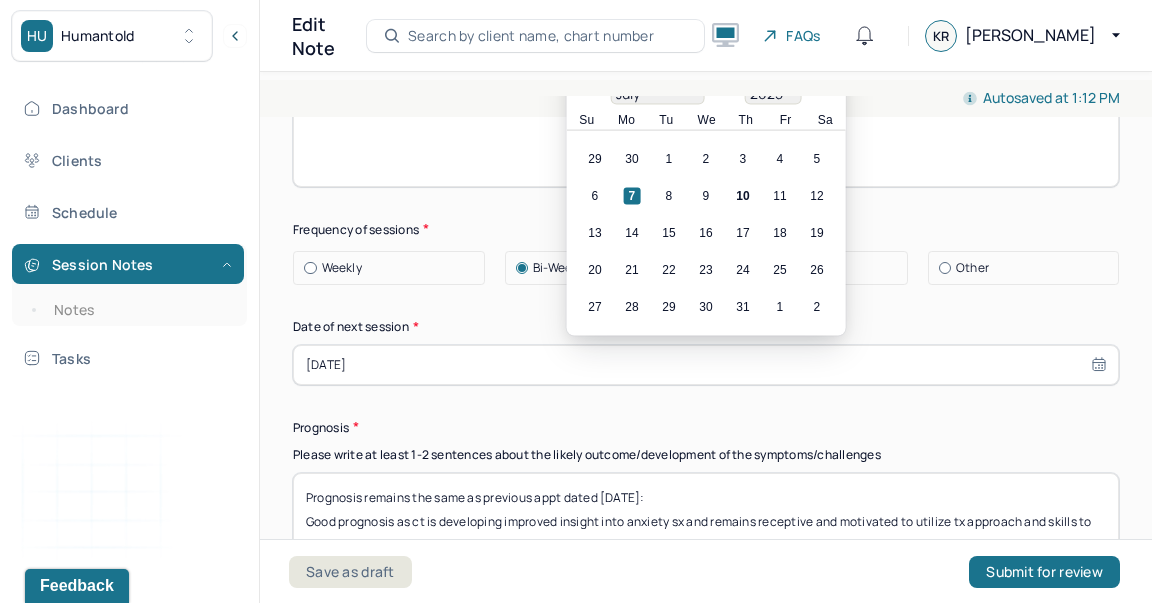 scroll, scrollTop: 2905, scrollLeft: 0, axis: vertical 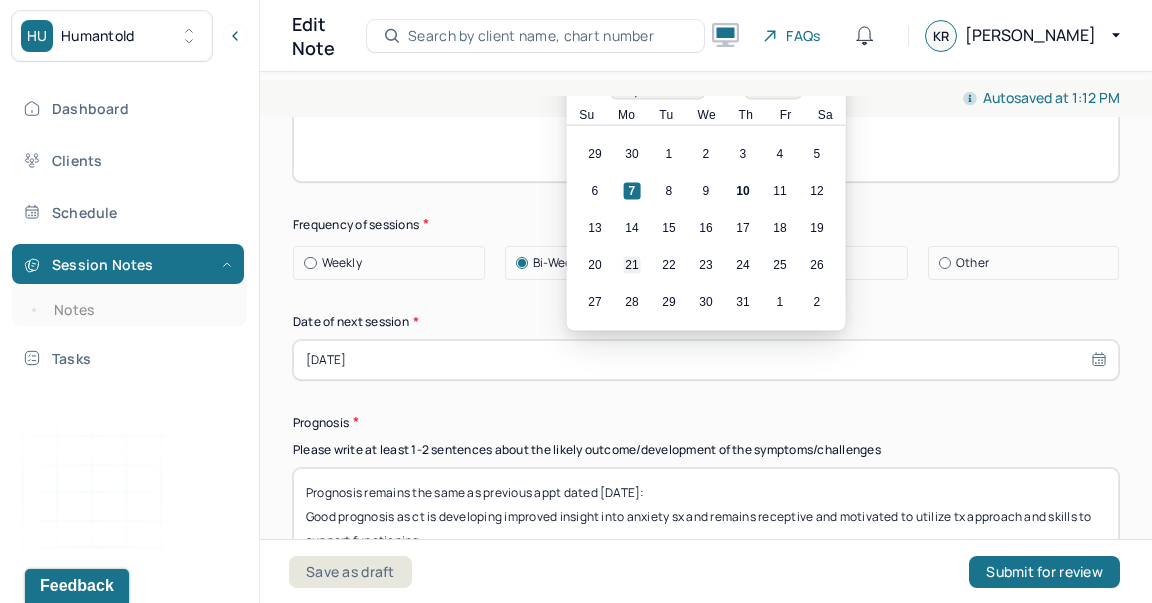 click on "21" at bounding box center (632, 264) 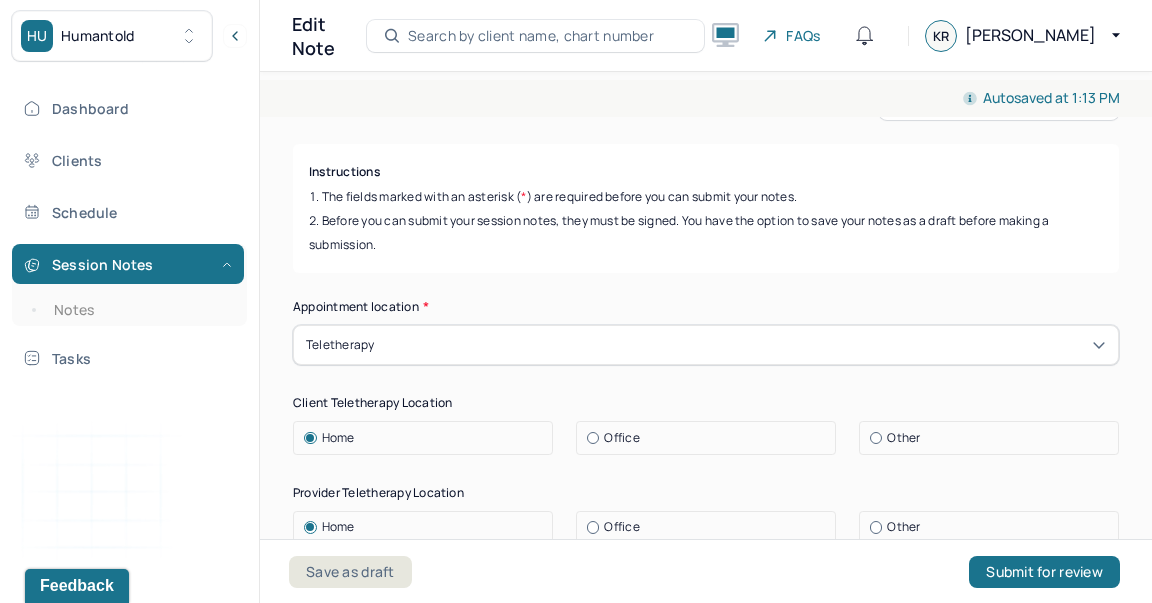 scroll, scrollTop: 0, scrollLeft: 0, axis: both 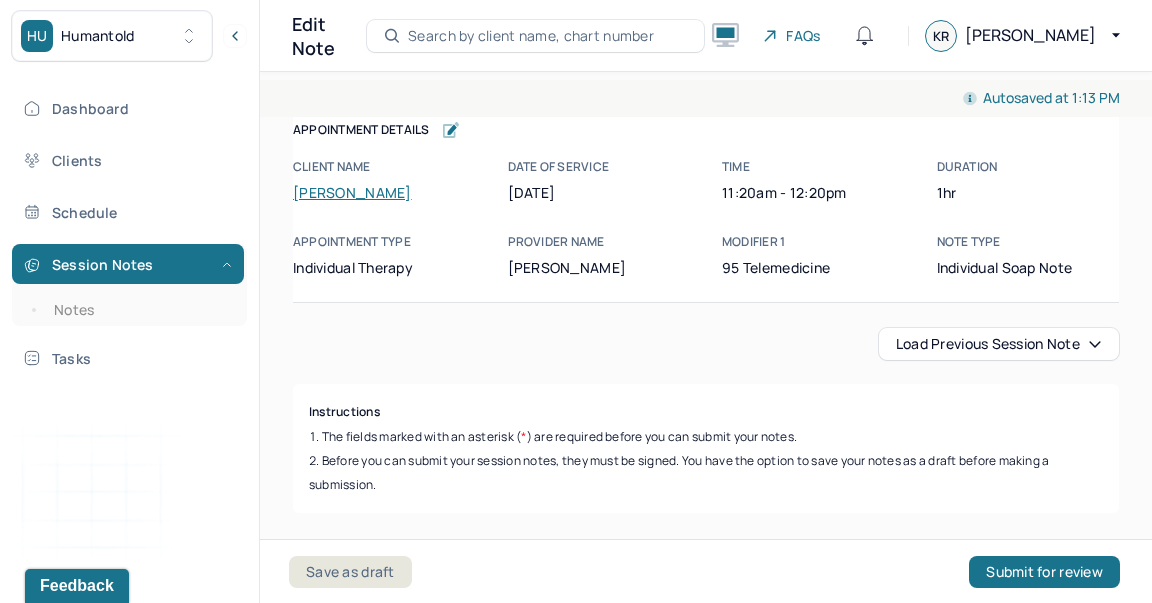 click on "Load previous session note" at bounding box center (999, 344) 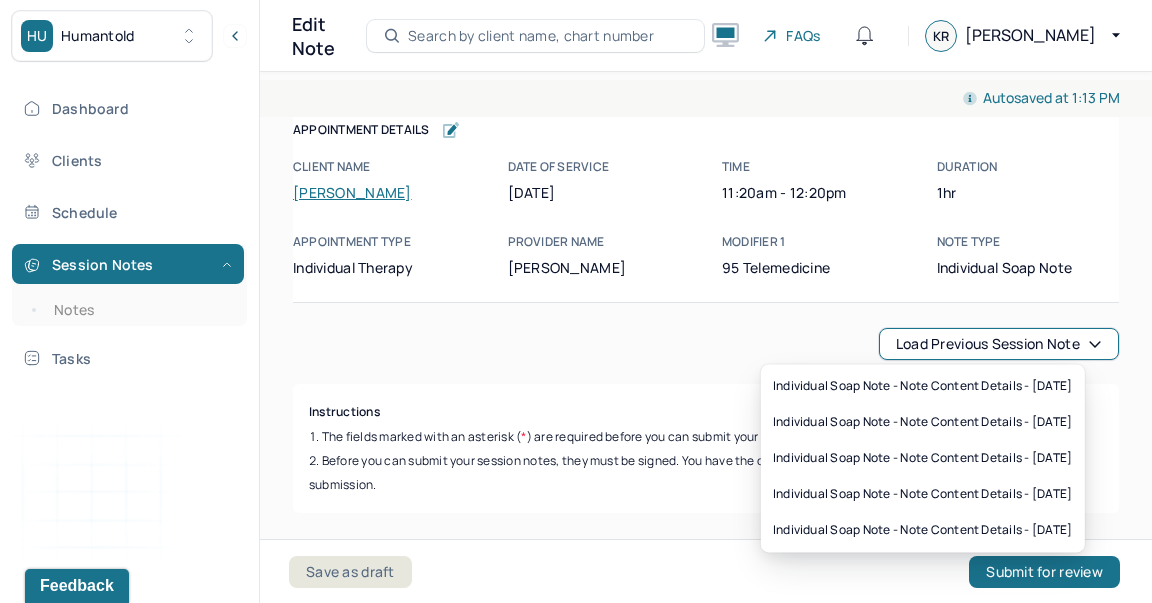 click on "Load previous session note" at bounding box center (706, 344) 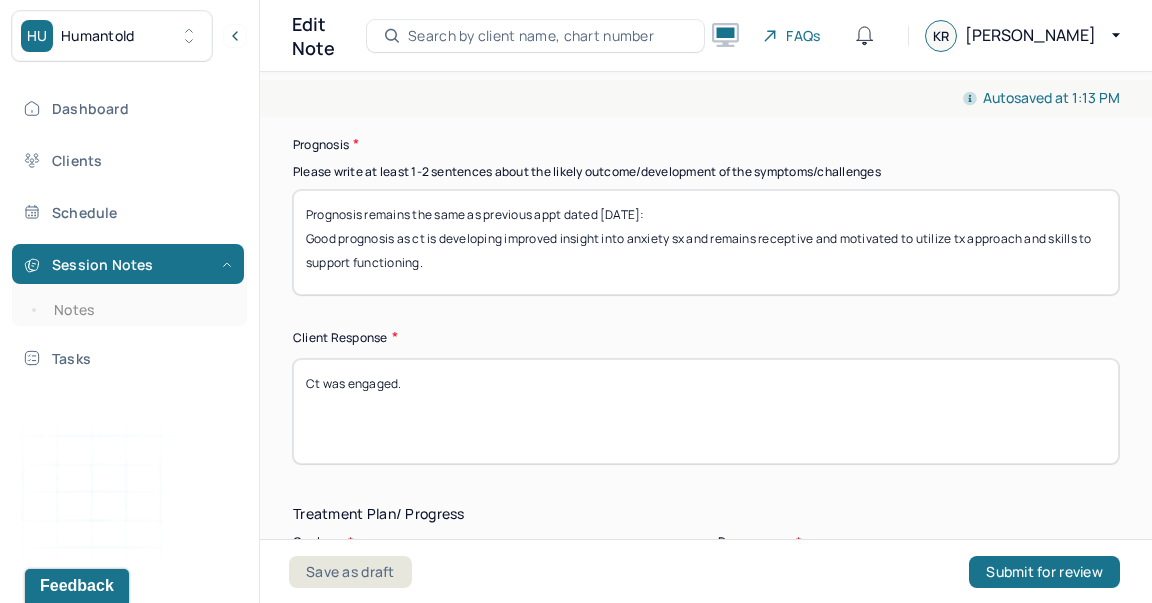 scroll, scrollTop: 3184, scrollLeft: 0, axis: vertical 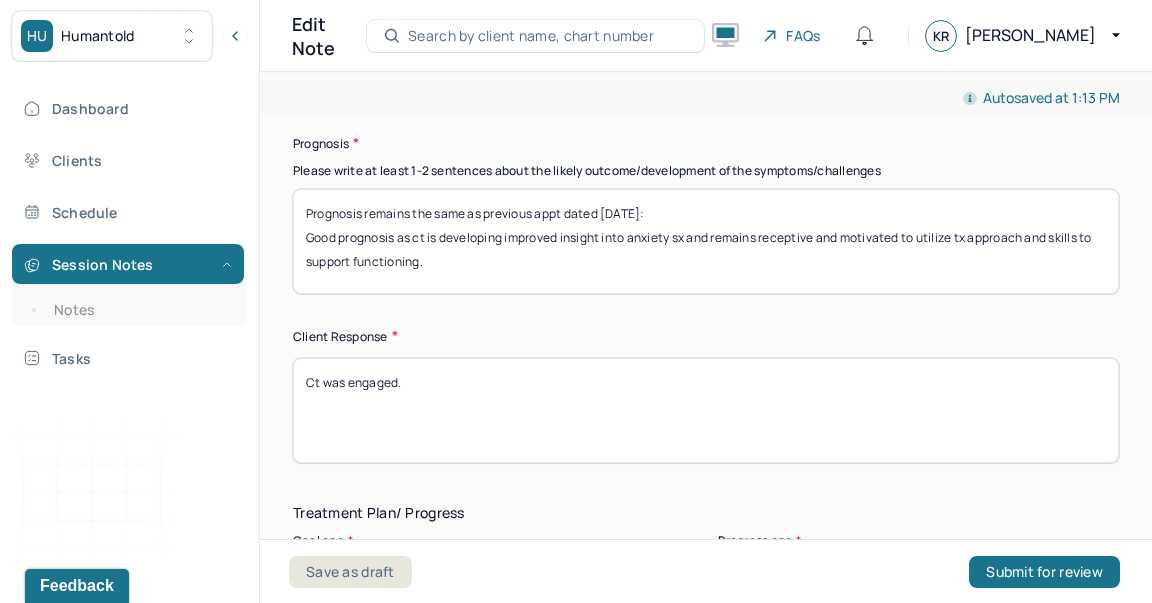 click on "Prognosis remains the same as previous appt dated [DATE]:
Good prognosis as ct is developing improved insight into anxiety sx and remains receptive and motivated to utilize tx approach and skills to support functioning." at bounding box center [706, 241] 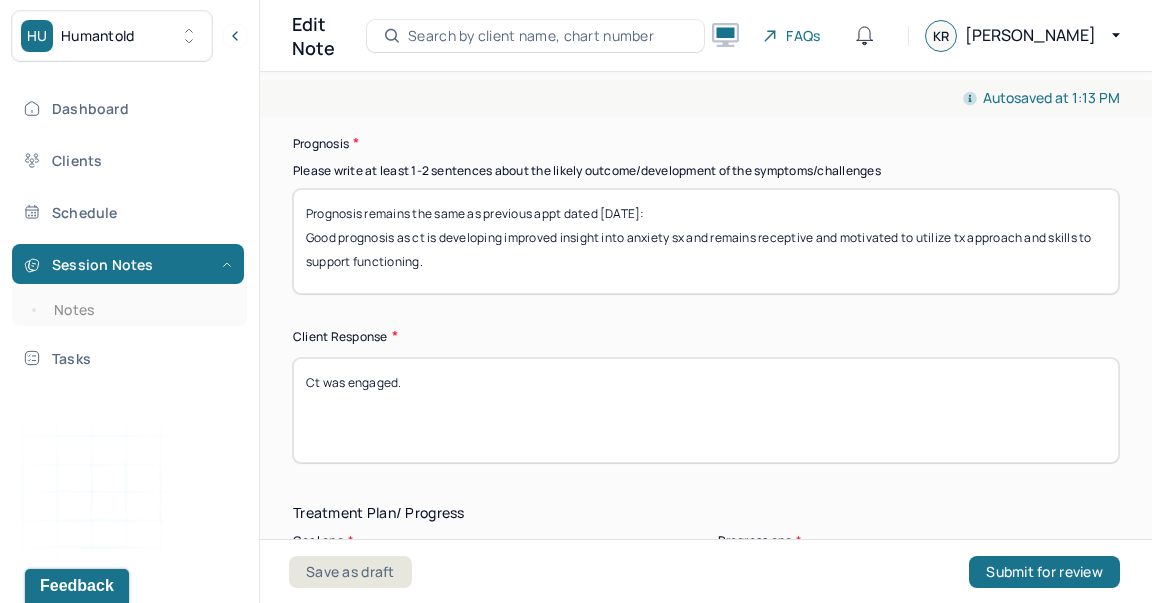 scroll, scrollTop: 15, scrollLeft: 0, axis: vertical 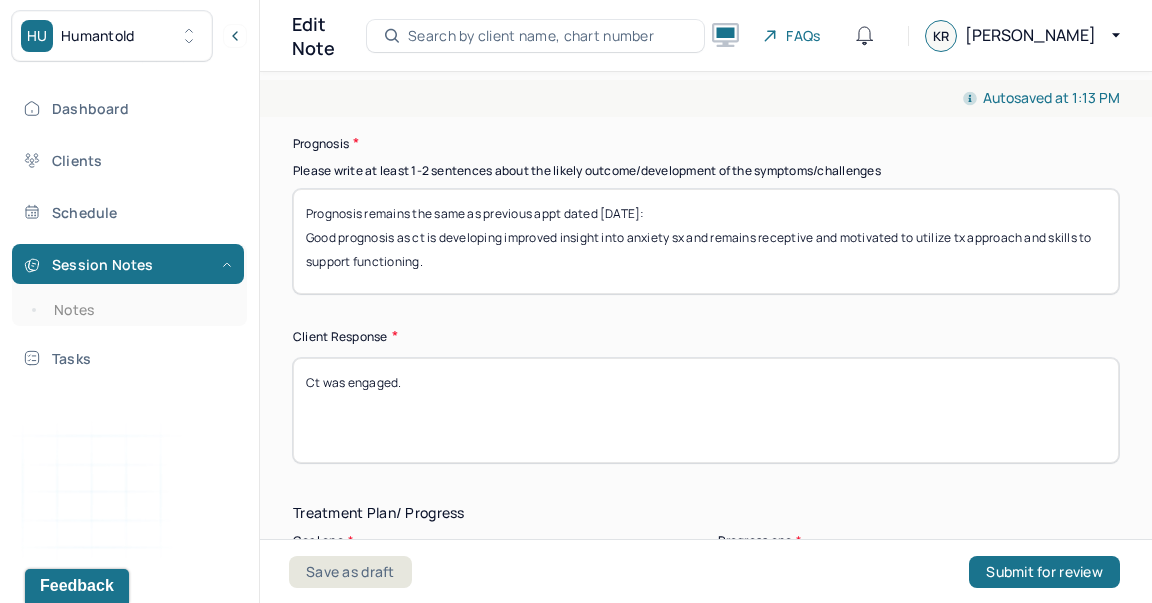 type on "Prognosis remains the same as previous appt dated [DATE]:
Good prognosis as ct is developing improved insight into anxiety sx and remains receptive and motivated to utilize tx approach and skills to support functioning." 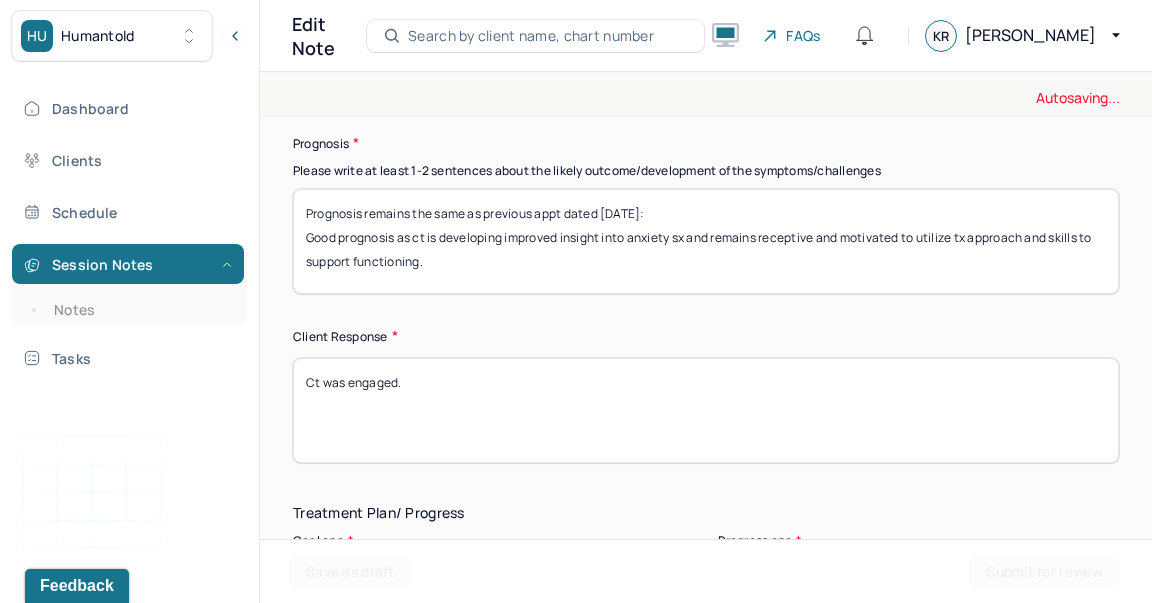 click on "Ct was engaged." at bounding box center (706, 410) 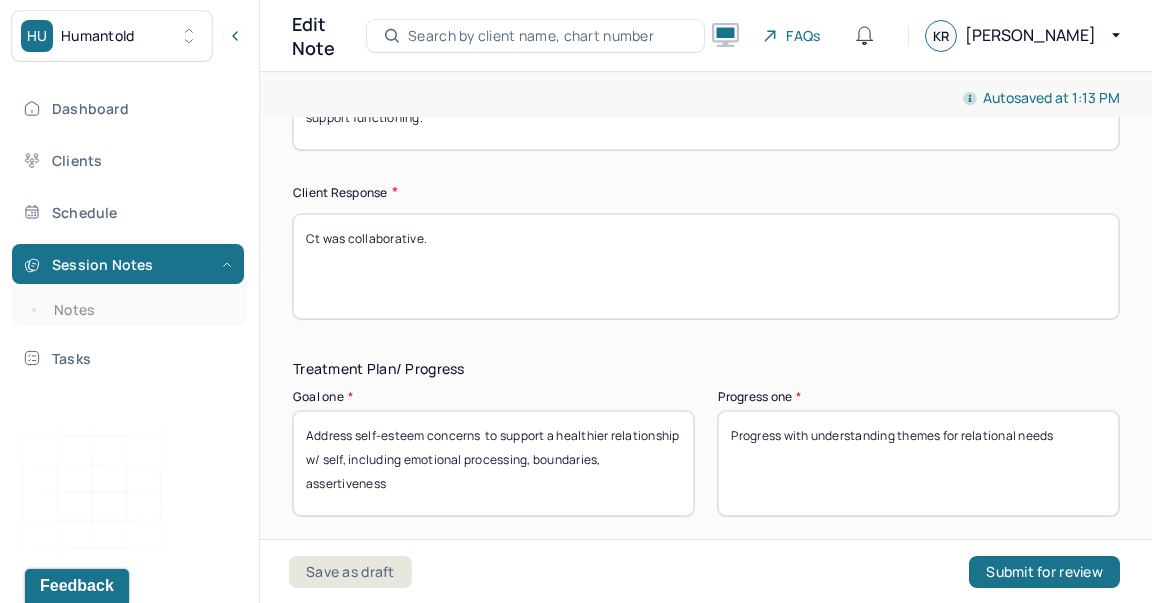 scroll, scrollTop: 3411, scrollLeft: 0, axis: vertical 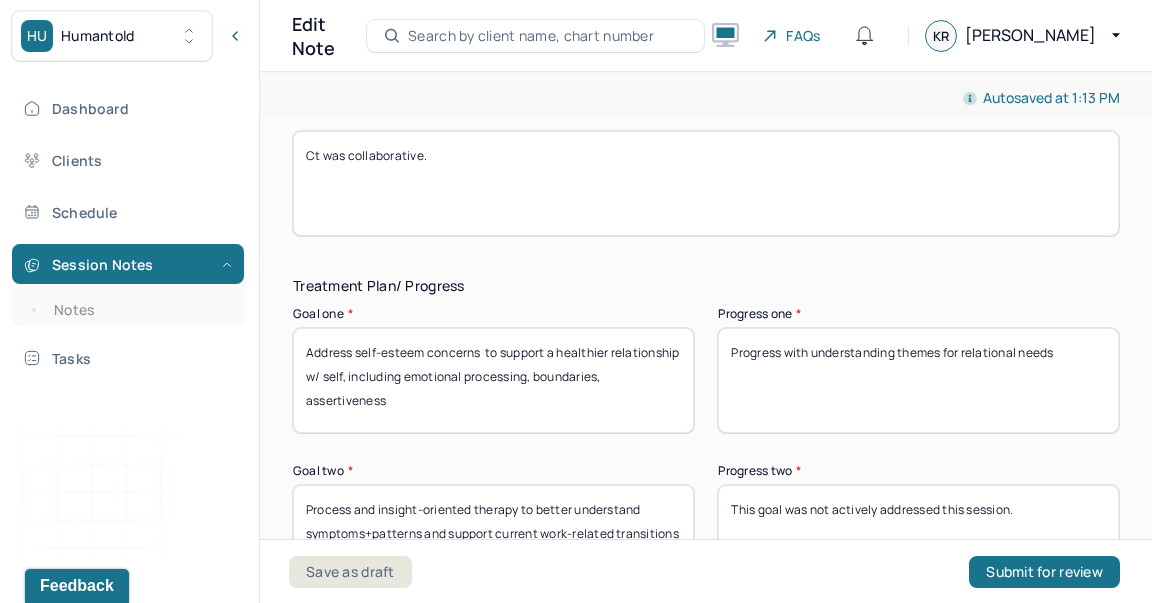 type on "Ct was collaborative." 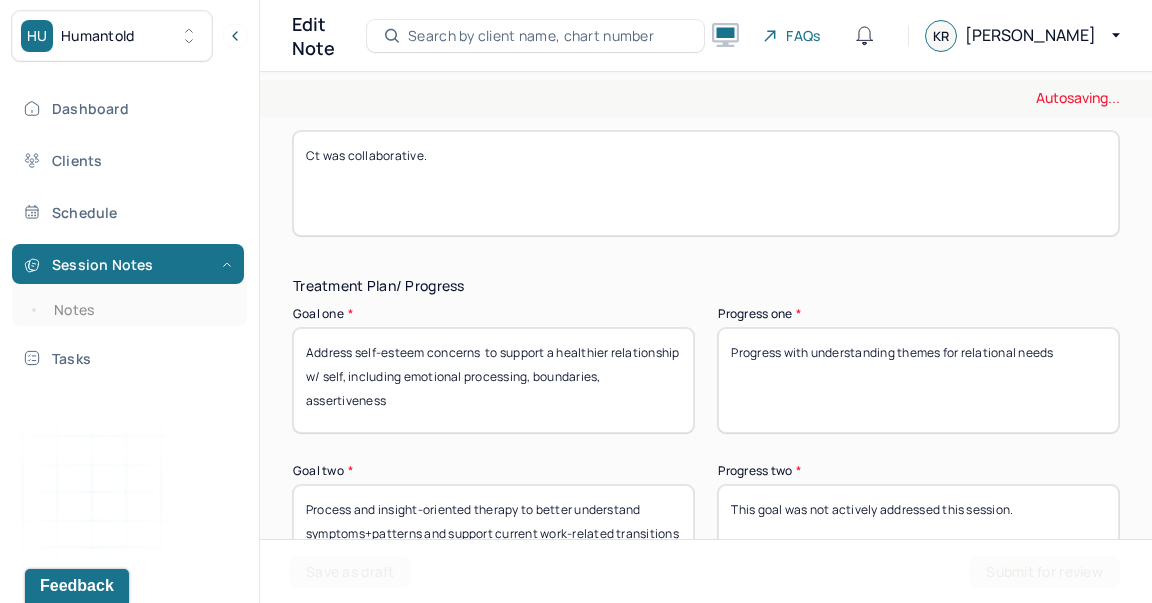 click on "Progress with understanding themes for relational needs" at bounding box center [918, 380] 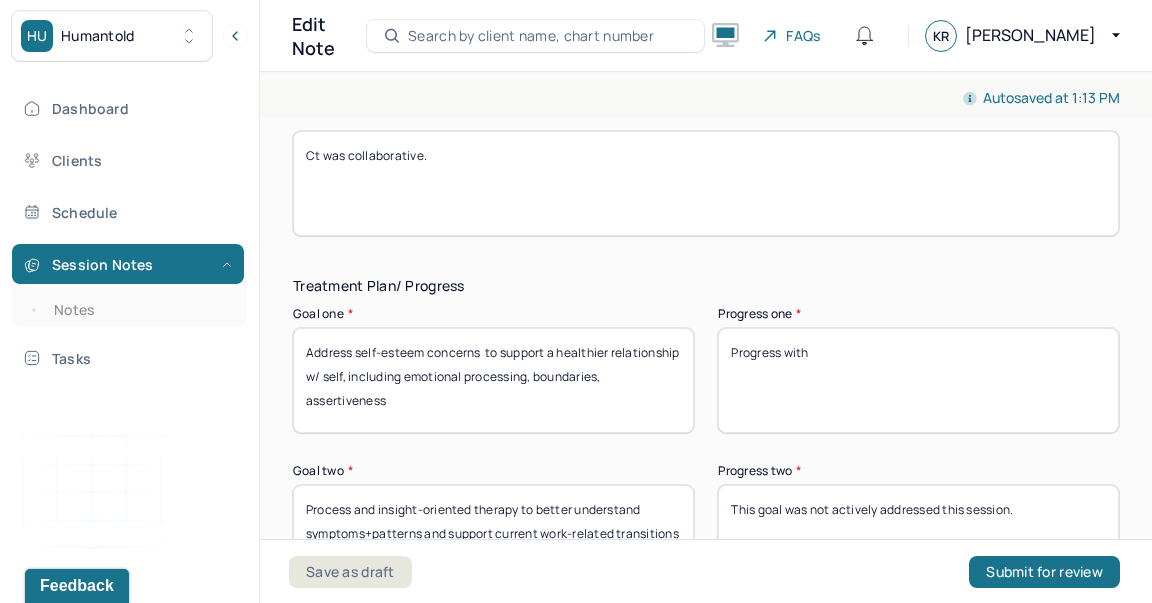 click on "Progress with" at bounding box center [918, 380] 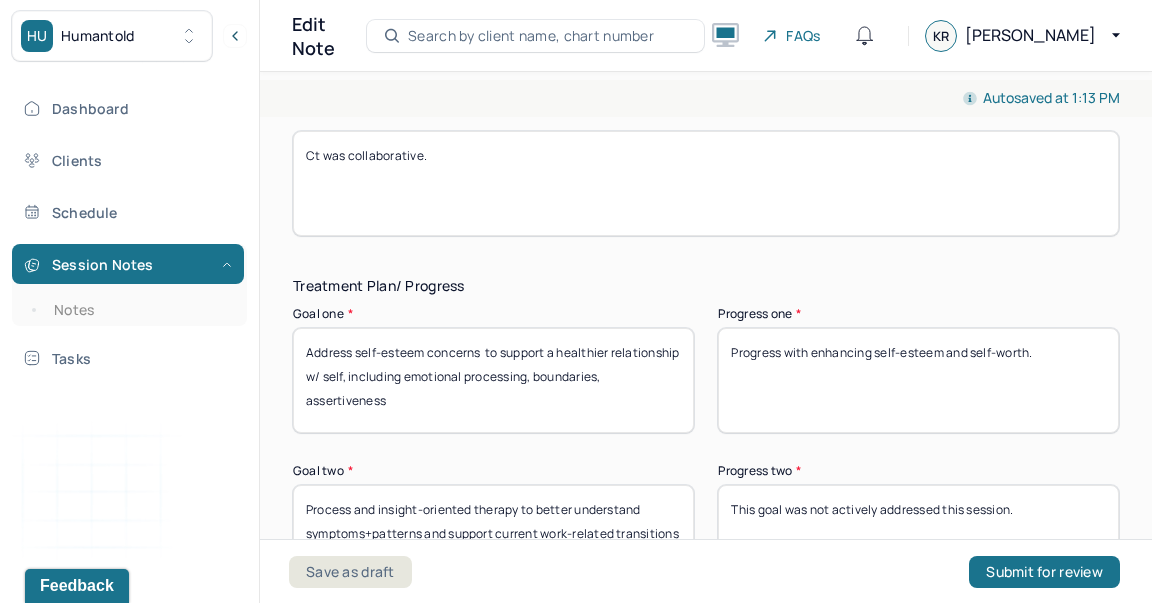 scroll, scrollTop: 3500, scrollLeft: 0, axis: vertical 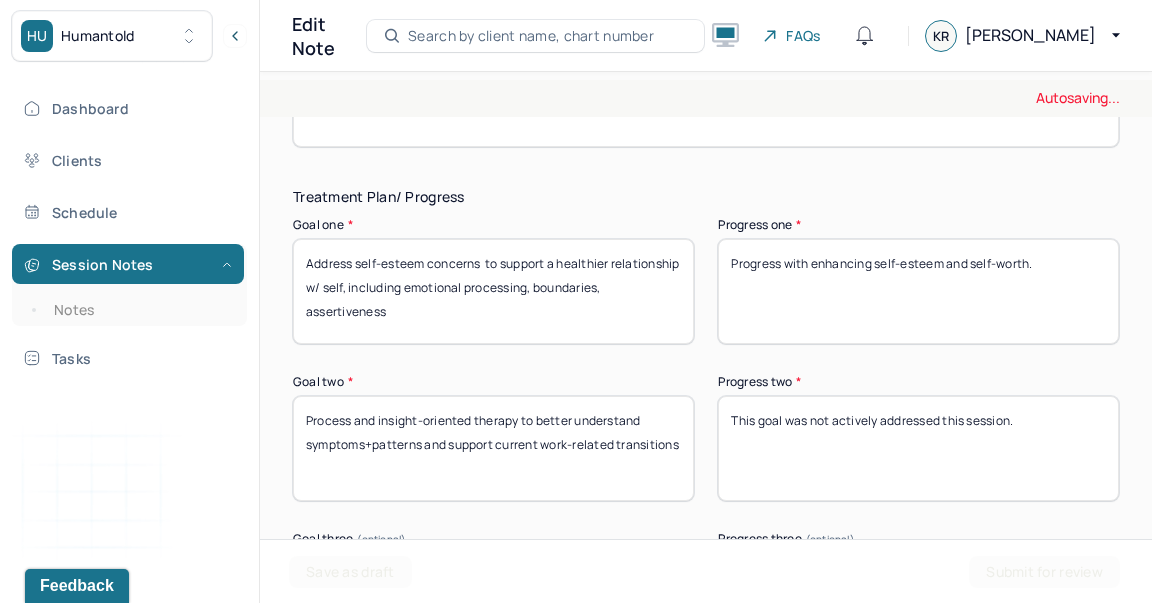type on "Progress with enhancing self-esteem and self-worth." 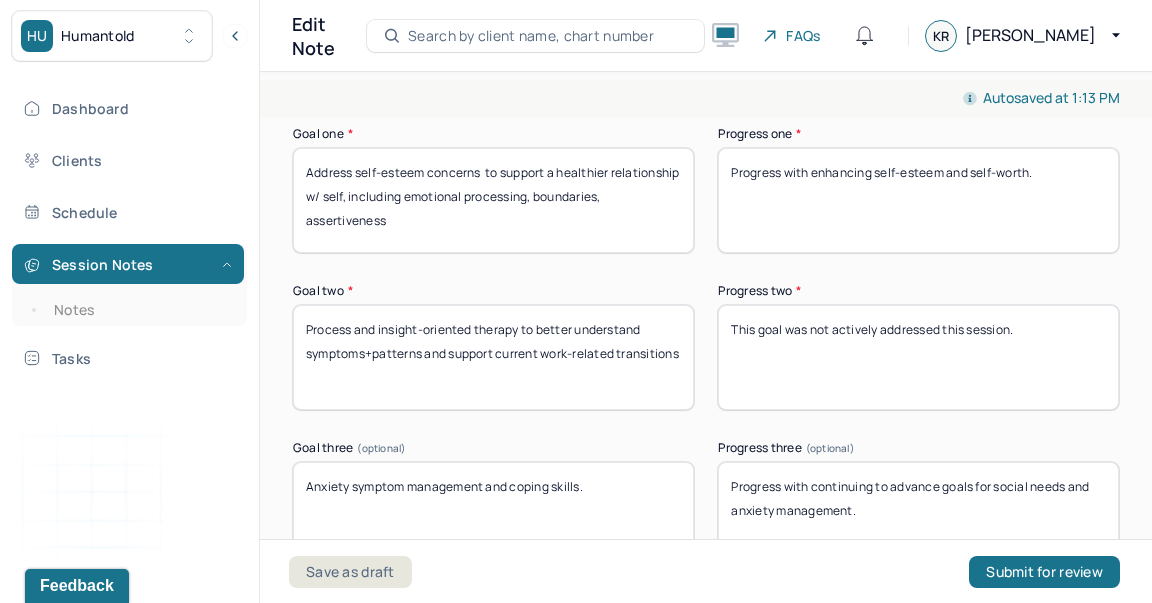 scroll, scrollTop: 3684, scrollLeft: 0, axis: vertical 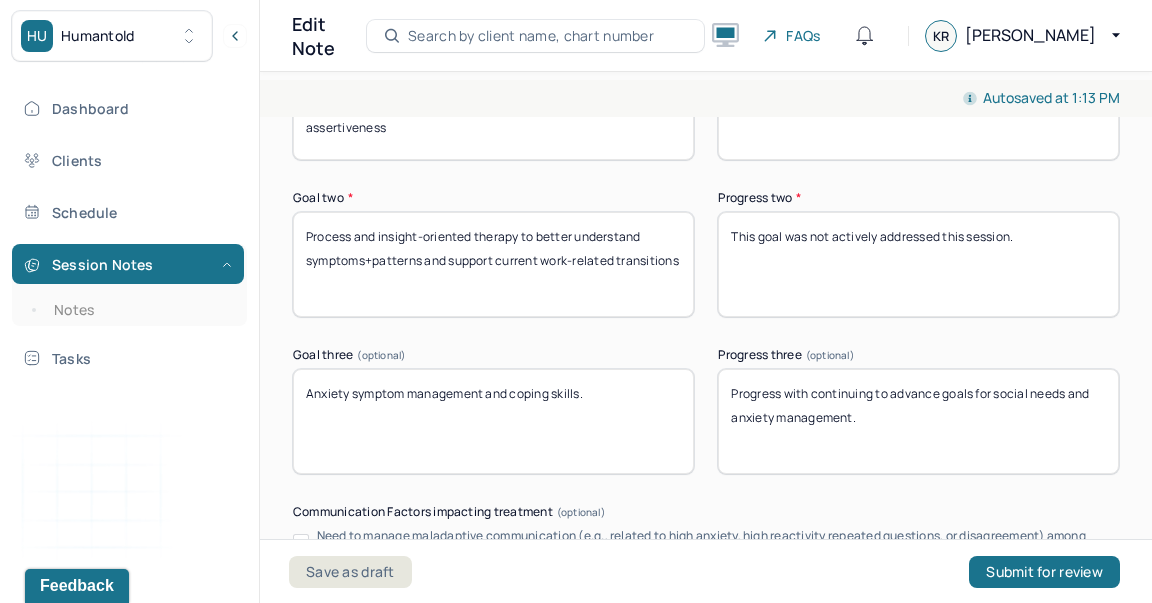 click on "Progress with continuing to advance goals for social needs and anxiety management." at bounding box center [918, 421] 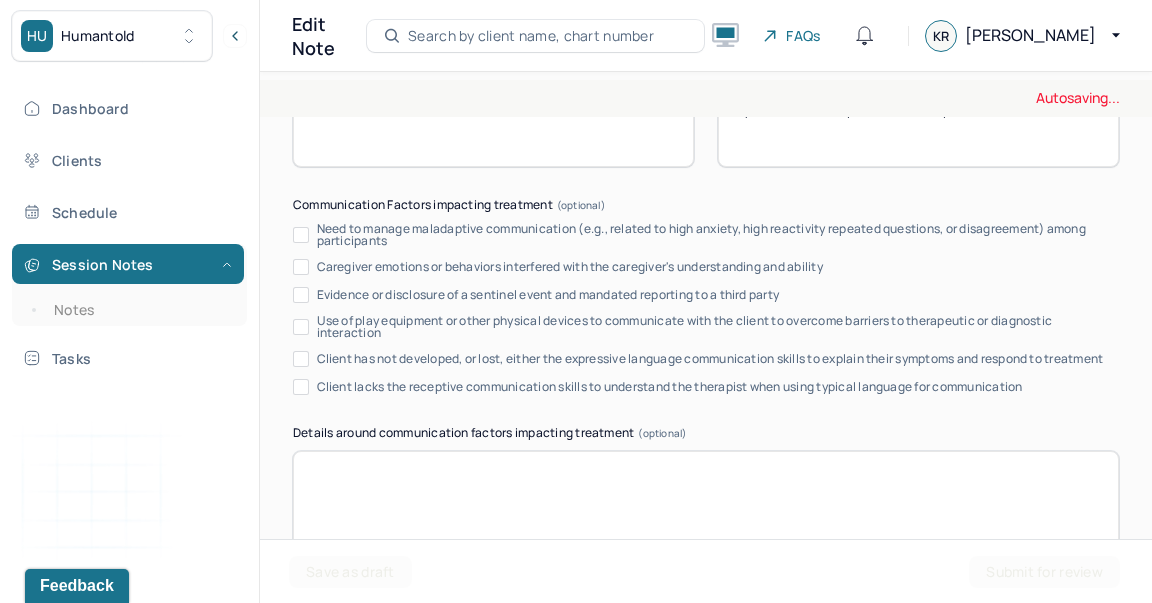 scroll, scrollTop: 4296, scrollLeft: 0, axis: vertical 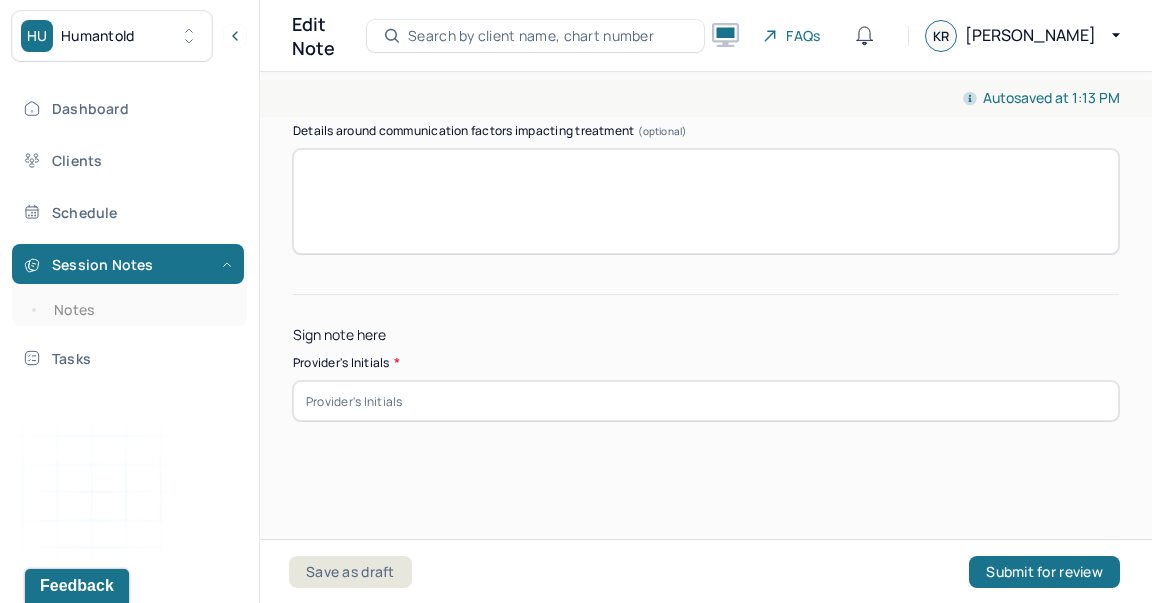 type on "Progress with continuing to process relational needs and expectations as they relate to anxiety." 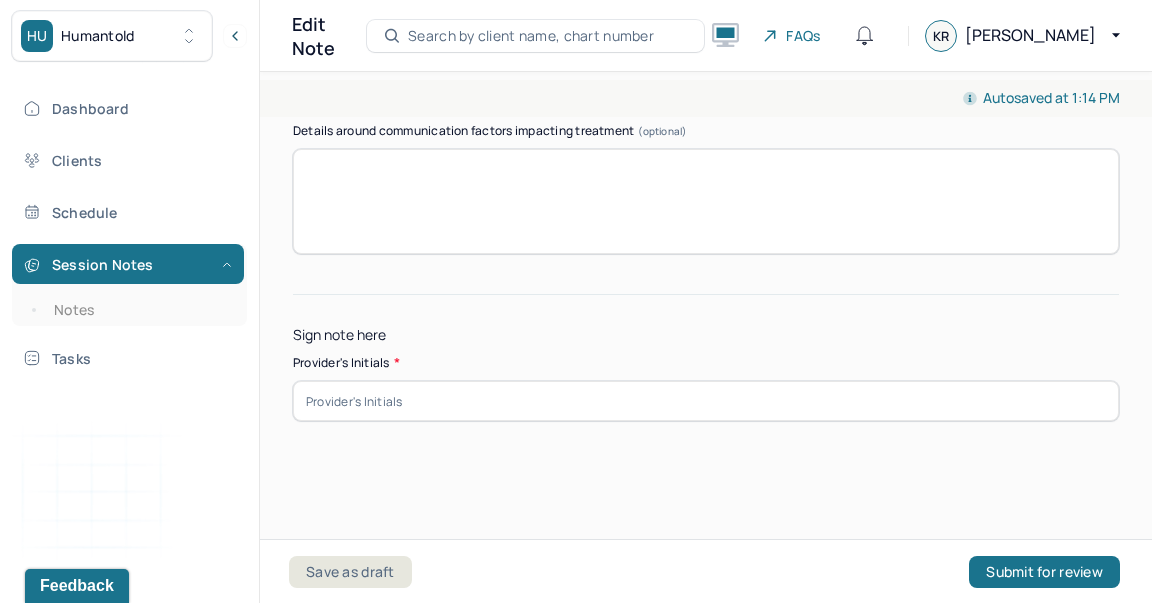 click at bounding box center [706, 401] 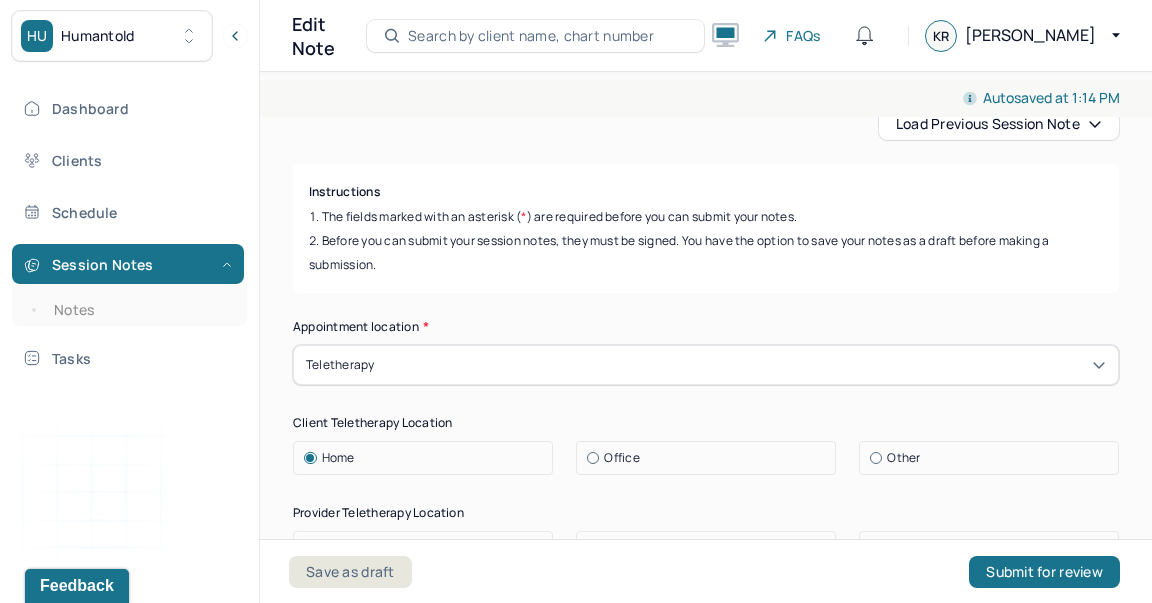 scroll, scrollTop: 206, scrollLeft: 0, axis: vertical 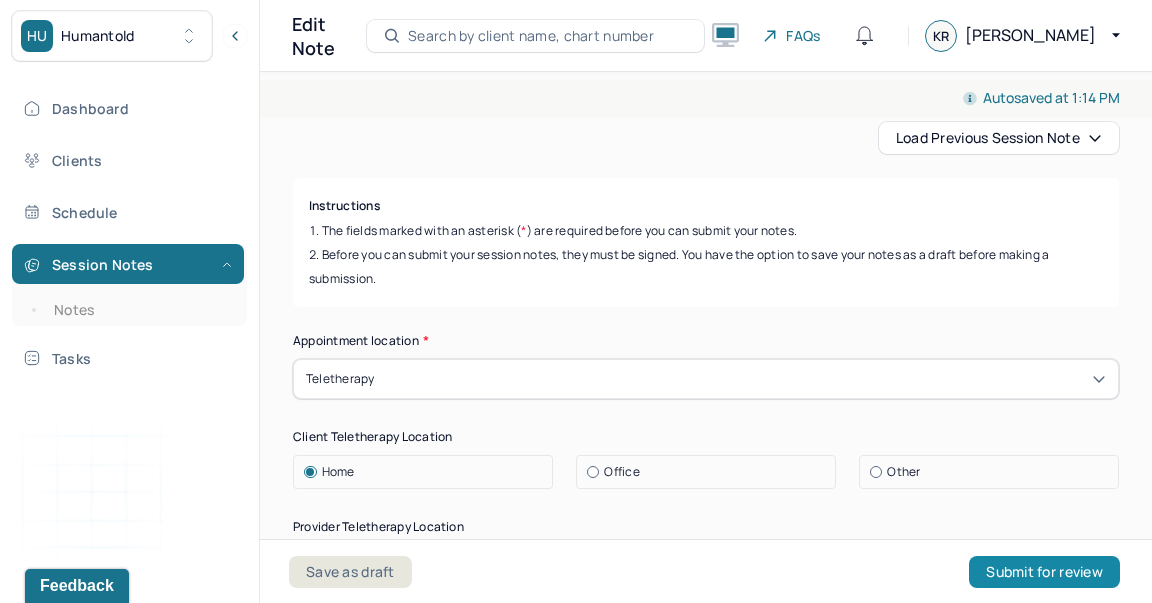 type on "KR" 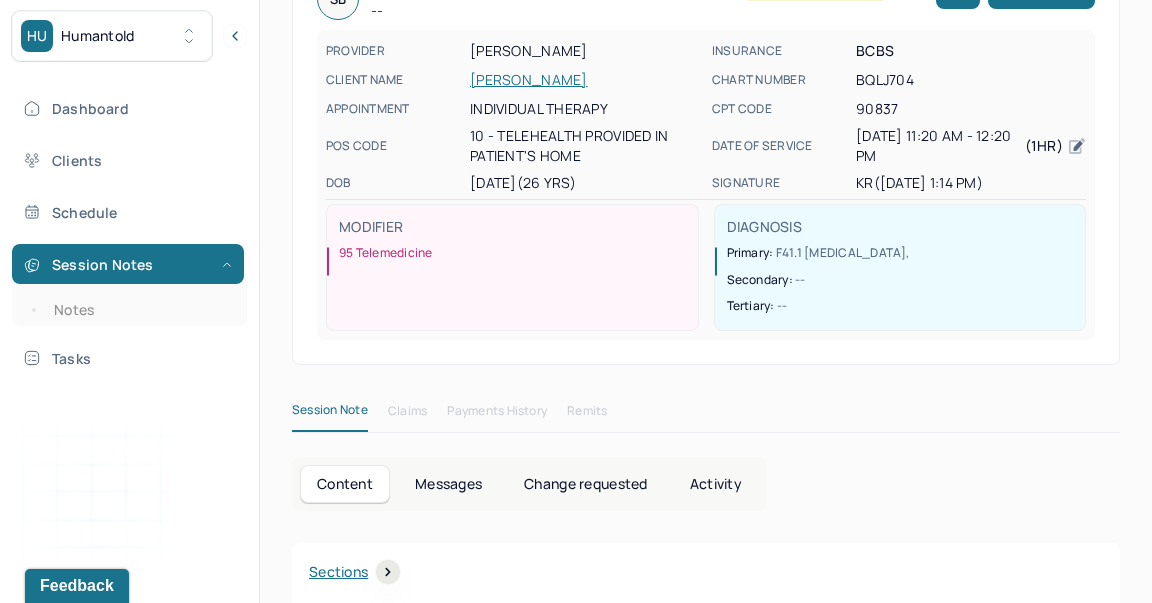 scroll, scrollTop: 215, scrollLeft: 0, axis: vertical 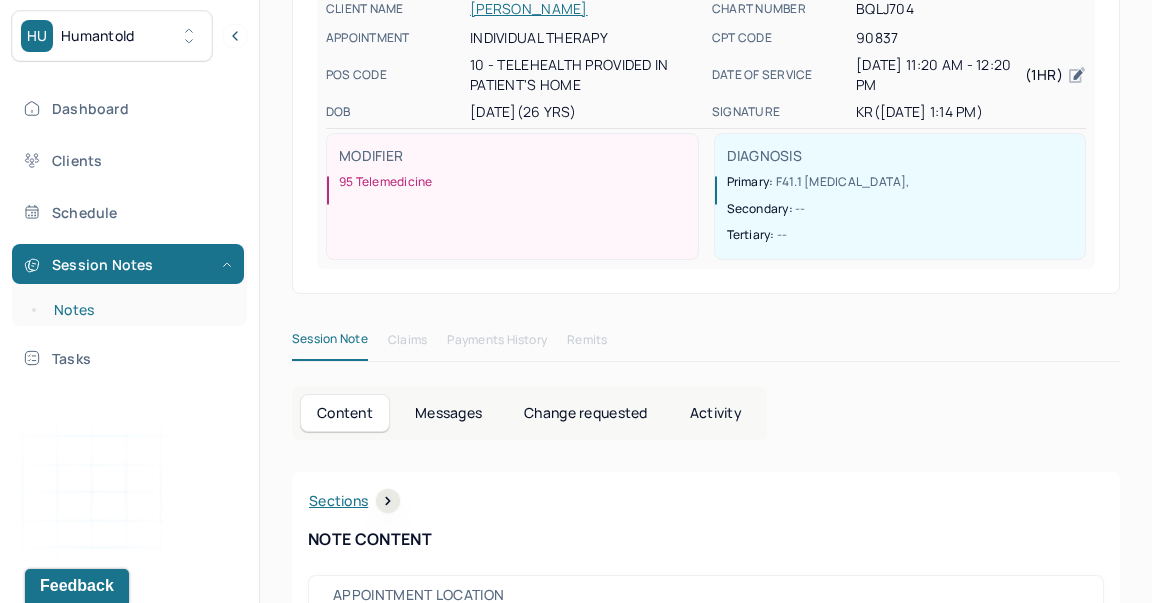click on "Notes" at bounding box center [139, 310] 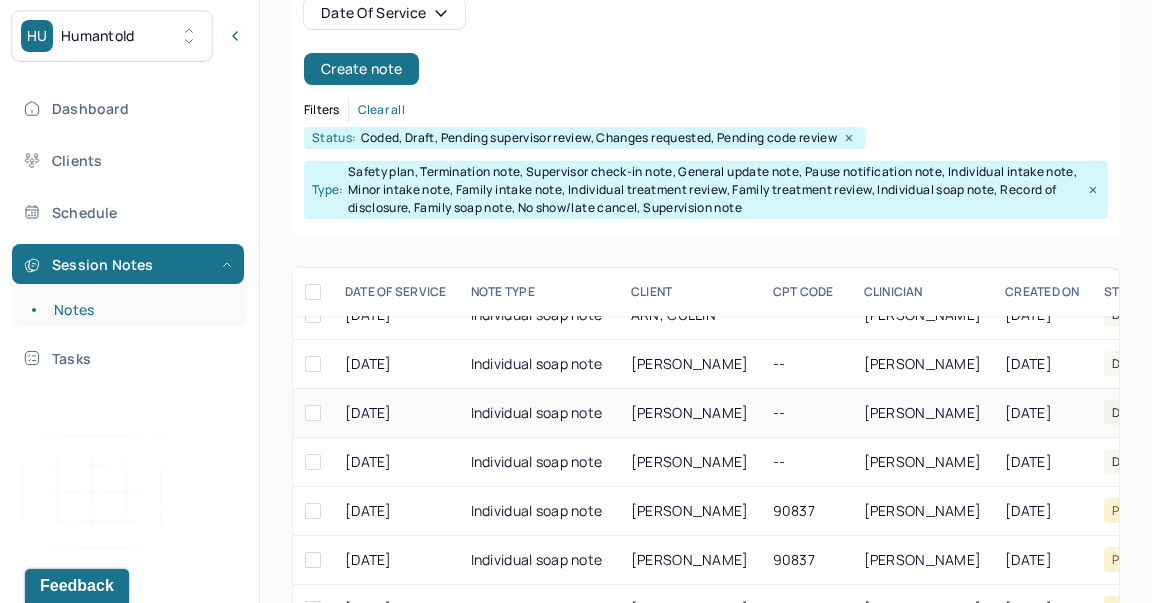 scroll, scrollTop: 371, scrollLeft: 0, axis: vertical 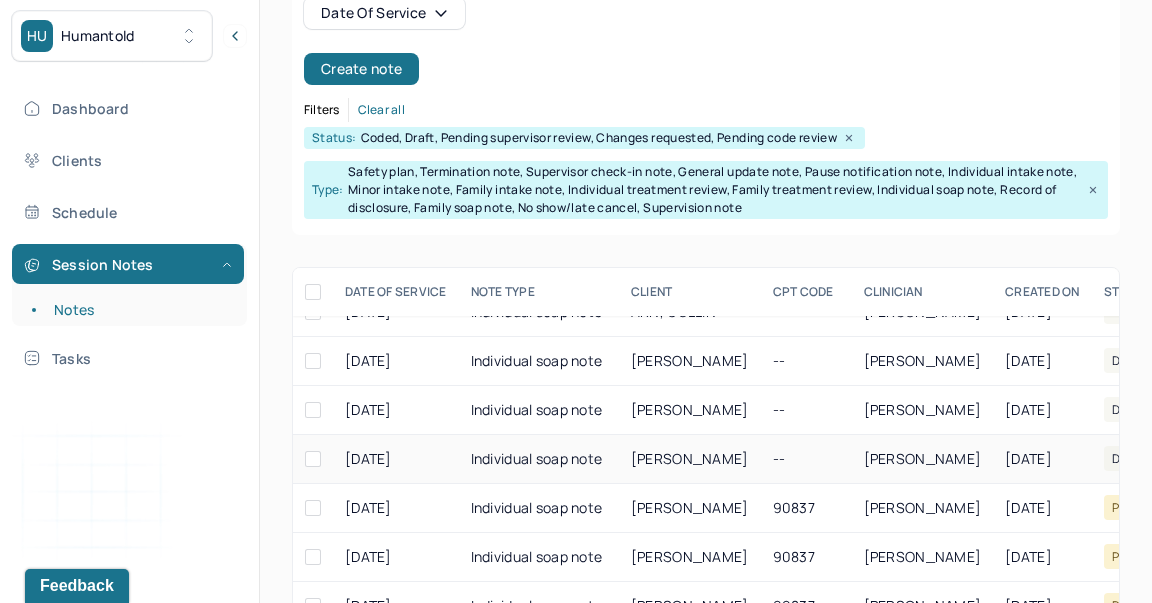 click on "[PERSON_NAME]" at bounding box center [690, 458] 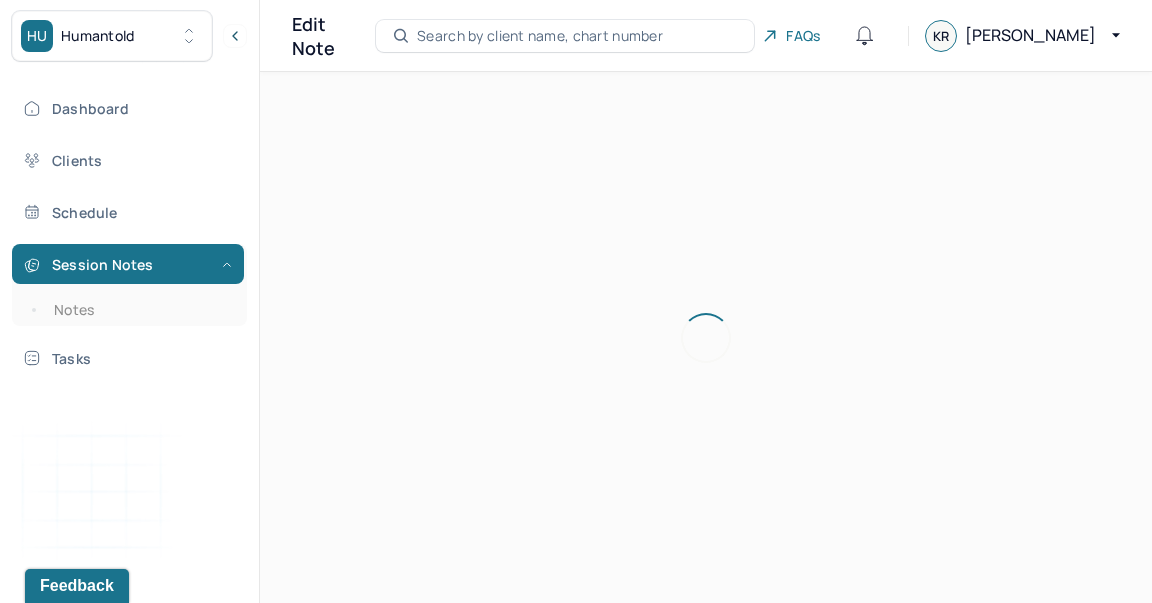 scroll, scrollTop: 0, scrollLeft: 0, axis: both 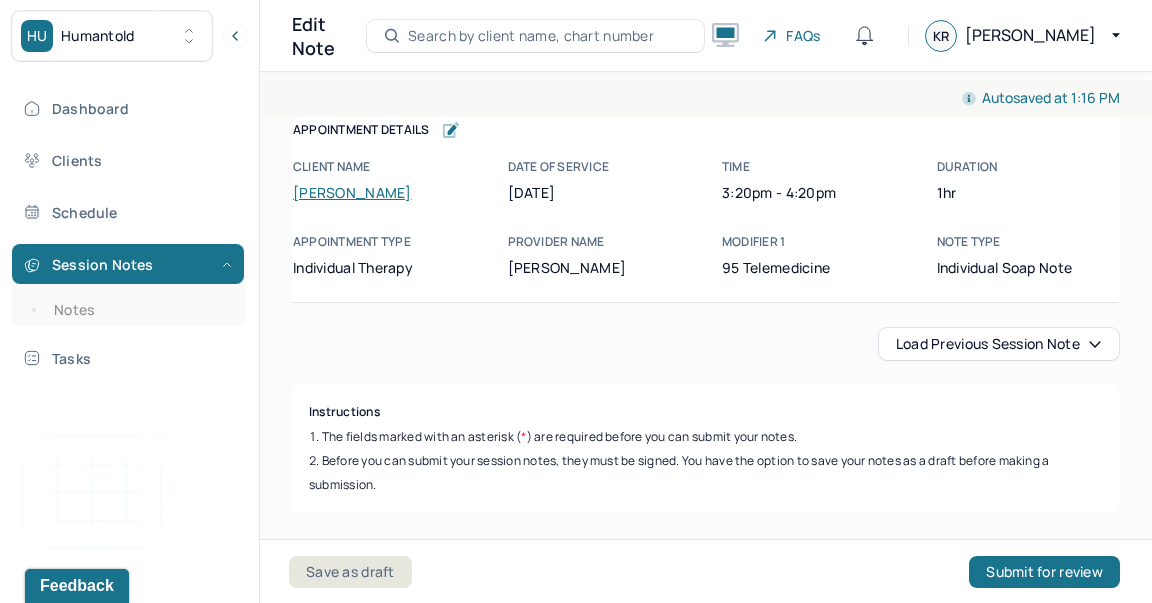 click on "Load previous session note" at bounding box center (999, 344) 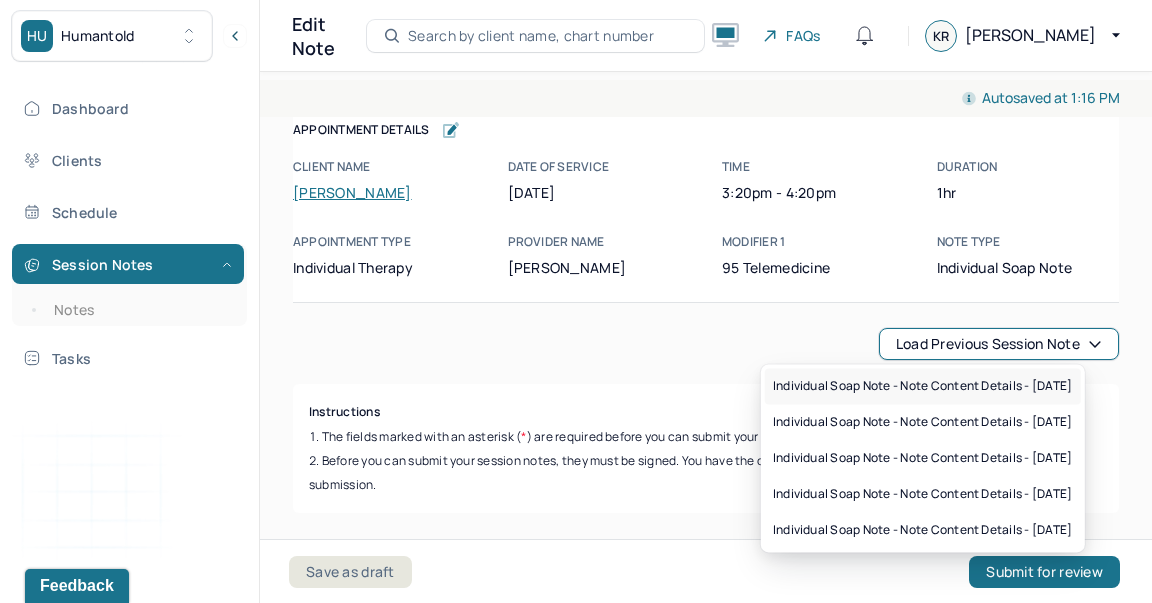 click on "Individual soap note   - Note content Details -   [DATE]" at bounding box center (923, 386) 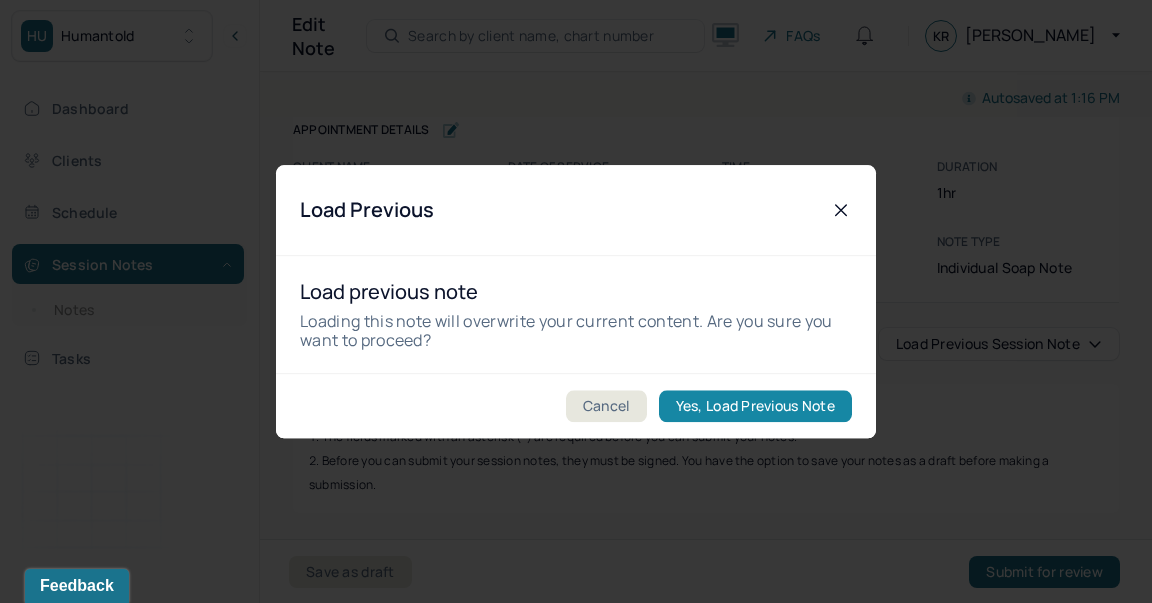 click on "Yes, Load Previous Note" at bounding box center (755, 406) 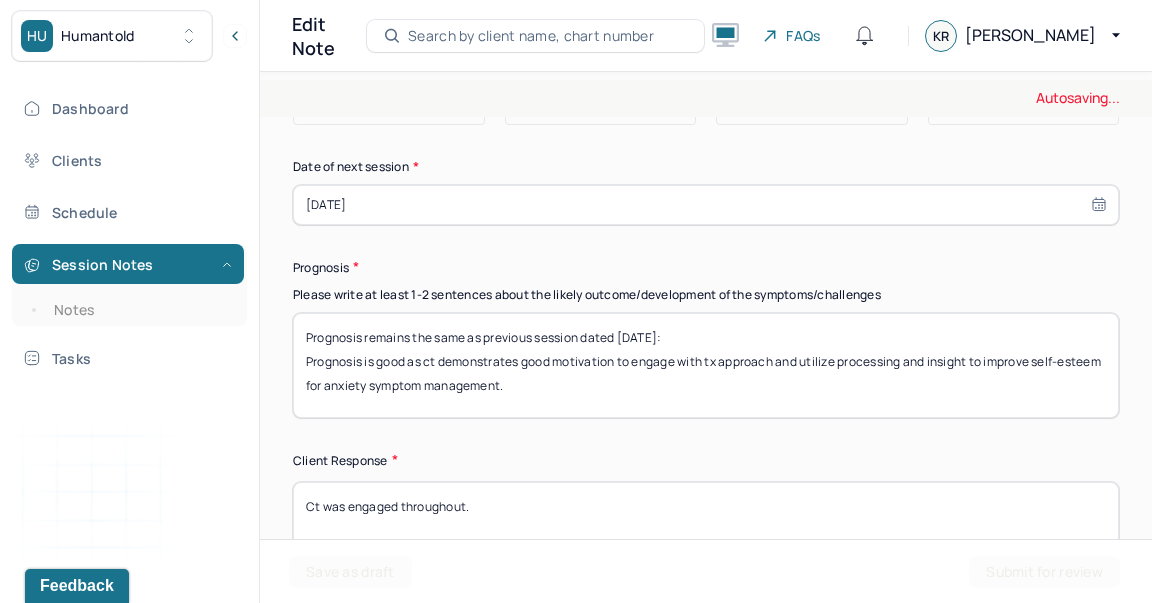 scroll, scrollTop: 3032, scrollLeft: 0, axis: vertical 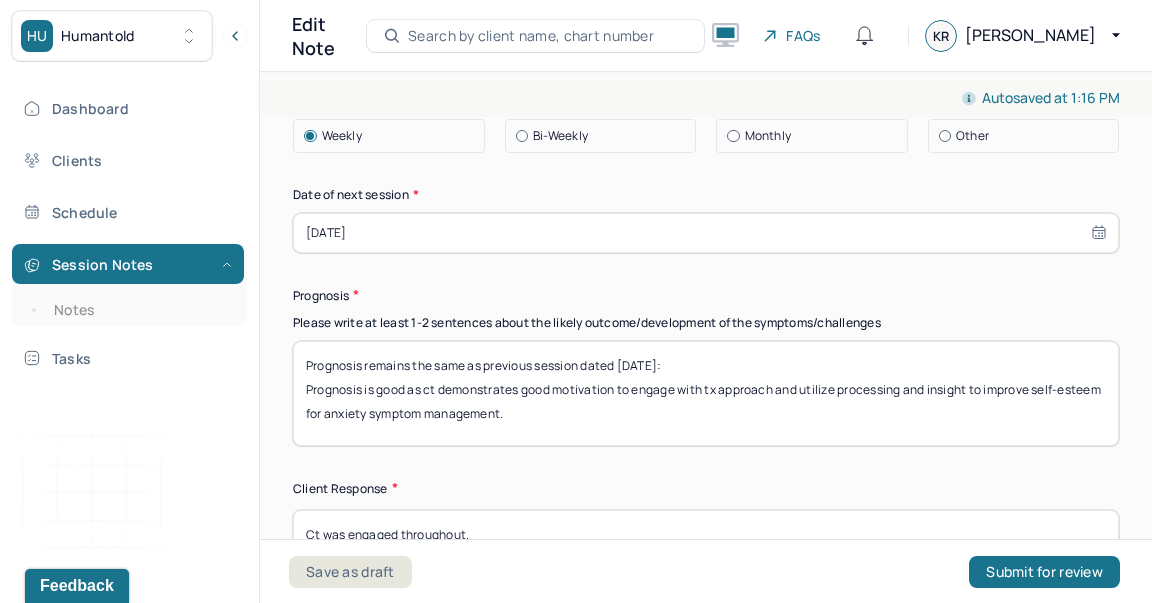 click on "Prognosis remains the same as previous session dated [DATE]:
Prognosis is good as ct demonstrates good motivation to engage with tx approach and utilize processing and insight to improve self-esteem for anxiety symptom management." at bounding box center (706, 393) 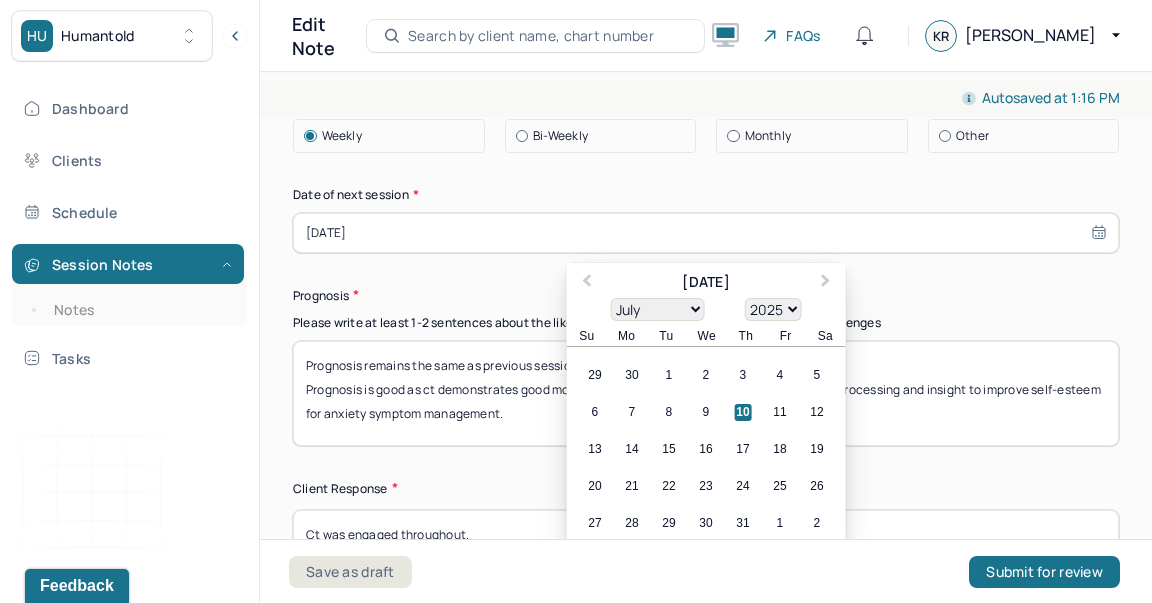click on "[DATE]" at bounding box center [706, 233] 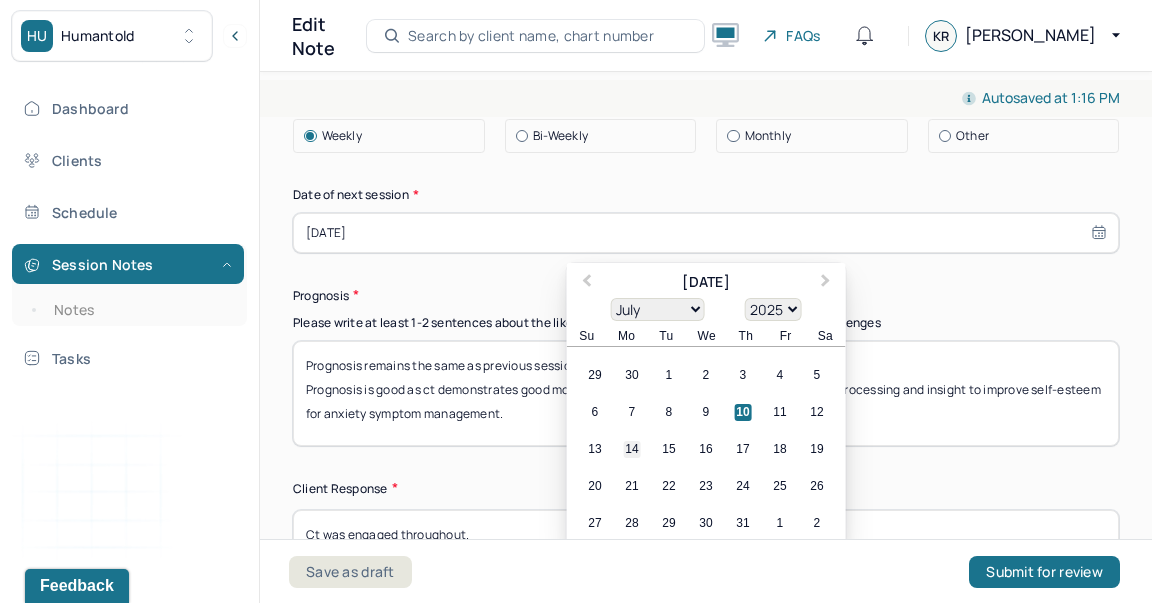 click on "14" at bounding box center (632, 449) 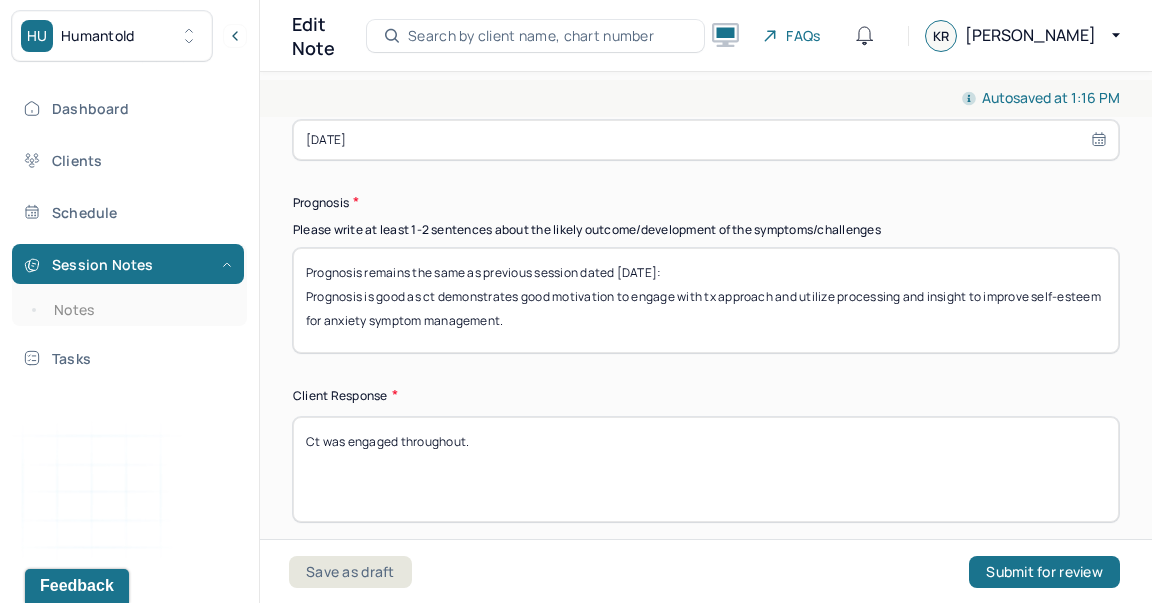 scroll, scrollTop: 3141, scrollLeft: 0, axis: vertical 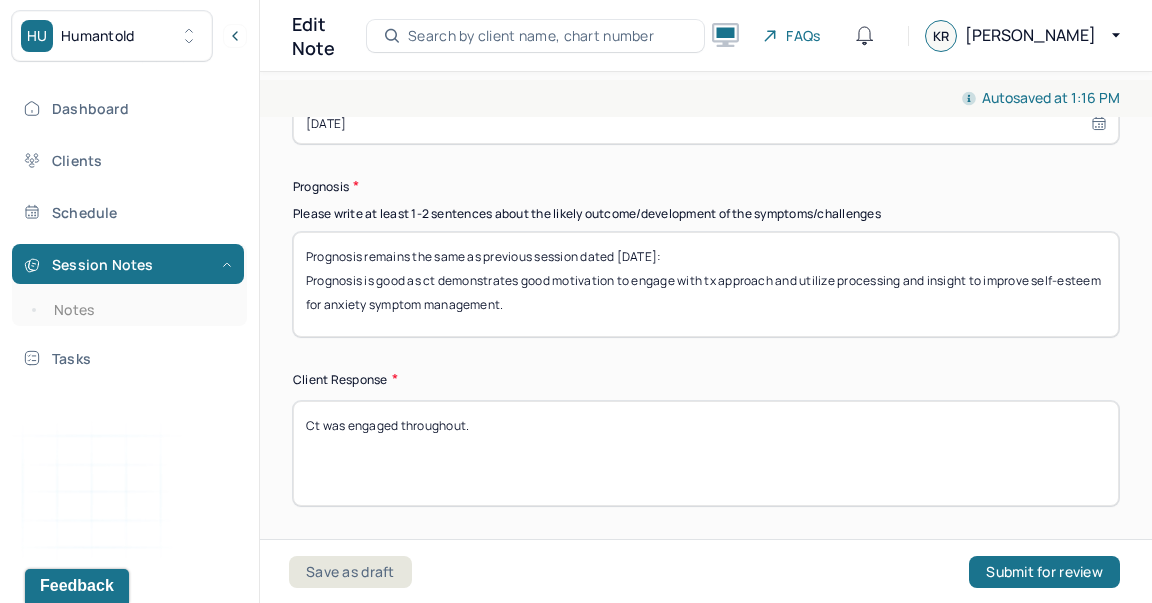 click on "Ct was engaged throughout." at bounding box center (706, 453) 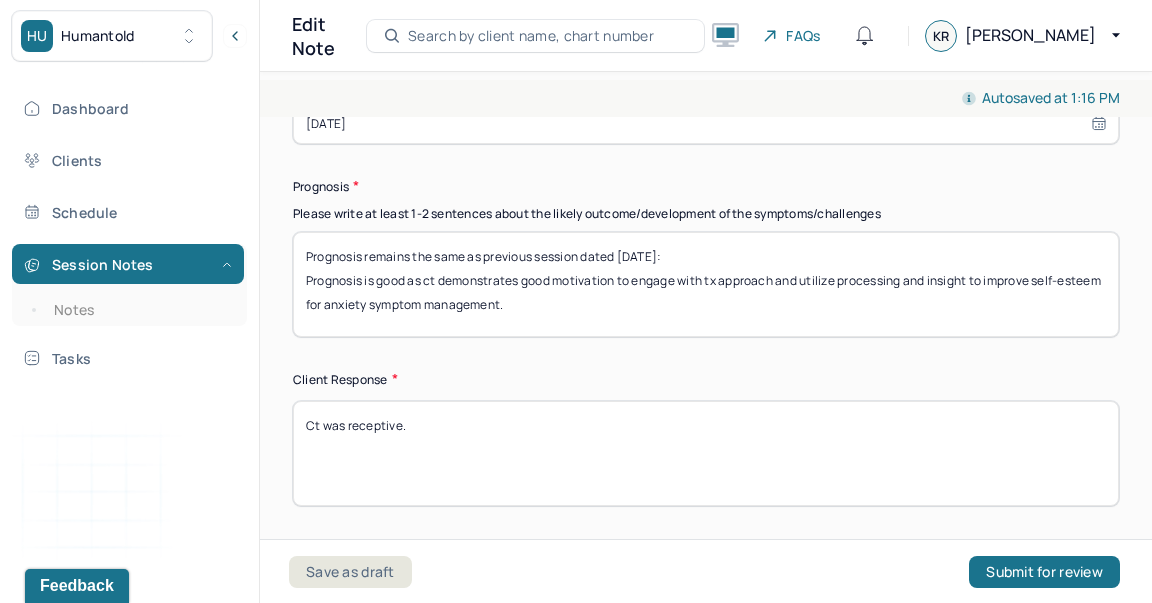 scroll, scrollTop: 3504, scrollLeft: 0, axis: vertical 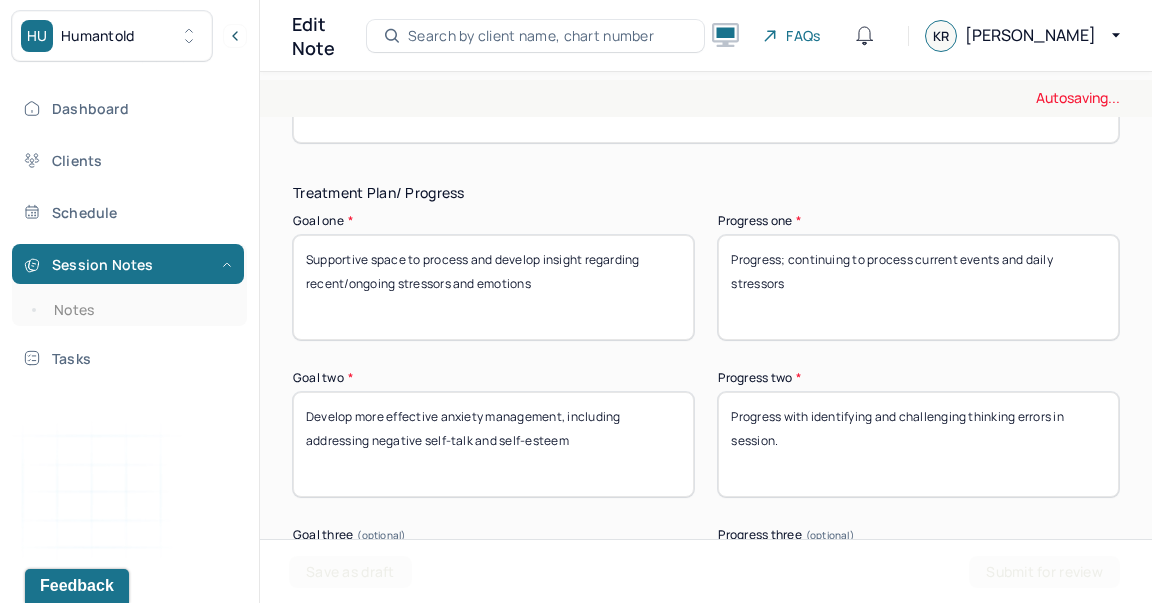 type on "Ct was receptive." 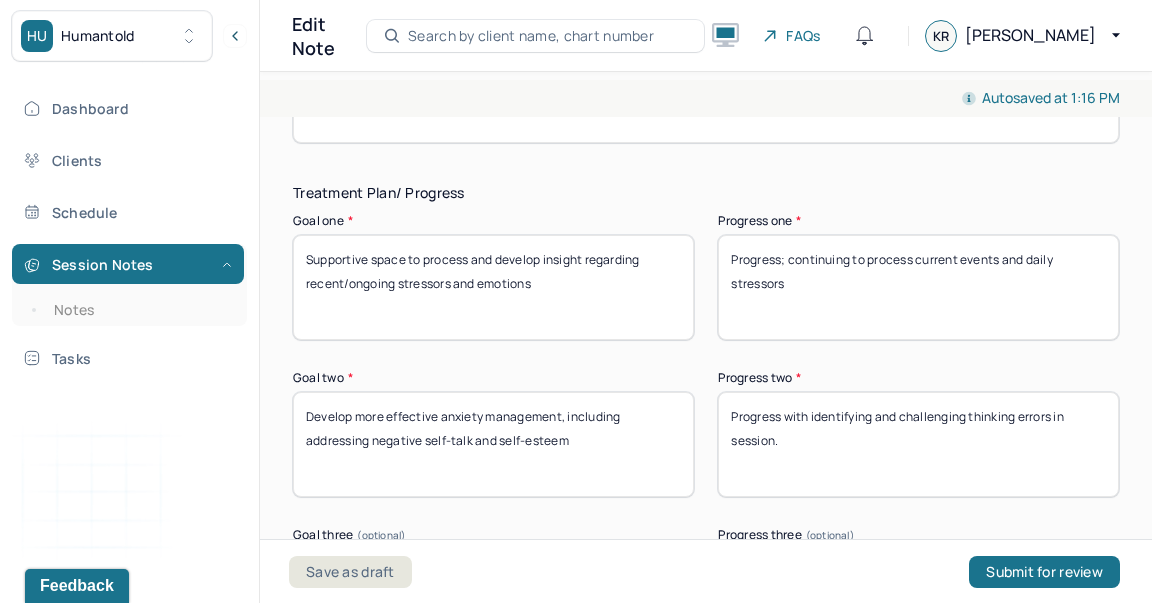 click on "Progress; continuing to process current events and daily stressors" at bounding box center (918, 287) 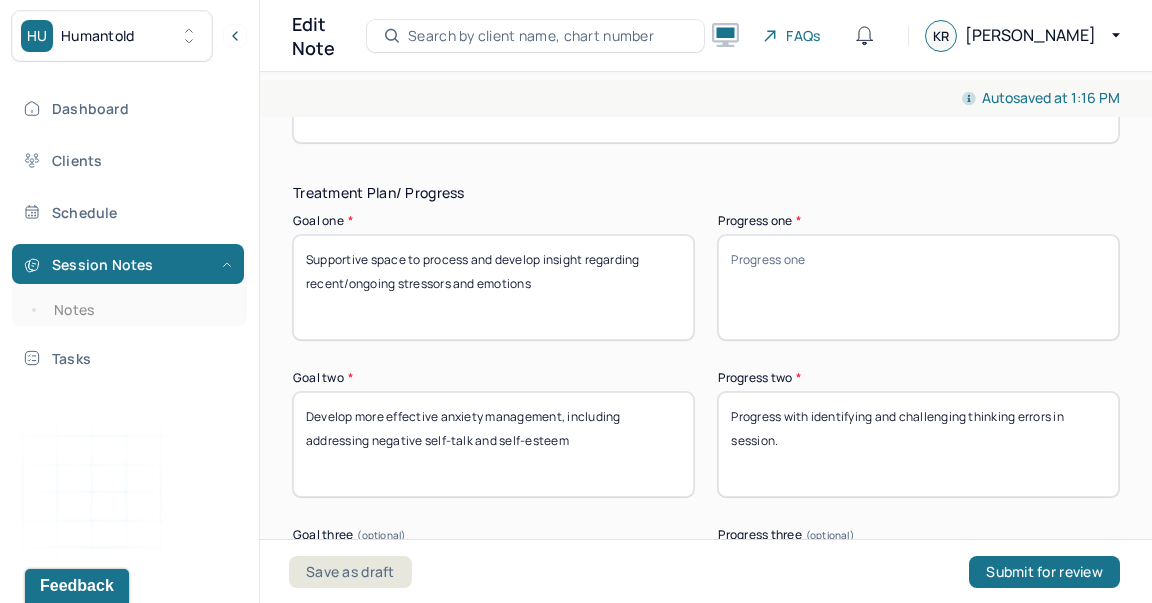 type 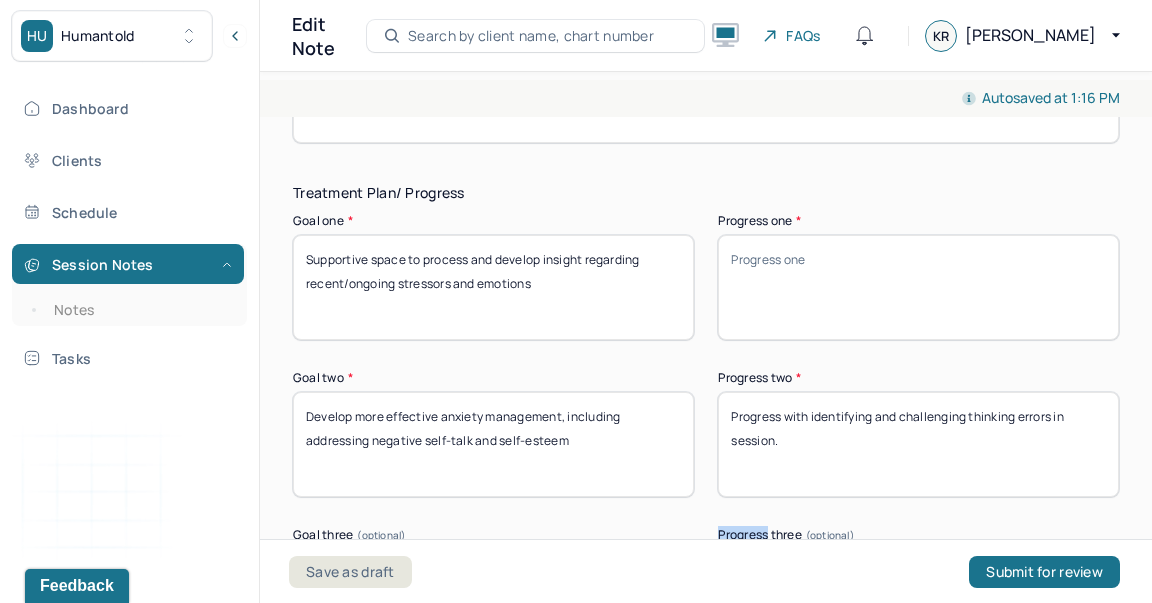 click on "Treatment Plan/ Progress Goal one * Supportive space to process and develop insight regarding recent/ongoing stressors and emotions Progress one * Progress; continuing to process current events and daily stressors Goal two * Develop more effective anxiety management, including addressing negative self-talk and self-esteem Progress two * Progress with identifying and challenging thinking errors in session. Goal three (optional) Emotional processing about break-up/relational distress and supporting increased sense of self Progress three (optional) Progress with insight into needs with relationship Communication Factors impacting treatment Need to manage maladaptive communication (e.g., related to high anxiety, high reactivity repeated questions, or disagreement) among participants Caregiver emotions or behaviors interfered with the caregiver's understanding and ability Evidence or disclosure of a sentinel event and mandated reporting to a third party Details around communication factors impacting treatment" at bounding box center (706, 613) 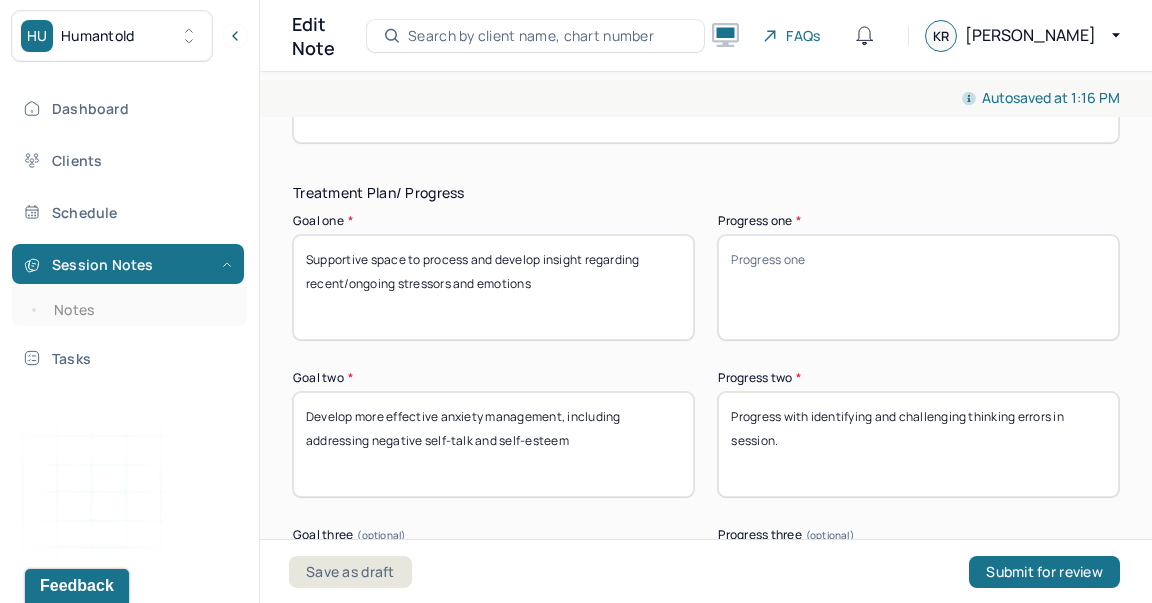 click on "Progress with identifying and challenging thinking errors in session." at bounding box center [918, 444] 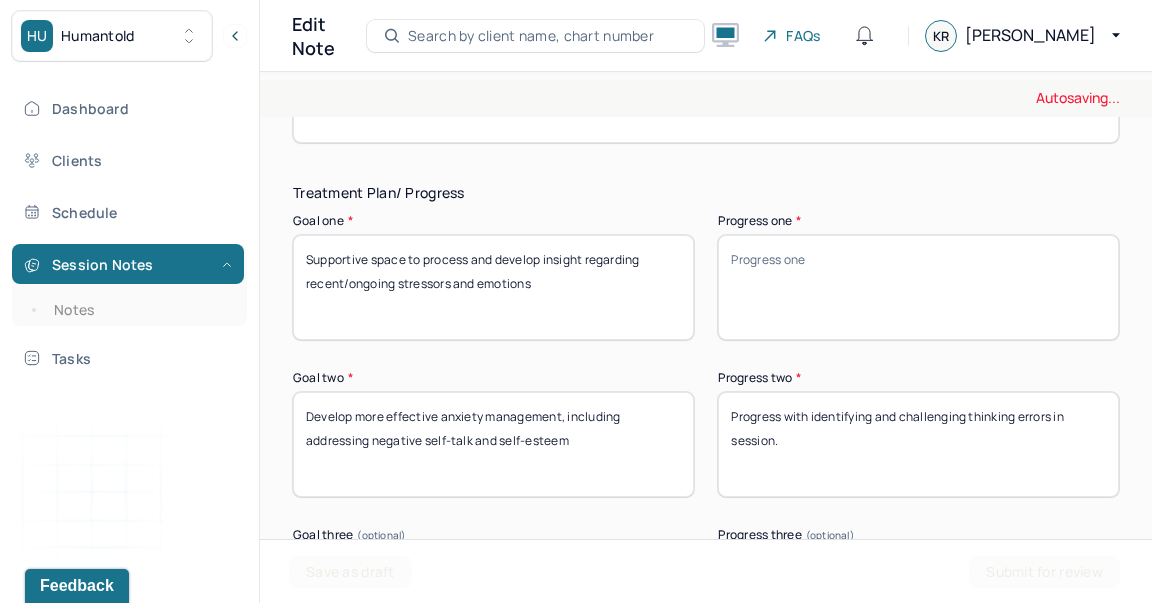 click on "Progress with identifying and challenging thinking errors in session." at bounding box center (918, 444) 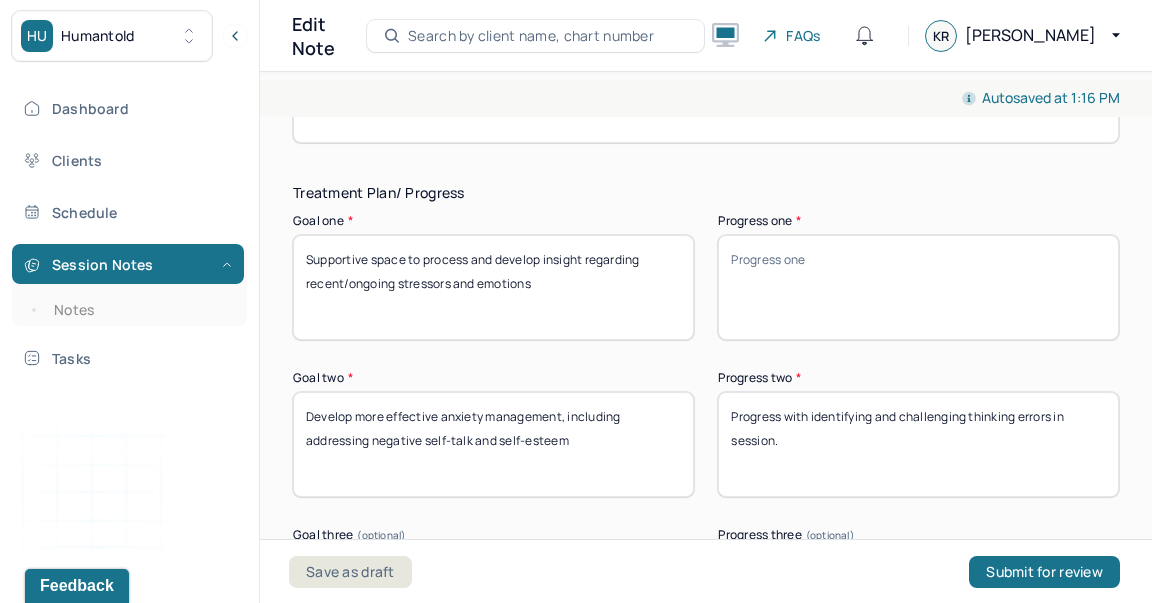 click on "Progress with identifying and challenging thinking errors in session." at bounding box center (918, 444) 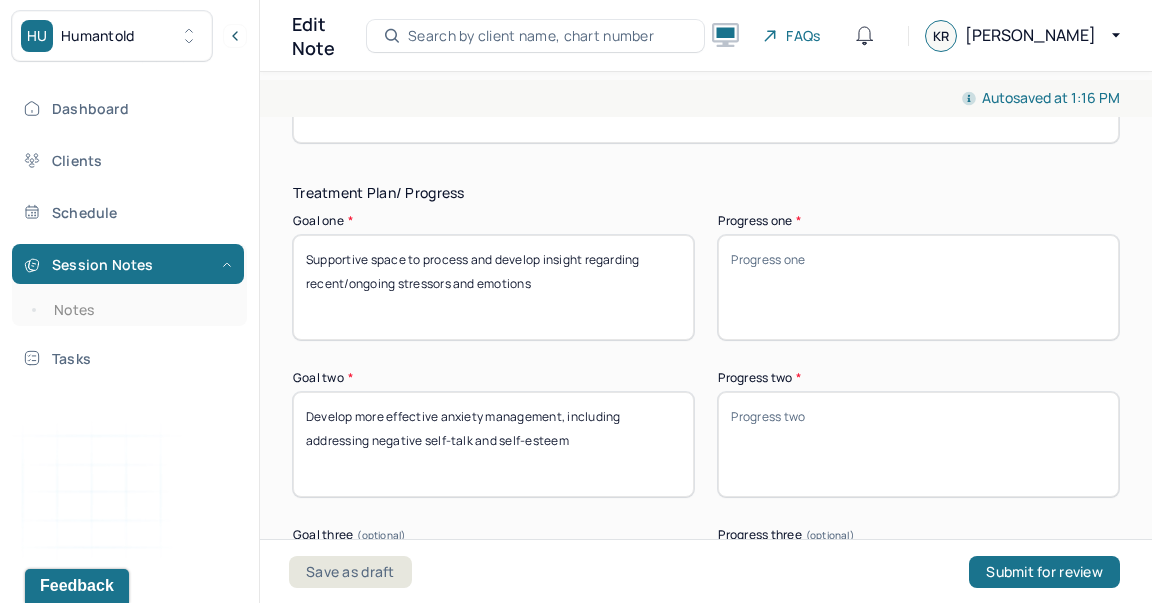 scroll, scrollTop: 3740, scrollLeft: 0, axis: vertical 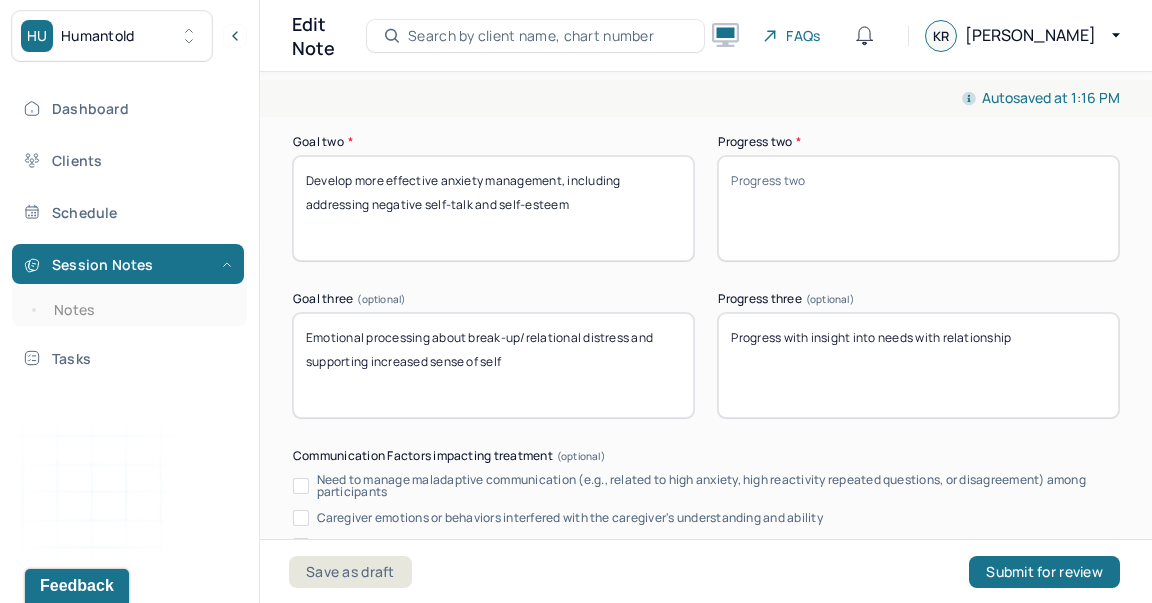 type 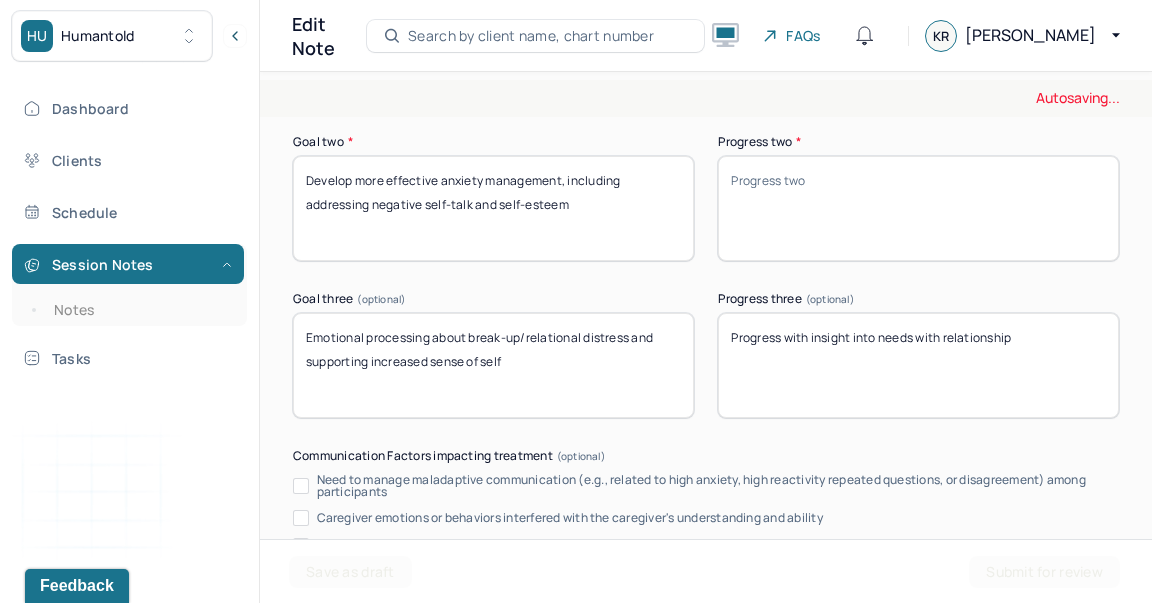 click on "Progress with insight into needs with relationship" at bounding box center [918, 365] 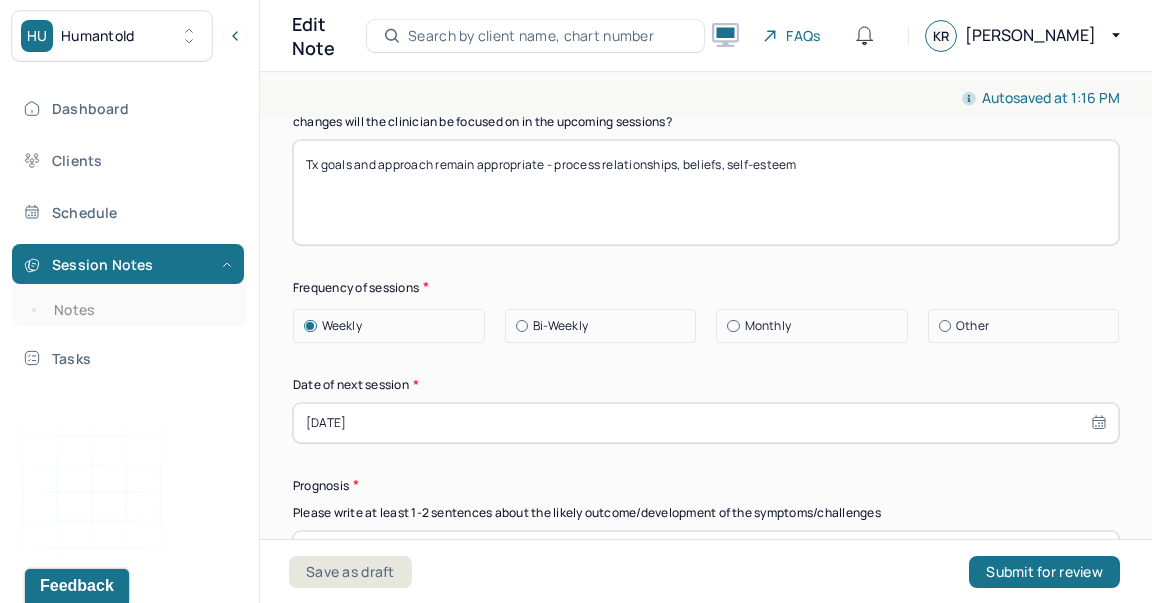 scroll, scrollTop: 2774, scrollLeft: 0, axis: vertical 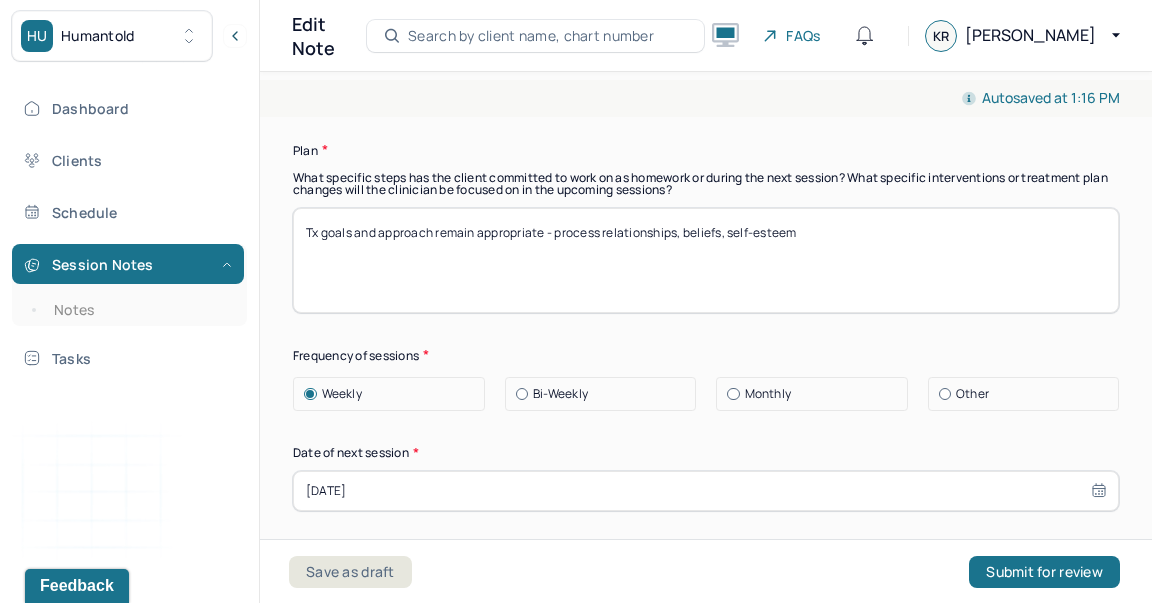 type 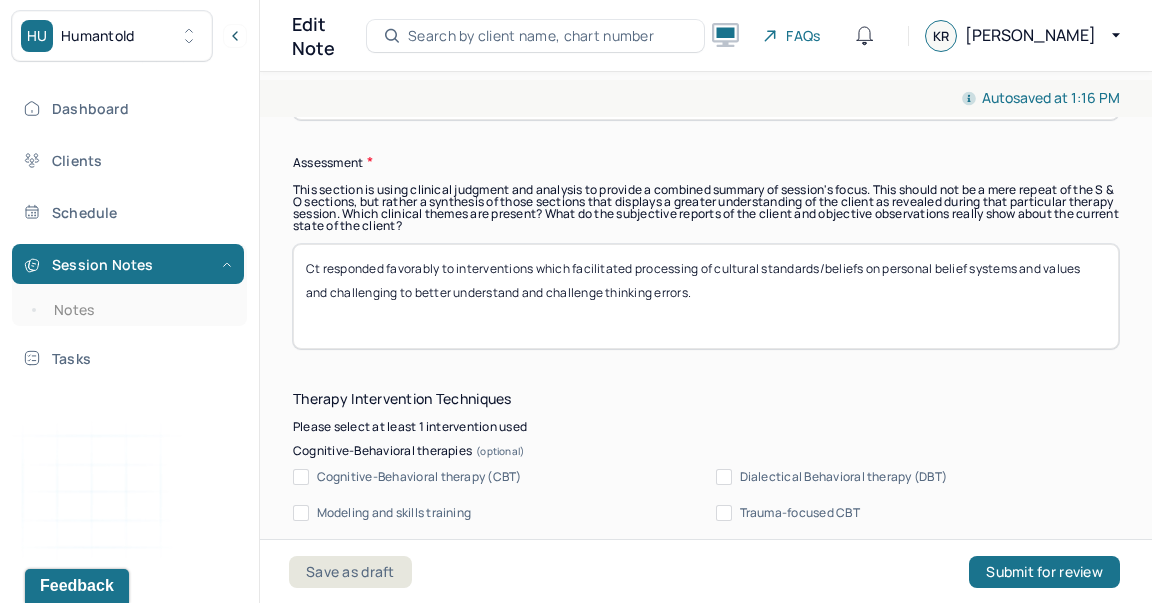 scroll, scrollTop: 1848, scrollLeft: 0, axis: vertical 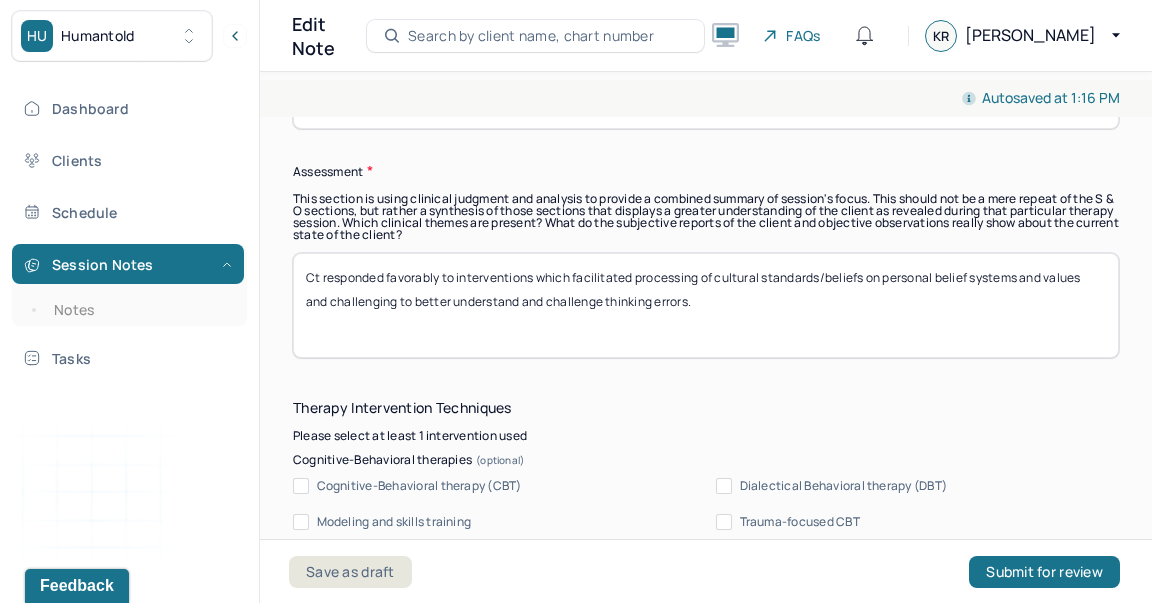 type on "Tx goals and approach remain appropriate - continuing addressing ambivalence." 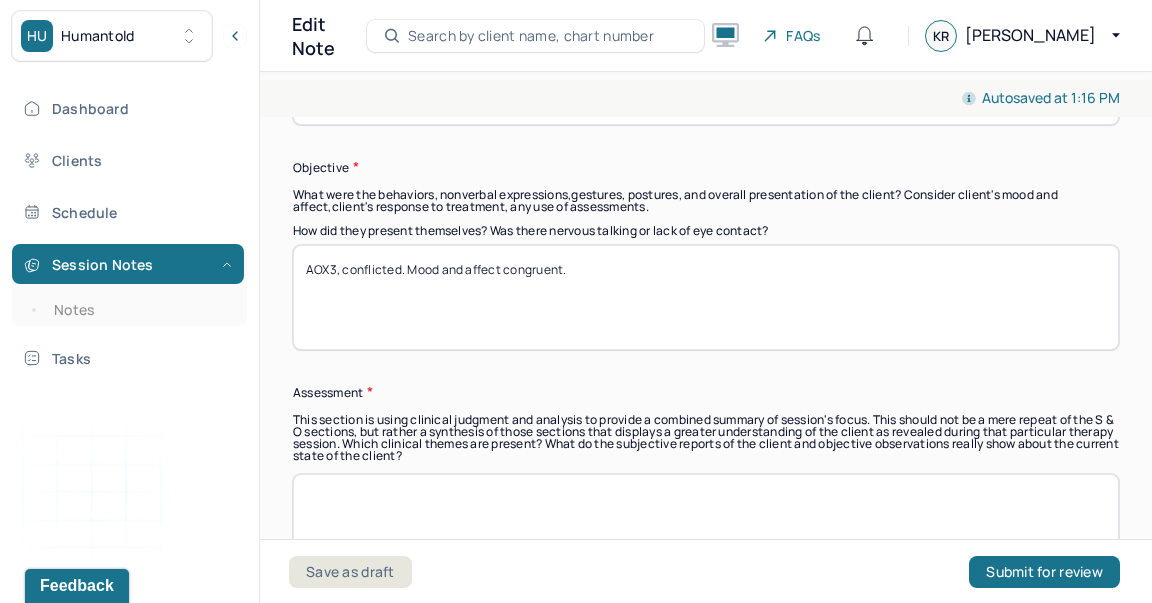 scroll, scrollTop: 1568, scrollLeft: 0, axis: vertical 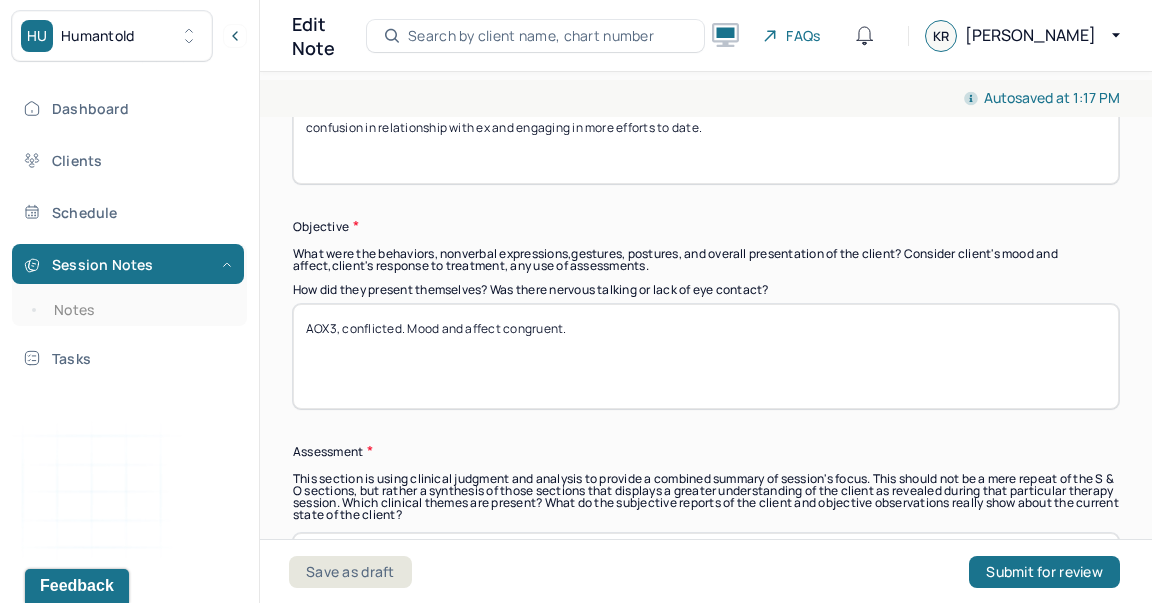 type 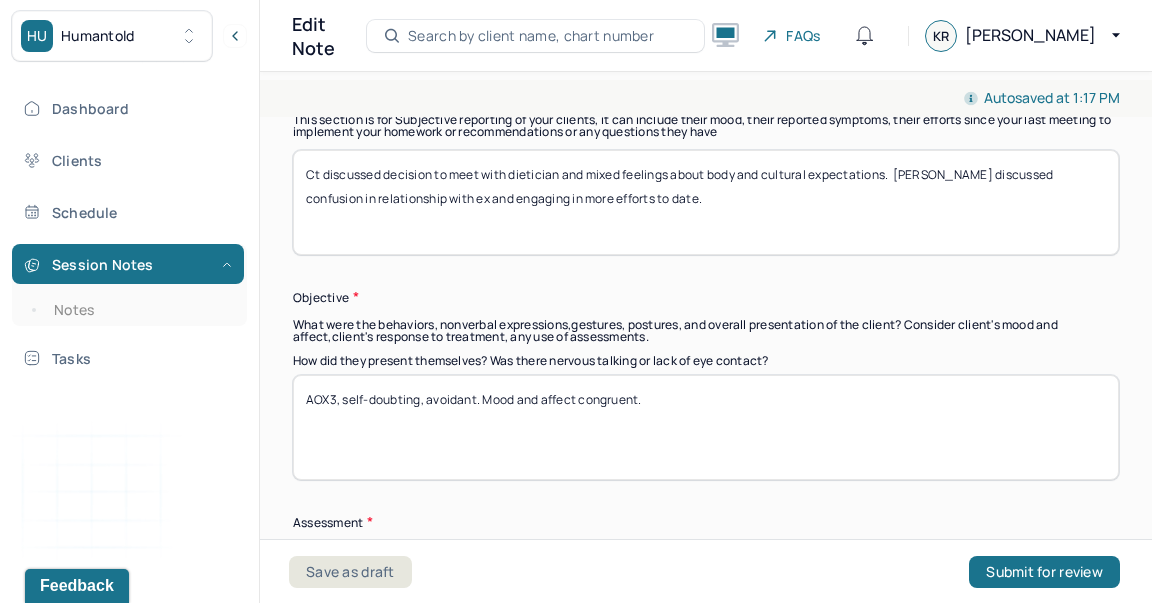 scroll, scrollTop: 1419, scrollLeft: 0, axis: vertical 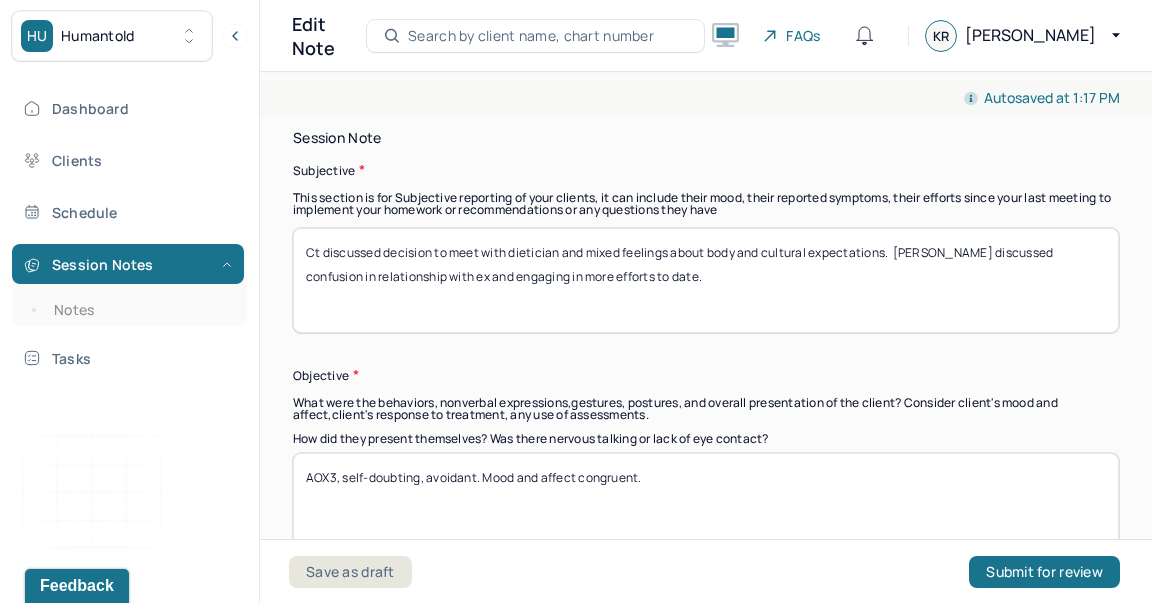 type on "AOX3, self-doubting, avoidant. Mood and affect congruent." 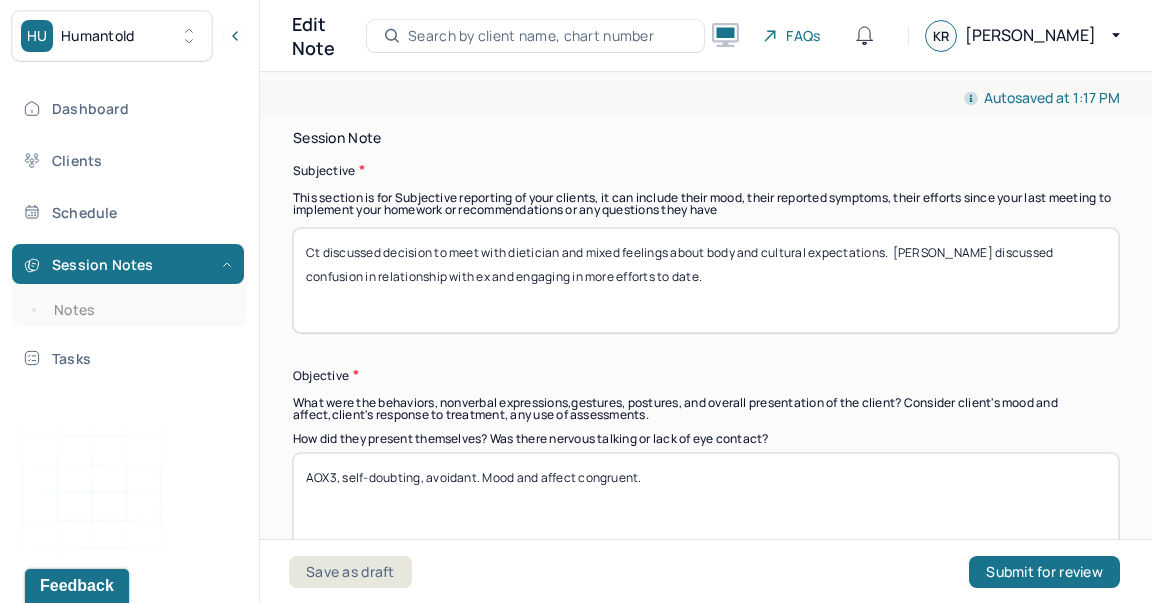 click on "Ct discussed decision to meet with dietician and mixed feelings about body and cultural expectations.  [PERSON_NAME] discussed confusion in relationship with ex and engaging in more efforts to date." at bounding box center (706, 280) 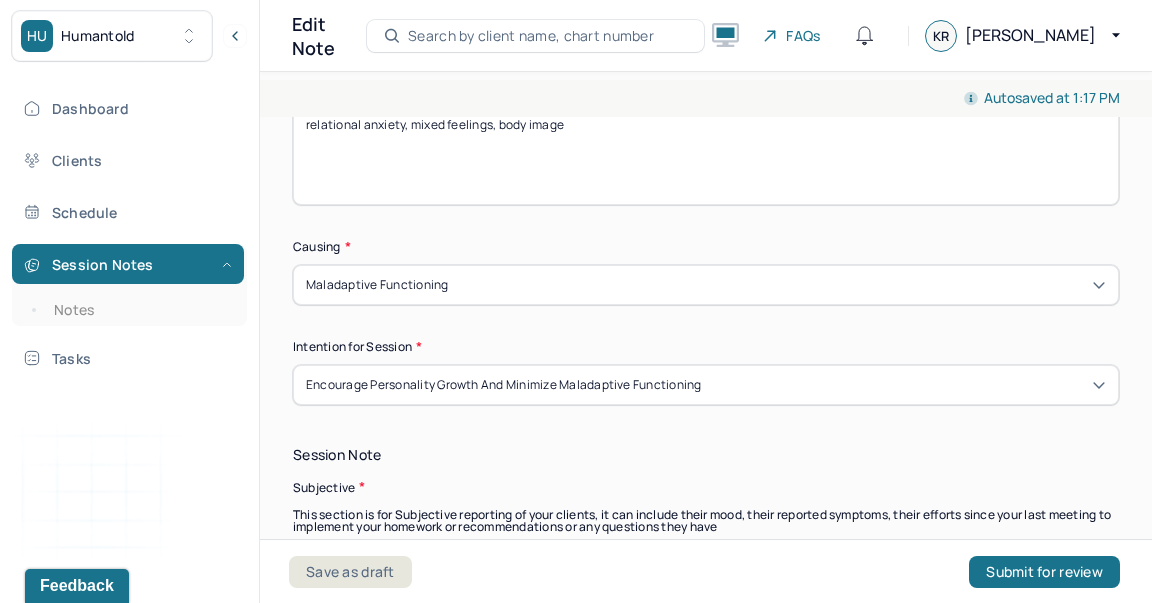 scroll, scrollTop: 1019, scrollLeft: 0, axis: vertical 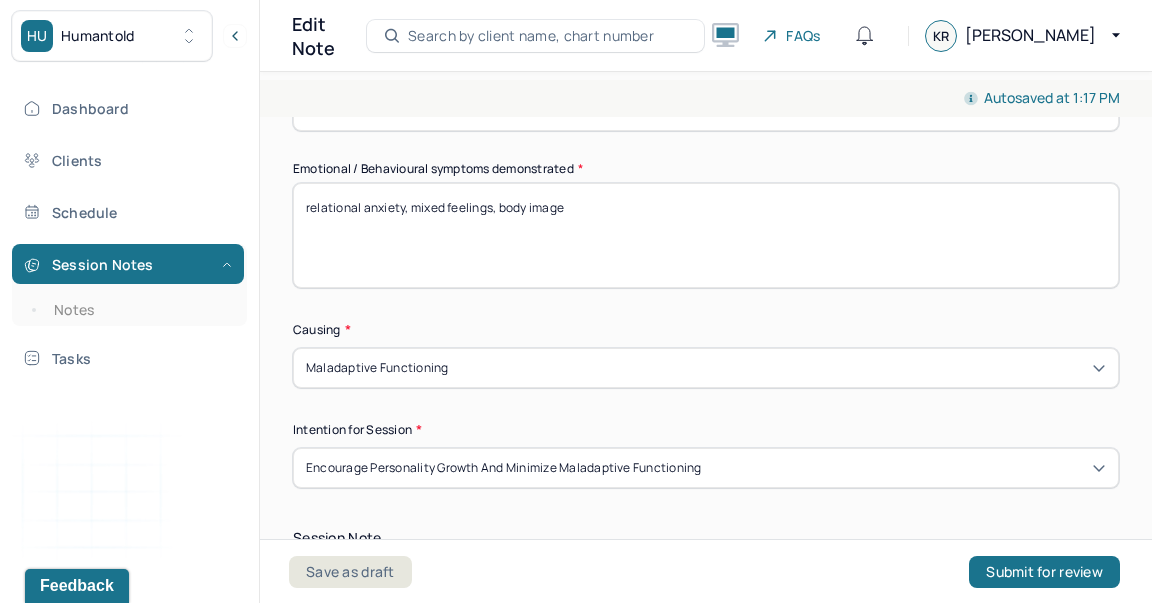 type 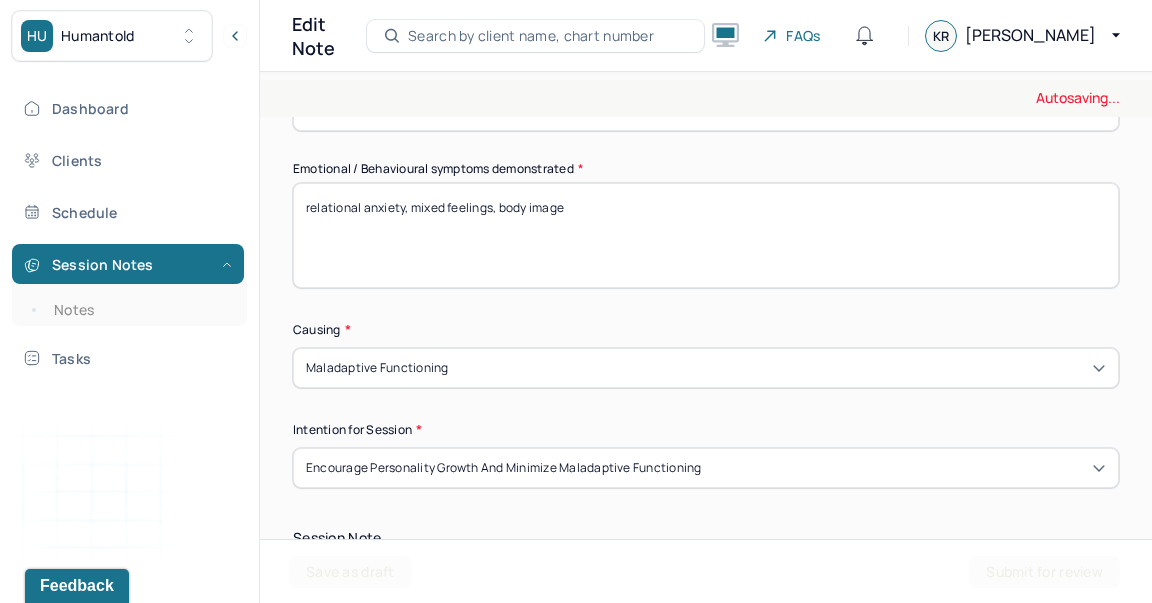 click on "relational anxiety, mixed feelings, body image" at bounding box center (706, 235) 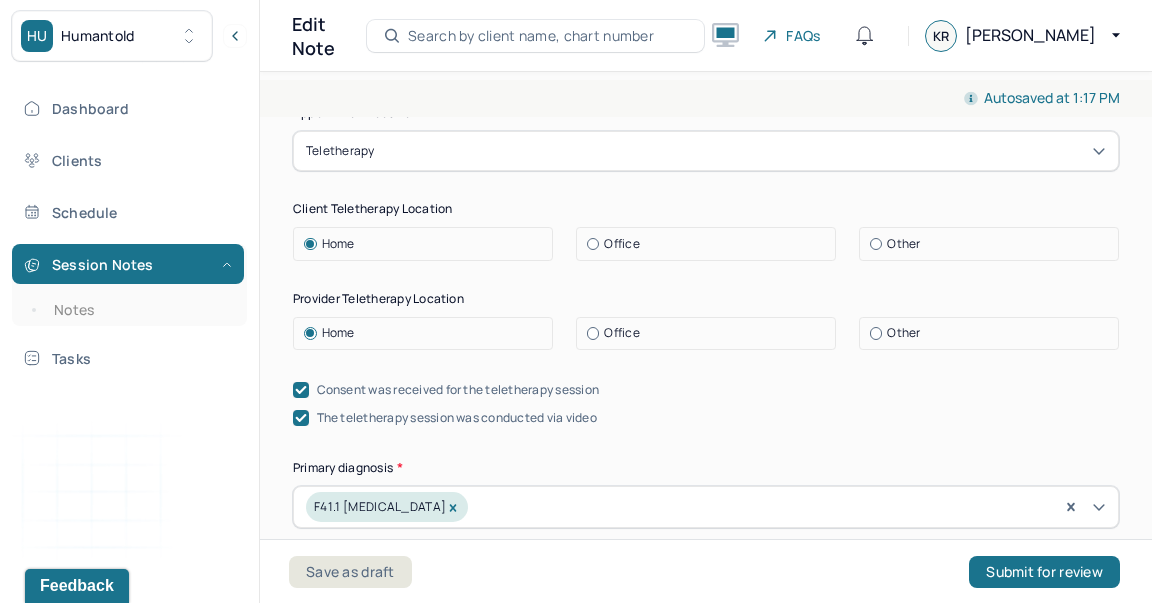 scroll, scrollTop: 438, scrollLeft: 0, axis: vertical 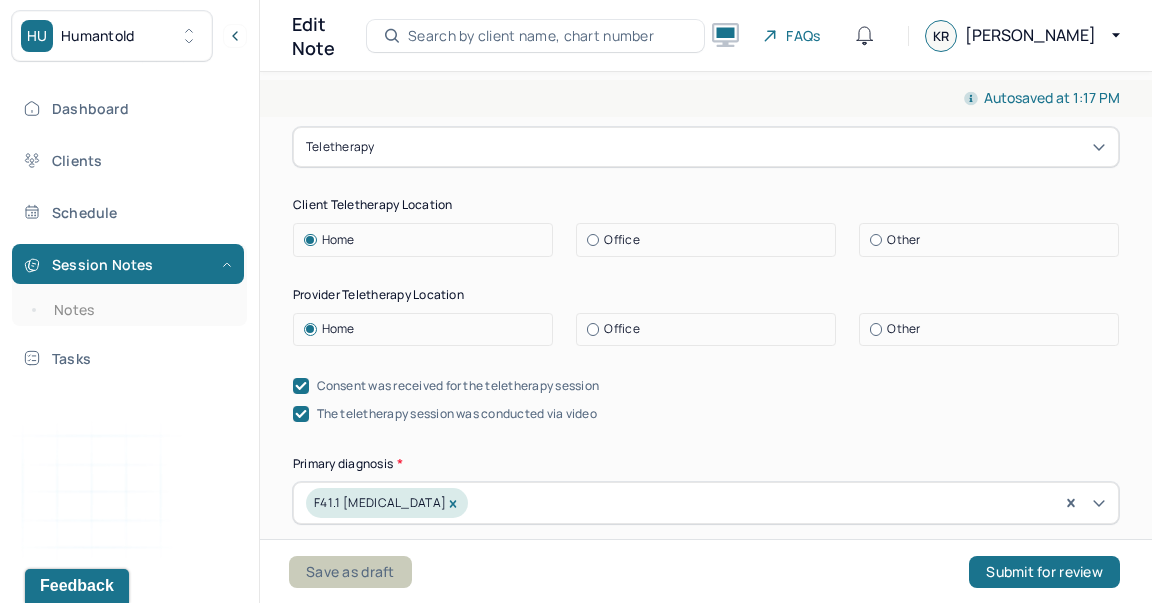 type on "ambivalence, relational distress and dissatisfaction" 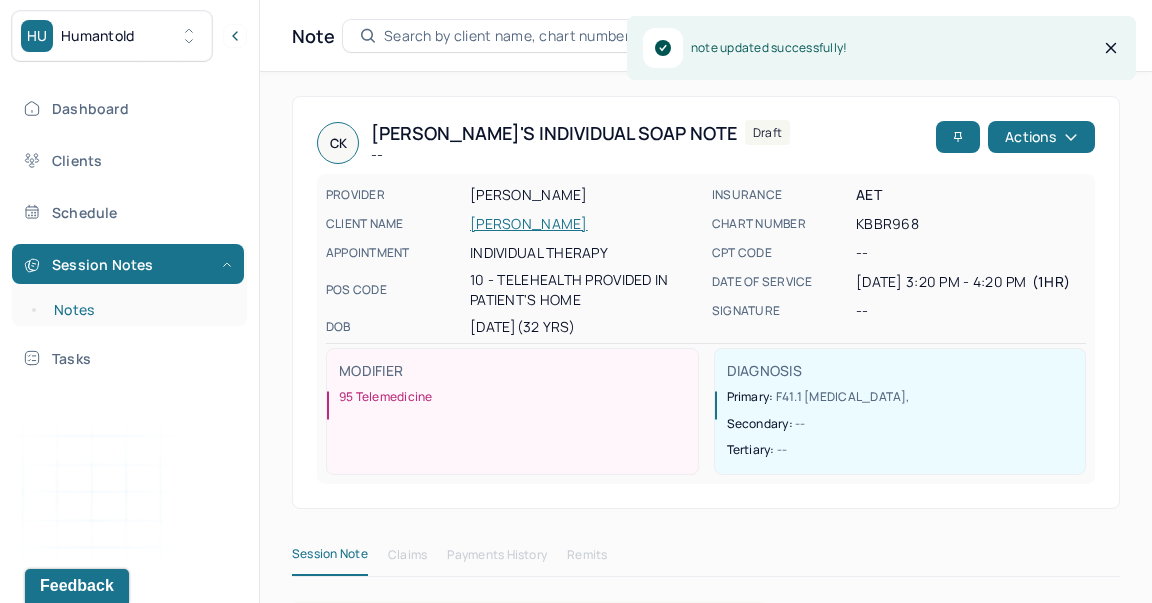 click on "Notes" at bounding box center [139, 310] 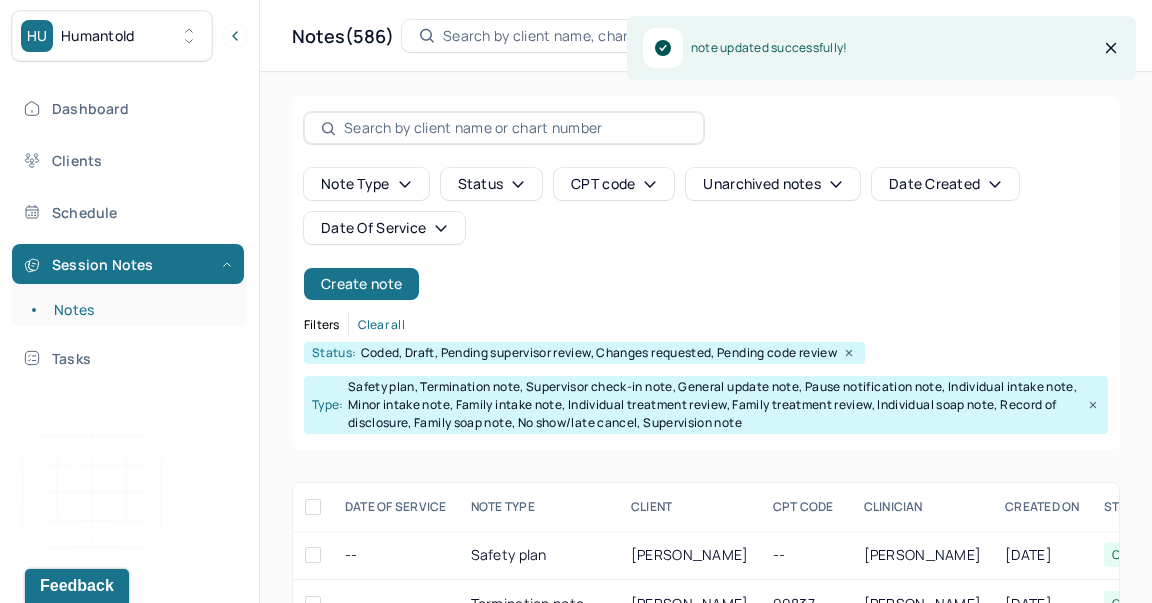 scroll, scrollTop: 385, scrollLeft: 0, axis: vertical 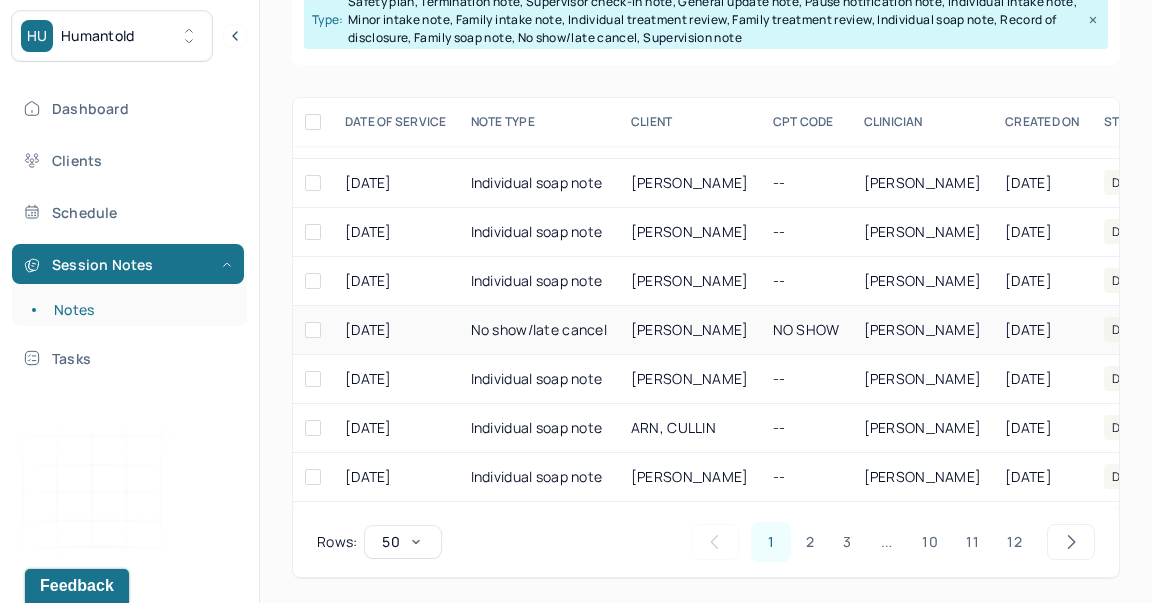 click on "[PERSON_NAME]" at bounding box center (690, 329) 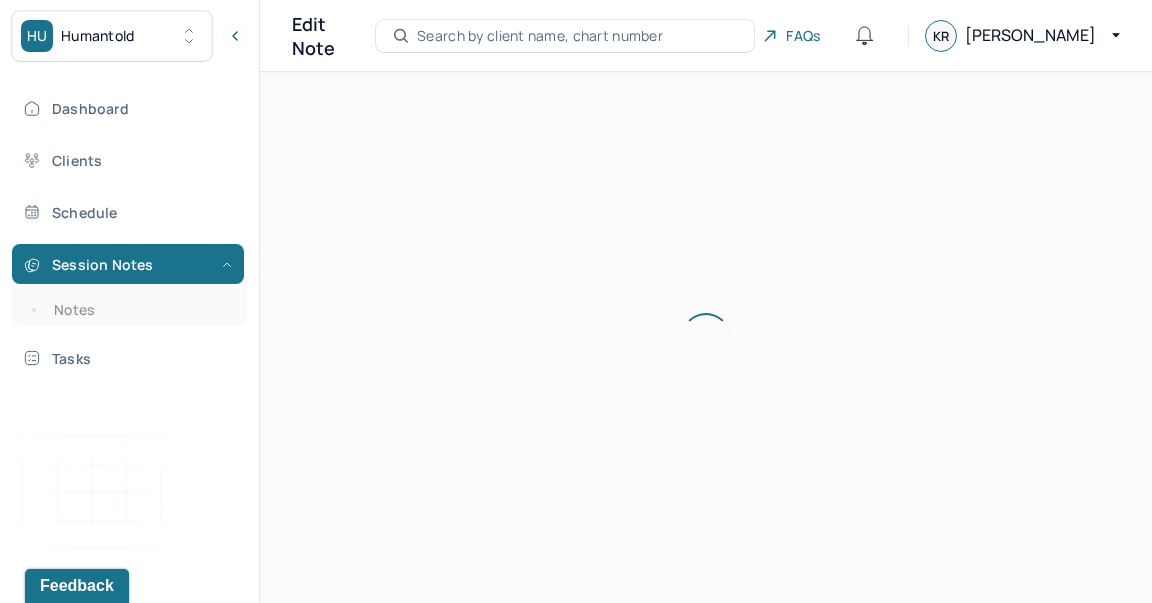 scroll, scrollTop: 0, scrollLeft: 0, axis: both 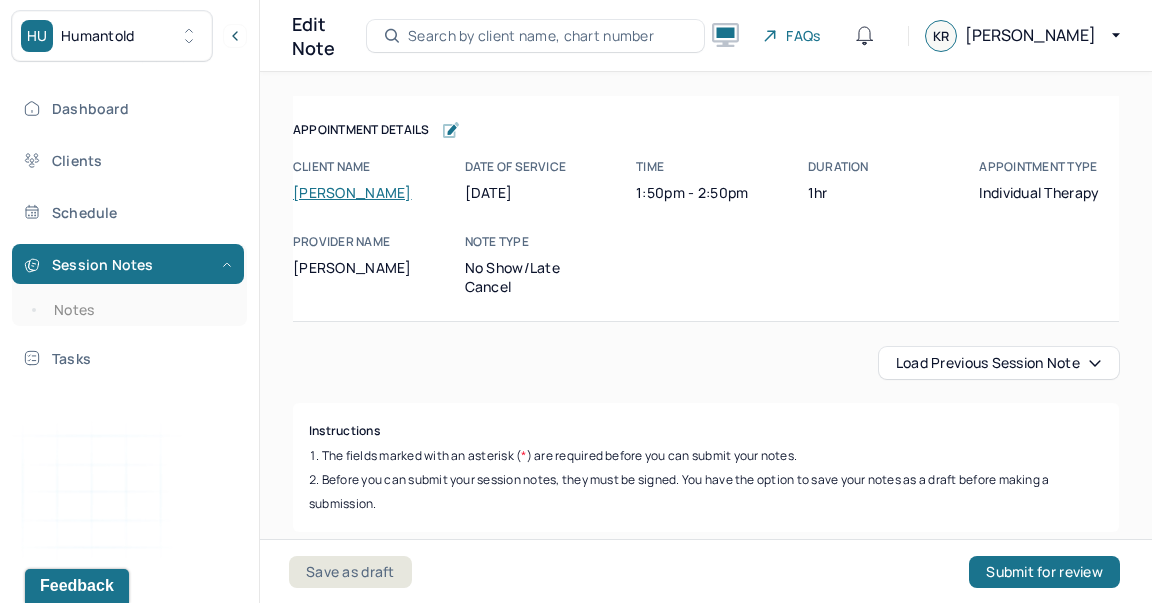 click on "Load previous session note" at bounding box center (999, 363) 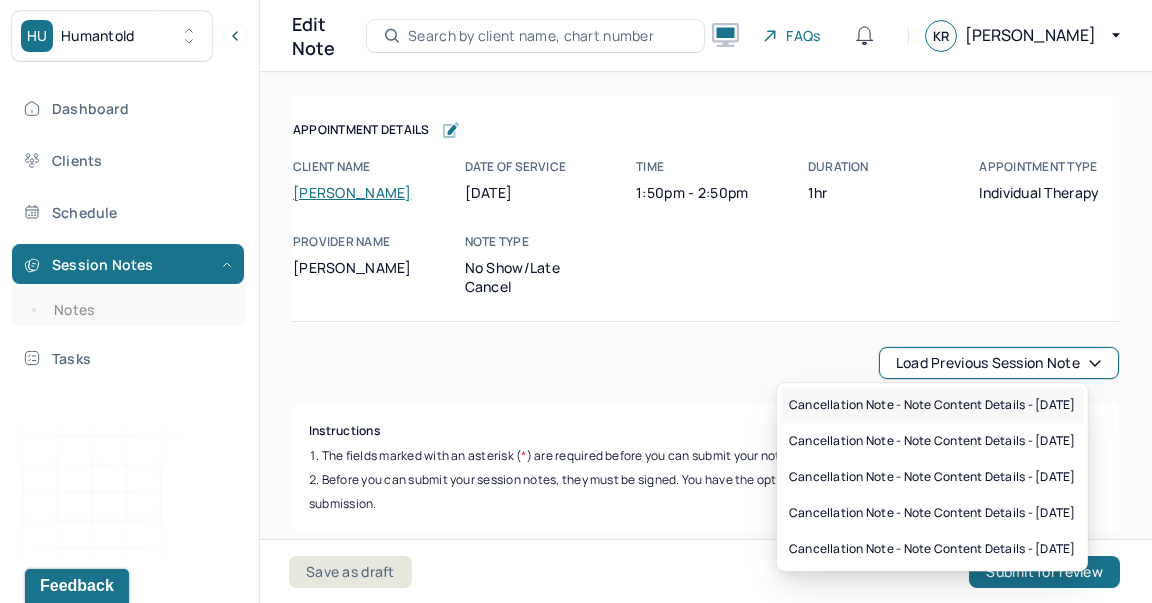 click on "Cancellation note   - Note content Details -   [DATE]" at bounding box center [932, 405] 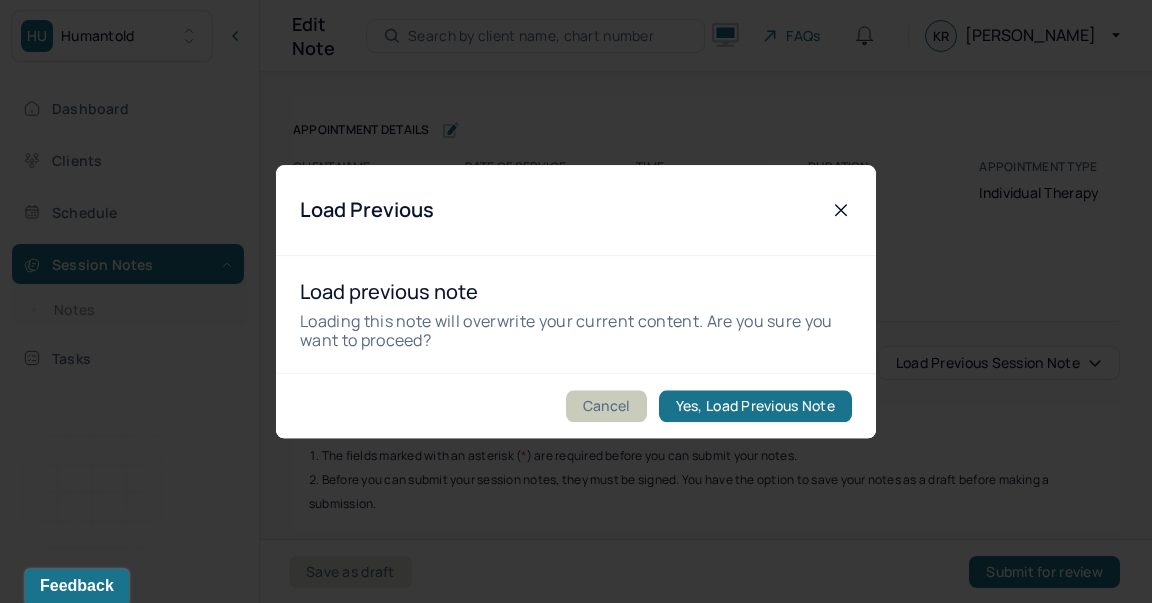 click on "Cancel" at bounding box center (606, 406) 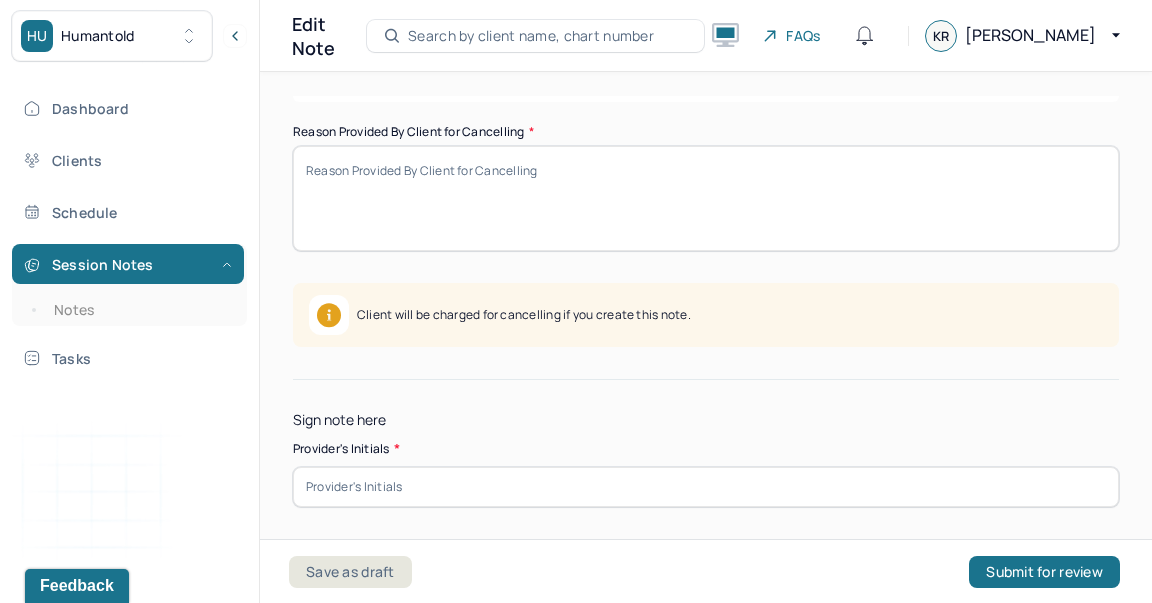 scroll, scrollTop: 431, scrollLeft: 0, axis: vertical 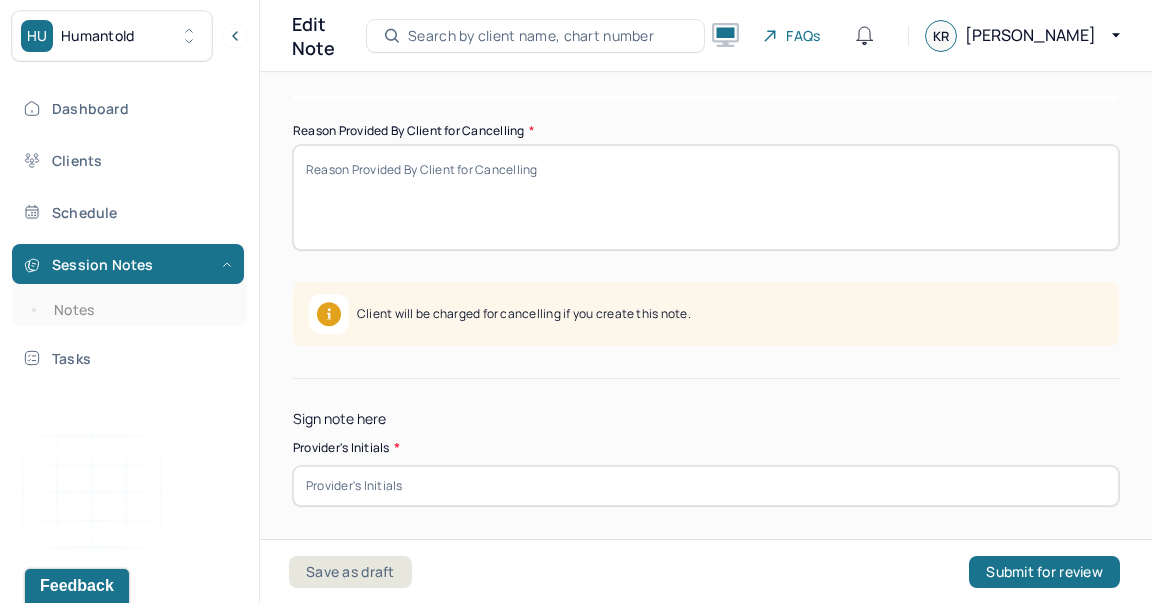 click on "Reason Provided By Client for Cancelling *" at bounding box center (706, 197) 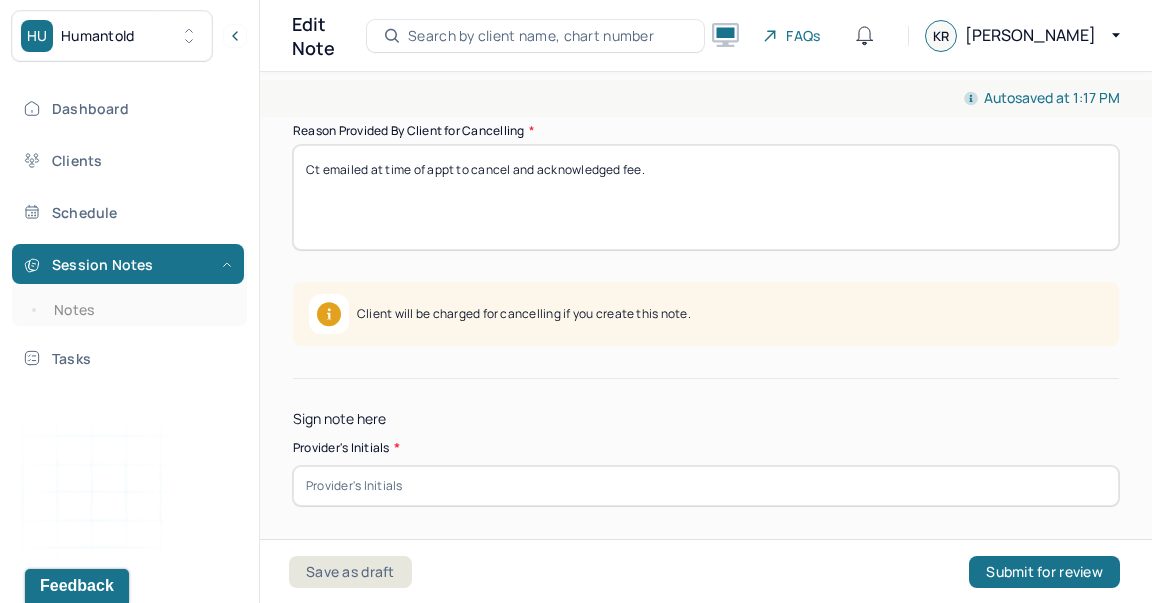 type on "Ct emailed at time of appt to cancel and acknowledged fee." 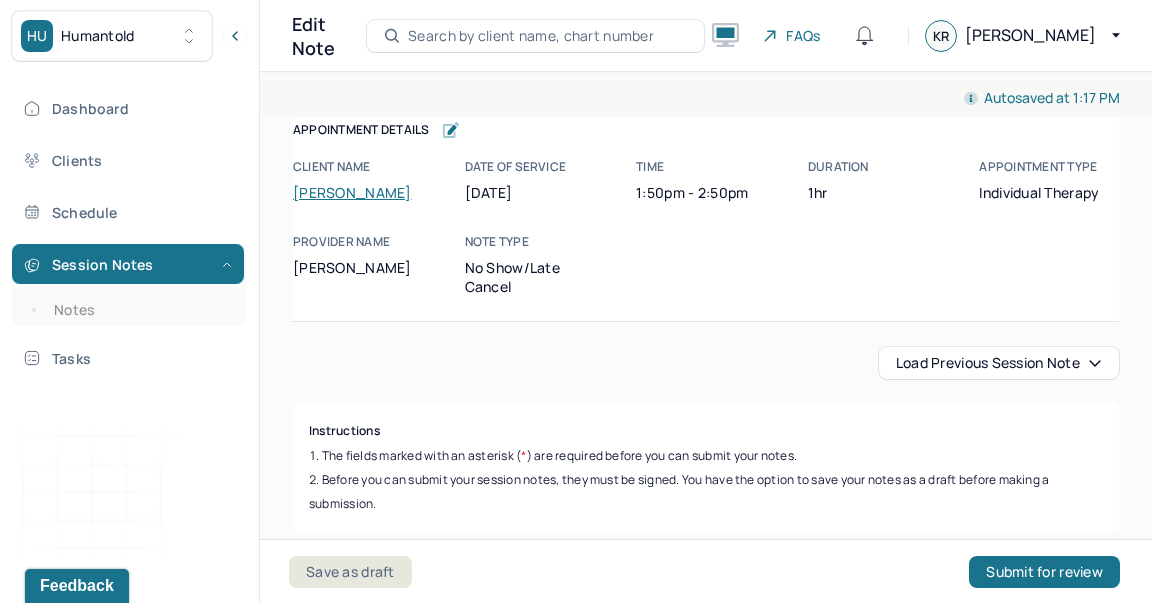 scroll, scrollTop: 515, scrollLeft: 0, axis: vertical 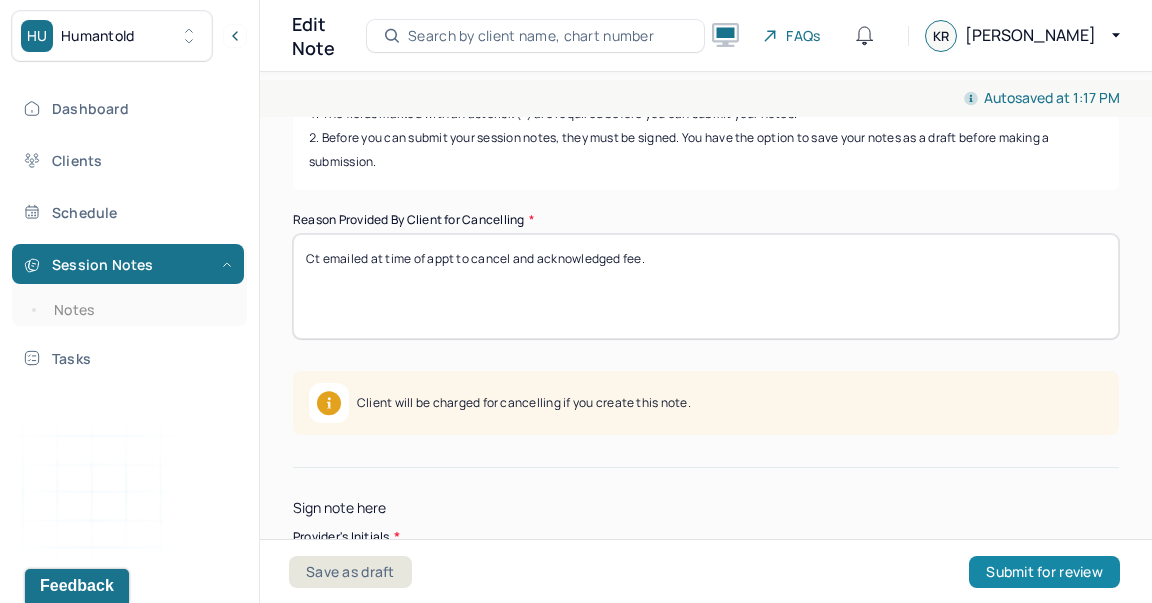 type on "KR" 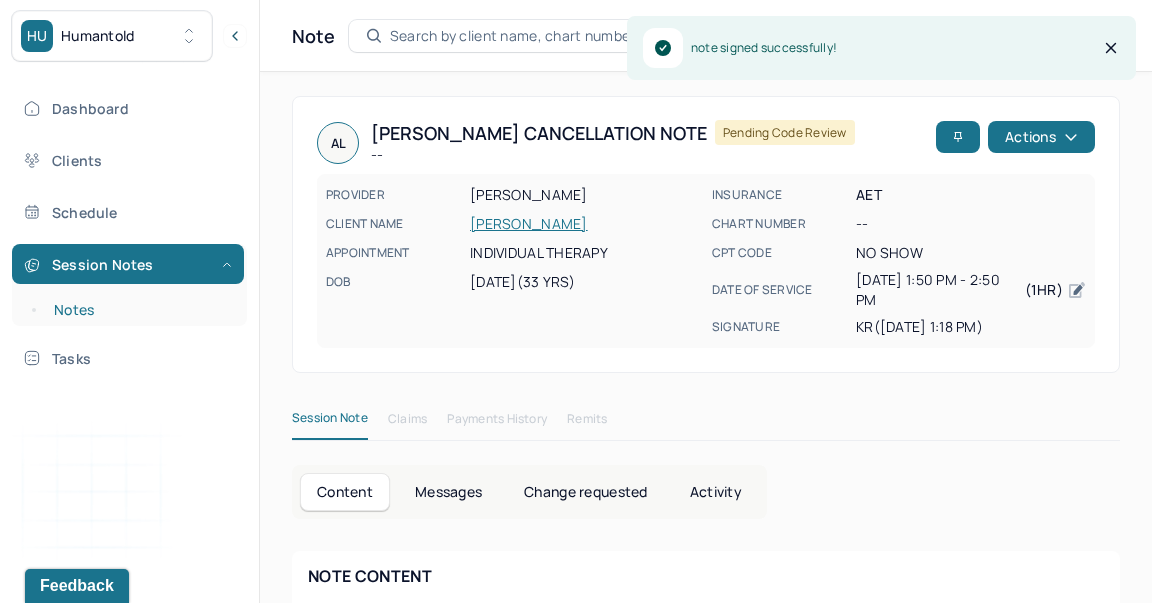 click on "Notes" at bounding box center [139, 310] 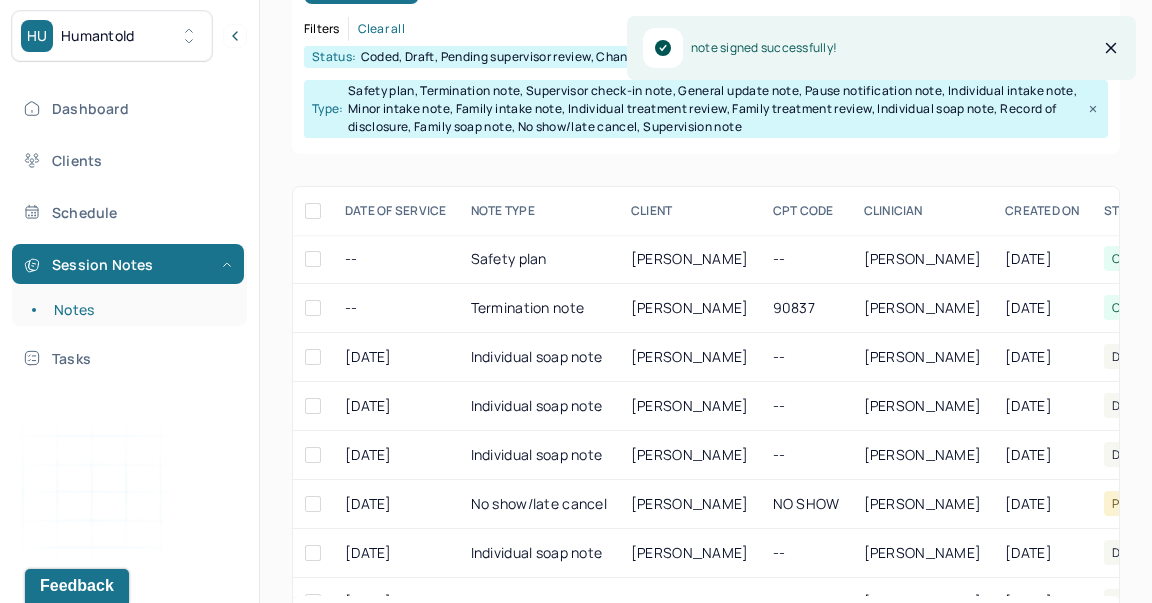 scroll, scrollTop: 301, scrollLeft: 0, axis: vertical 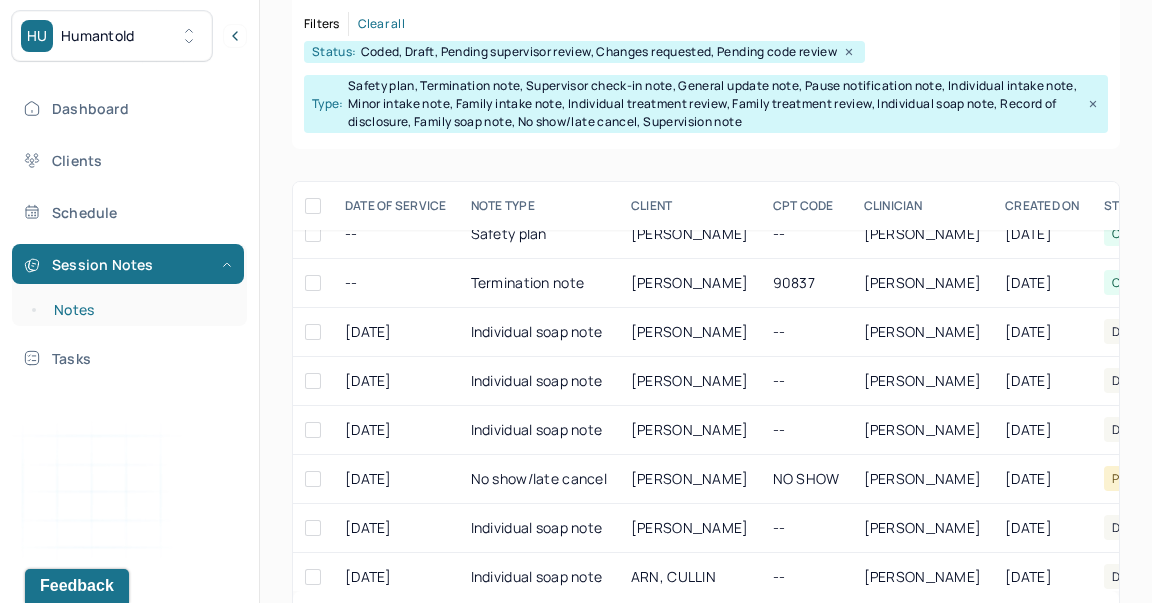 click on "Notes" at bounding box center (139, 310) 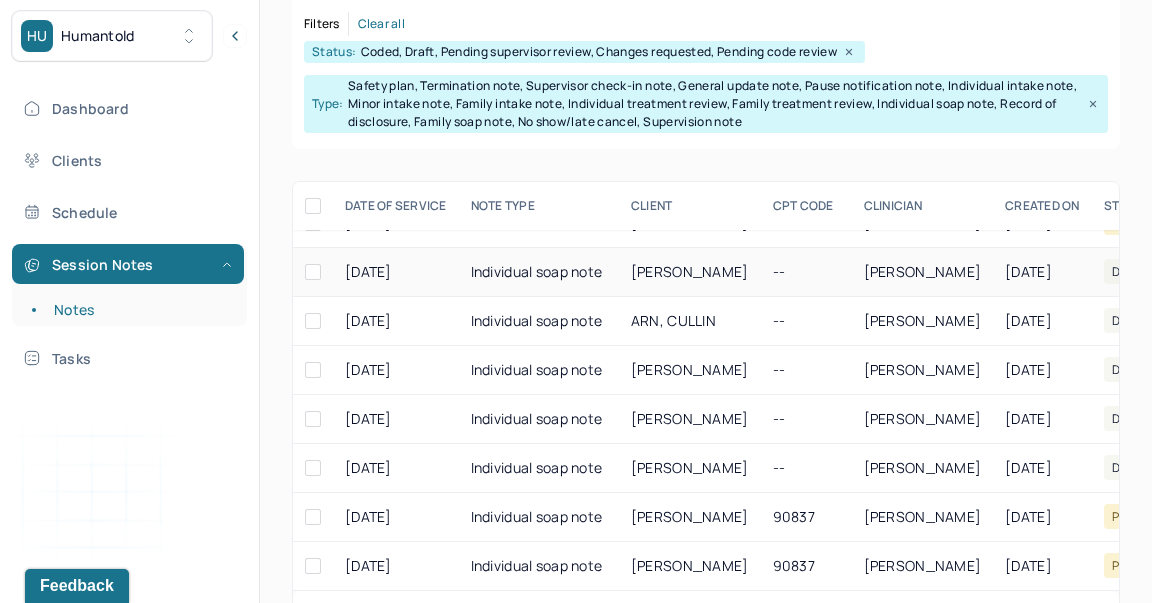 scroll, scrollTop: 286, scrollLeft: 0, axis: vertical 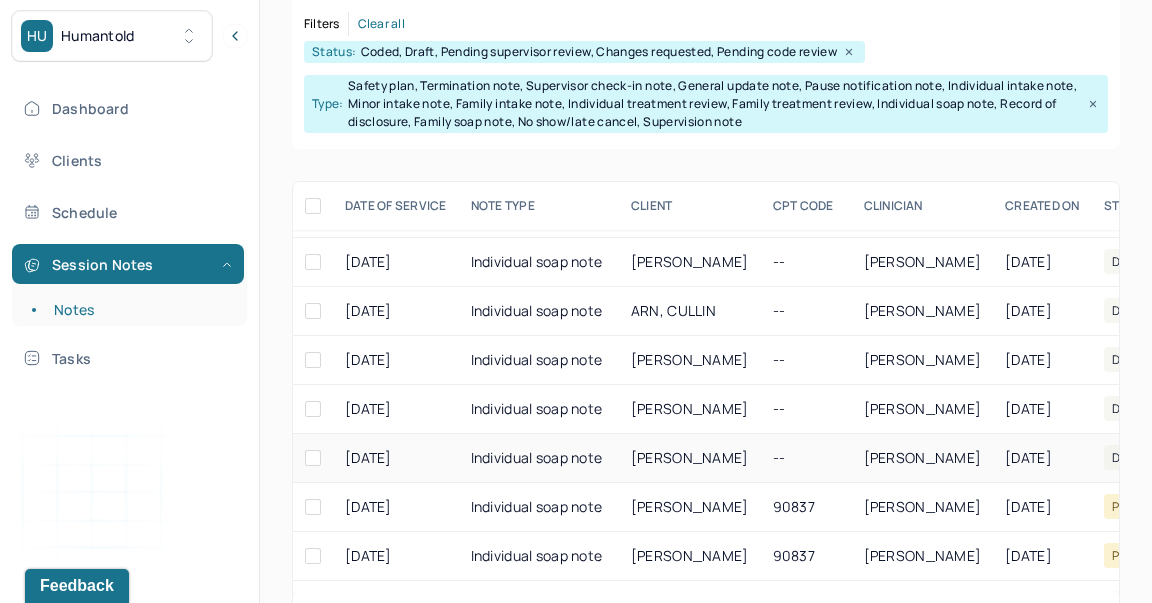 click on "[PERSON_NAME]" at bounding box center [690, 457] 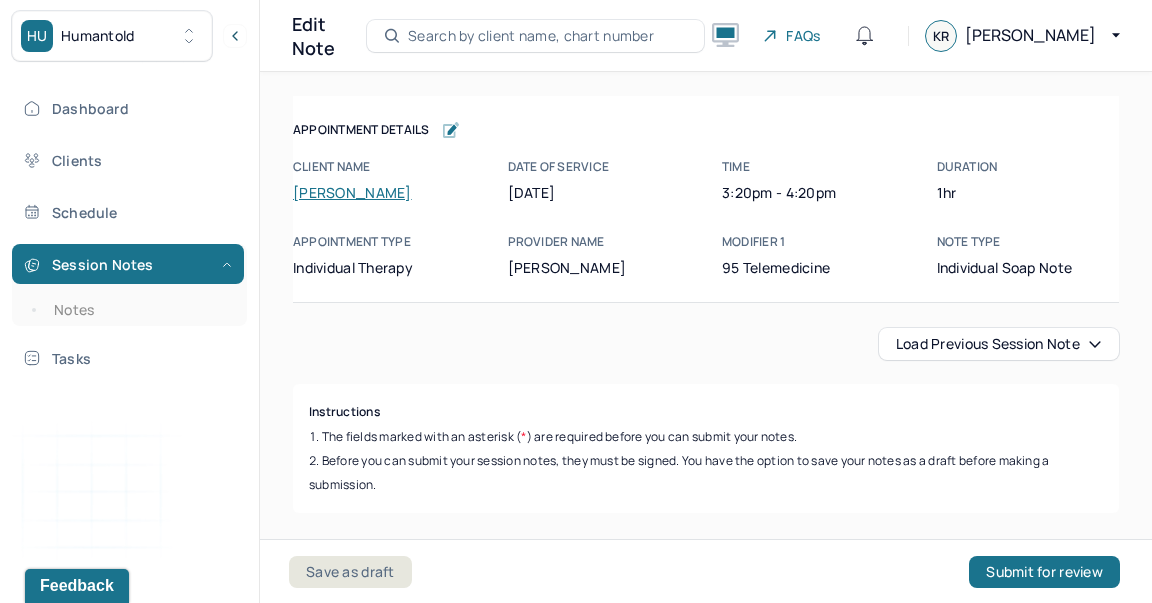 scroll, scrollTop: 0, scrollLeft: 0, axis: both 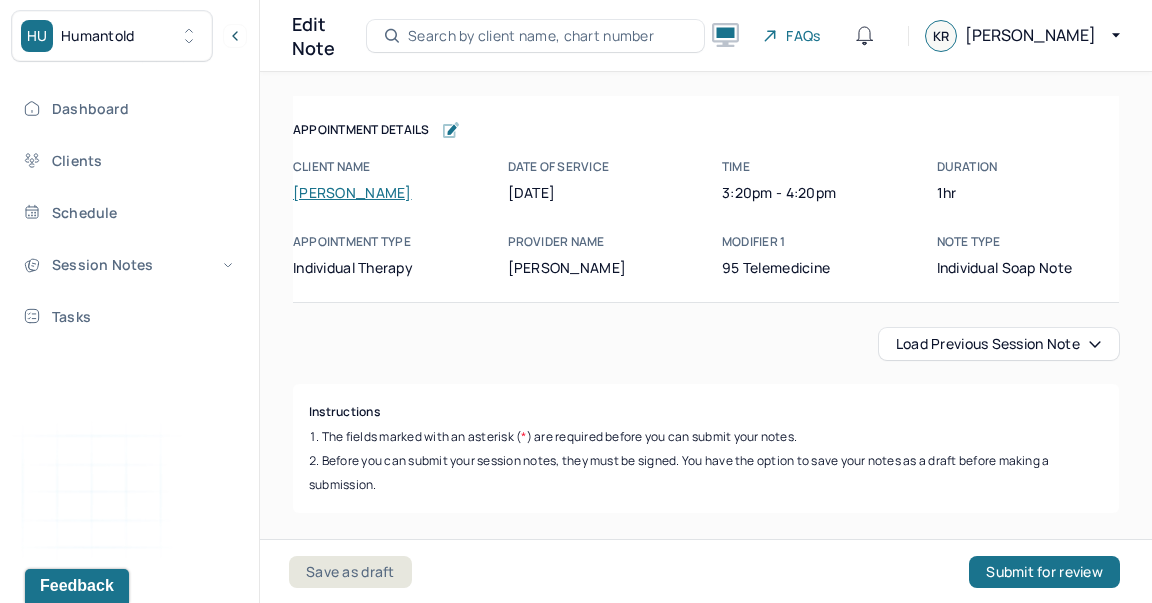 click on "Load previous session note" at bounding box center (706, 344) 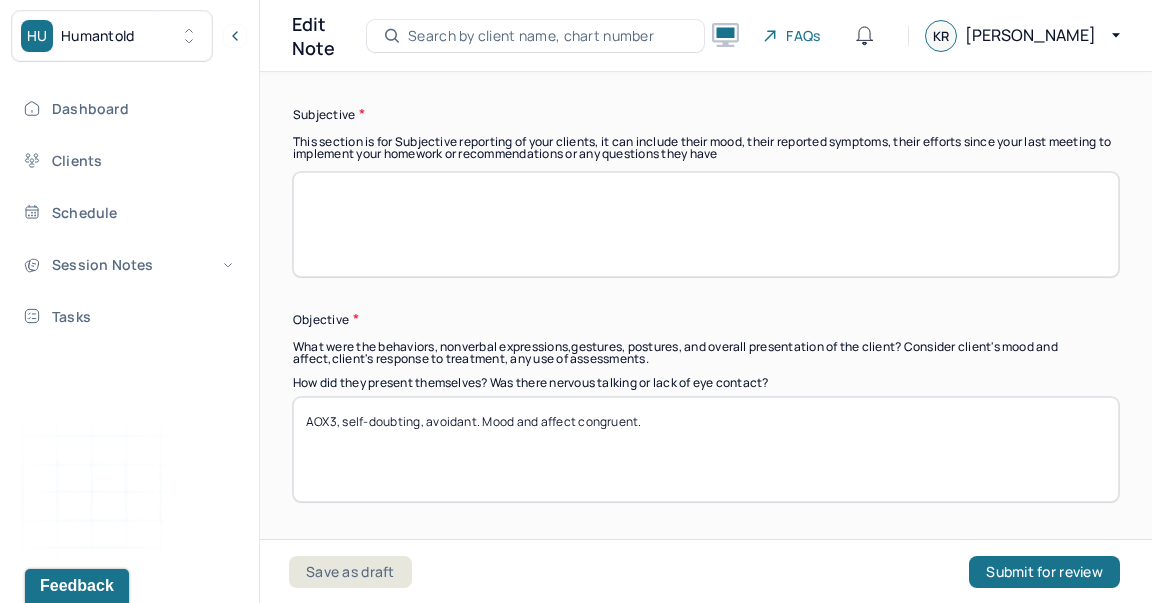 scroll, scrollTop: 1498, scrollLeft: 0, axis: vertical 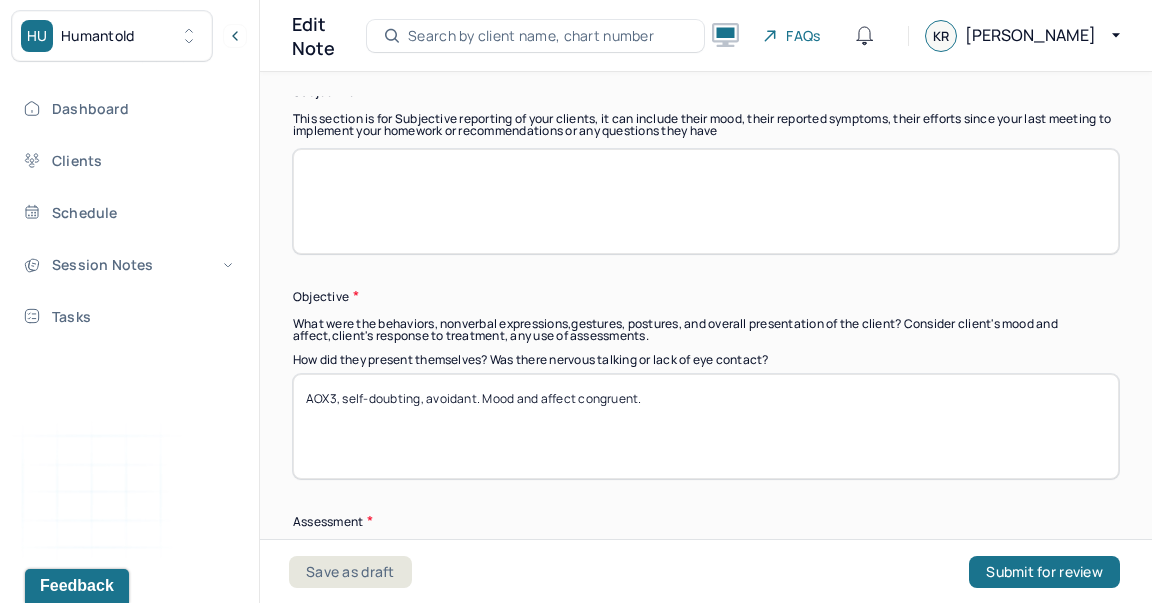 click on "Session Note Subjective This section is for Subjective reporting of your clients, it can include their mood, their reported symptoms, their efforts since your last meeting to implement your homework or recommendations or any questions they have Objective What were the behaviors, nonverbal expressions,gestures, postures, and overall presentation of the client? Consider client's mood and affect,client's response to treatment, any use of assessments. How did they present themselves? Was there nervous talking or lack of eye contact? AOX3, self-doubting, avoidant. Mood and affect congruent. Assessment" at bounding box center (706, 378) 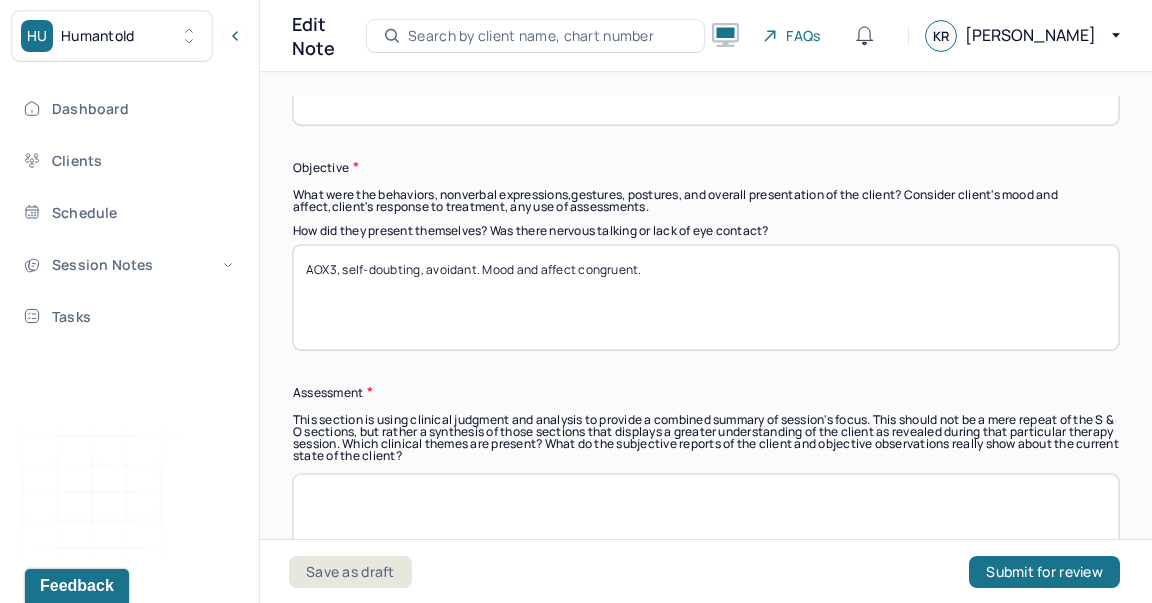 scroll, scrollTop: 1648, scrollLeft: 0, axis: vertical 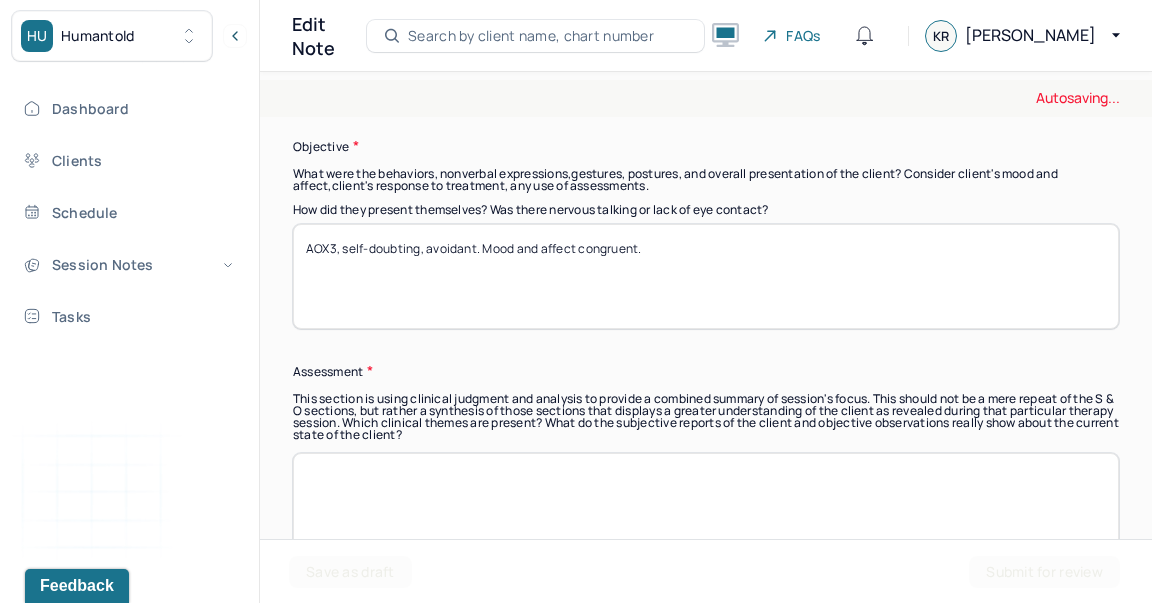 type on "Ct reported pleasant weekend with friends but reflecting on what ifs of relationship.  Ct considered motivation for dating." 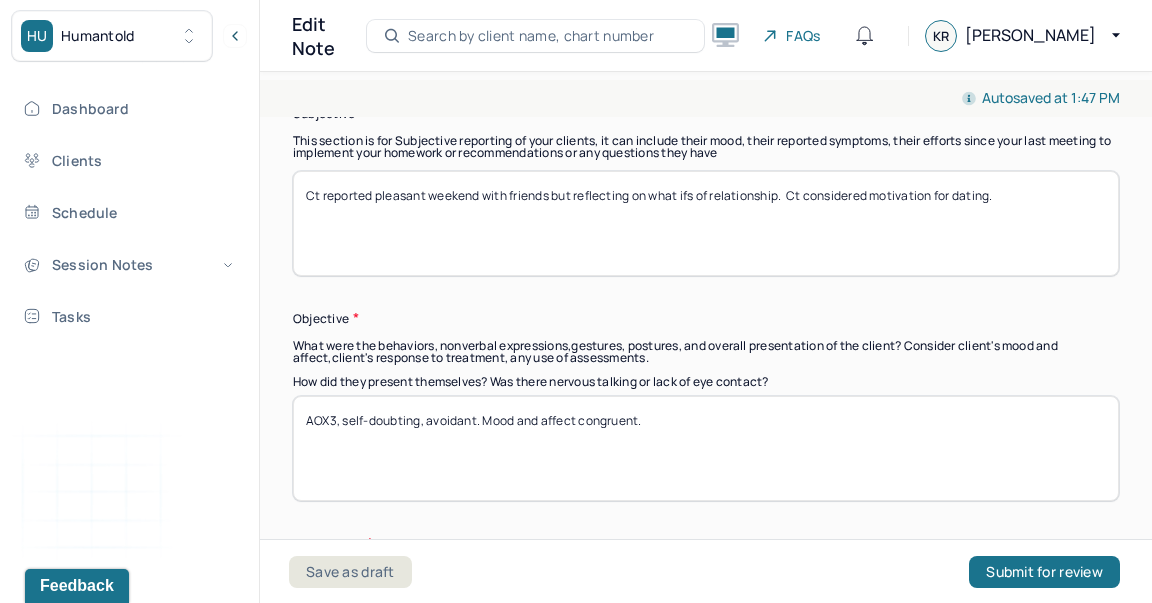 scroll, scrollTop: 1440, scrollLeft: 0, axis: vertical 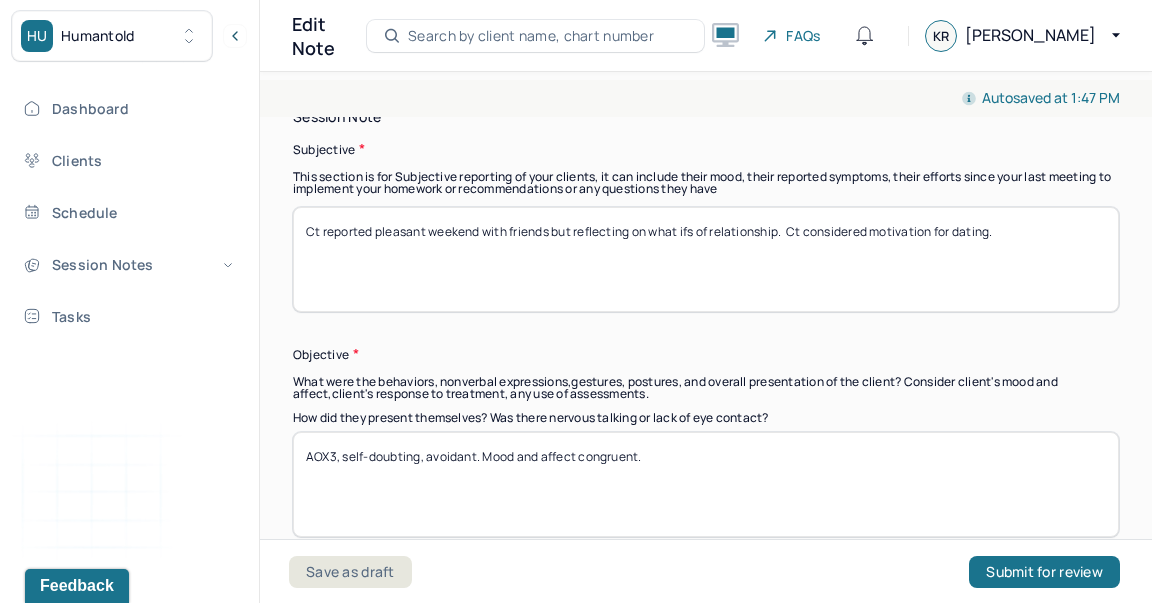 type on "C" 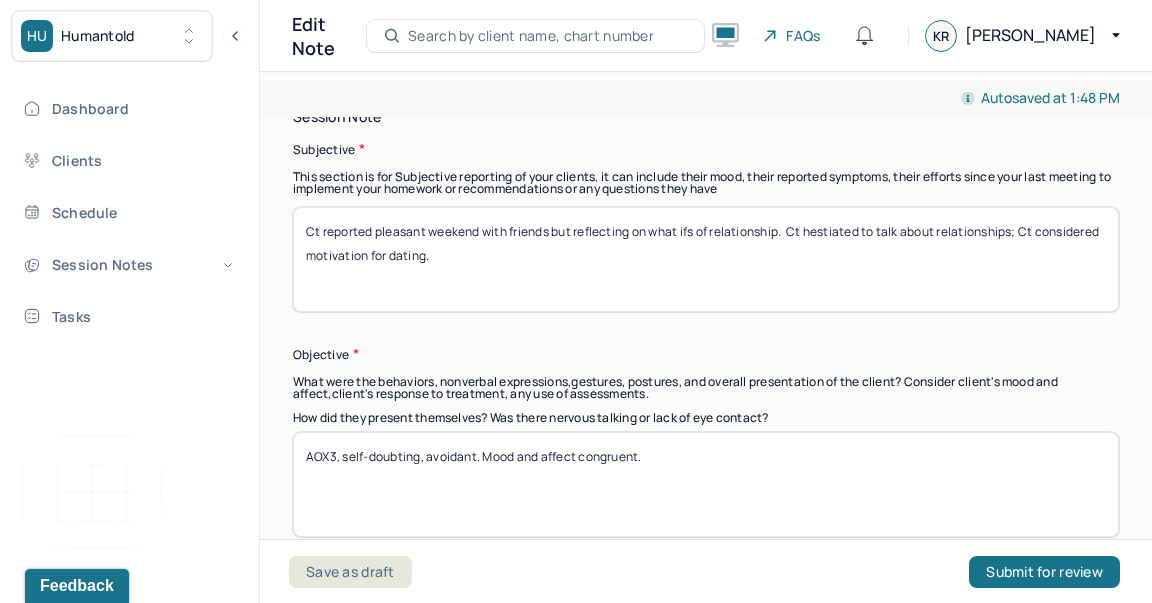 type on "Ct reported pleasant weekend with friends but reflecting on what ifs of relationship.  Ct hestiated to talk about relationships; Ct considered motivation for dating." 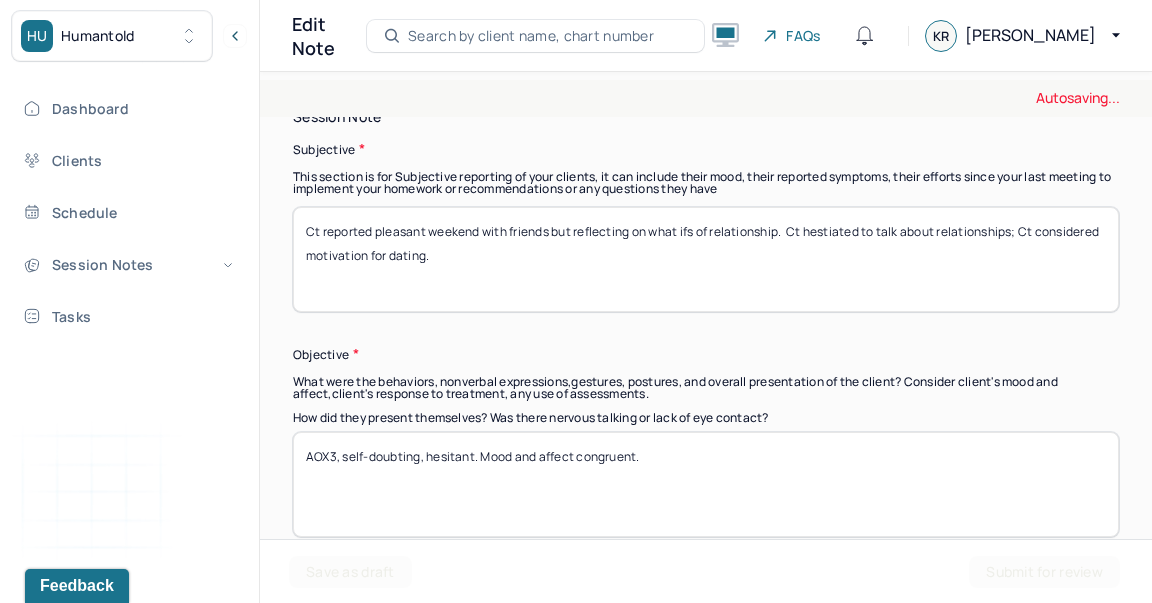 type on "AOX3, self-doubting, hesitant. Mood and affect congruent." 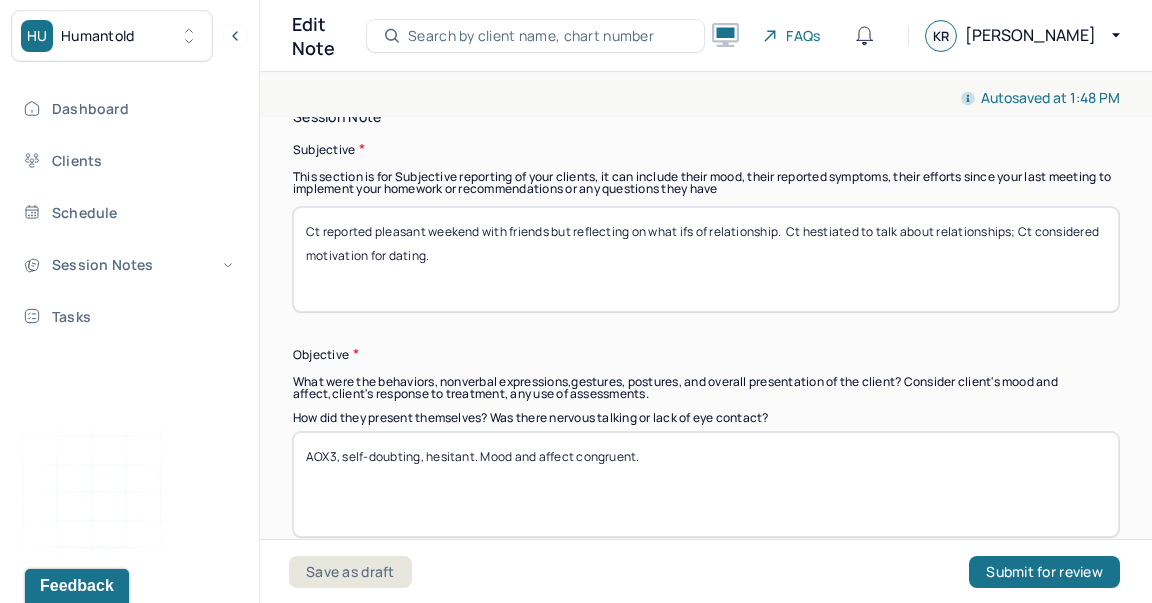 drag, startPoint x: 1024, startPoint y: 225, endPoint x: 790, endPoint y: 230, distance: 234.0534 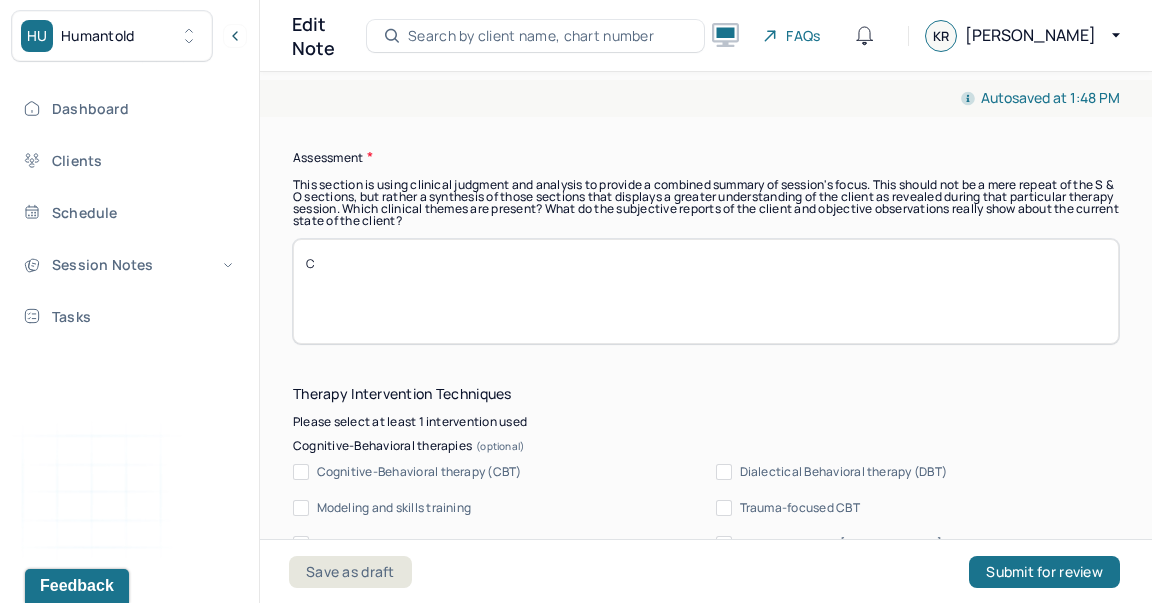 scroll, scrollTop: 1861, scrollLeft: 0, axis: vertical 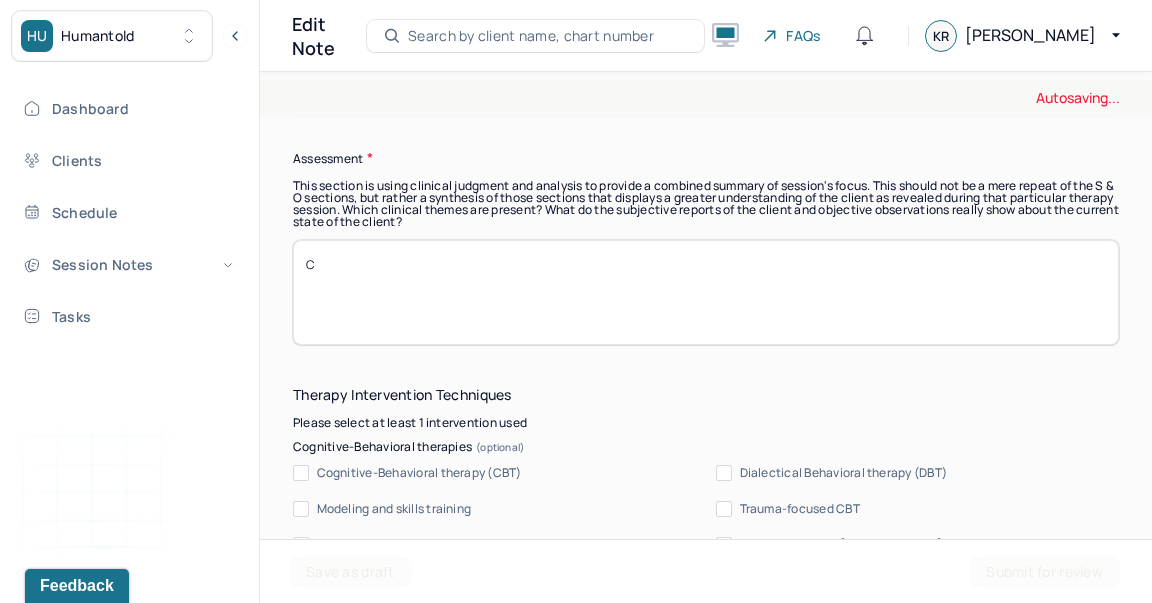 type on "Ct reported pleasant weekend with friends but reflecting on what ifs of relationship.  Ct considered motivation for dating." 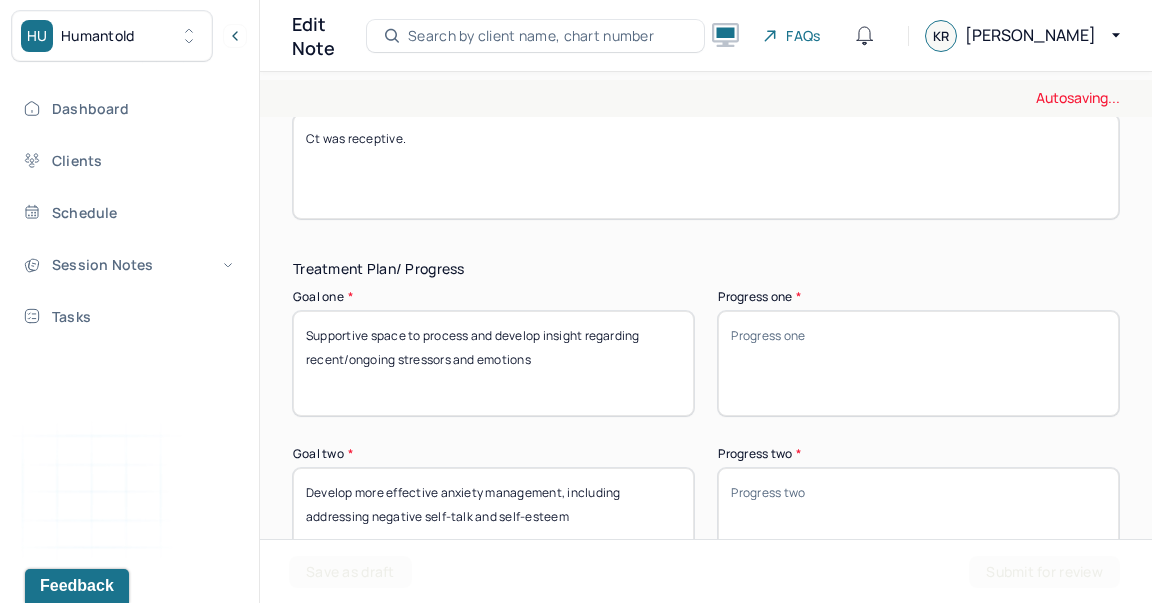 scroll, scrollTop: 3445, scrollLeft: 0, axis: vertical 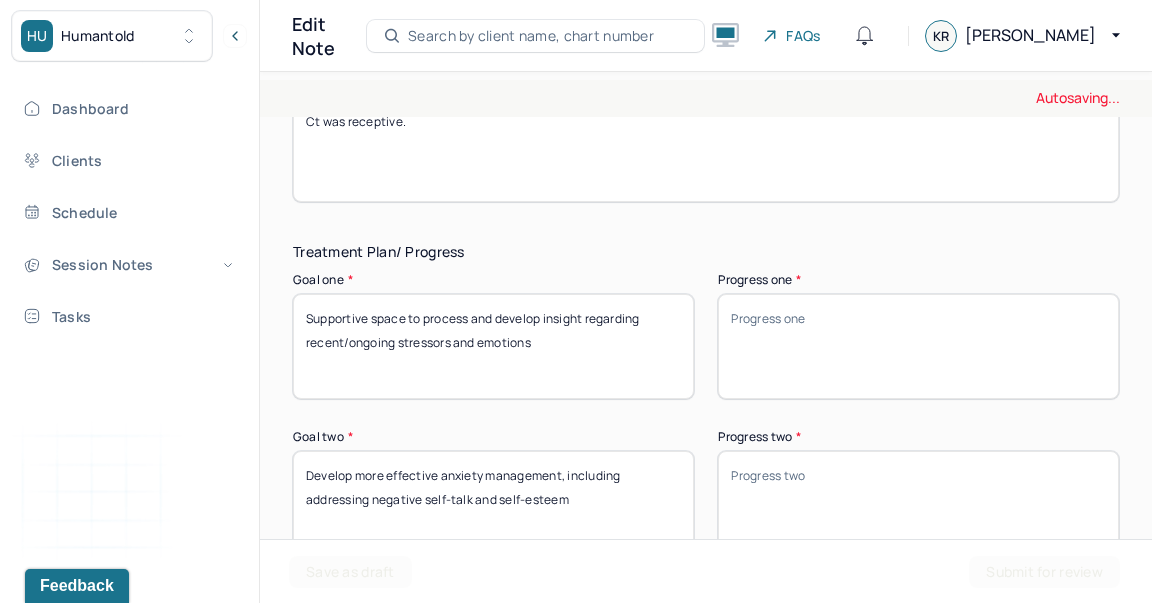 type on "Ct responded favorably to interventions which facilitated processing around recent interactions and dynamics as well as challenging ambivalence both toward addressing relationships/dating both in therapy session and in daily life, as this continues to exacerbate anxiety." 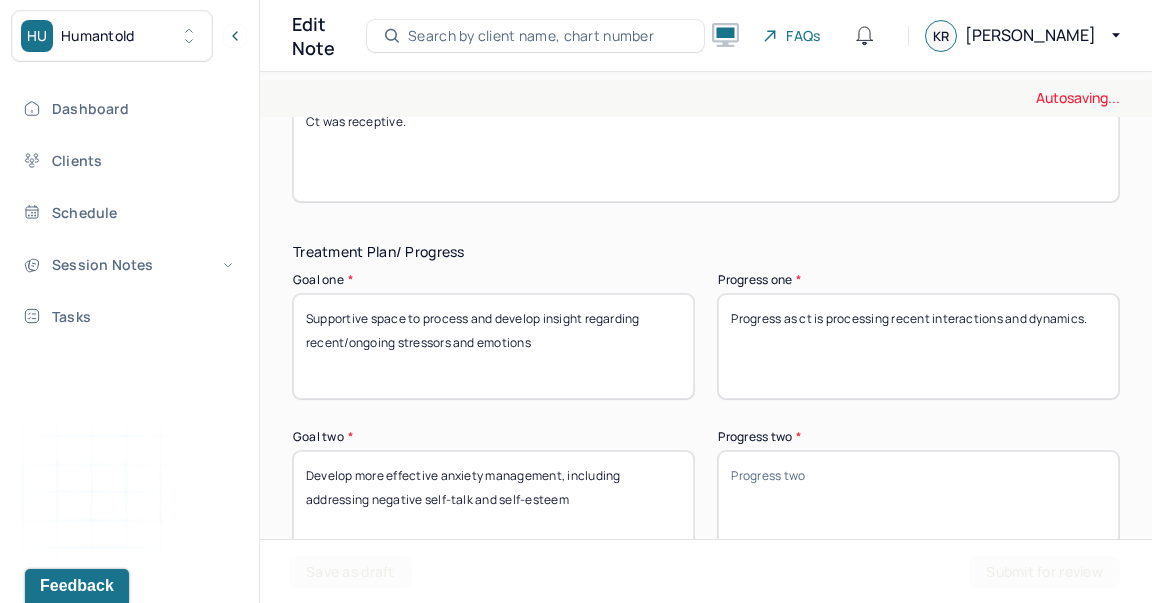 type on "Progress as ct is processing recent interactions and dynamics." 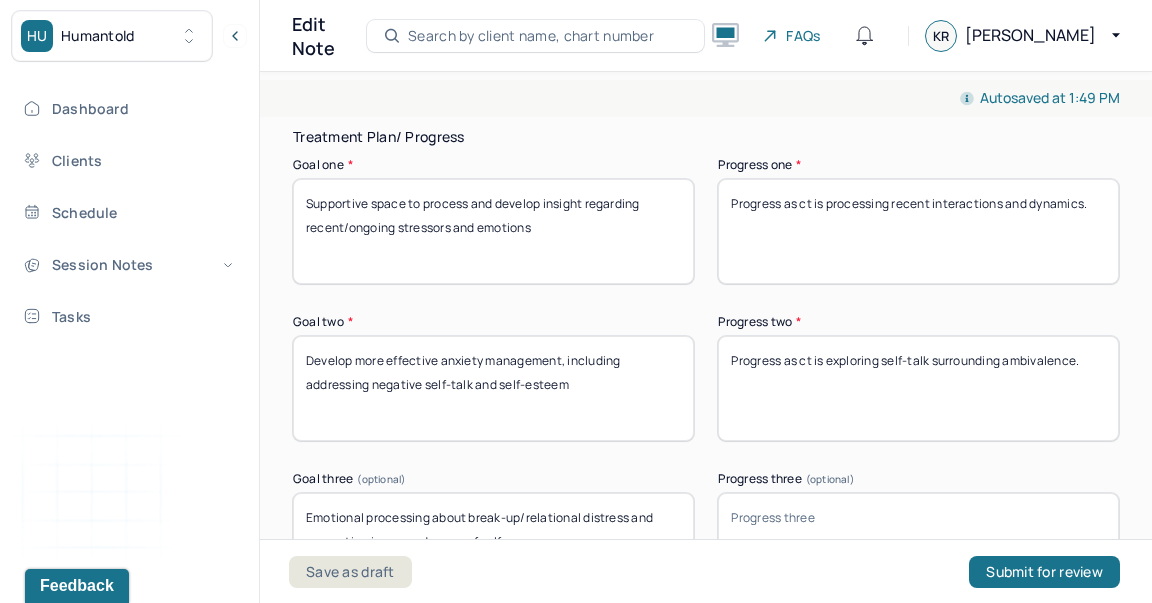 scroll, scrollTop: 3638, scrollLeft: 0, axis: vertical 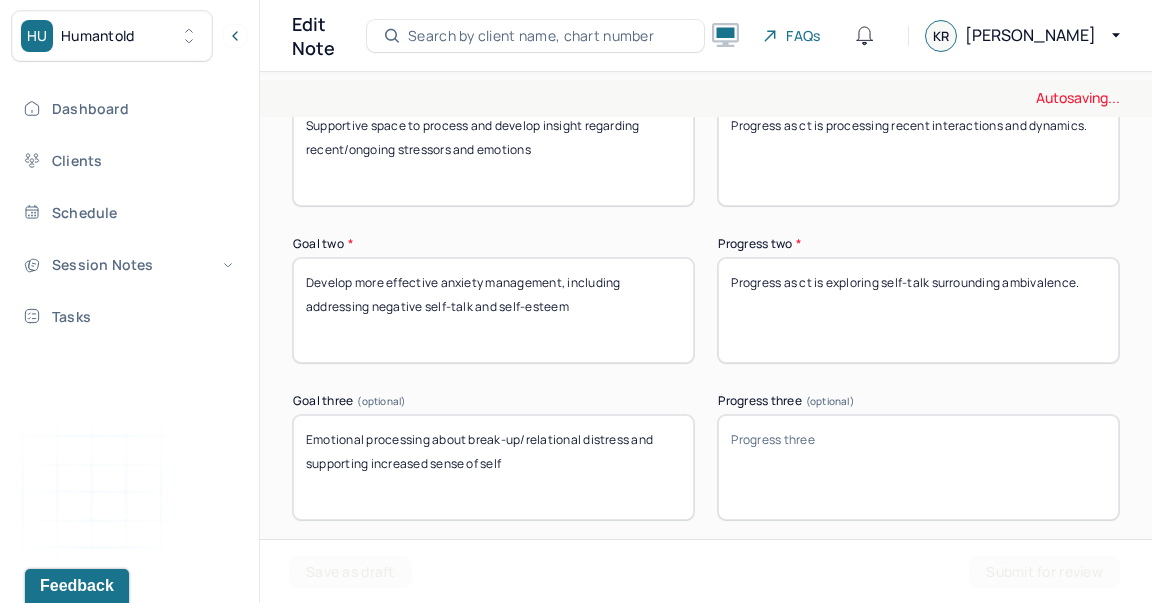 type on "Progress as ct is exploring self-talk surrounding ambivalence." 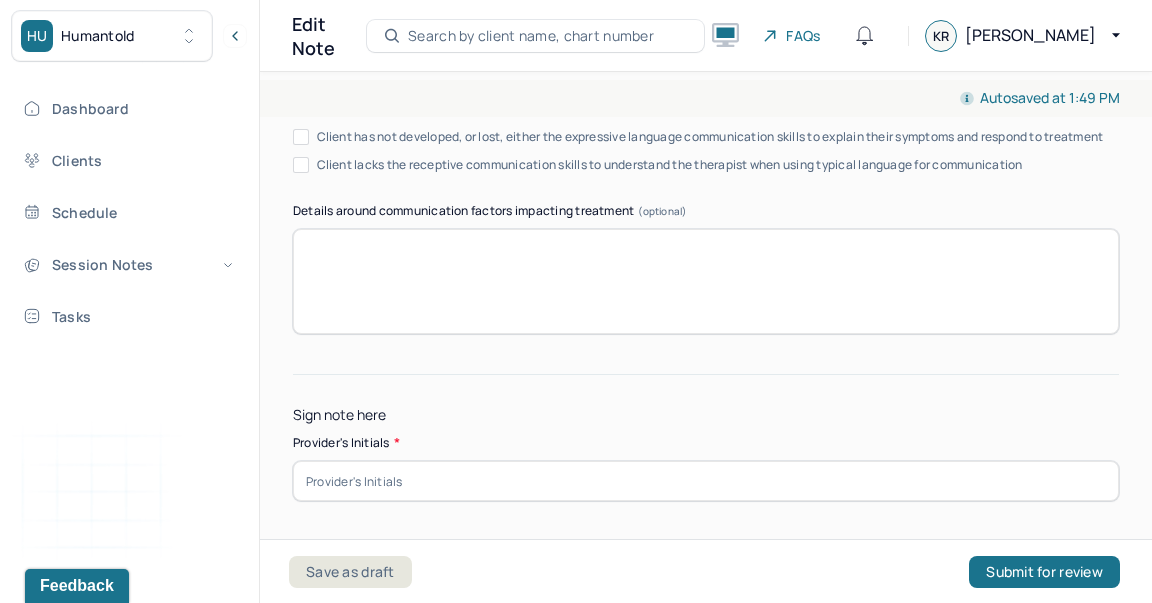 scroll, scrollTop: 4296, scrollLeft: 0, axis: vertical 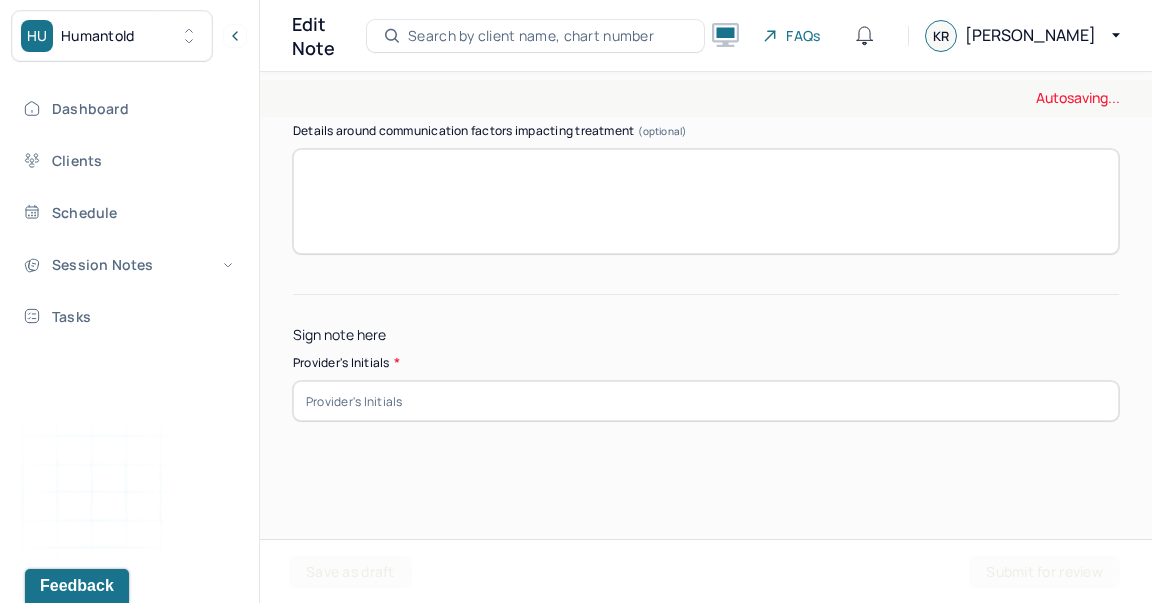 type on "Progress with processing mixed feelings towards relationships and dating." 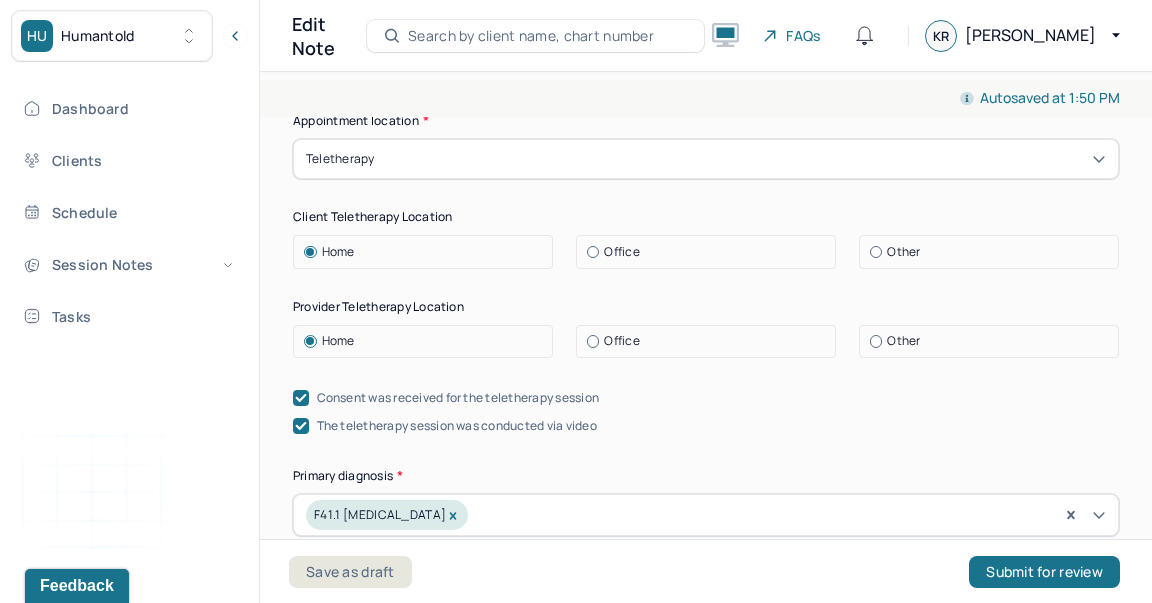 scroll, scrollTop: 410, scrollLeft: 0, axis: vertical 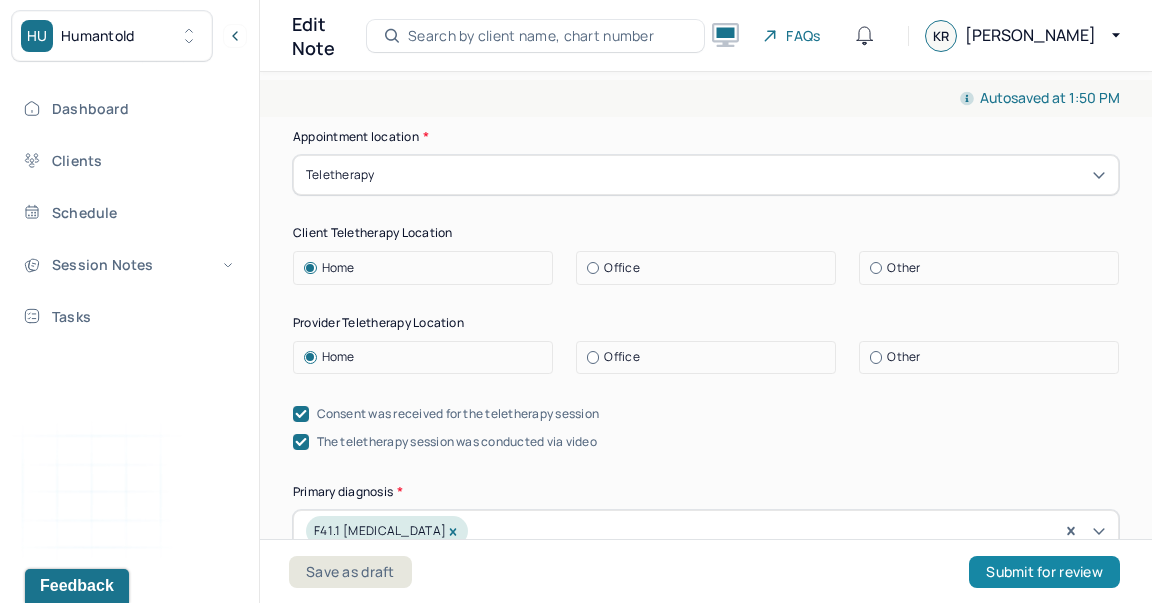 type on "KR" 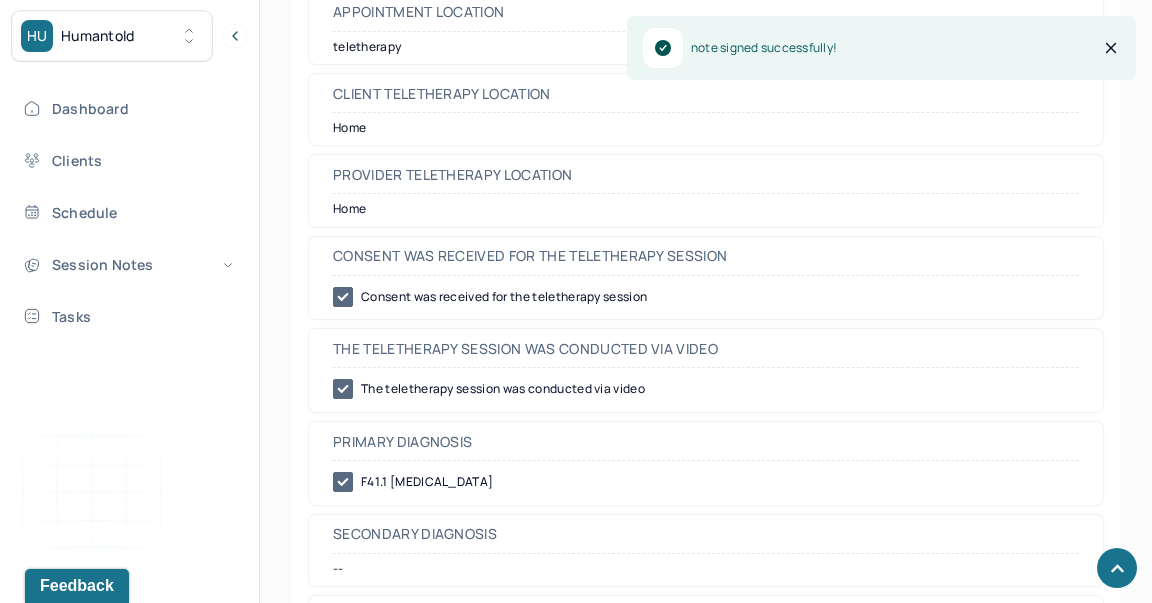 scroll, scrollTop: 968, scrollLeft: 0, axis: vertical 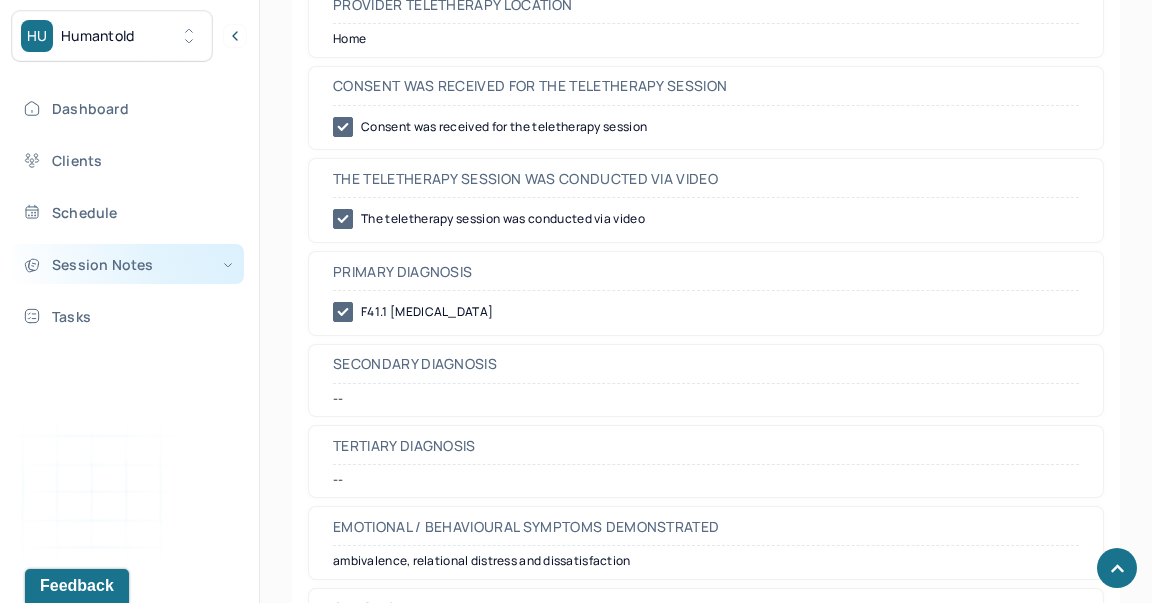 click on "Session Notes" at bounding box center [128, 264] 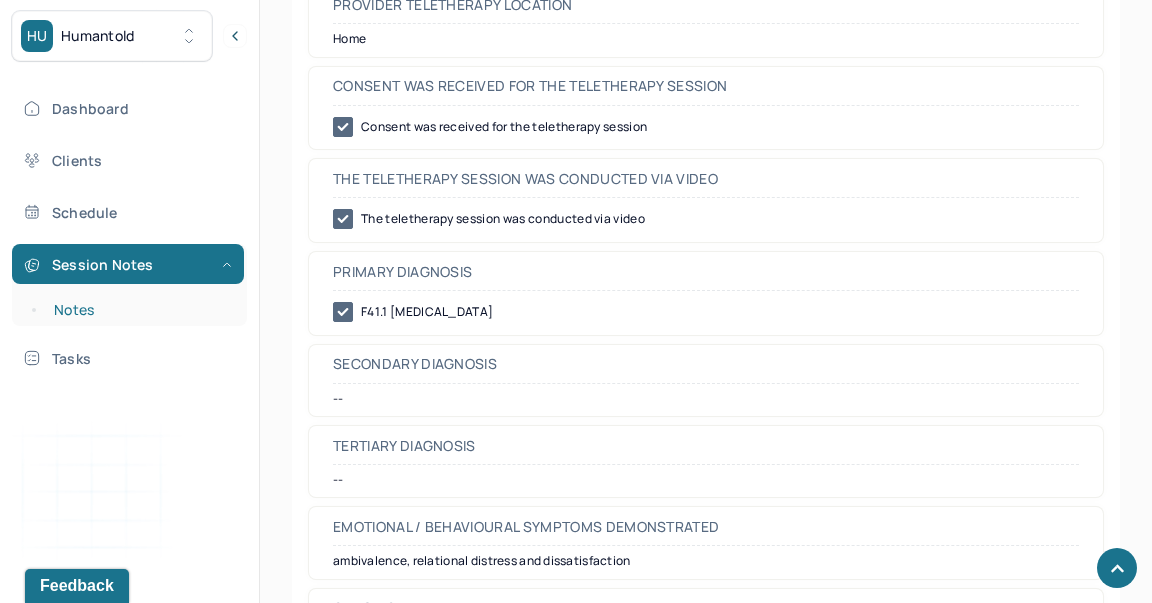 click on "Notes" at bounding box center (139, 310) 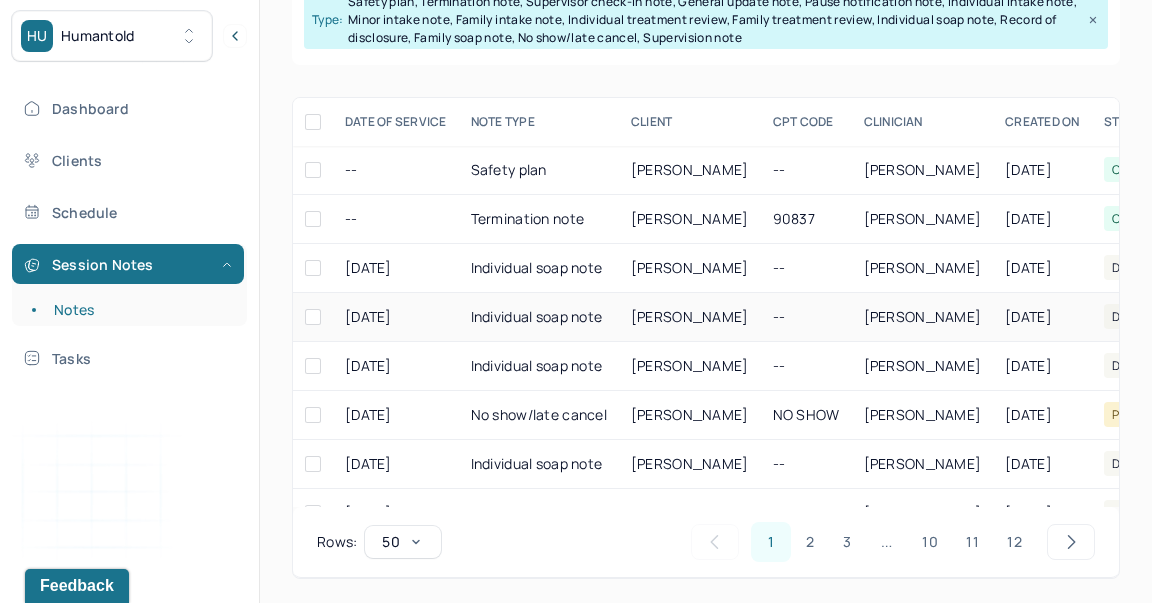 scroll, scrollTop: 385, scrollLeft: 0, axis: vertical 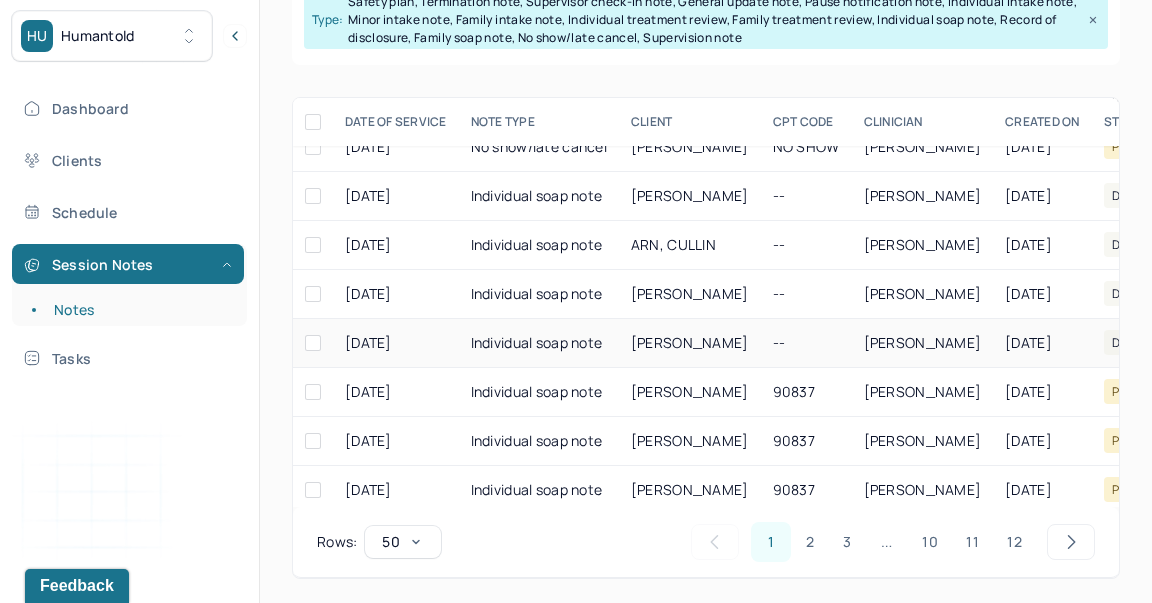 click on "[PERSON_NAME]" at bounding box center [690, 343] 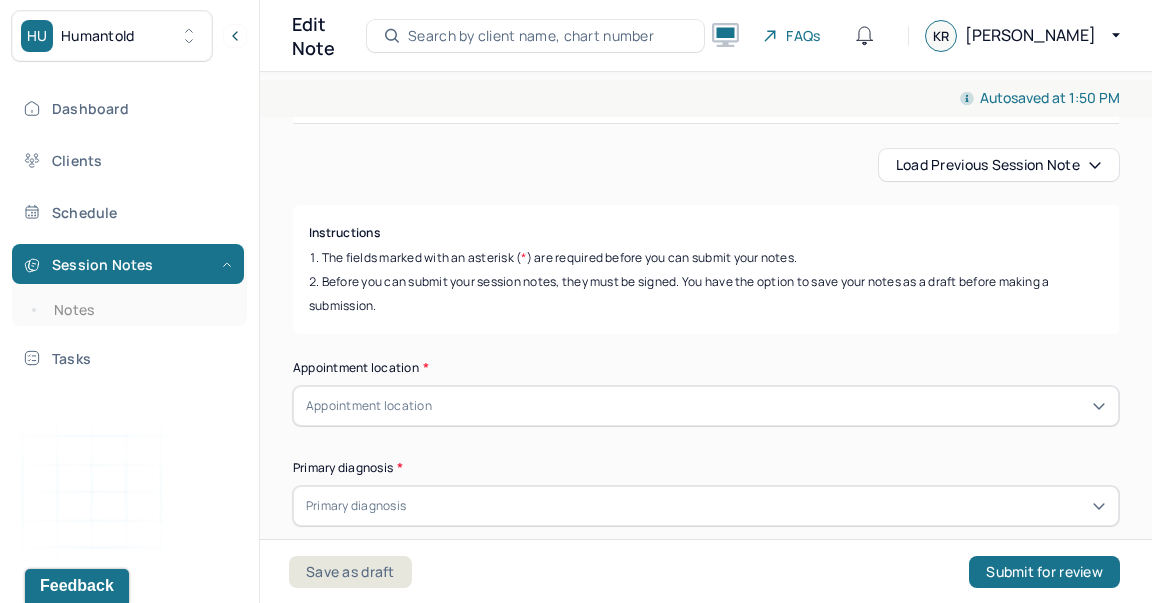 scroll, scrollTop: 177, scrollLeft: 0, axis: vertical 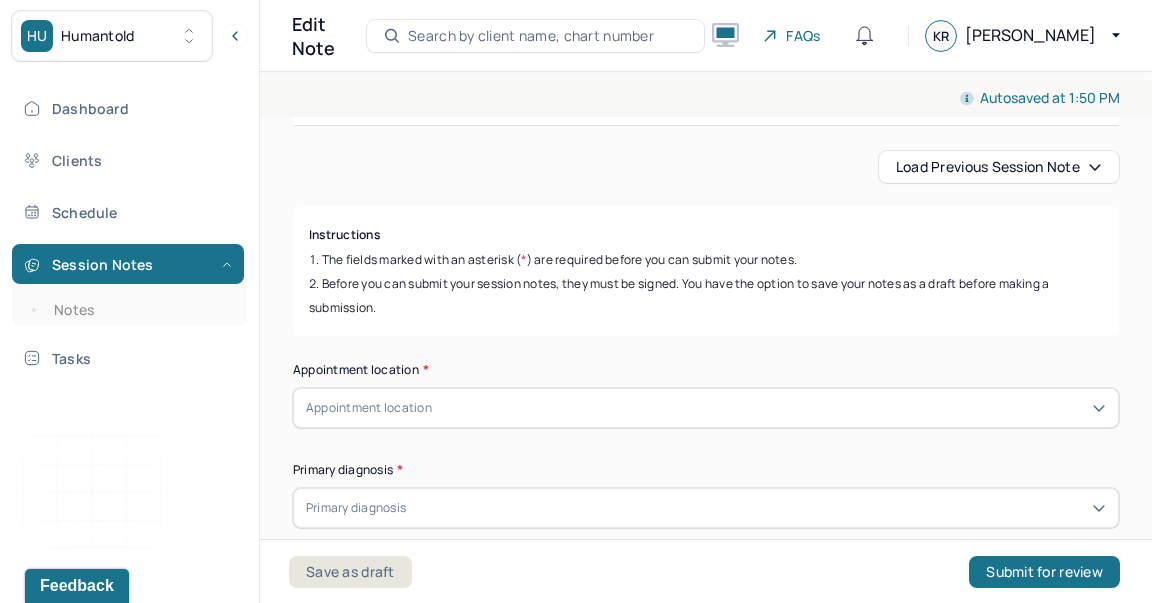 click on "Load previous session note" at bounding box center (999, 167) 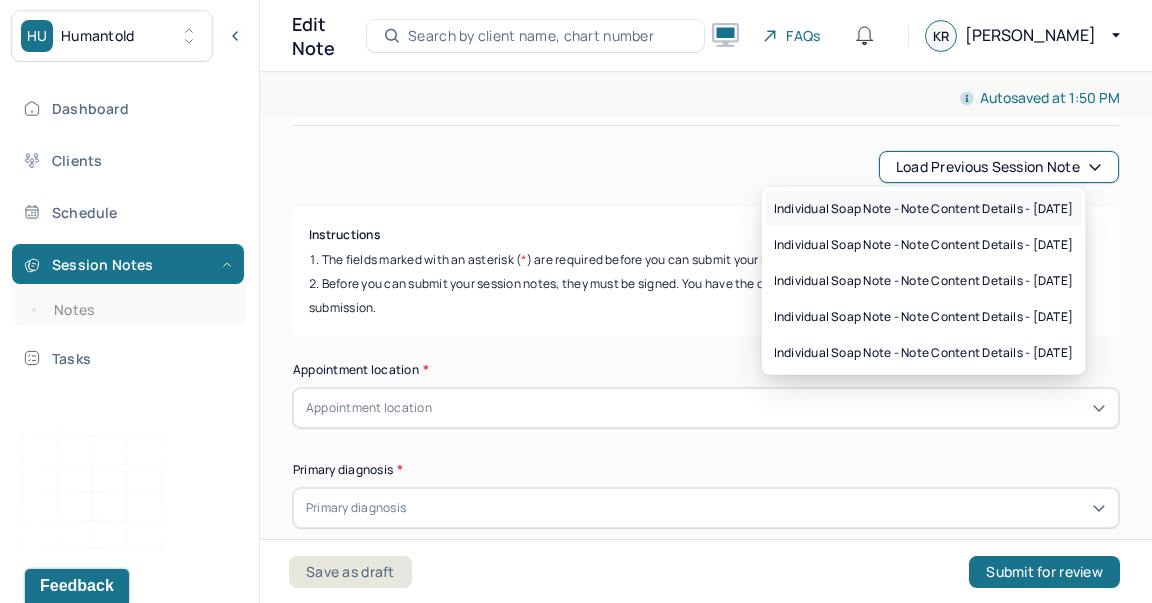 click on "Individual soap note   - Note content Details -   [DATE]" at bounding box center (924, 209) 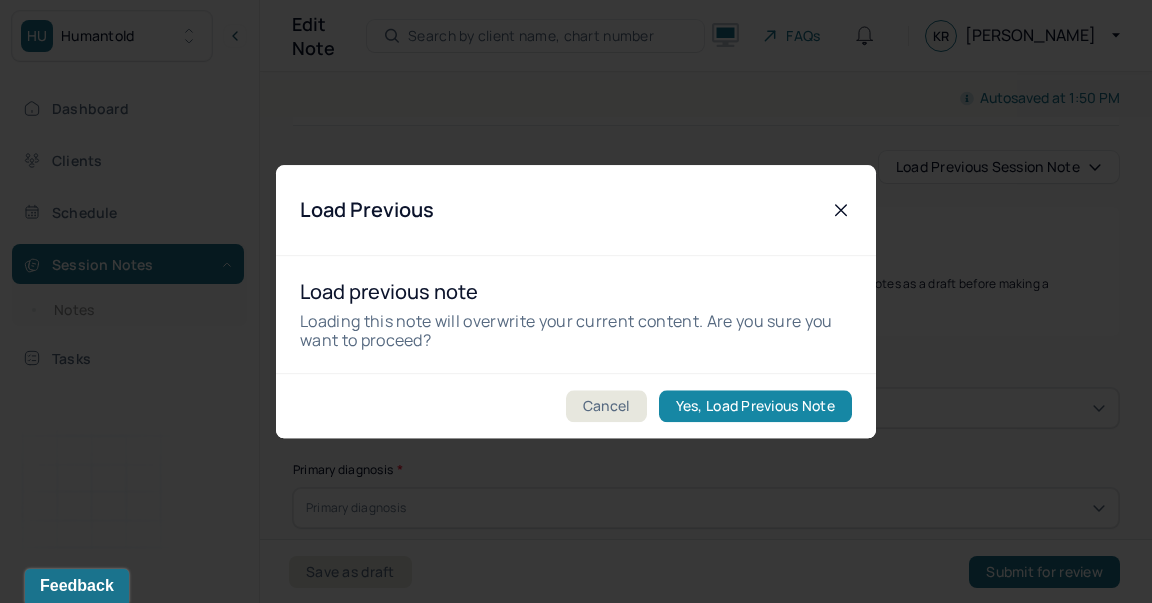 click on "Yes, Load Previous Note" at bounding box center [755, 406] 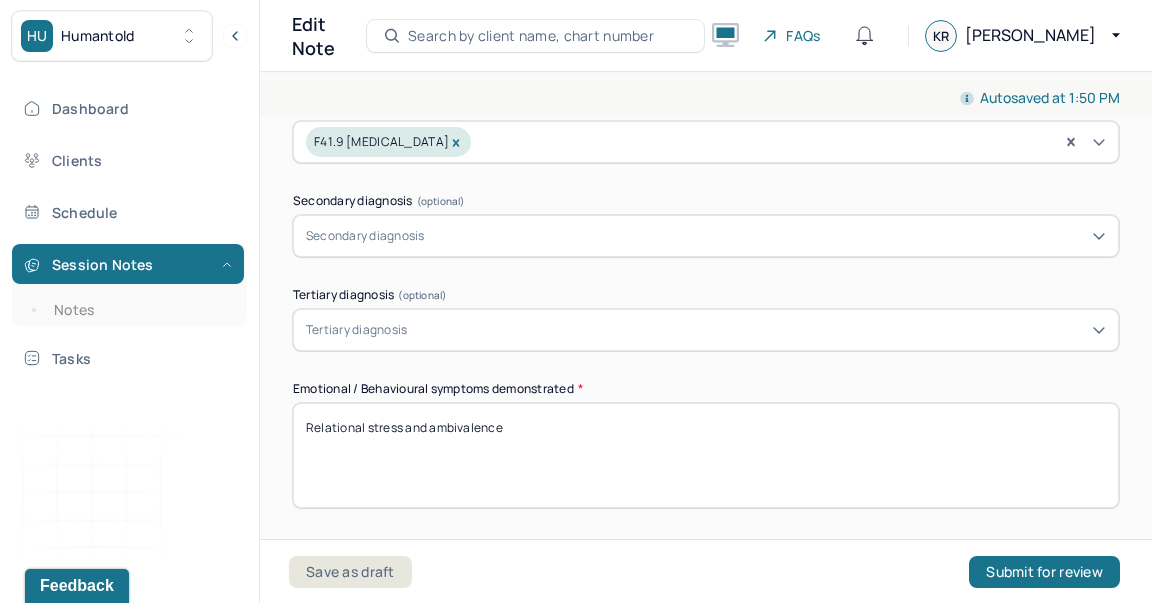 scroll, scrollTop: 935, scrollLeft: 0, axis: vertical 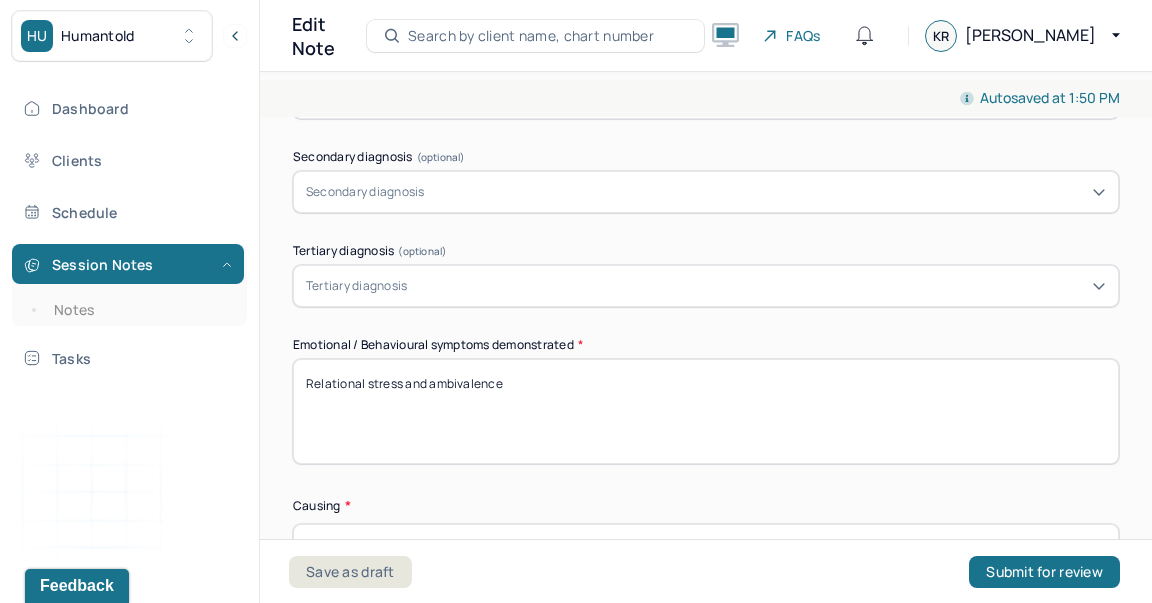 click on "Relational stress and ambivalence" at bounding box center (706, 411) 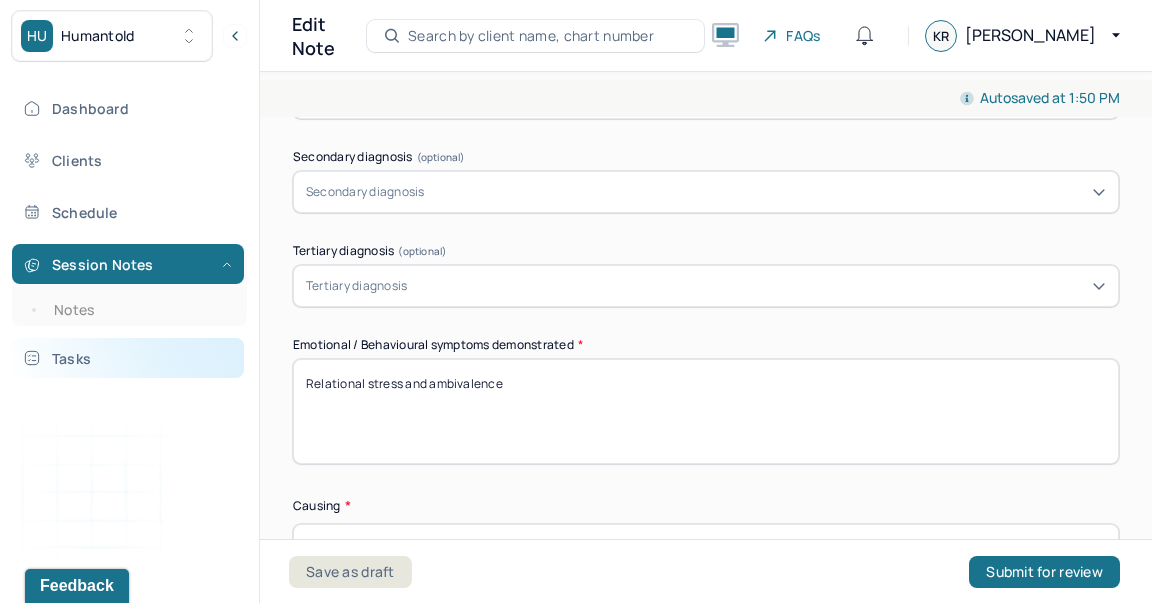 drag, startPoint x: 549, startPoint y: 375, endPoint x: 207, endPoint y: 377, distance: 342.00586 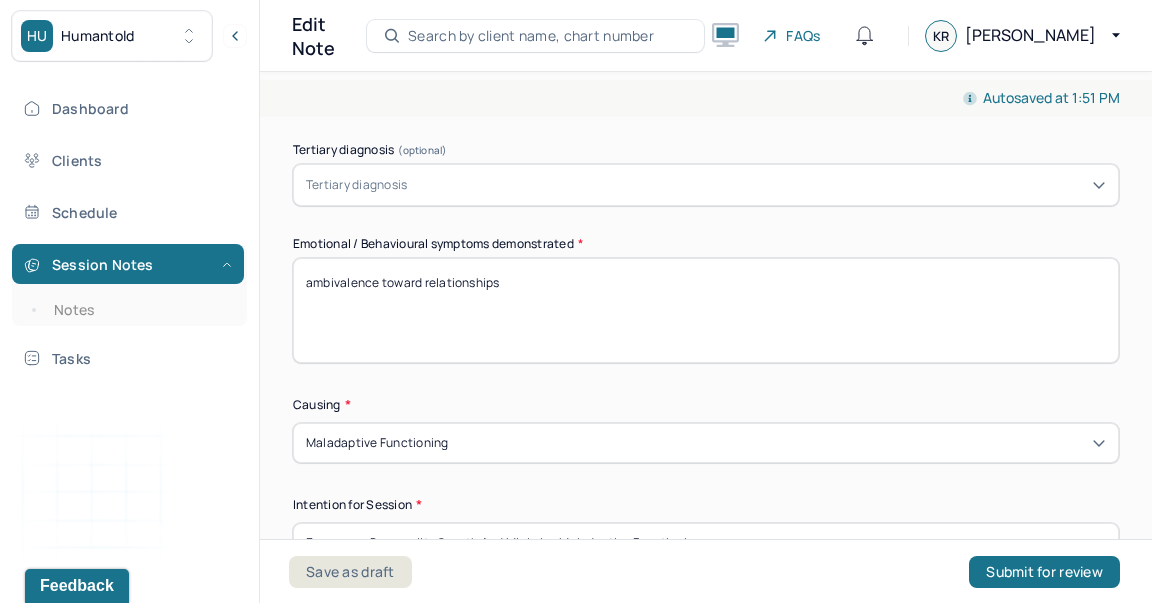 scroll, scrollTop: 1036, scrollLeft: 0, axis: vertical 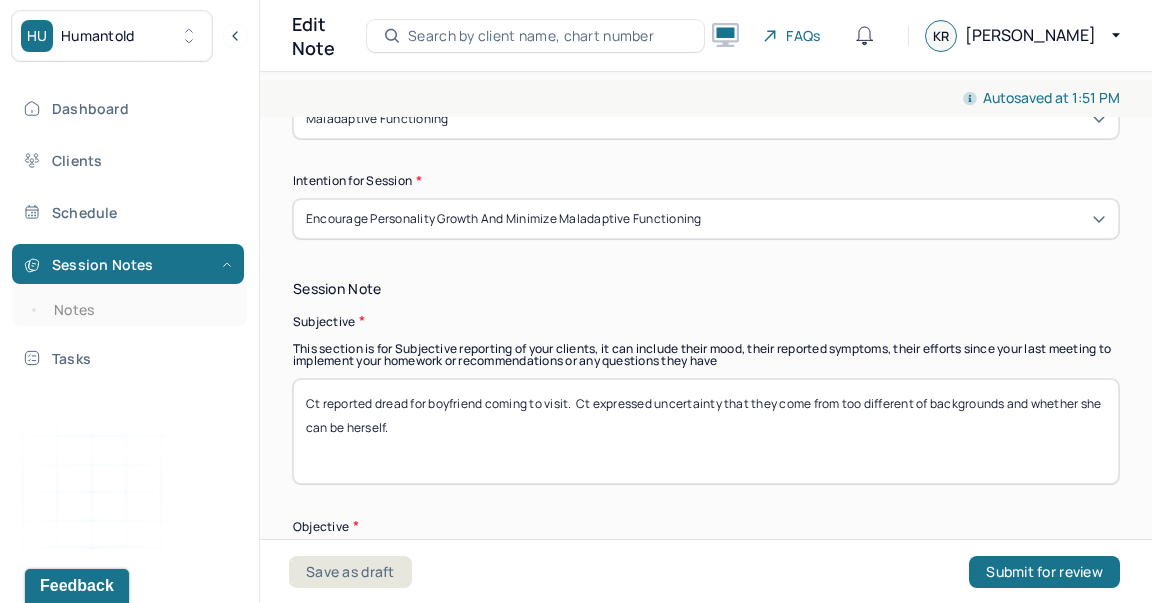 type on "ambivalence toward relationships" 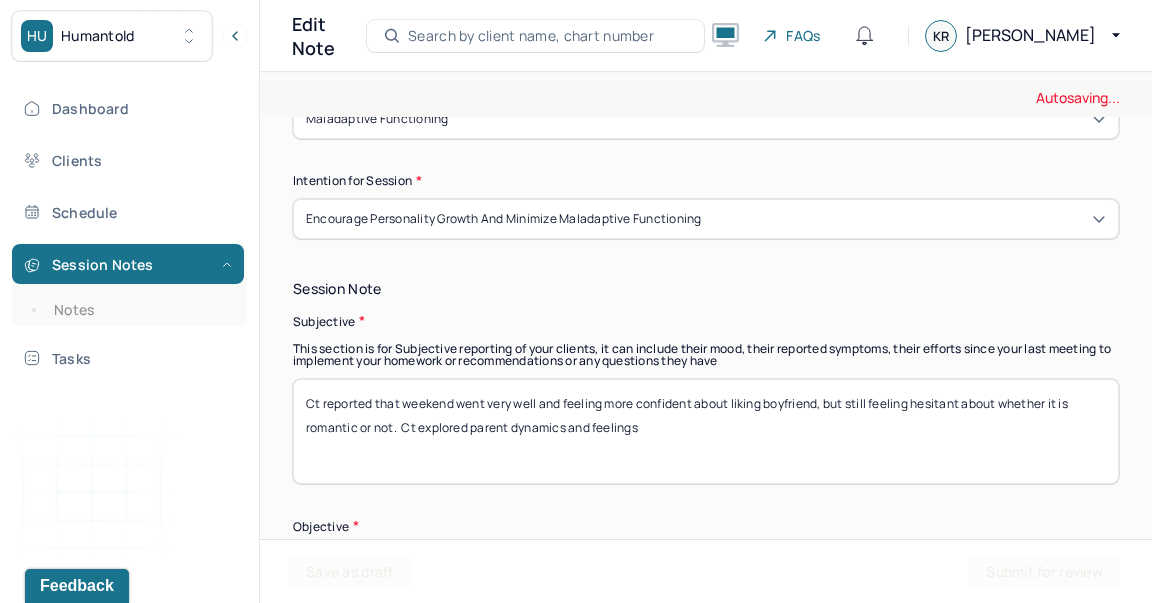 click on "Ct reported that weekend went very well and feeling more confident about" at bounding box center [706, 431] 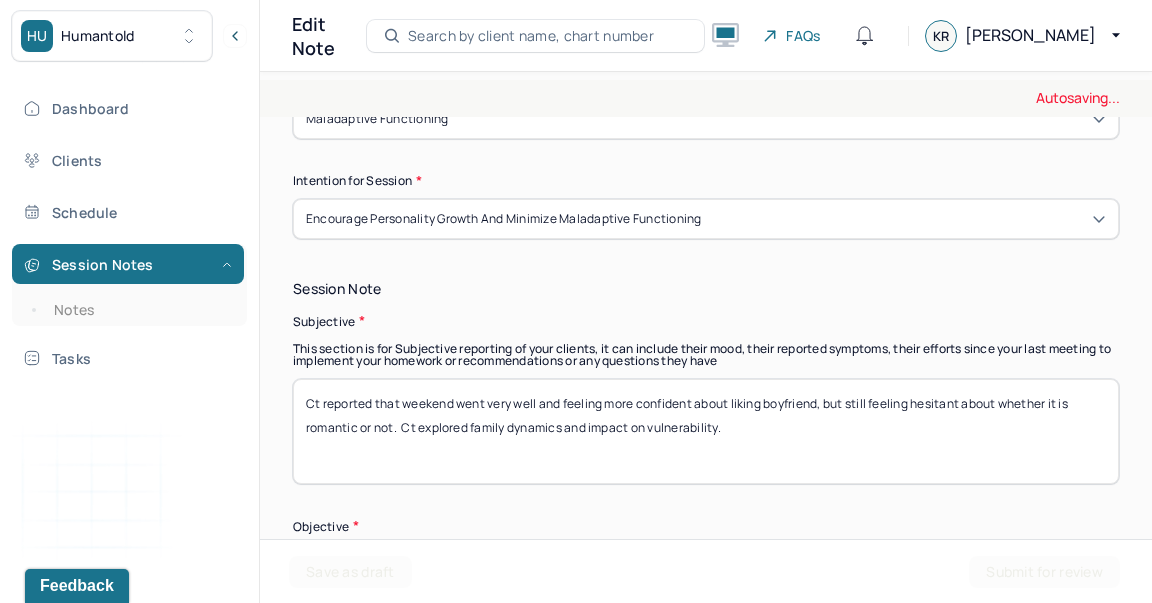 scroll, scrollTop: 1474, scrollLeft: 0, axis: vertical 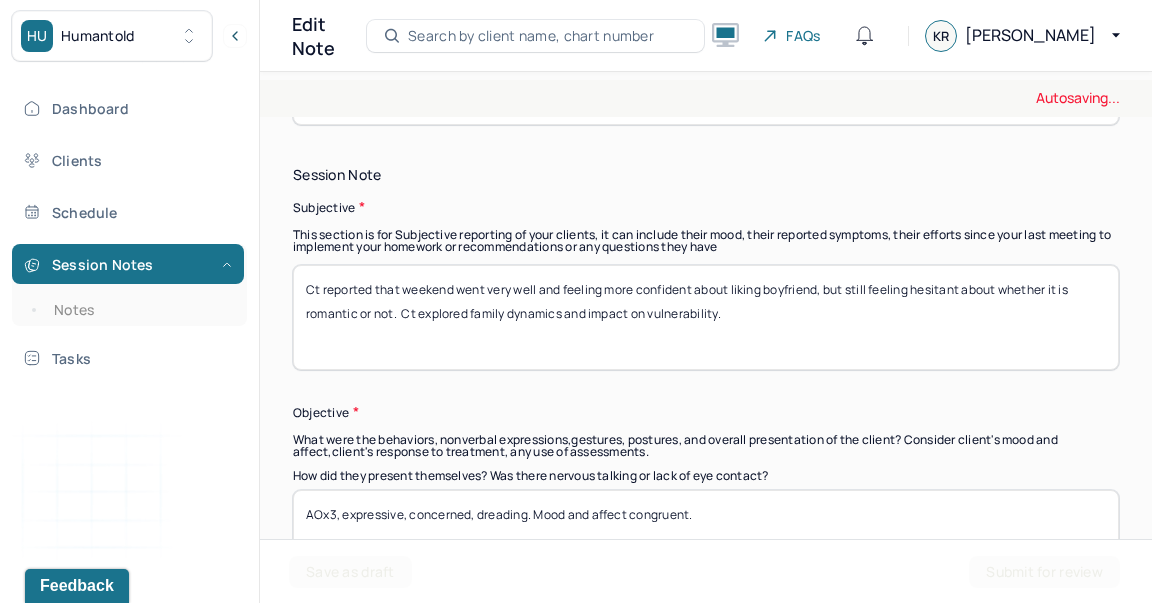 type on "Ct reported that weekend went very well and feeling more confident about liking boyfriend, but still feeling hesitant about whether it is romantic or not.  Ct explored family dynamics and impact on vulnerability." 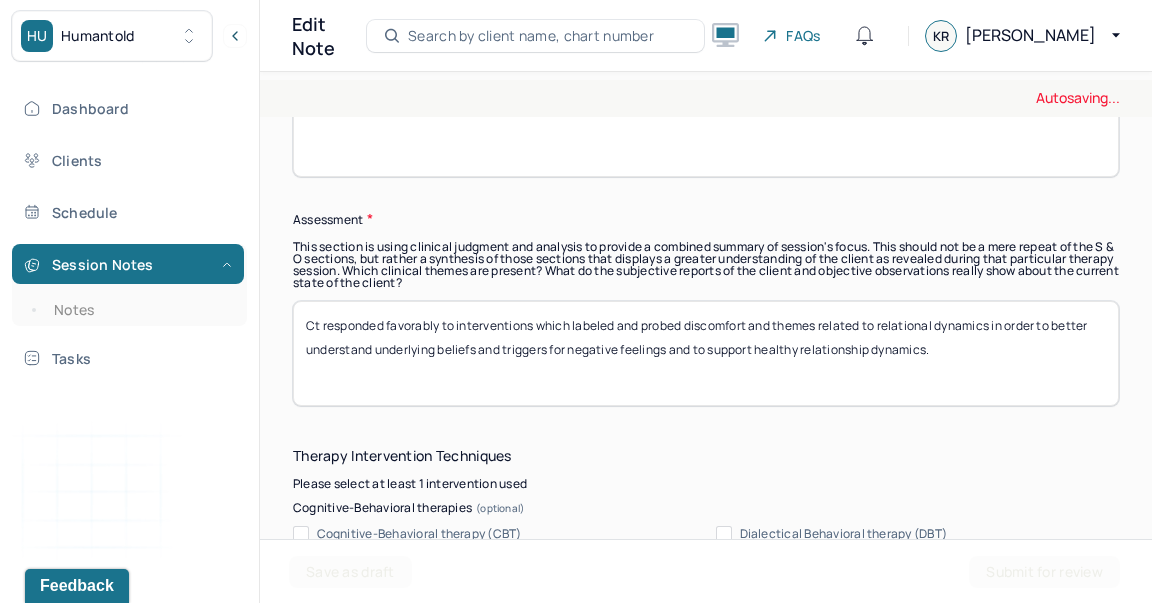 scroll, scrollTop: 1892, scrollLeft: 0, axis: vertical 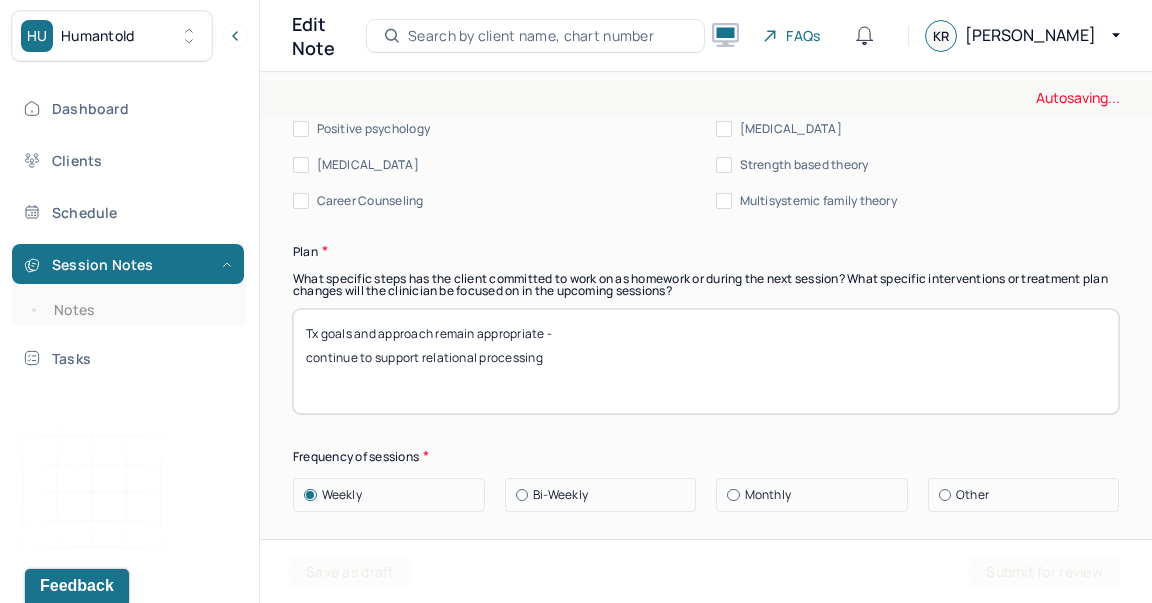 type on "Ct responded favorably to interventions which promoted processing surrounding ambivalence and exploration of patterns related to emotional intimacy and vulnerability in relationships." 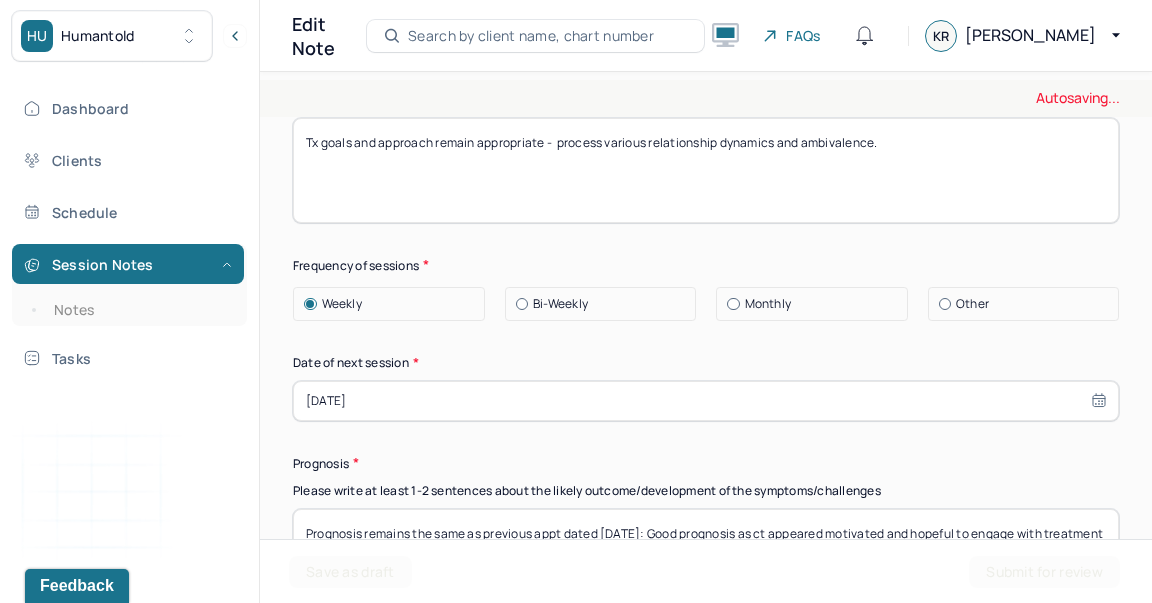 scroll, scrollTop: 2962, scrollLeft: 0, axis: vertical 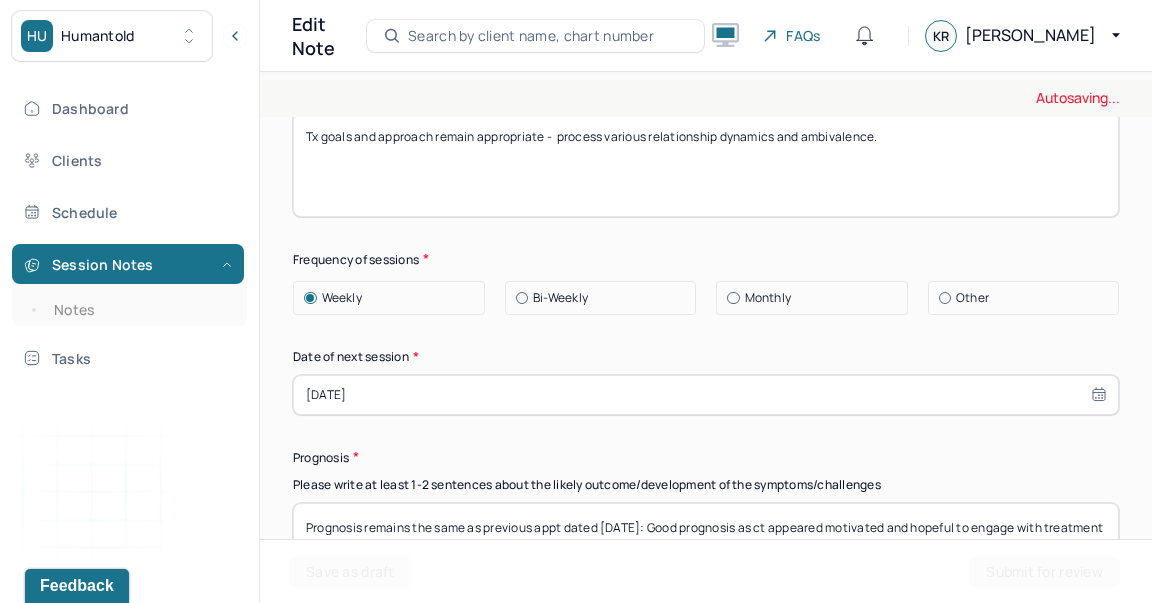 type on "Tx goals and approach remain appropriate -  process various relationship dynamics and ambivalence." 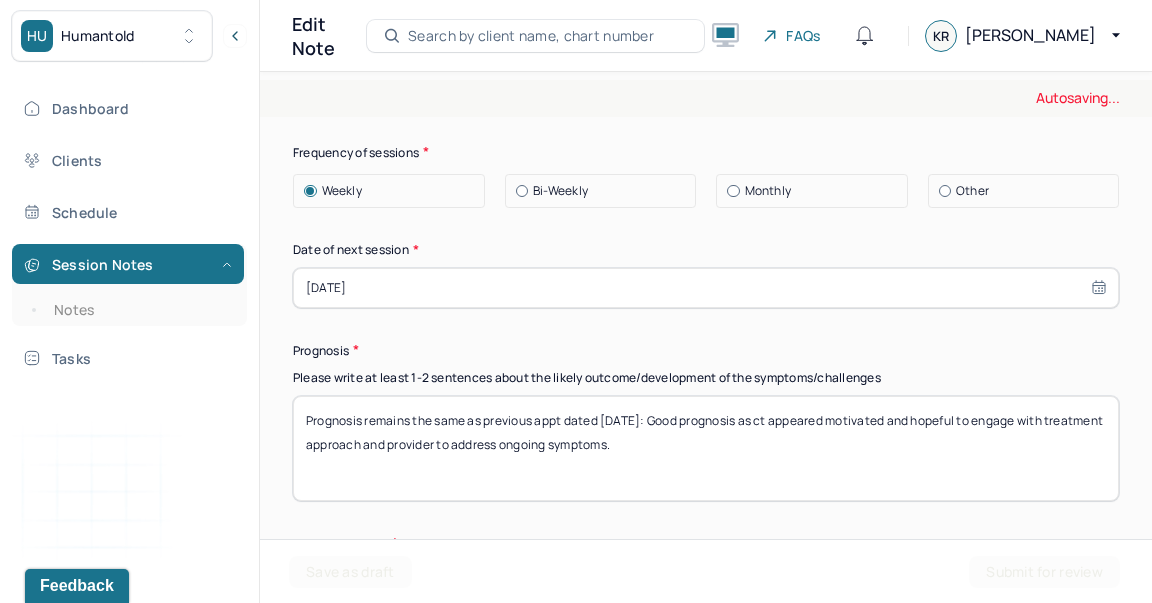 scroll, scrollTop: 3084, scrollLeft: 0, axis: vertical 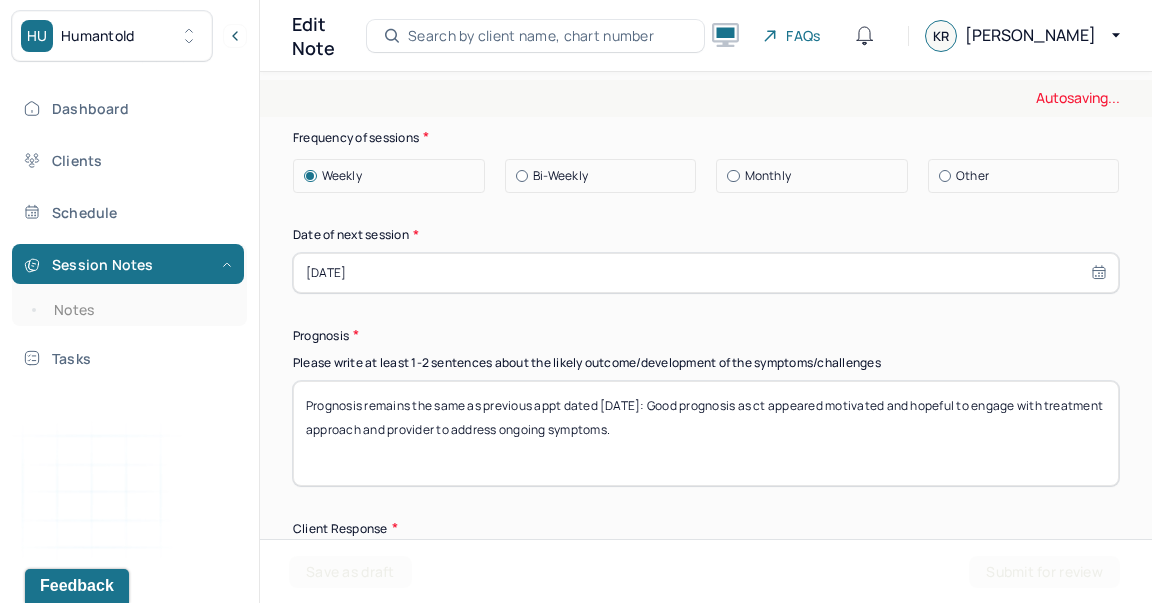 click on "[DATE]" at bounding box center (706, 273) 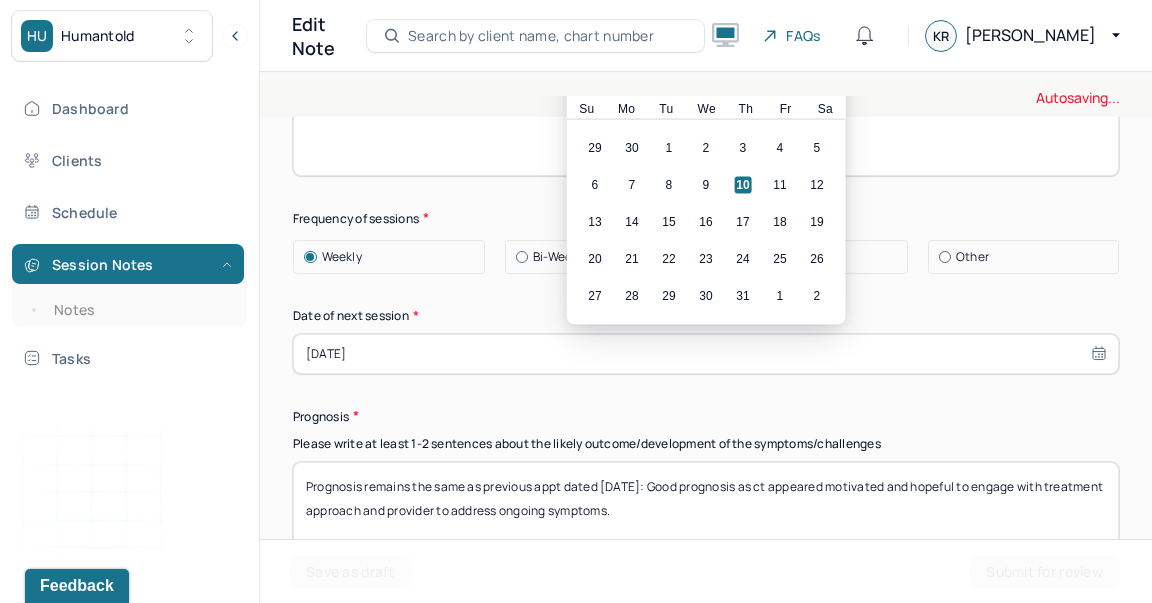 scroll, scrollTop: 3004, scrollLeft: 0, axis: vertical 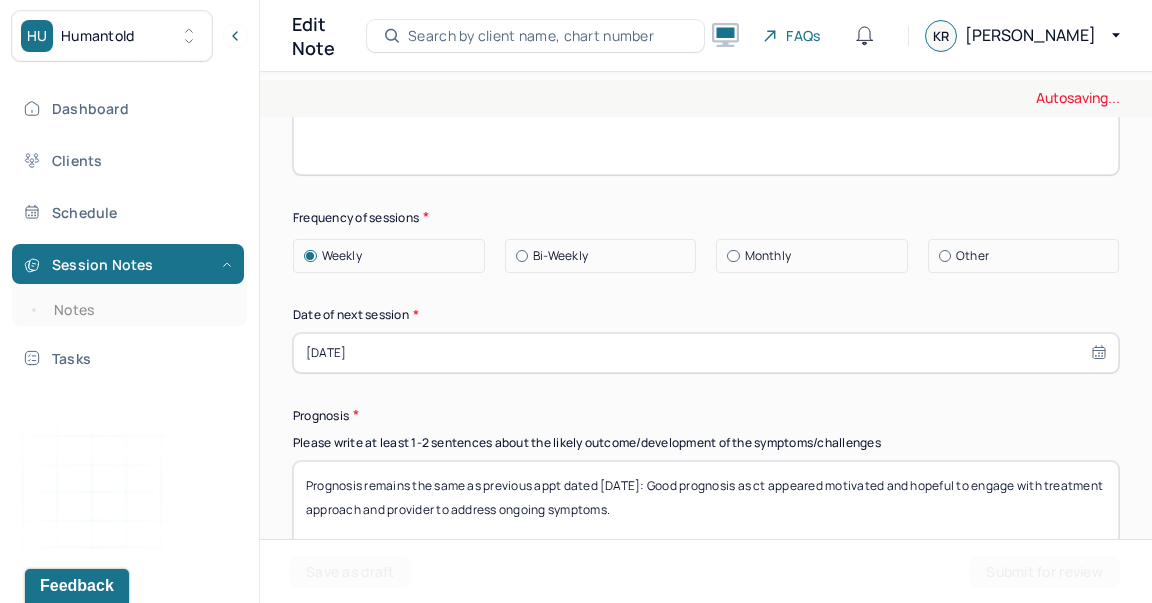 click on "Frequency of sessions" at bounding box center [706, 217] 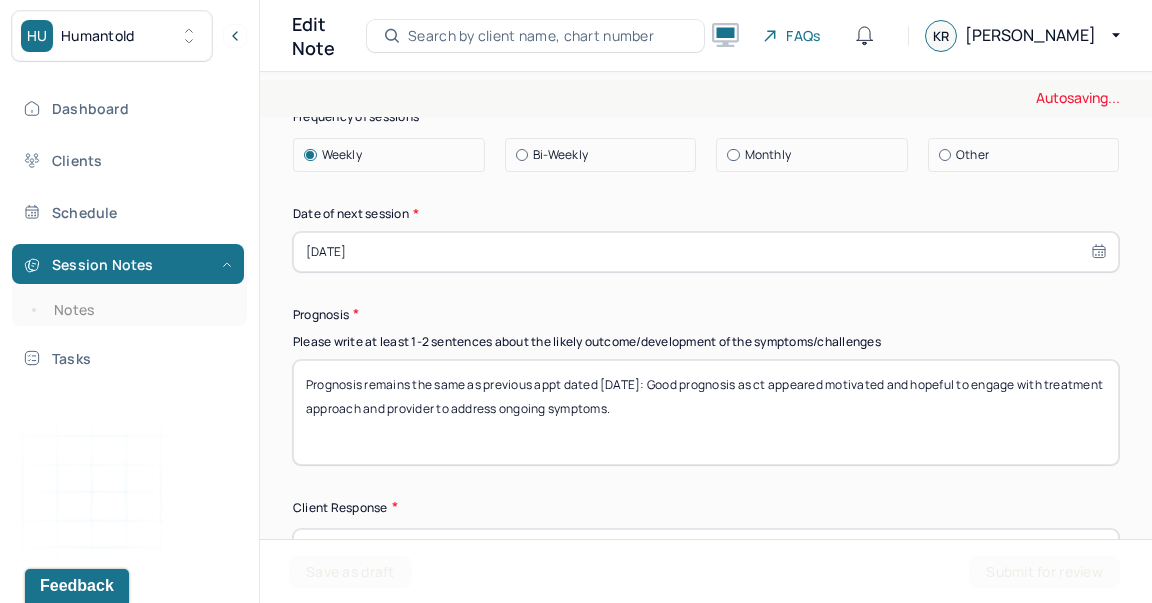 scroll, scrollTop: 3108, scrollLeft: 0, axis: vertical 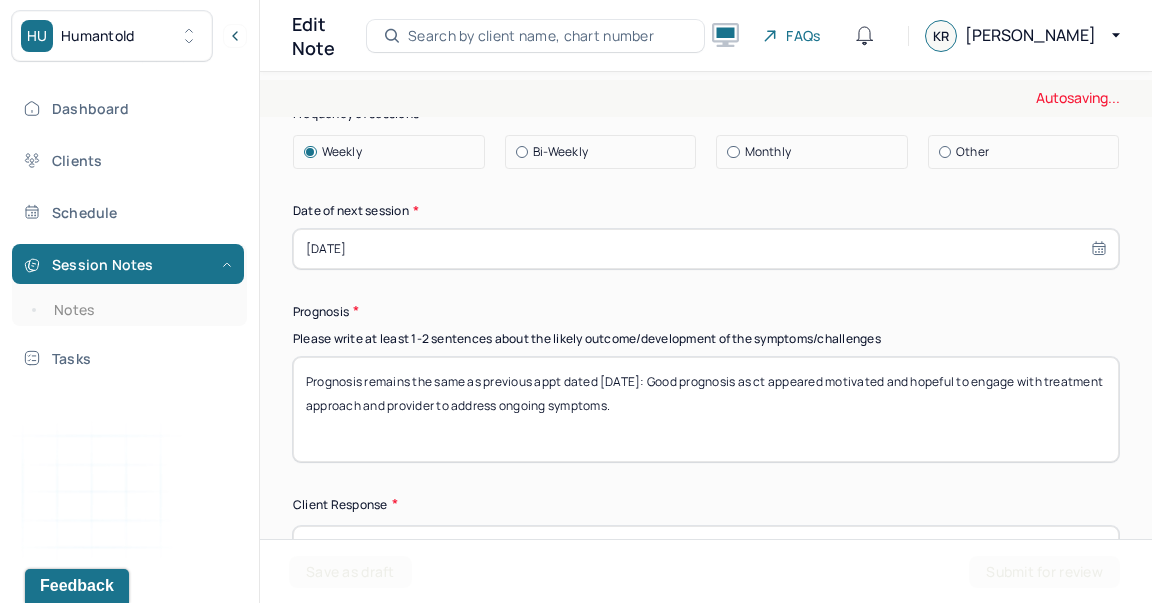 click on "[DATE]" at bounding box center [706, 249] 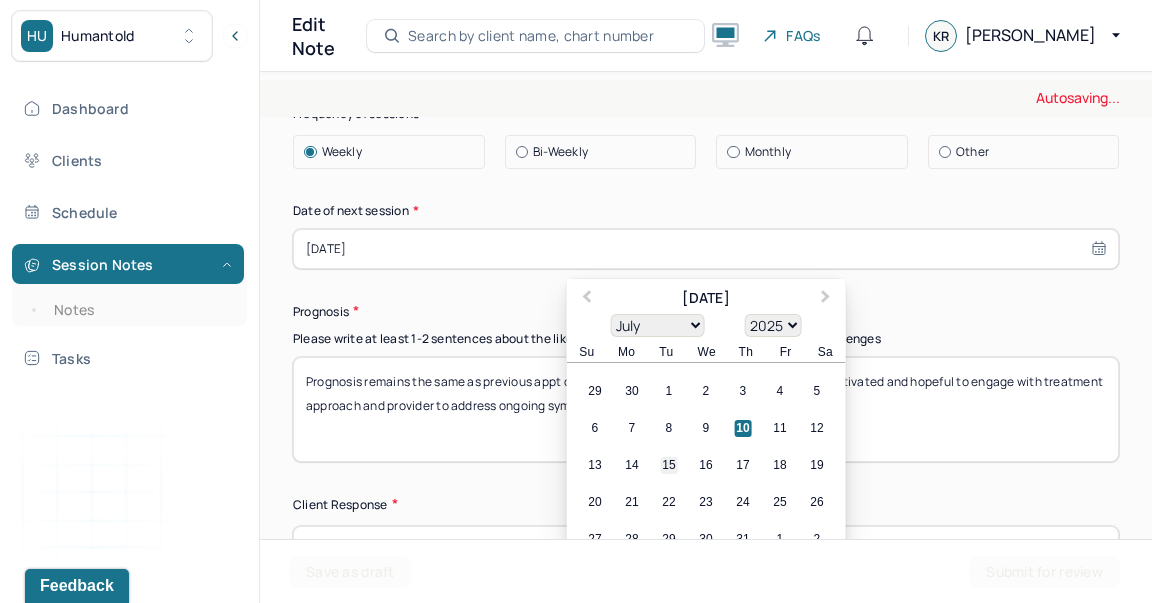 click on "15" at bounding box center (669, 465) 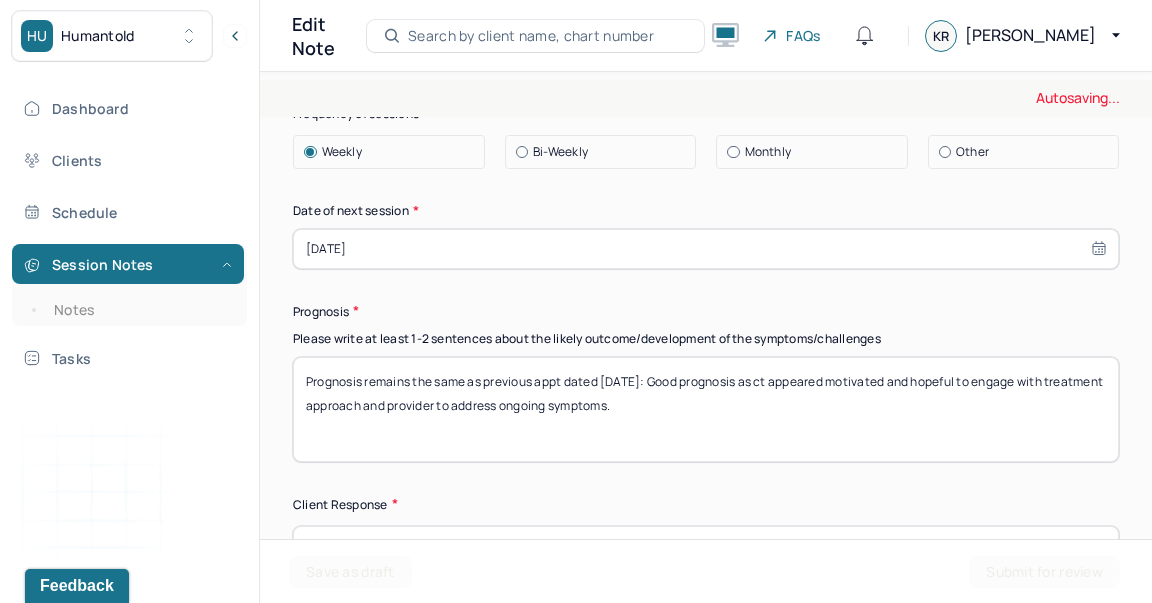 click on "Prognosis remains the same as previous appt dated [DATE]: Good prognosis as ct appeared motivated and hopeful to engage with treatment approach and provider to address ongoing symptoms." at bounding box center (706, 409) 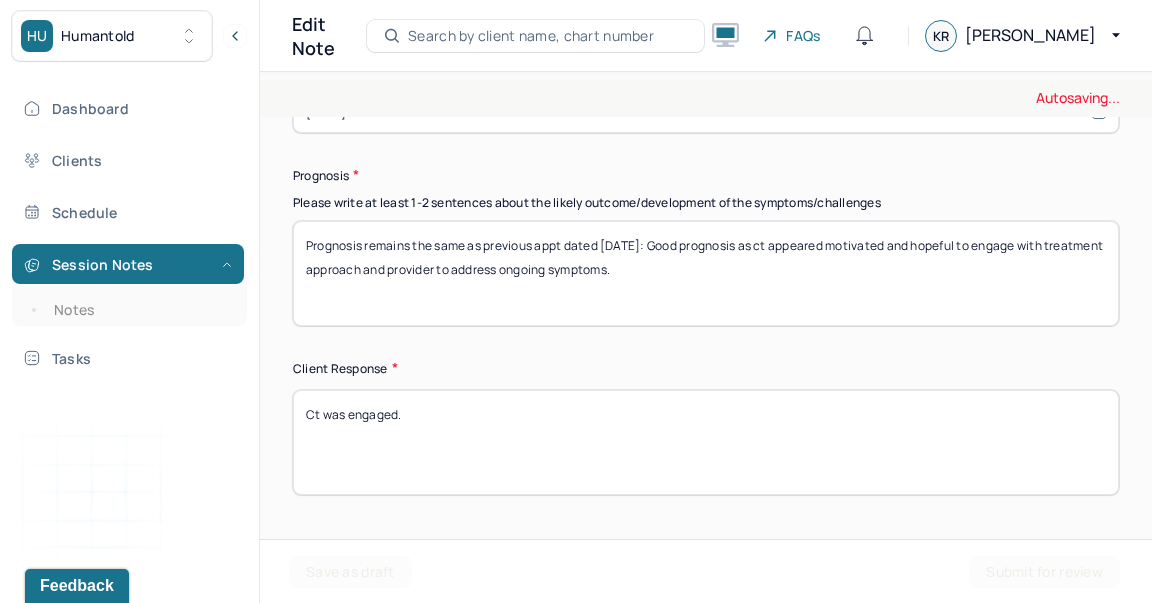 scroll, scrollTop: 3245, scrollLeft: 0, axis: vertical 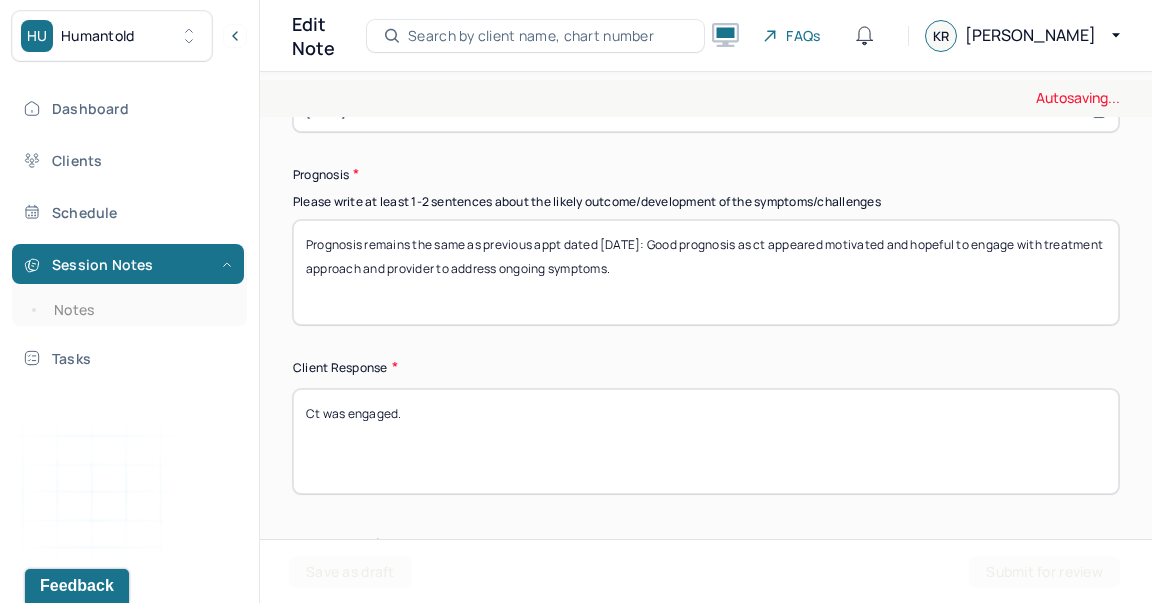 type on "Prognosis remains the same as previous appt dated [DATE]: Good prognosis as ct appeared motivated and hopeful to engage with treatment approach and provider to address ongoing symptoms." 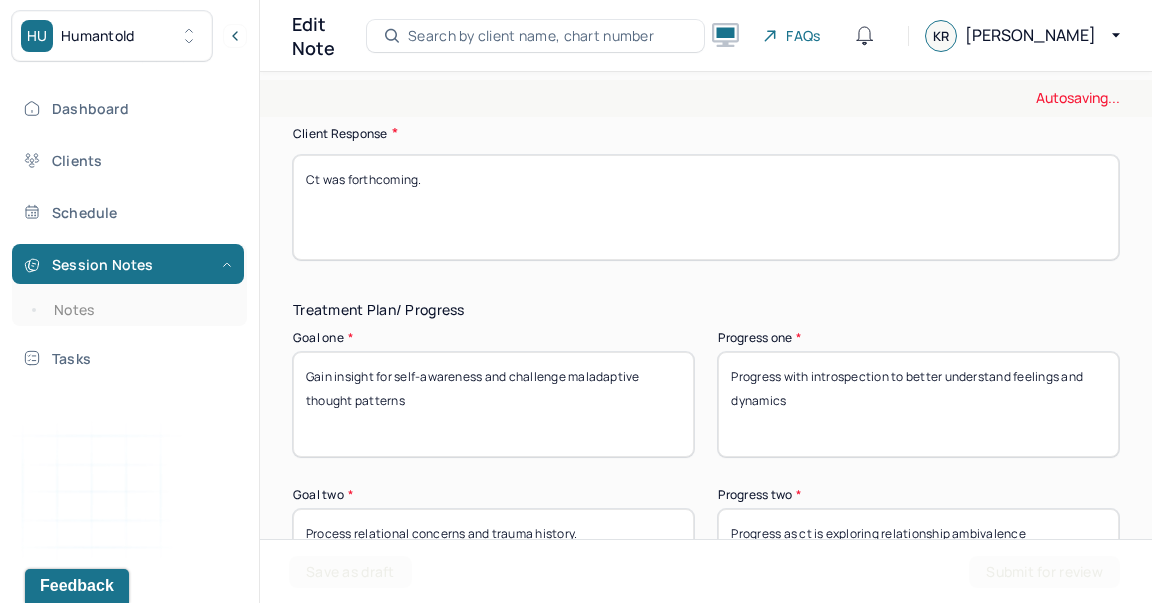 scroll, scrollTop: 3498, scrollLeft: 0, axis: vertical 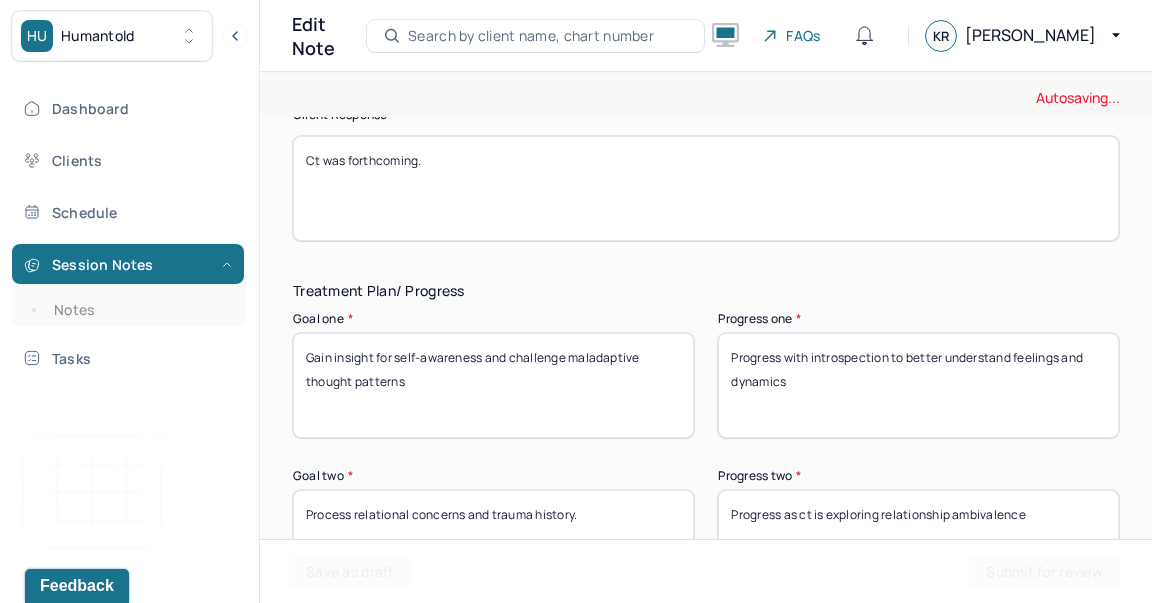 type on "Ct was forthcoming." 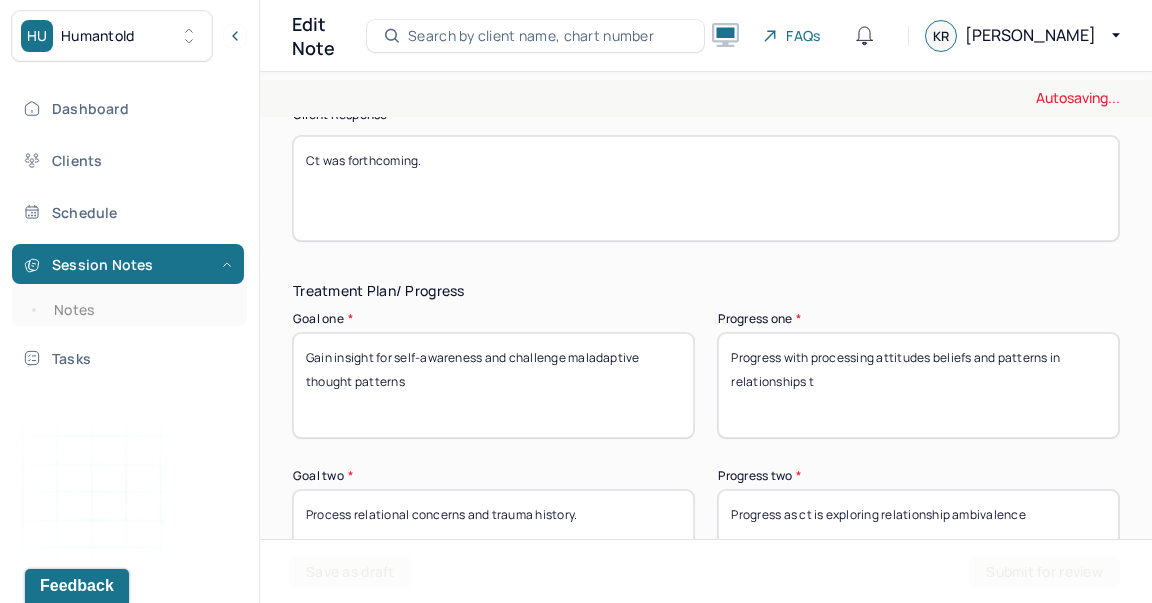type on "Progress with processing attitudes beliefs and patterns in relationships" 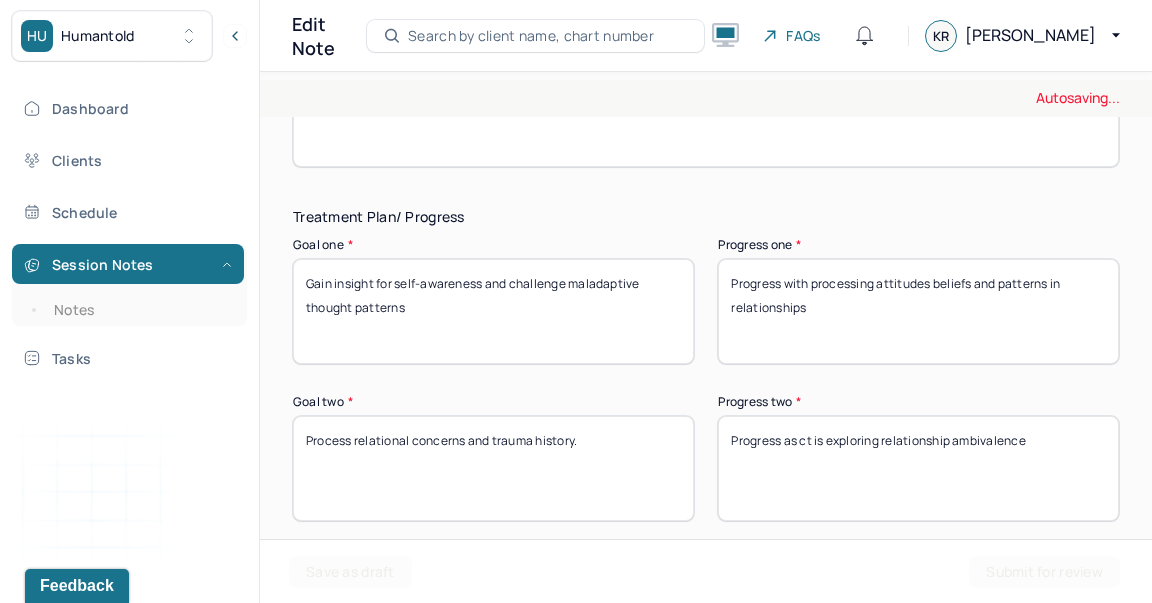 scroll, scrollTop: 3577, scrollLeft: 0, axis: vertical 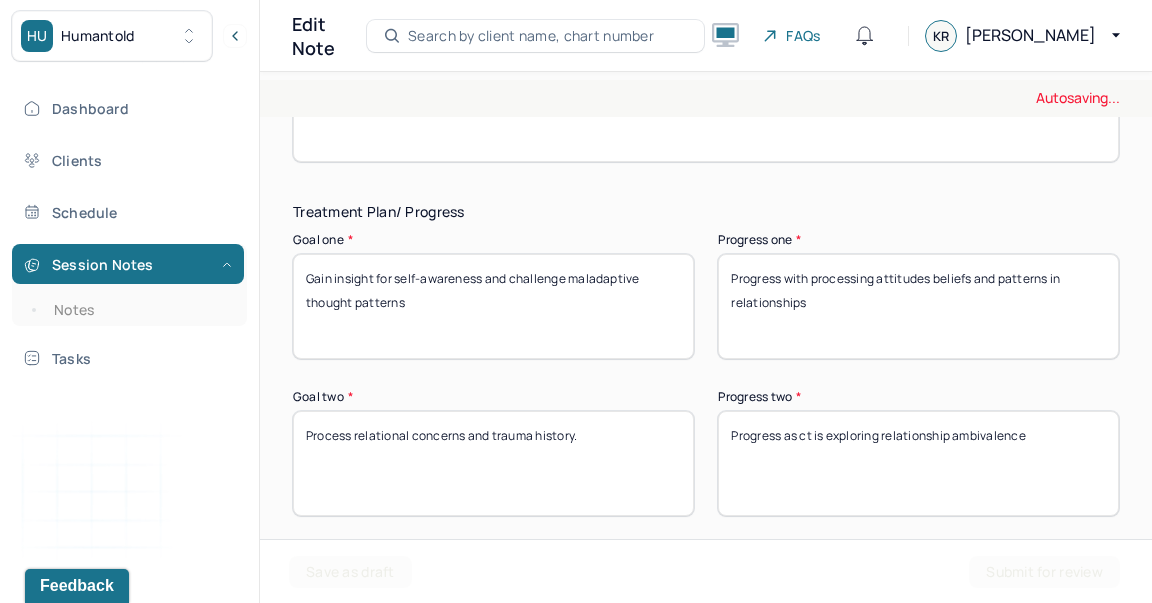 click on "Progress with introspection to better understand feelings and dynamics" at bounding box center [918, 306] 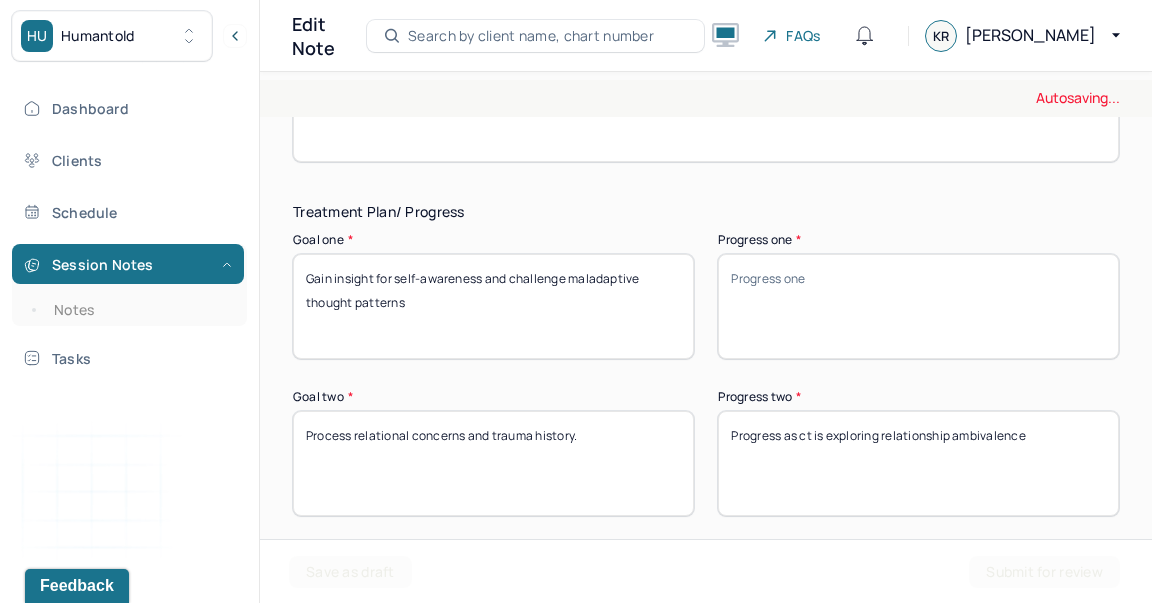 type 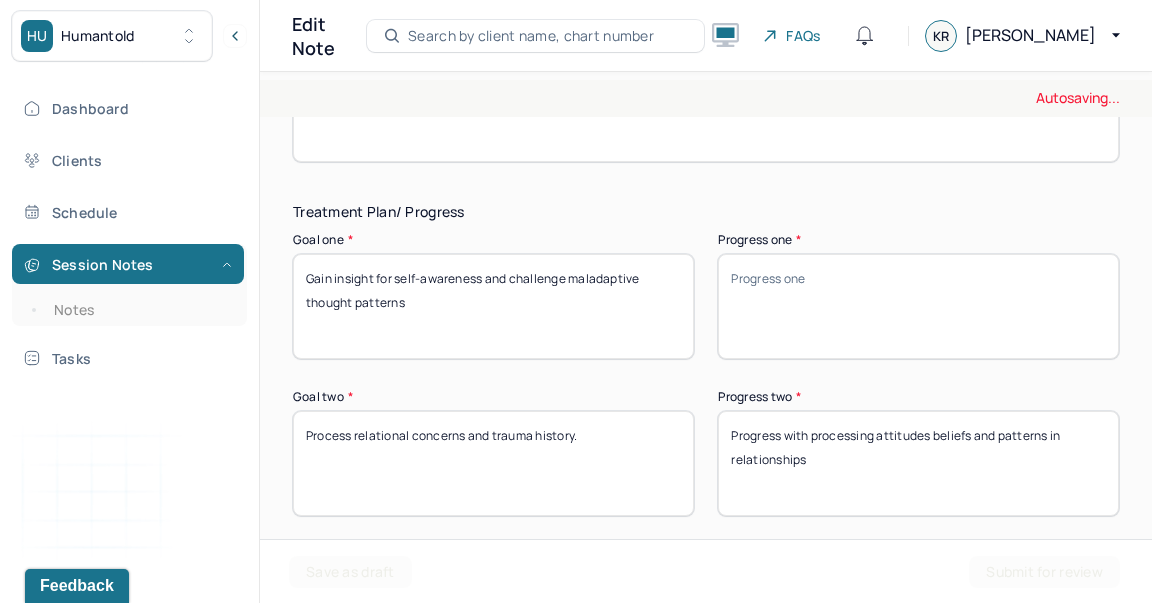 type on "Progress with processing attitudes beliefs and patterns in relationships" 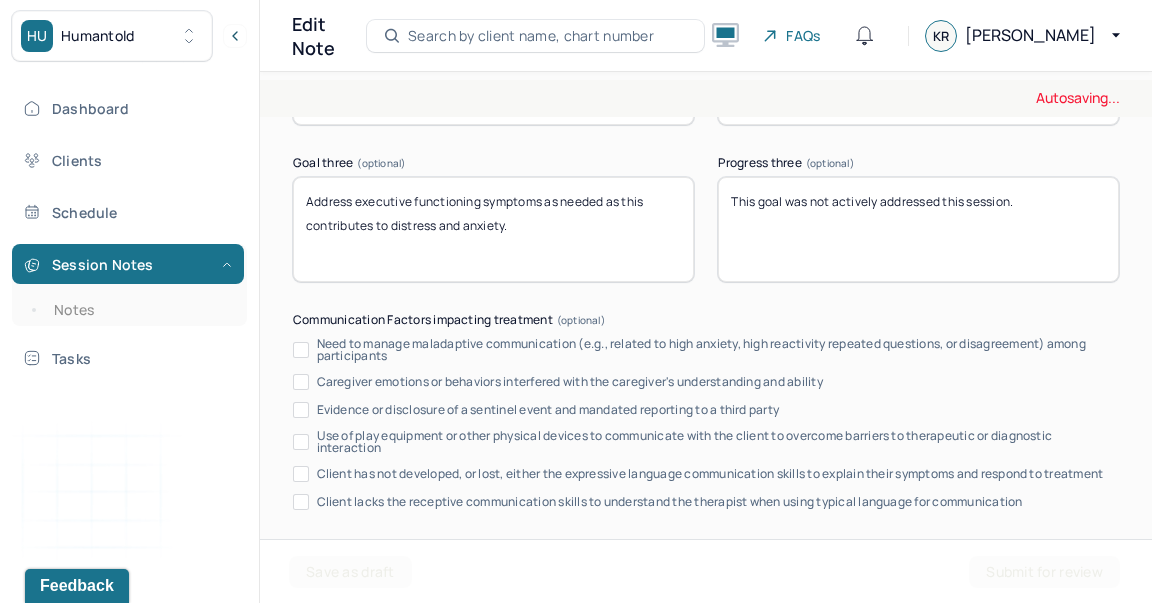 scroll, scrollTop: 4388, scrollLeft: 0, axis: vertical 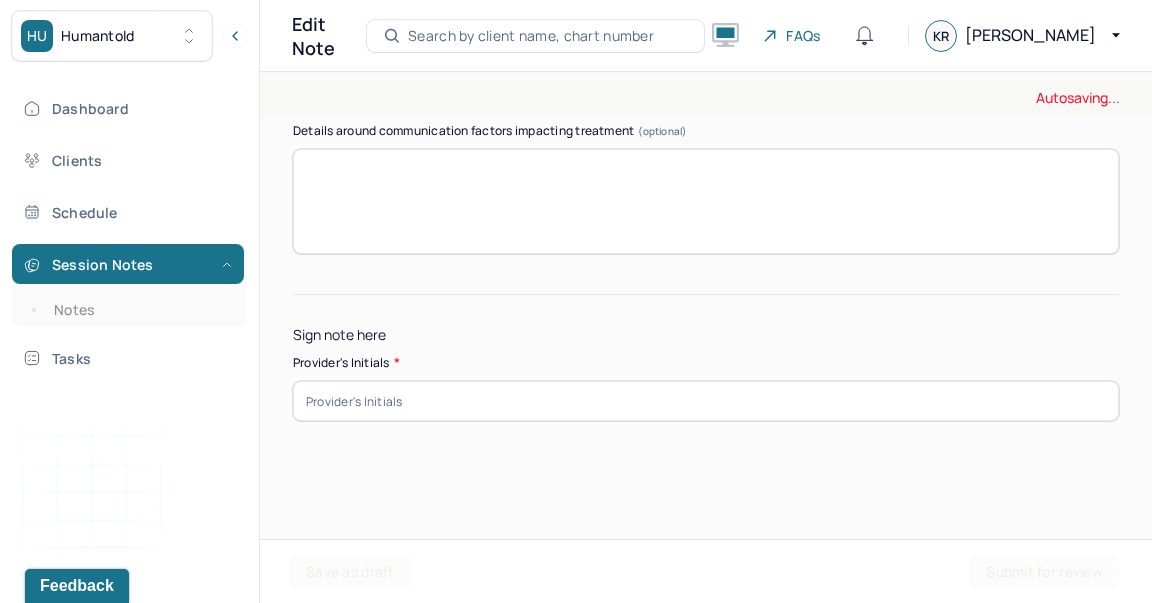 type on "Progress as processing dynamics supports insight and self-concept." 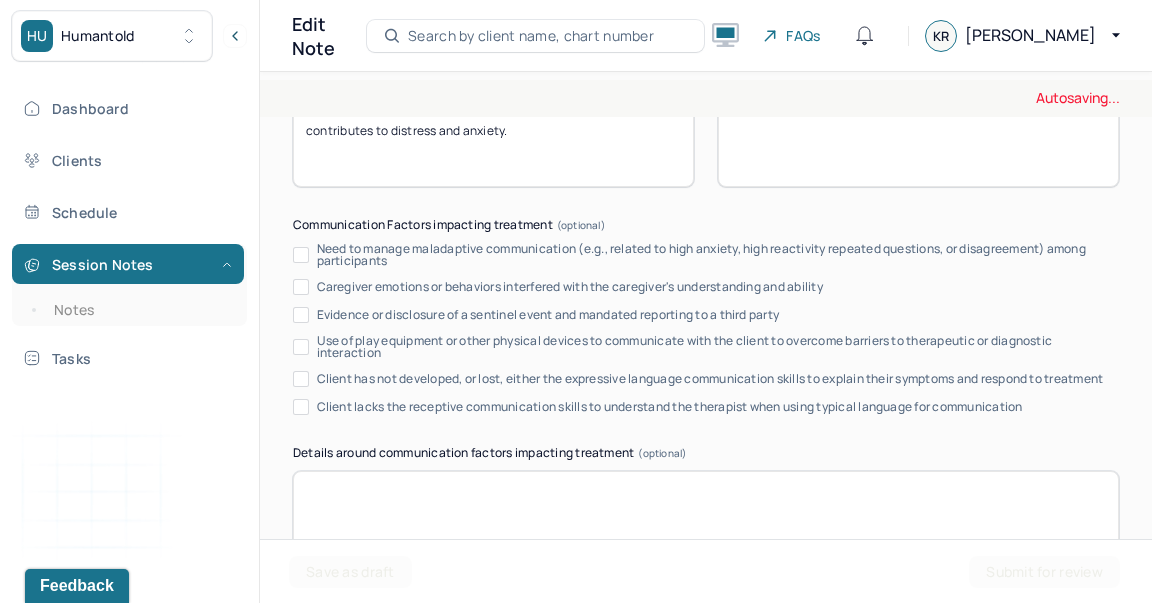 scroll, scrollTop: 4388, scrollLeft: 0, axis: vertical 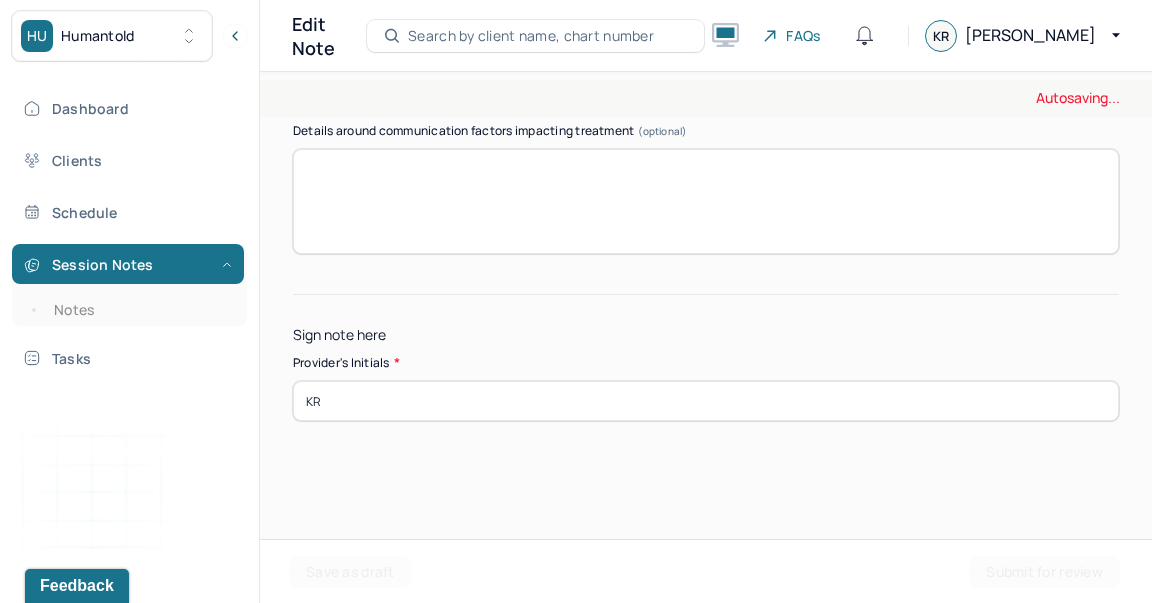 type on "KR" 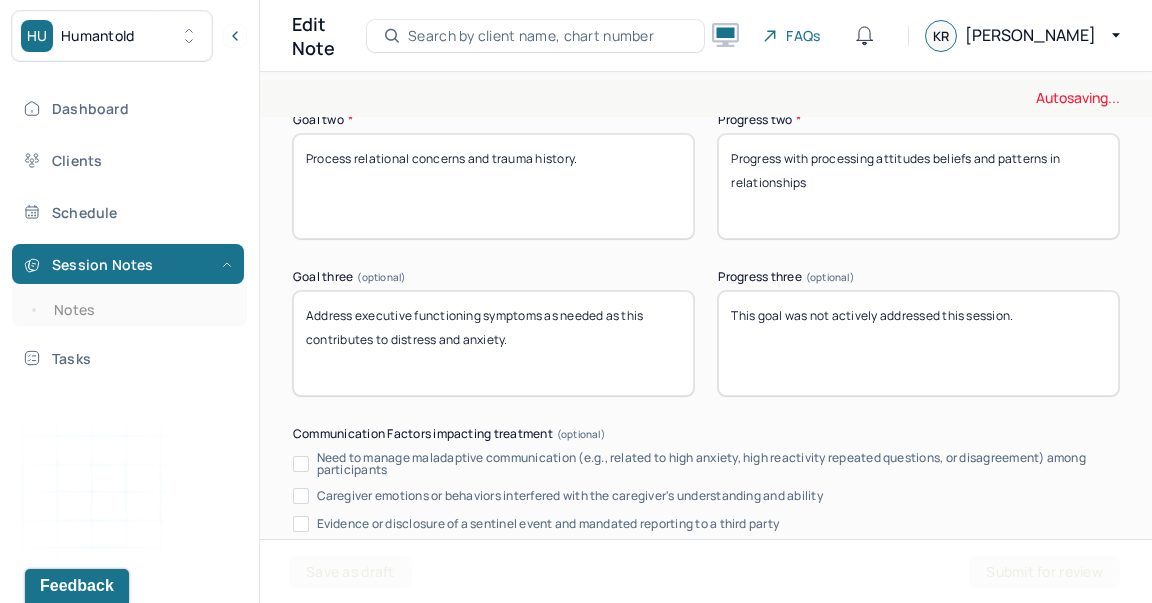 scroll, scrollTop: 3809, scrollLeft: 0, axis: vertical 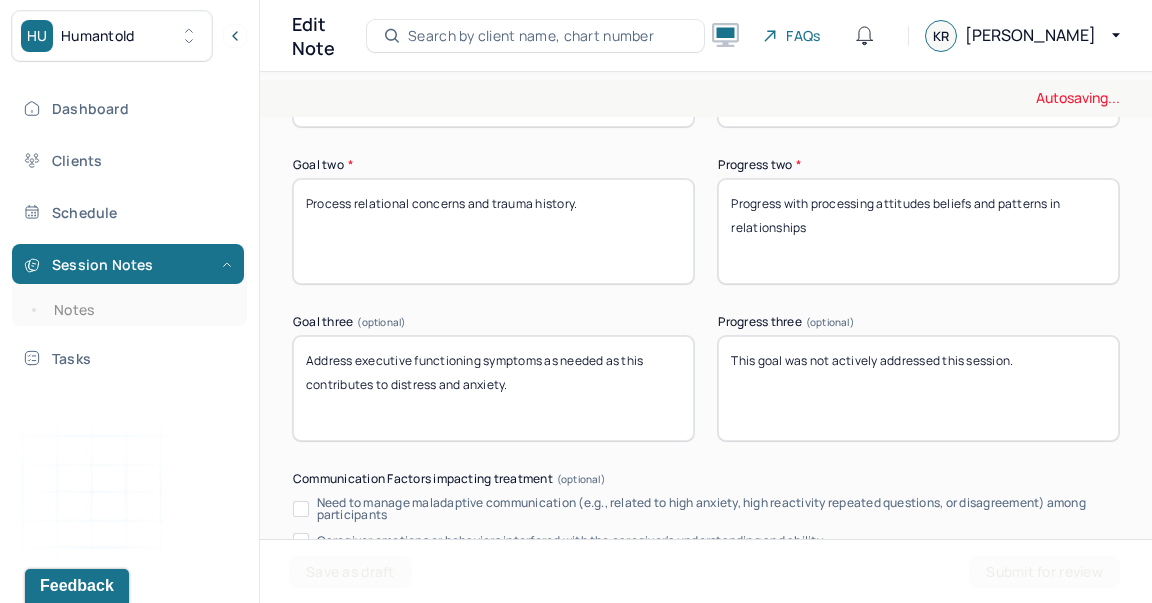 click on "Progress as ct is exploring relationship ambivalence" at bounding box center [918, 231] 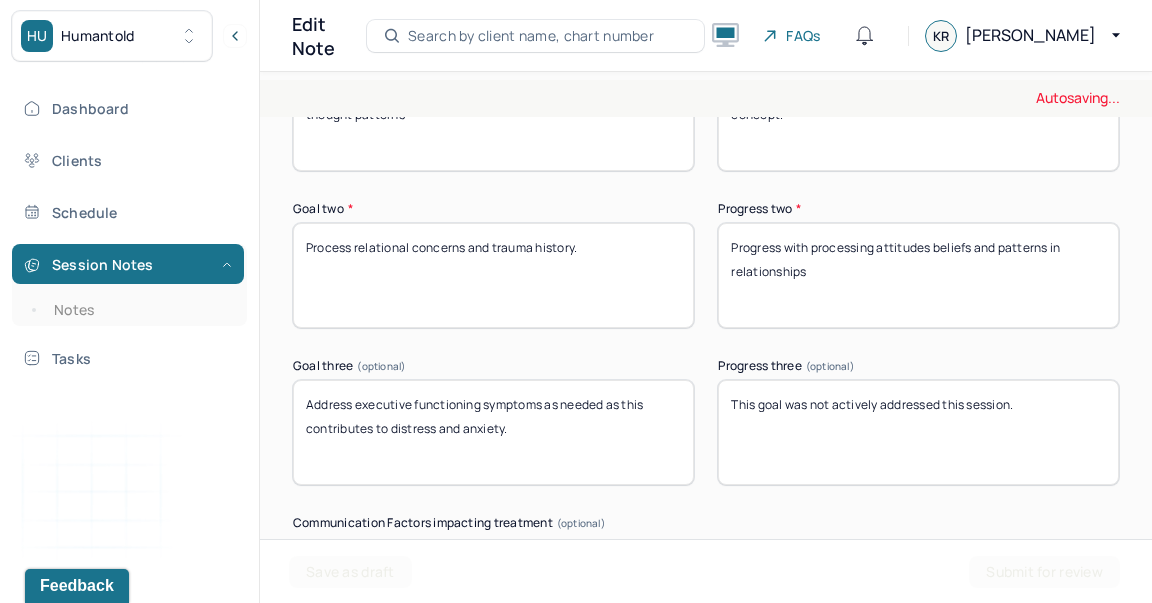 scroll, scrollTop: 3758, scrollLeft: 0, axis: vertical 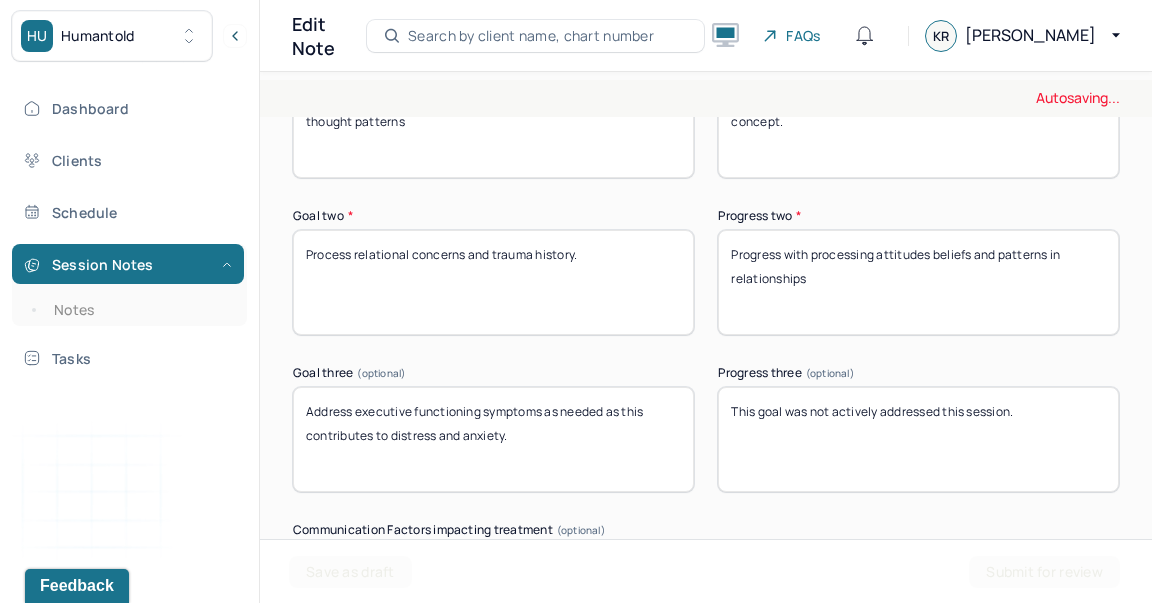 click on "Progress as ct is exploring relationship ambivalence" at bounding box center (918, 282) 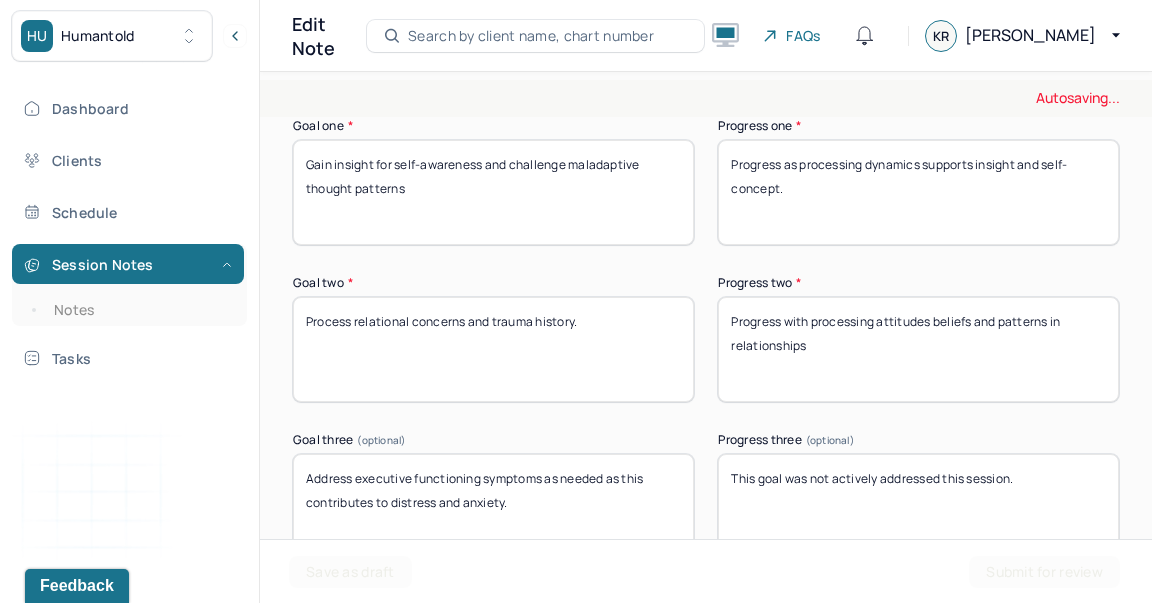 scroll, scrollTop: 3678, scrollLeft: 0, axis: vertical 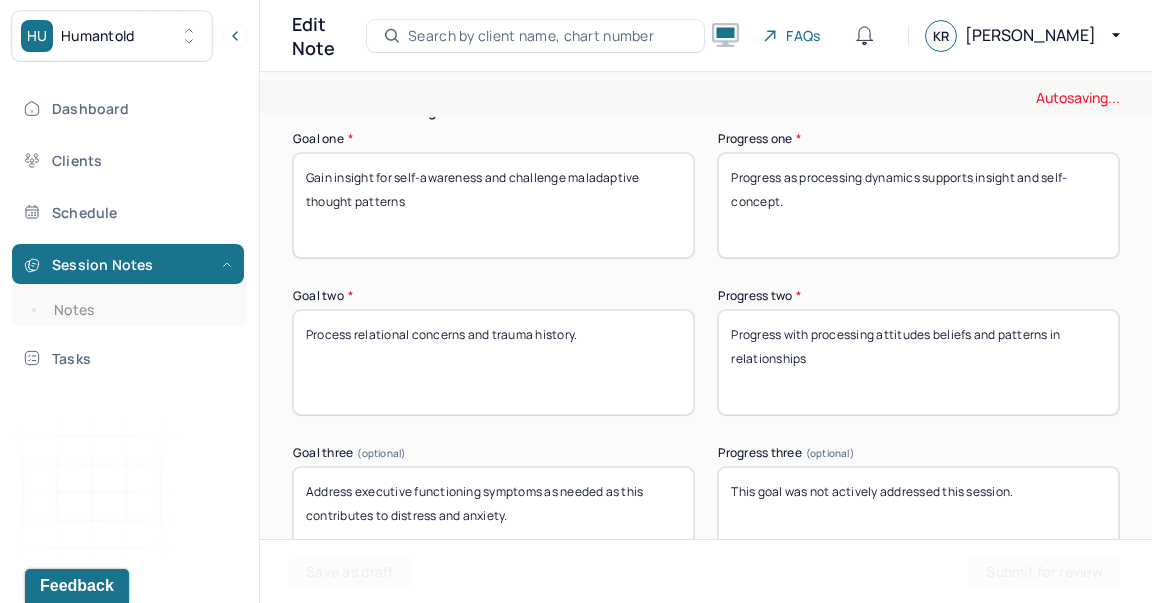 click on "Progress with introspection to better understand feelings and dynamics" at bounding box center [918, 205] 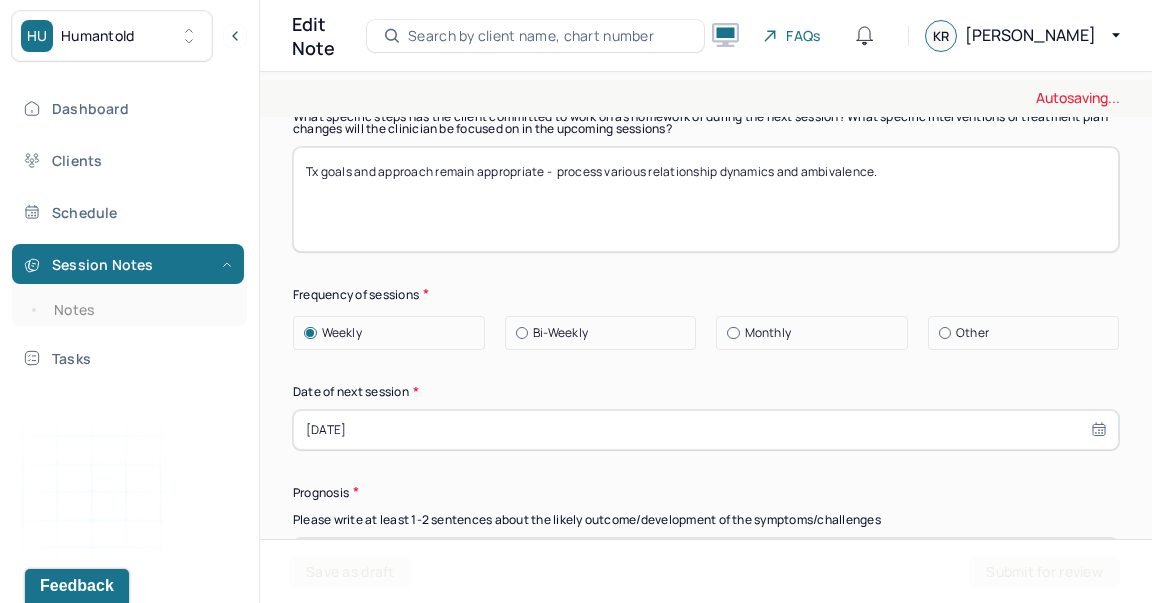 scroll, scrollTop: 2922, scrollLeft: 0, axis: vertical 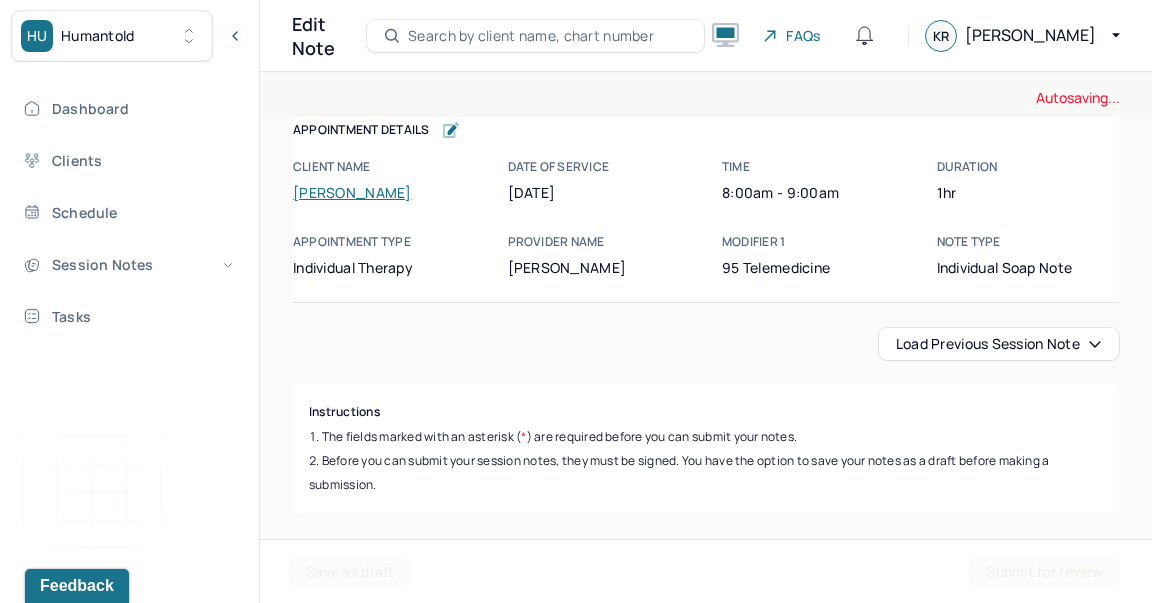 click on "Appointment Details     Client name [PERSON_NAME] Date of service [DATE] Time 8:00am - 9:00am Duration 1hr Appointment type individual therapy Provider name [PERSON_NAME] Modifier 1 95 Telemedicine Note type Individual soap note" at bounding box center (706, 199) 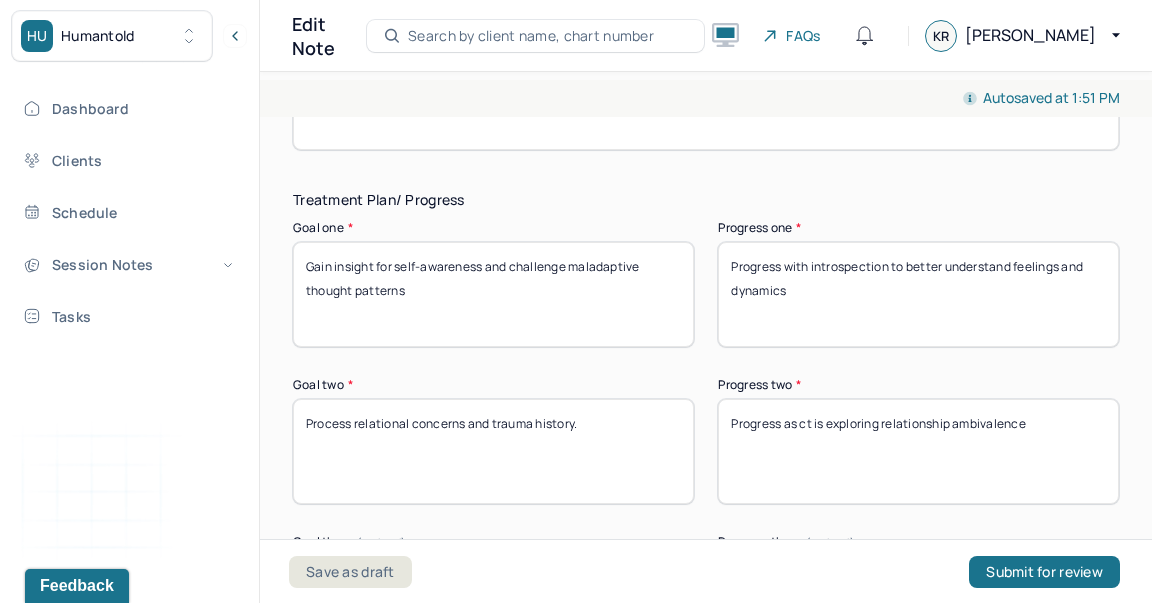 scroll, scrollTop: 4388, scrollLeft: 0, axis: vertical 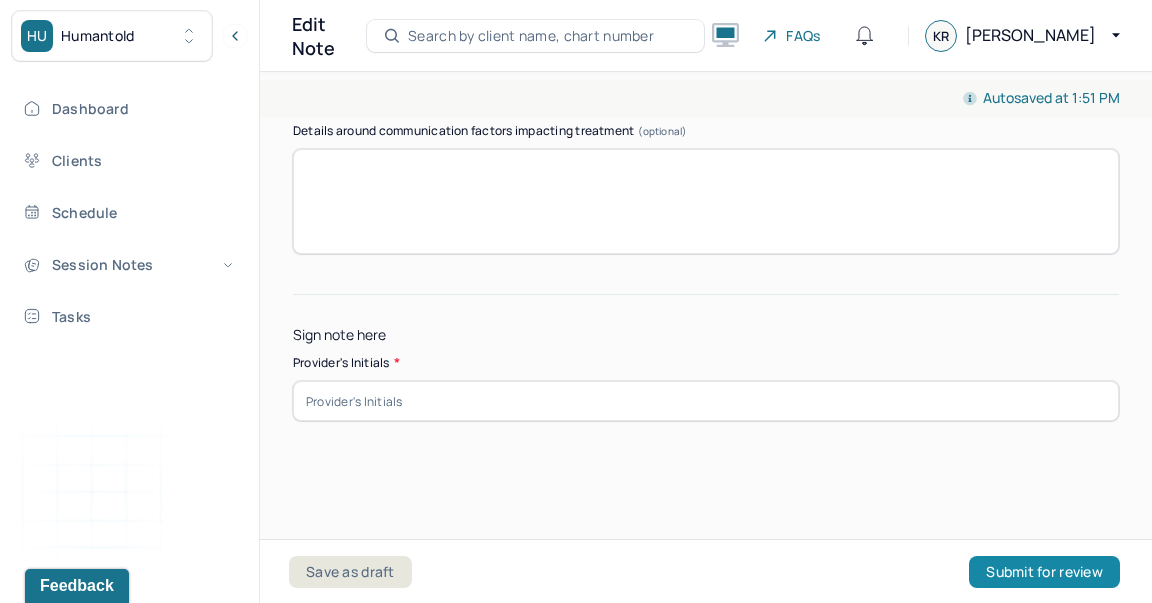 click on "Submit for review" at bounding box center [1044, 572] 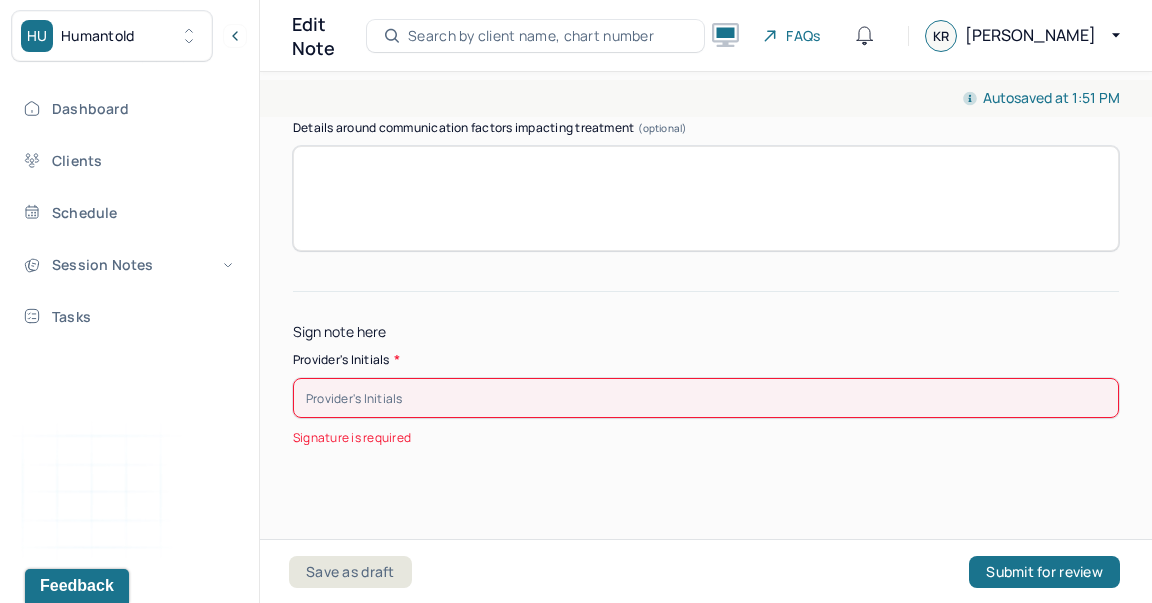 type 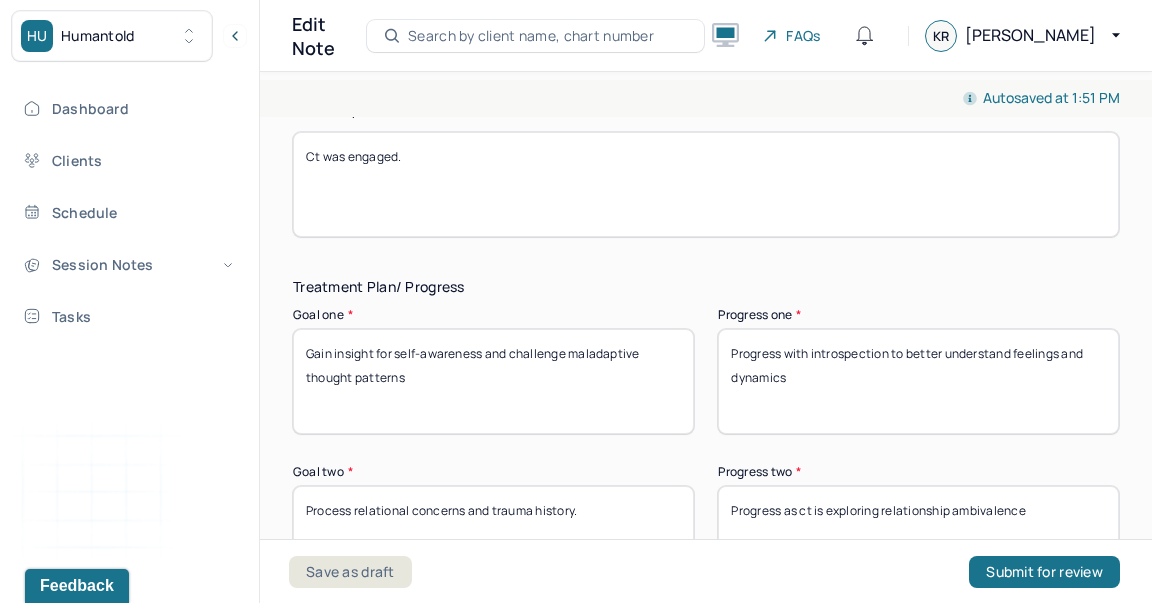 scroll, scrollTop: 3513, scrollLeft: 0, axis: vertical 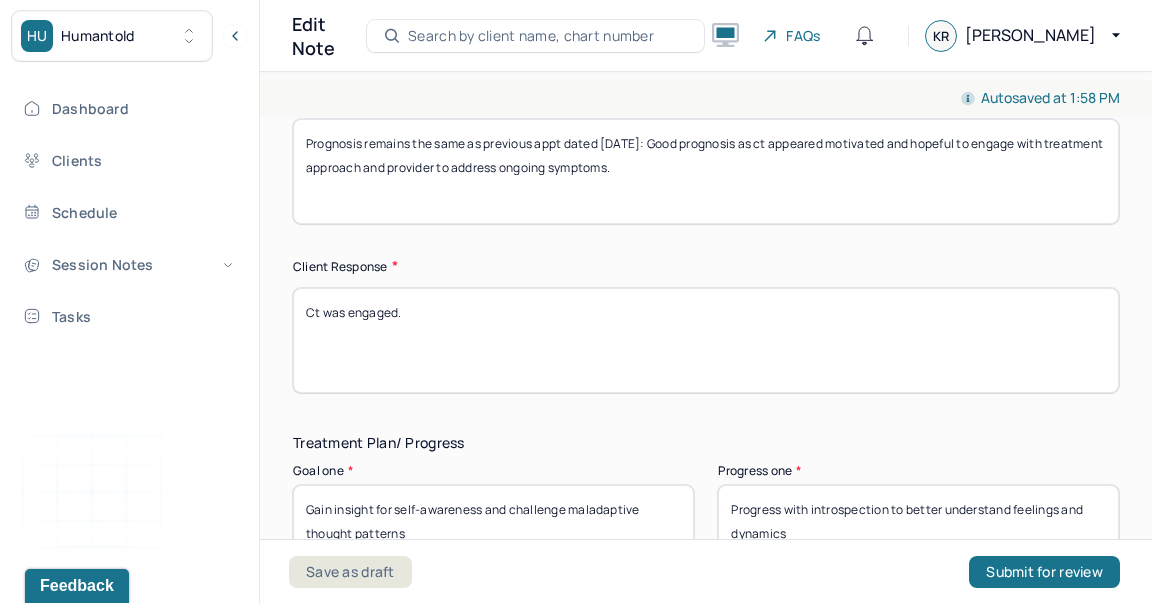 type on "KR" 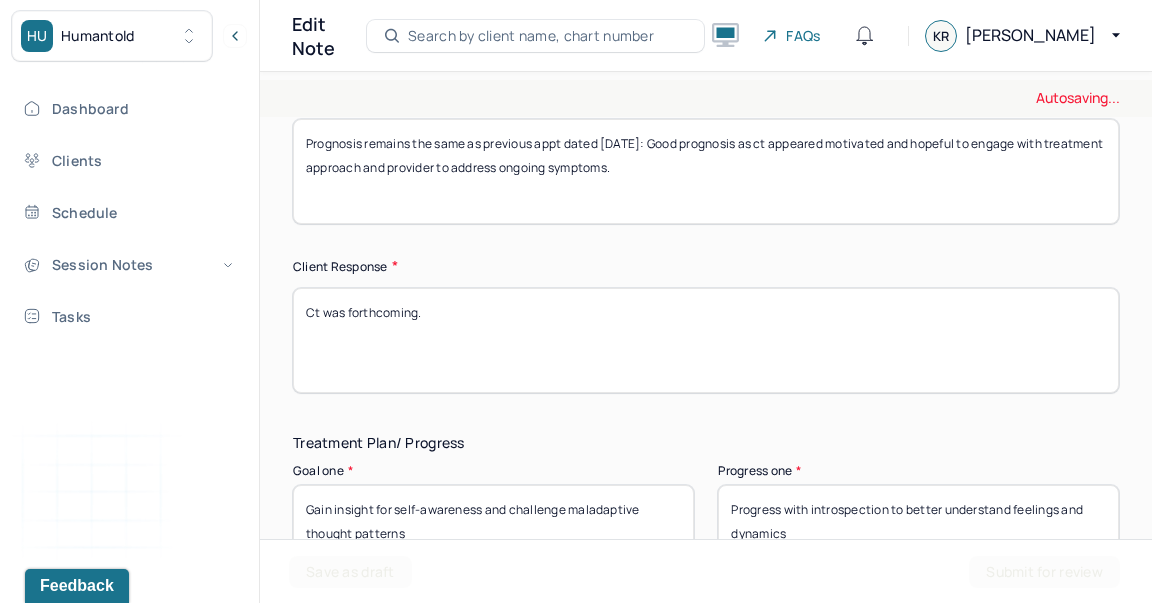 type on "Ct was forthcoming." 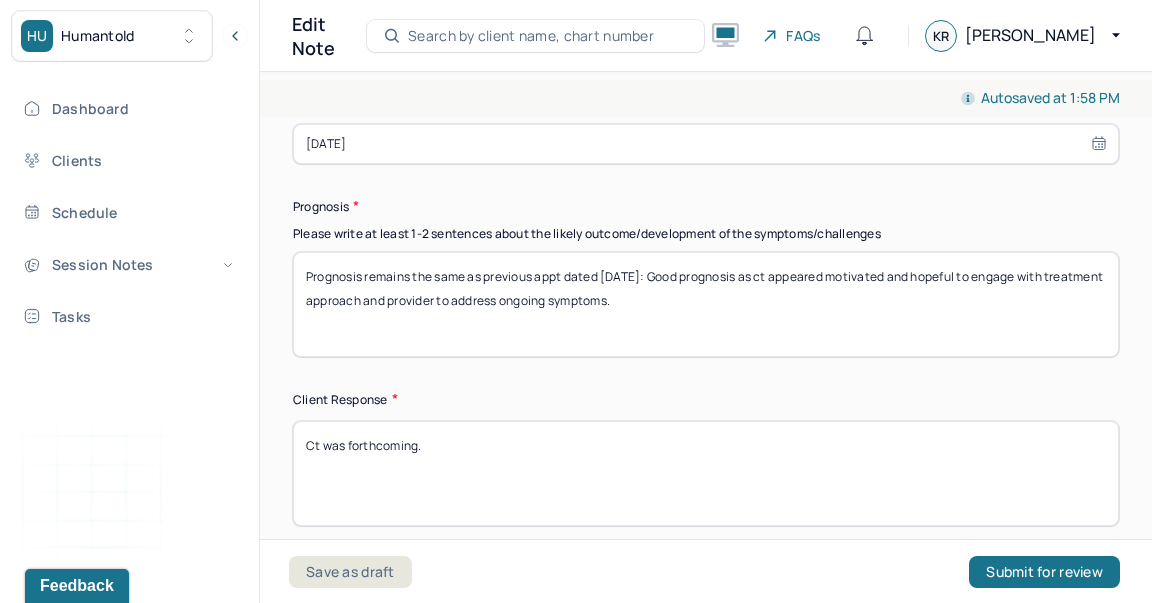 scroll, scrollTop: 3190, scrollLeft: 0, axis: vertical 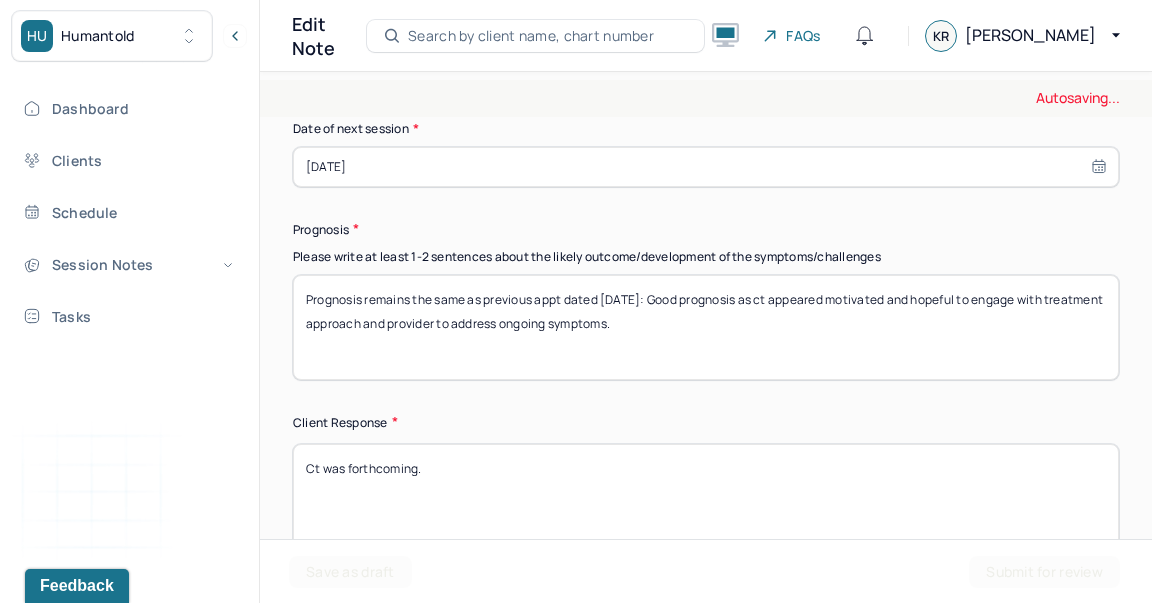 type on "Prognosis remains the same as previous appt dated [DATE]: Good prognosis as ct appeared motivated and hopeful to engage with treatment approach and provider to address ongoing symptoms." 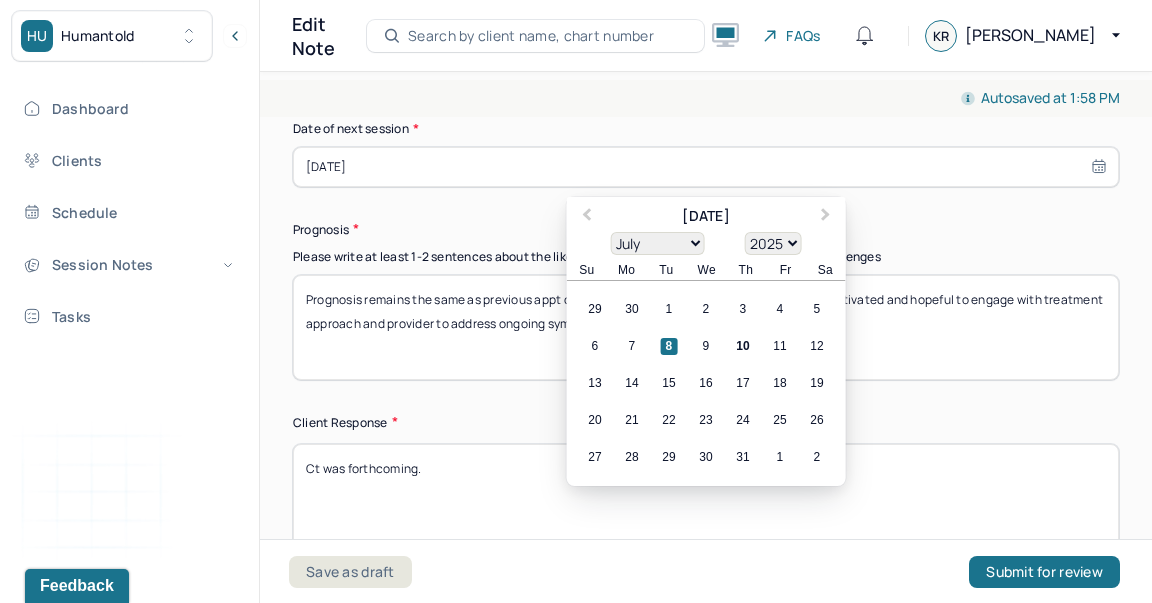 click on "[DATE]" at bounding box center [706, 167] 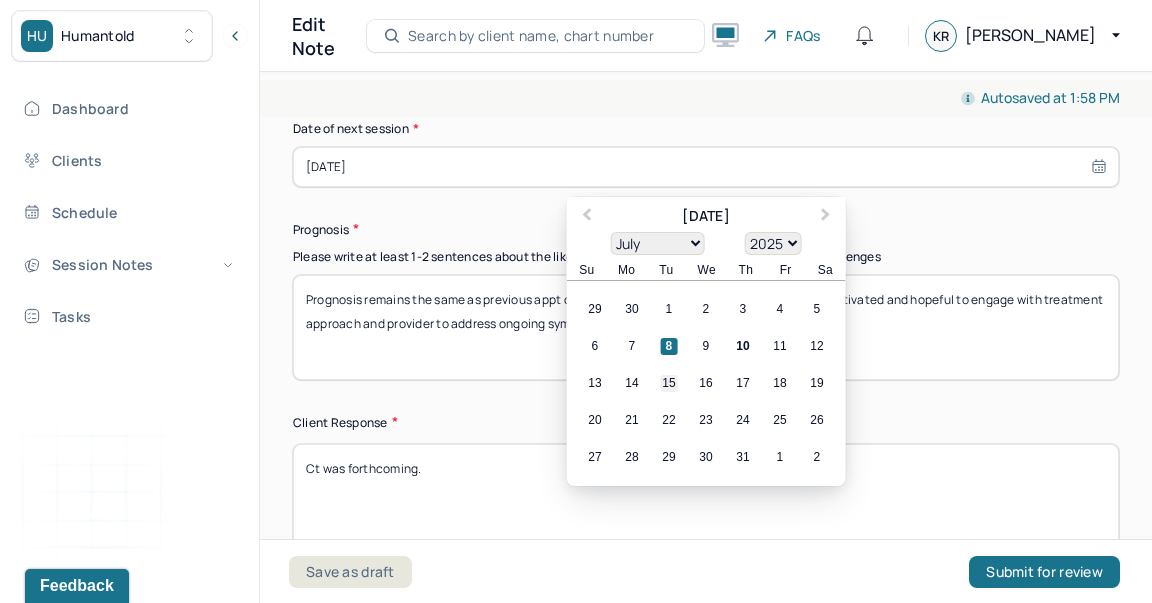 click on "15" at bounding box center [669, 383] 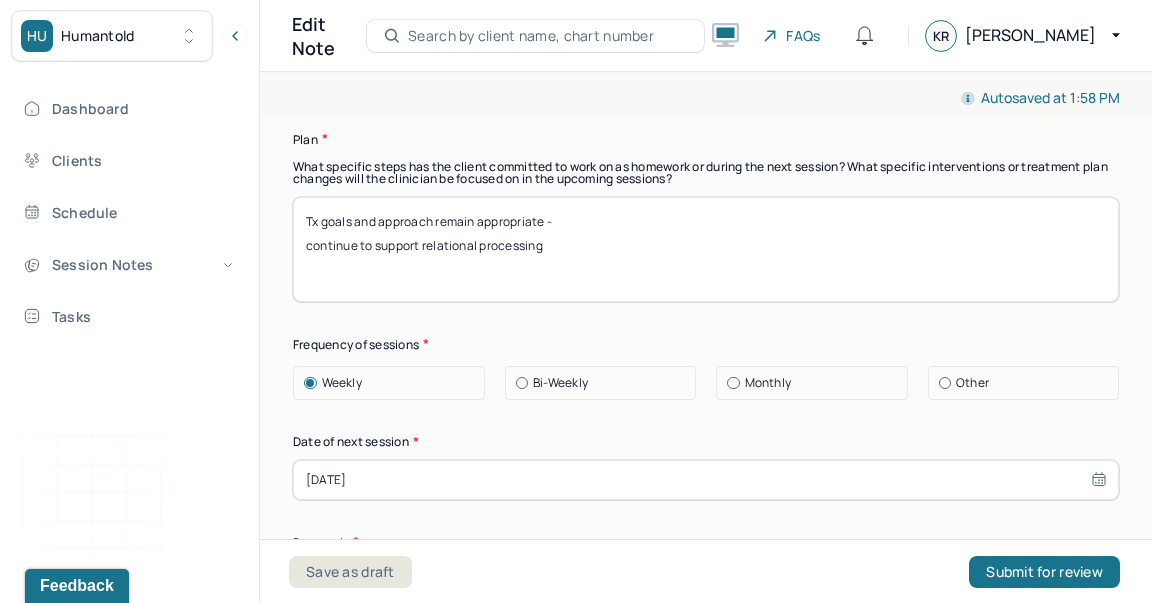 scroll, scrollTop: 2855, scrollLeft: 0, axis: vertical 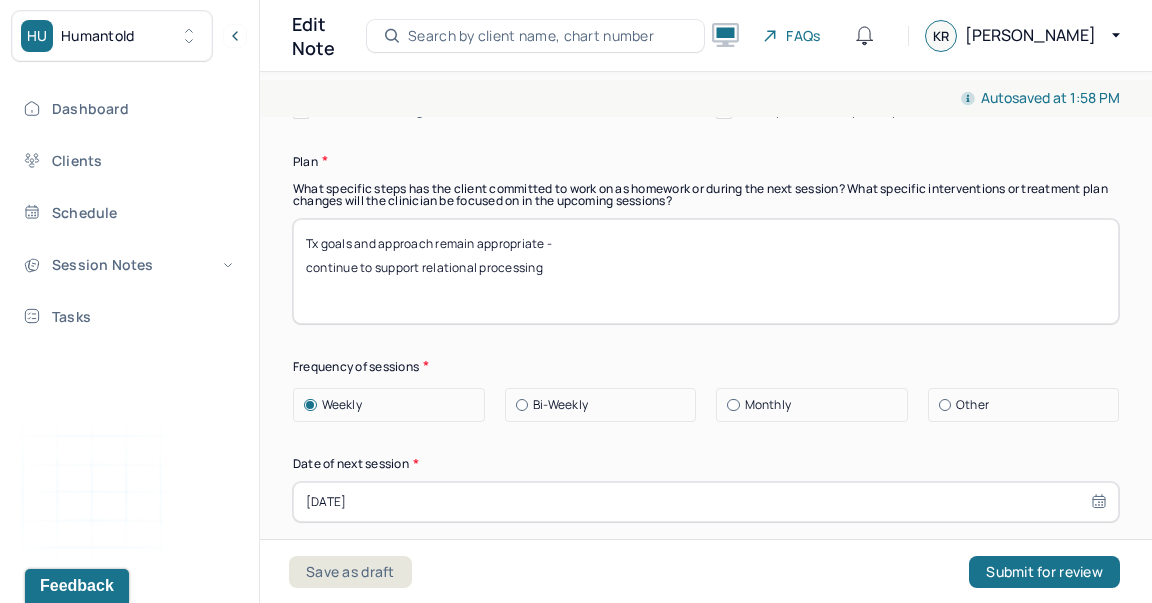 click on "Tx goals and approach remain appropriate -
continue to support relational processing" at bounding box center (706, 271) 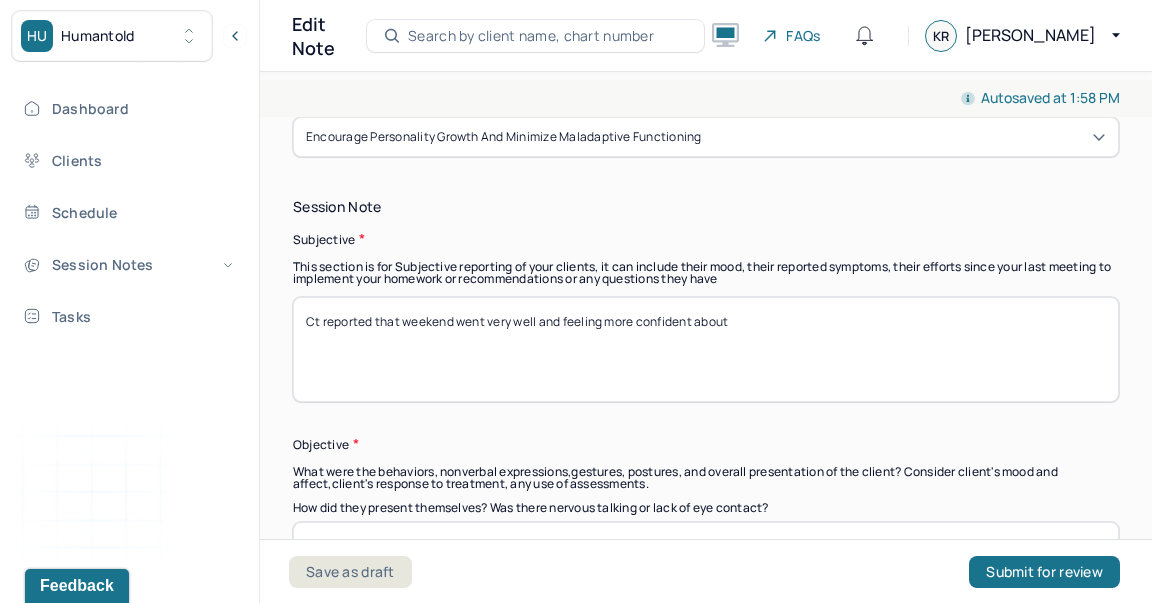 scroll, scrollTop: 1446, scrollLeft: 0, axis: vertical 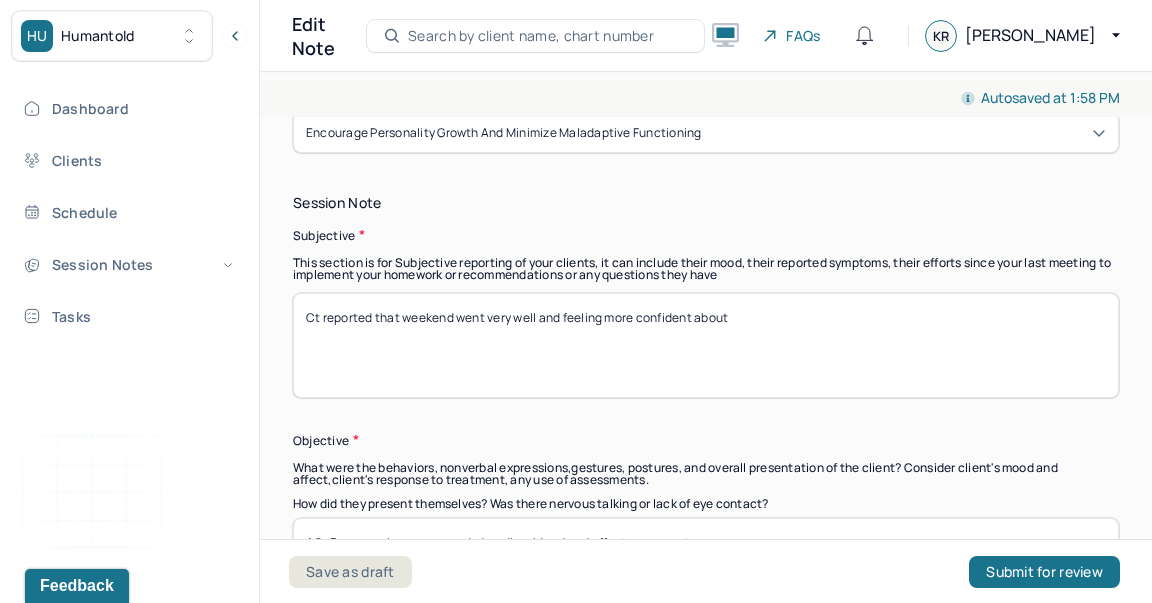 click on "Ct reported that weekend went very well and feeling more confident about" at bounding box center [706, 345] 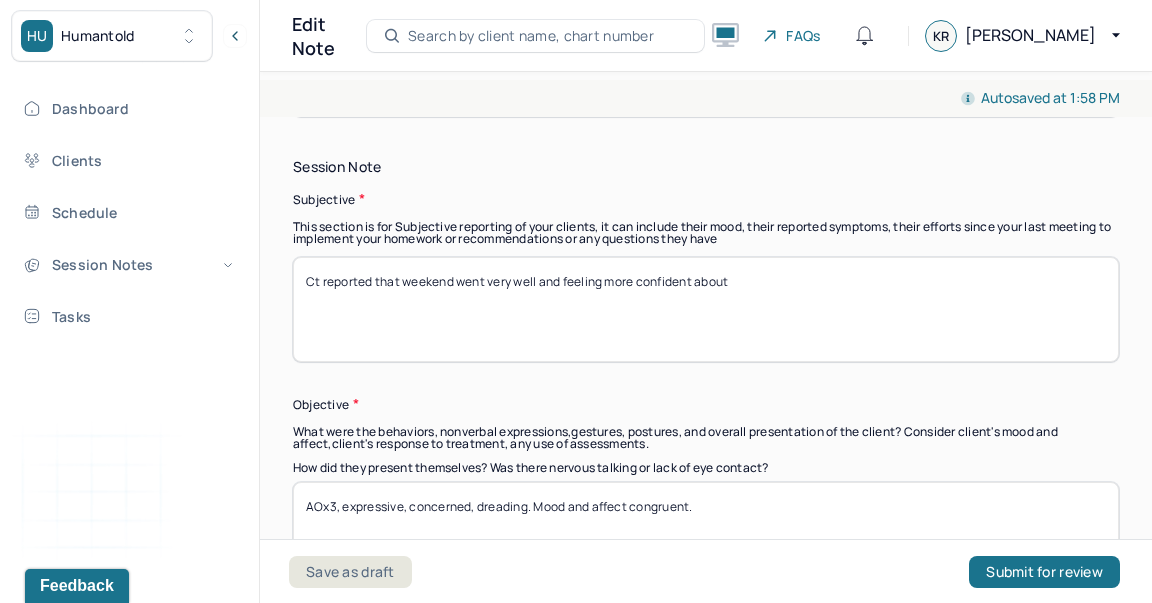 scroll, scrollTop: 1482, scrollLeft: 0, axis: vertical 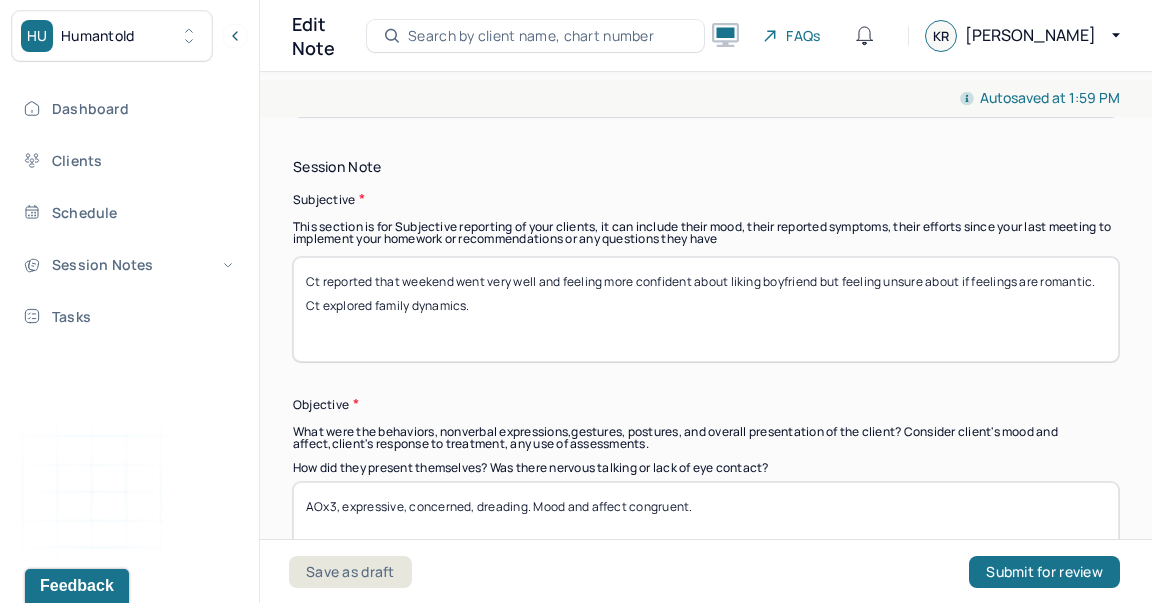 type on "Ct reported that weekend went very well and feeling more confident about liking boyfriend but feeling unsure about if feelings are romantic.  Ct explored family dynamics." 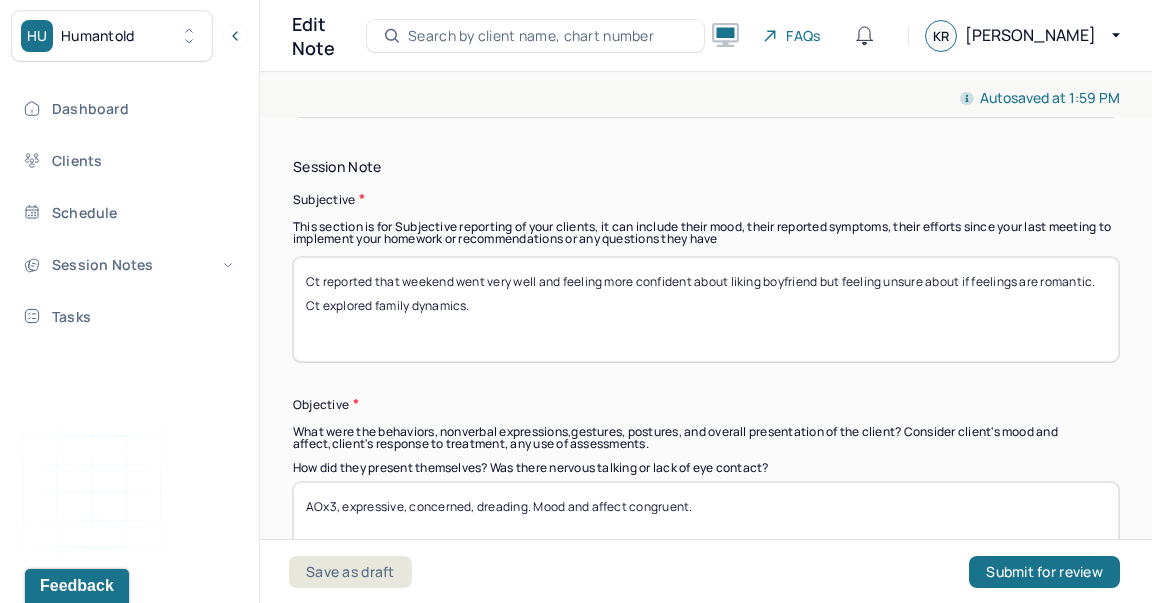 drag, startPoint x: 528, startPoint y: 498, endPoint x: 338, endPoint y: 501, distance: 190.02368 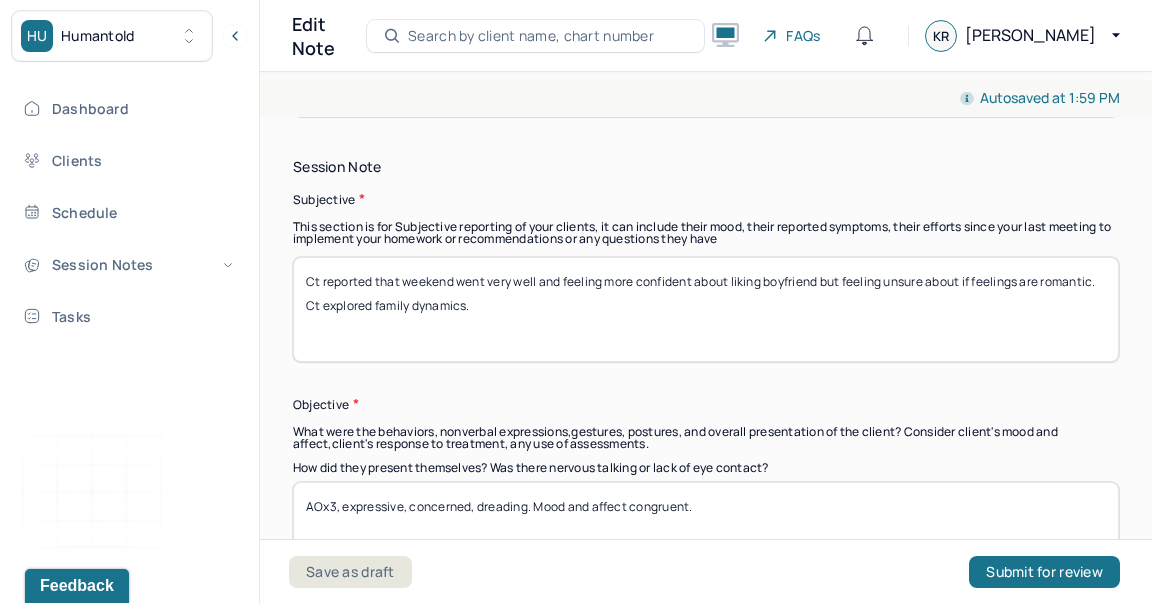 click on "AOx3, expressive, concerned, dreading. Mood and affect congruent." at bounding box center [706, 534] 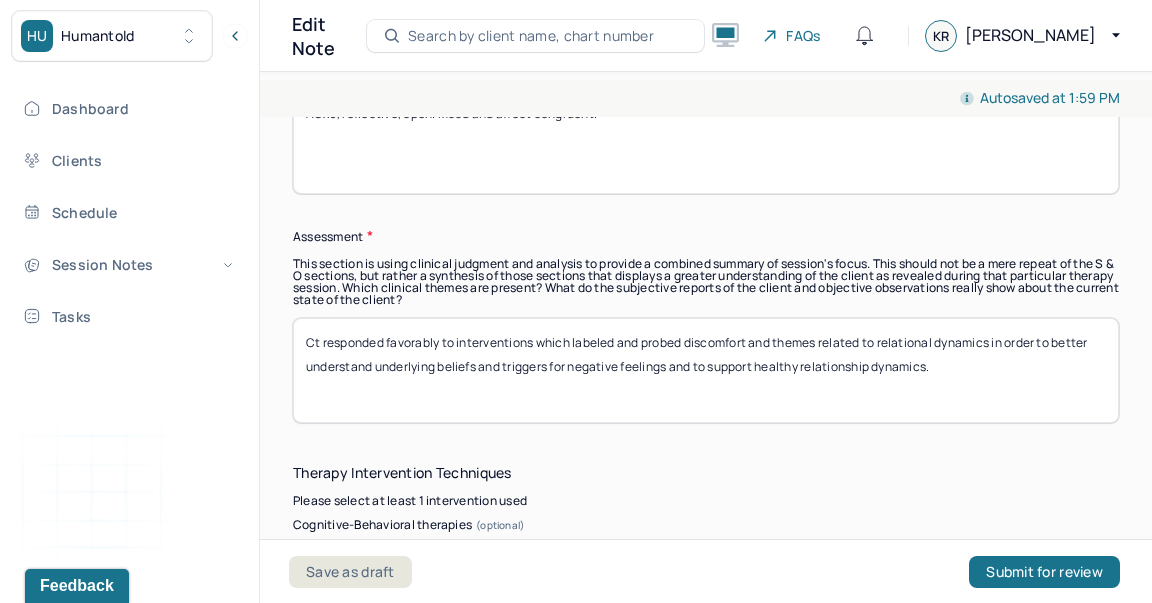 scroll, scrollTop: 1887, scrollLeft: 0, axis: vertical 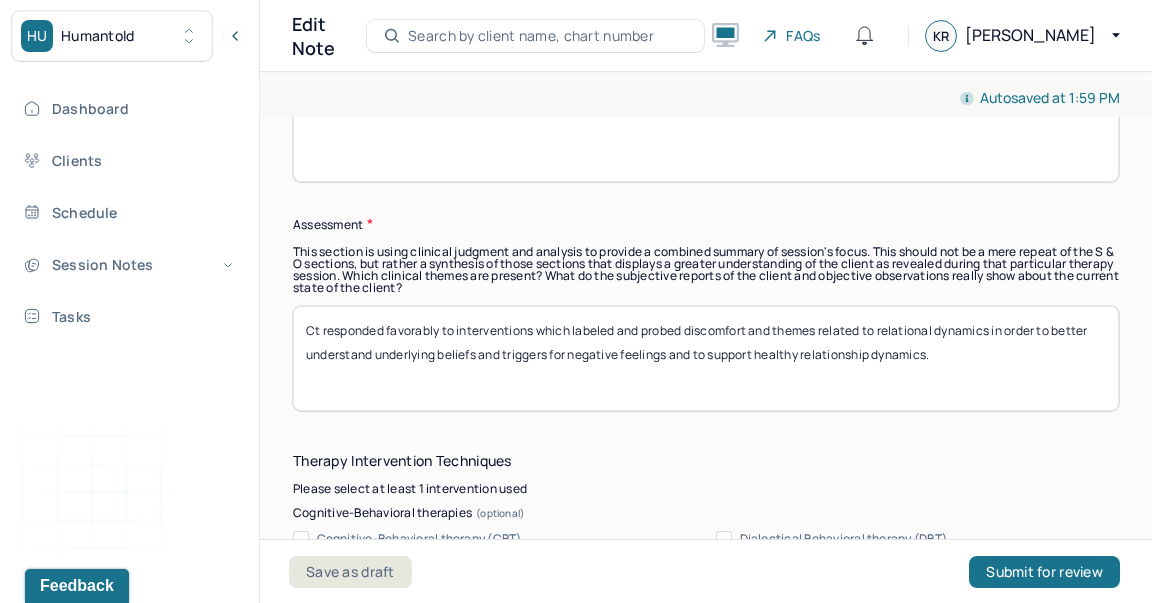 type on "AOx3, reflective, open. Mood and affect congruent." 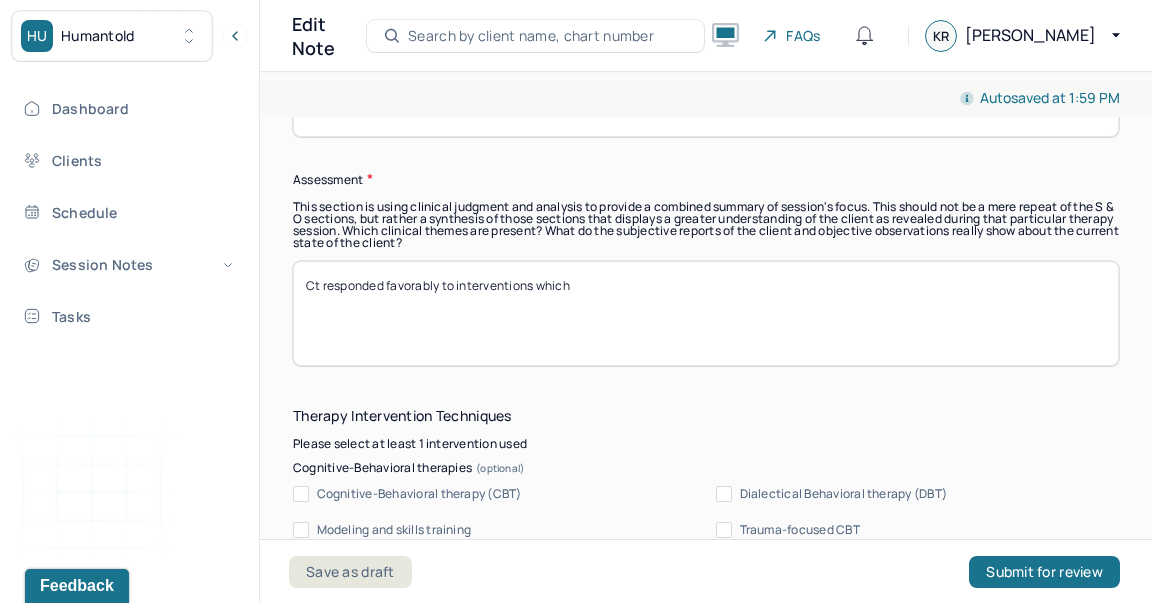 scroll, scrollTop: 1936, scrollLeft: 0, axis: vertical 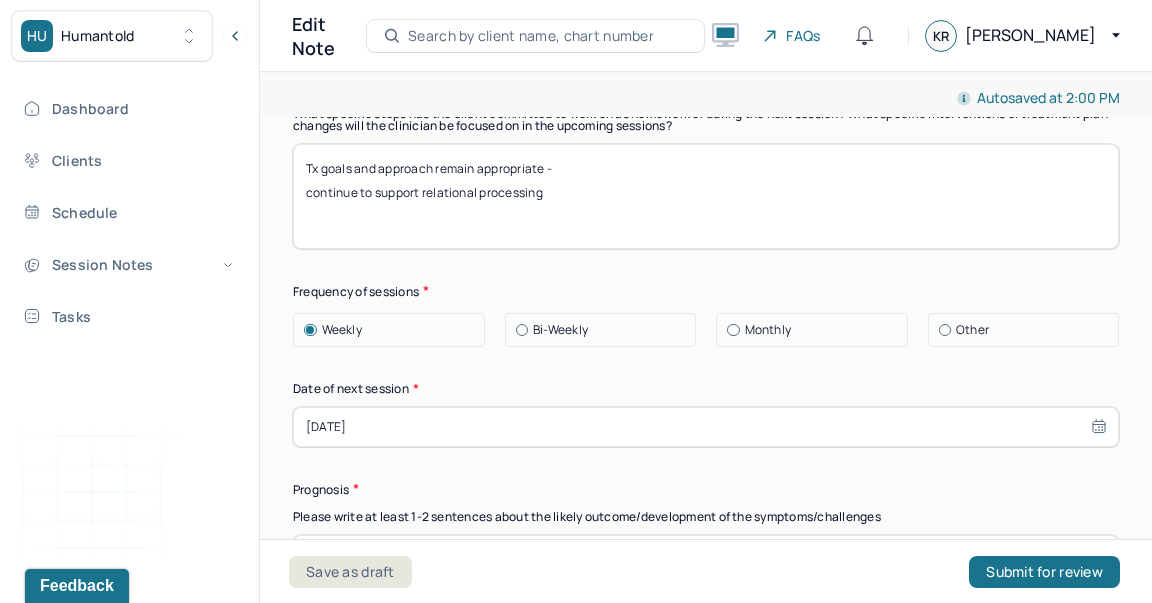 type on "Ct responded favorably to interventions which facilitated processing of ambivalence in relationship and exploring role of family dynamics and patterns in informing behaviors and beliefs for emotional intimacy and vulnerability." 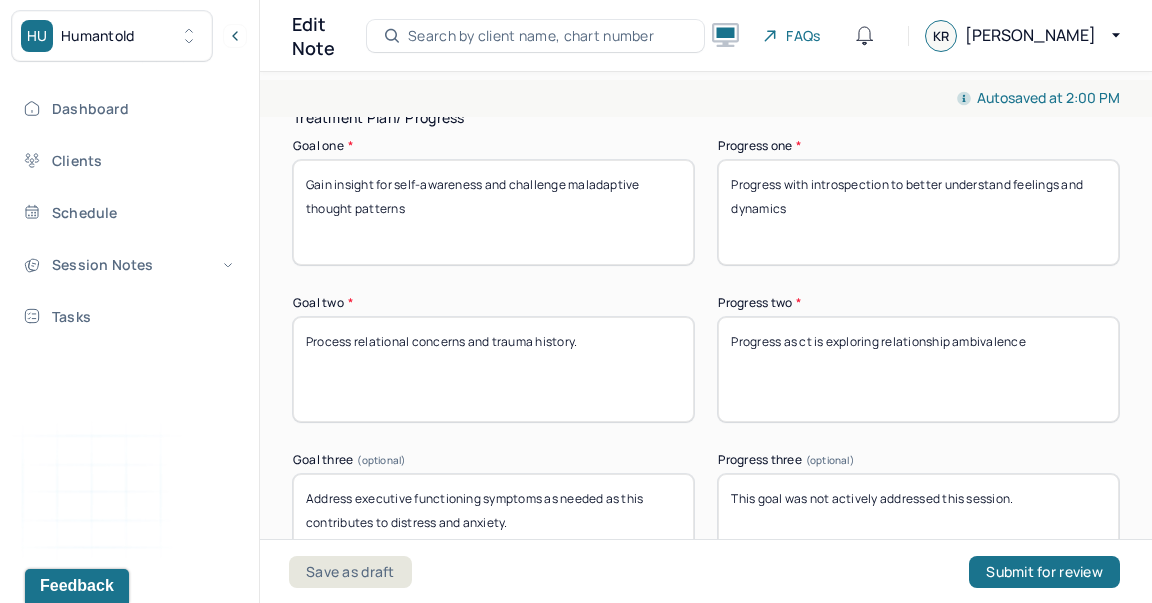 scroll, scrollTop: 3717, scrollLeft: 0, axis: vertical 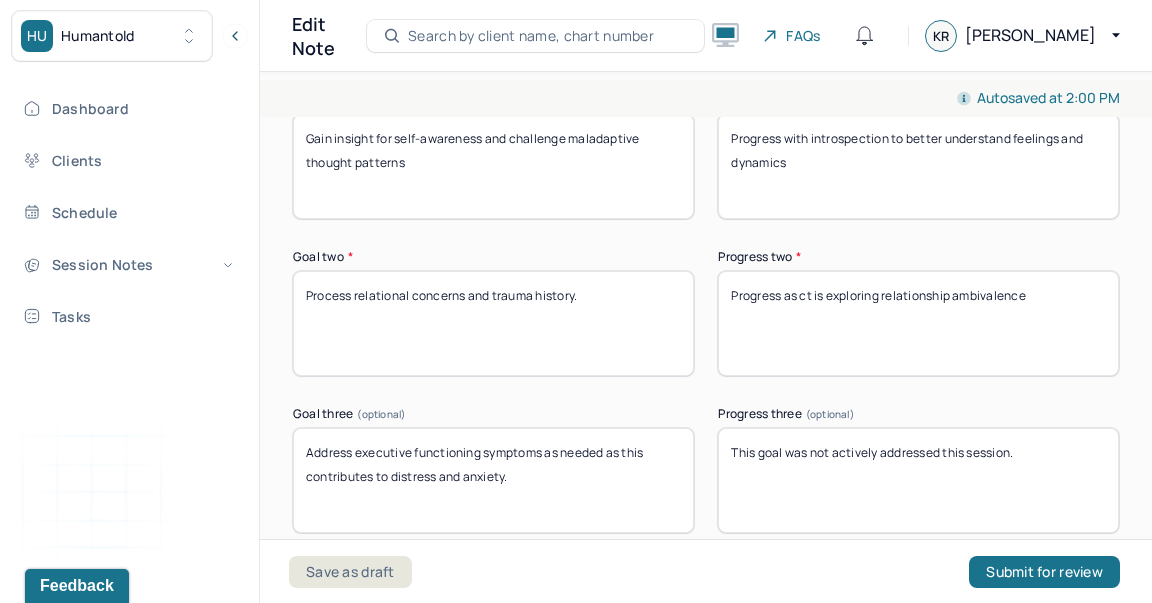 type on "Tx goals and approach remain appropriate -  process relationship ambivalence" 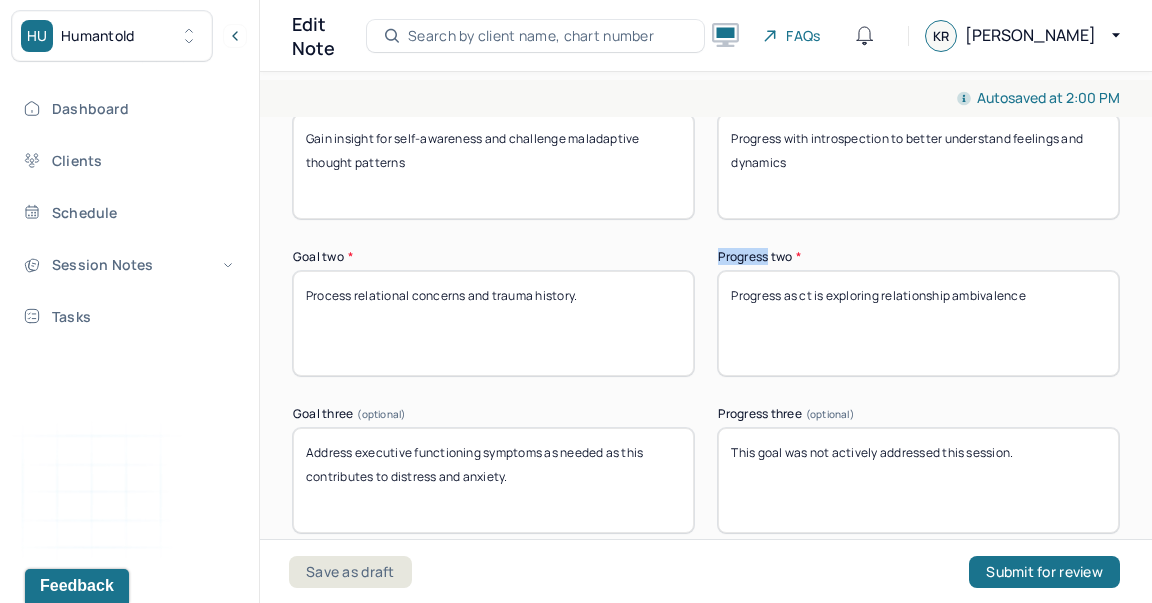 click on "Treatment Plan/ Progress Goal one * Gain insight for self-awareness and challenge maladaptive thought patterns
Progress one * Progress with introspection to better understand feelings and dynamics Goal two * Process relational concerns and trauma history.
Progress two * Progress as ct is exploring relationship ambivalence Goal three (optional) Address executive functioning symptoms as needed as this contributes to distress and anxiety. Progress three (optional) This goal was not actively addressed this session. Communication Factors impacting treatment Need to manage maladaptive communication (e.g., related to high anxiety, high reactivity repeated questions, or disagreement) among participants Caregiver emotions or behaviors interfered with the caregiver's understanding and ability Evidence or disclosure of a sentinel event and mandated reporting to a third party Use of play equipment or other physical devices to communicate with the client to overcome barriers to therapeutic or diagnostic interaction" at bounding box center [706, 492] 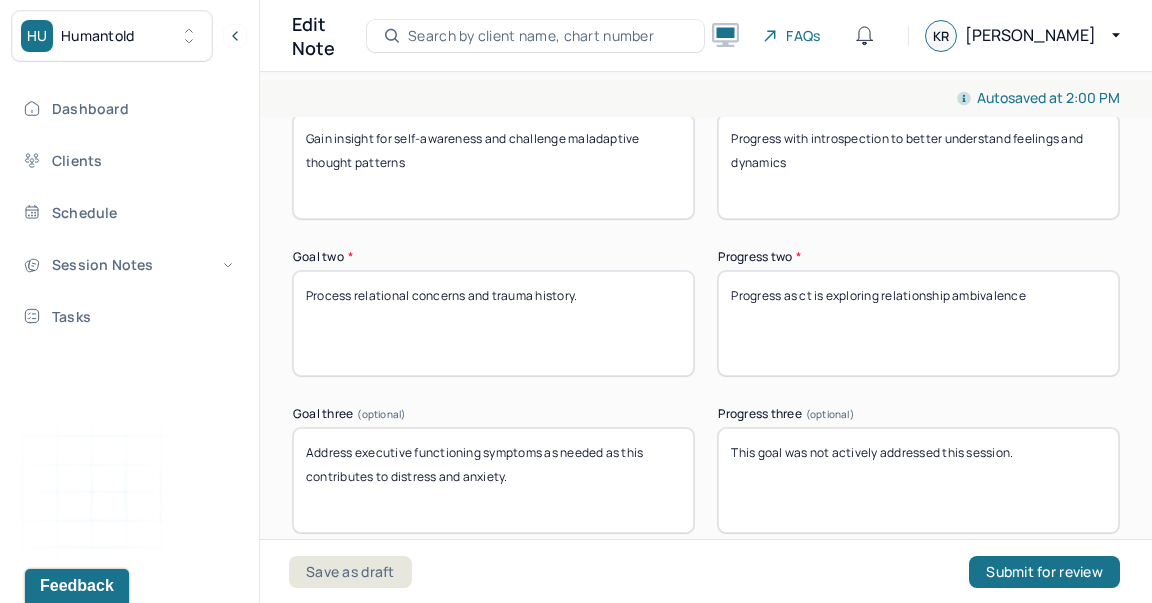click on "Progress with introspection to better understand feelings and dynamics" at bounding box center (918, 166) 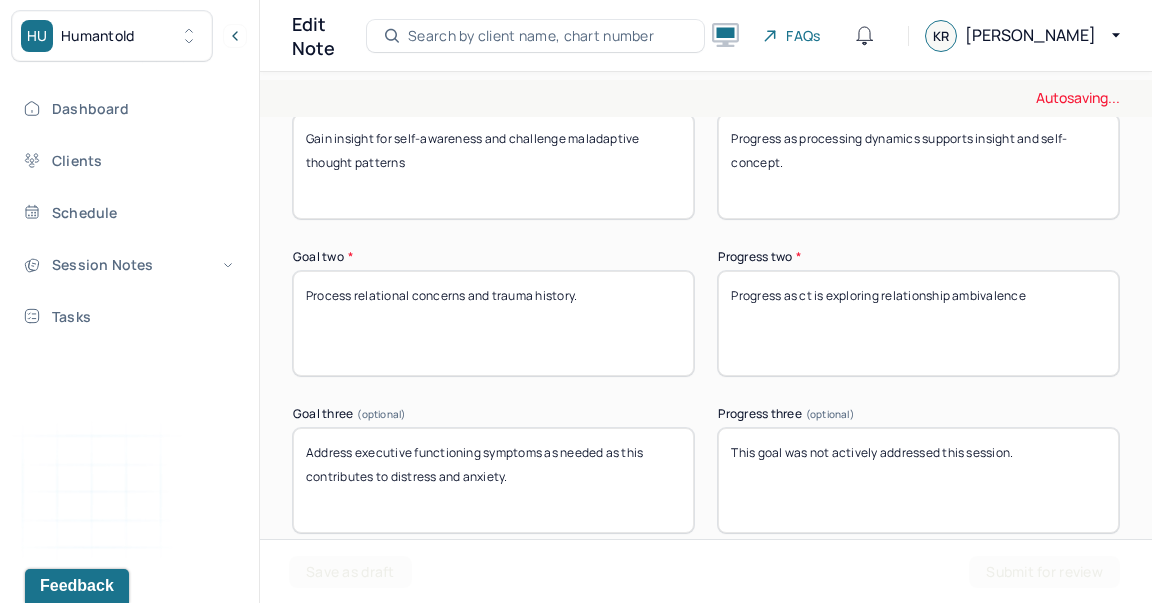 type on "Progress as processing dynamics supports insight and self-concept." 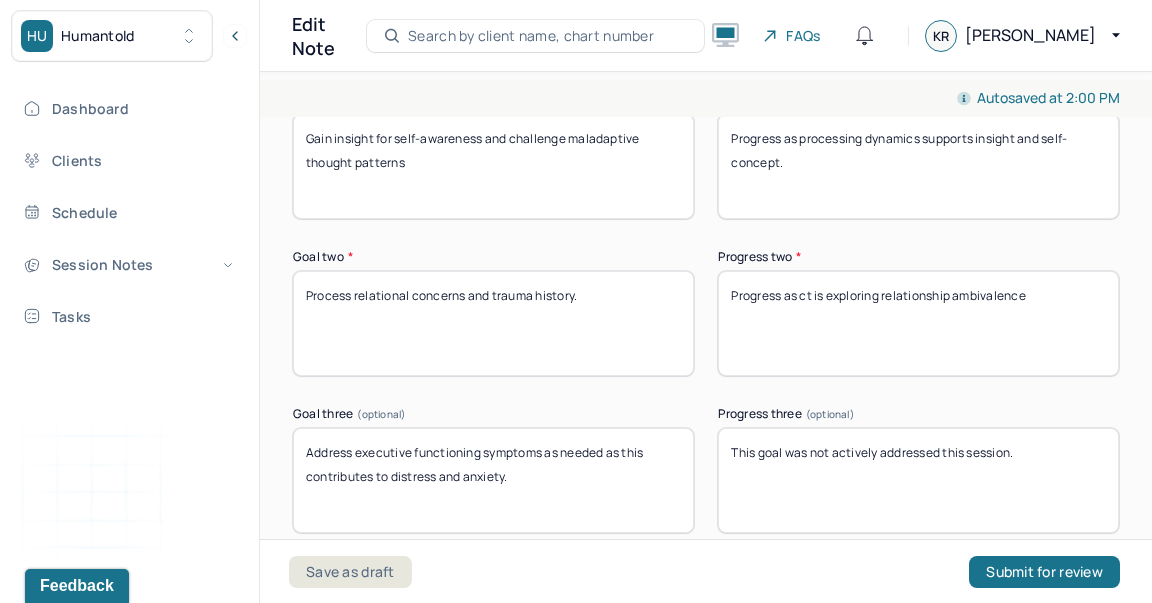 click on "Progress as ct is exploring relationship ambivalence" at bounding box center (918, 323) 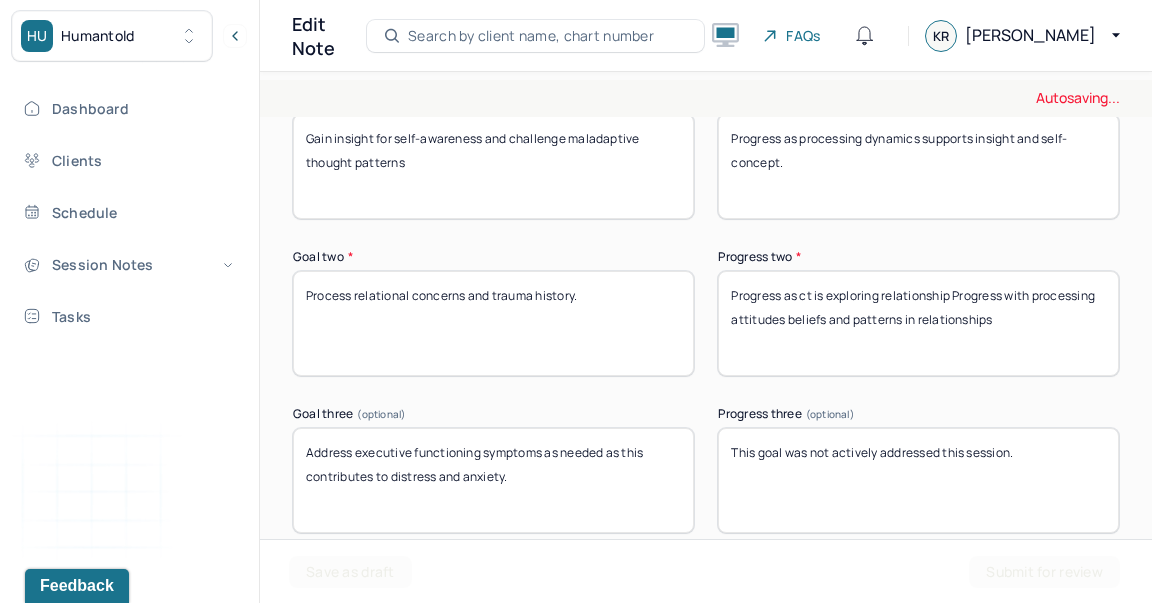 paste 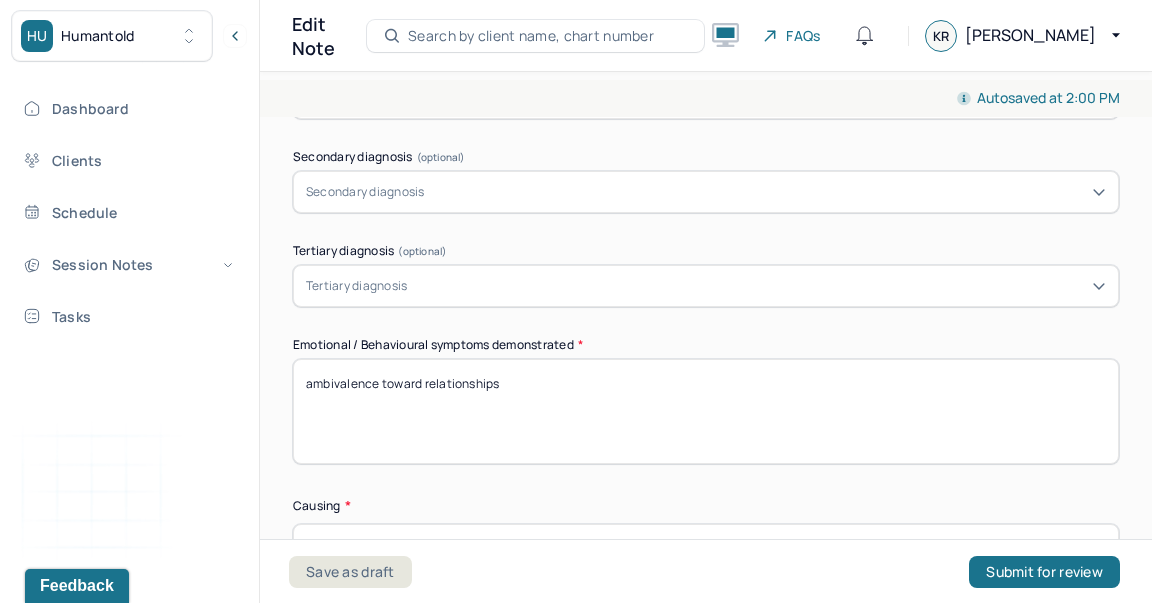 scroll, scrollTop: 3492, scrollLeft: 0, axis: vertical 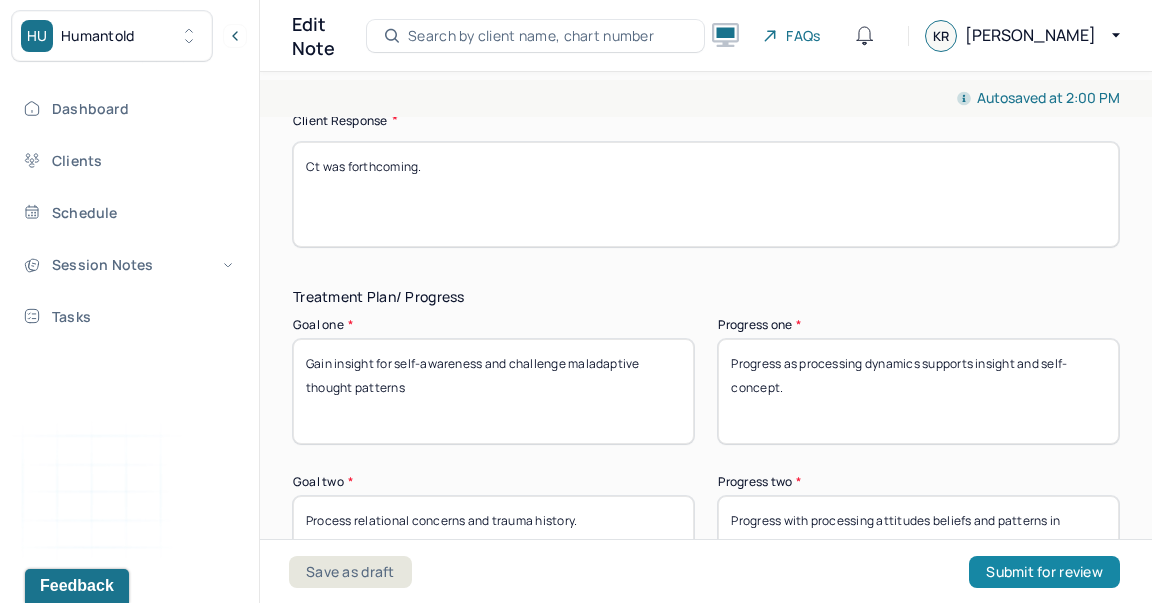 type on "Progress with processing attitudes beliefs and patterns in relationships" 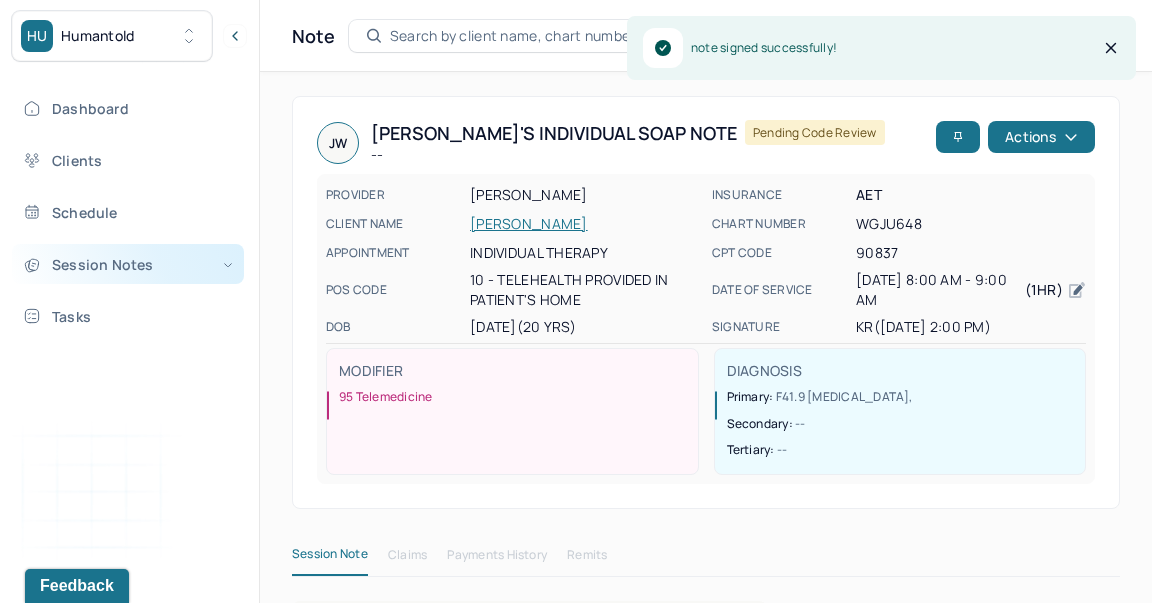 click on "Session Notes" at bounding box center (128, 264) 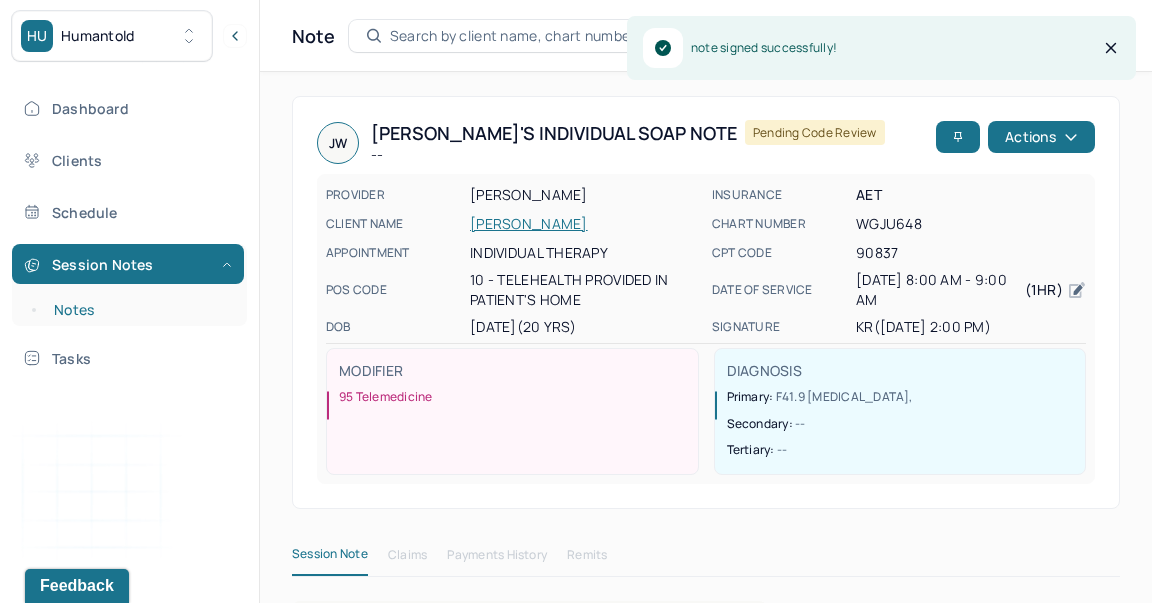 click on "Notes" at bounding box center (139, 310) 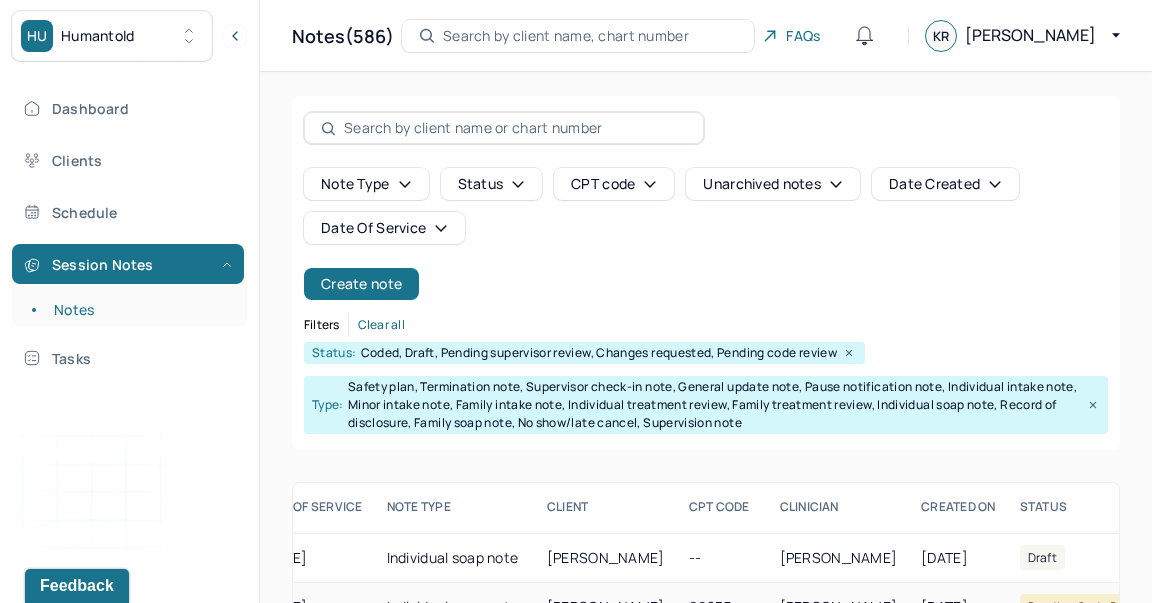 scroll, scrollTop: 389, scrollLeft: 84, axis: both 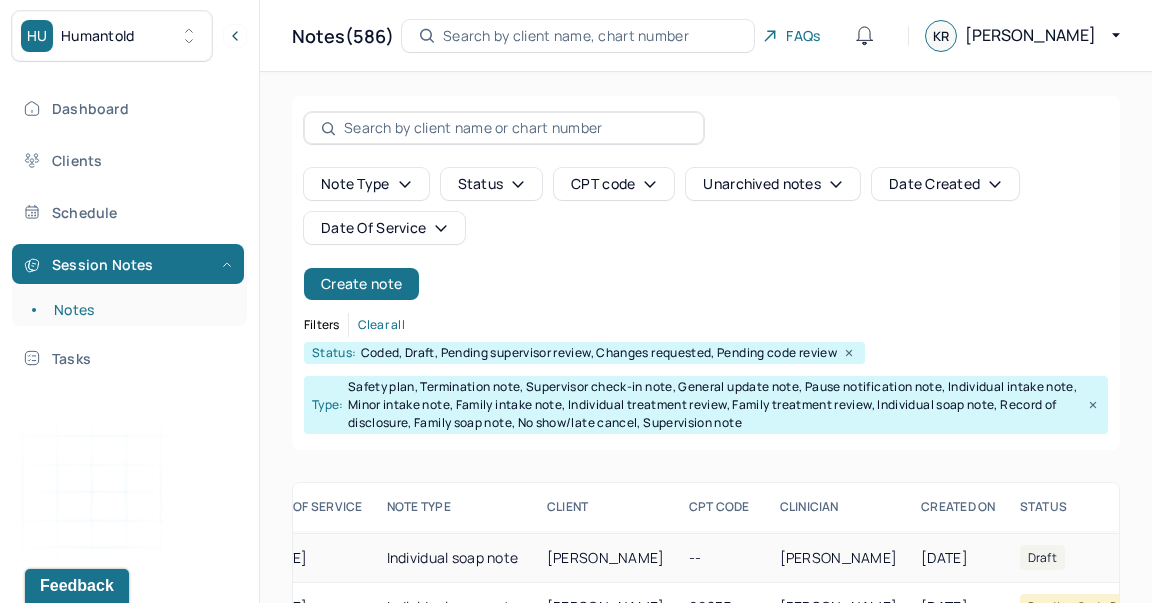 click on "[PERSON_NAME]" at bounding box center (606, 558) 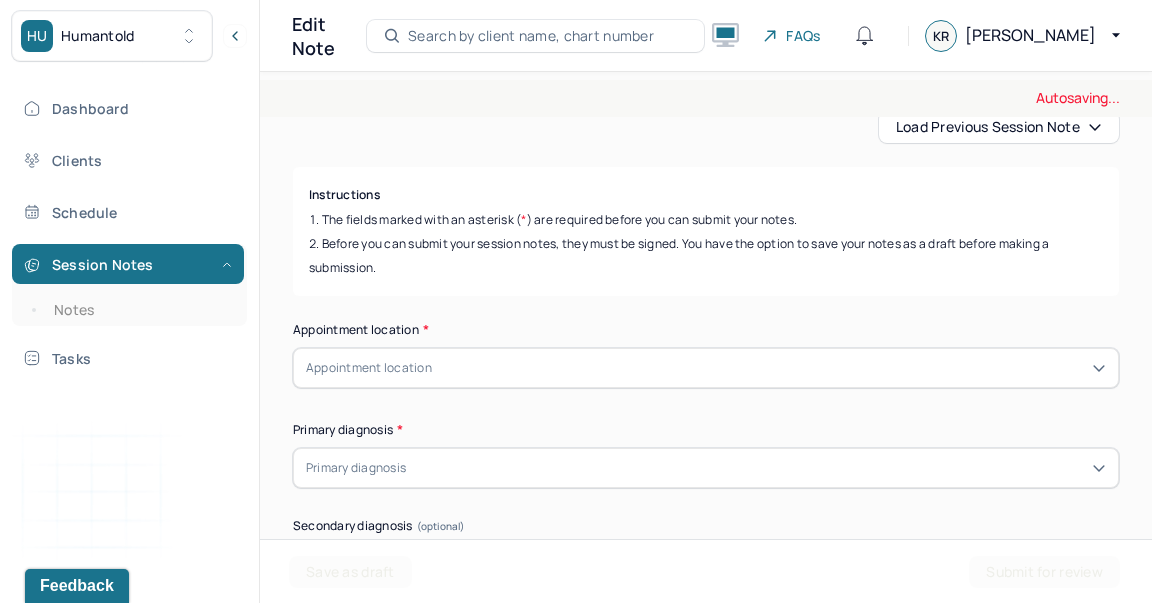 scroll, scrollTop: 201, scrollLeft: 0, axis: vertical 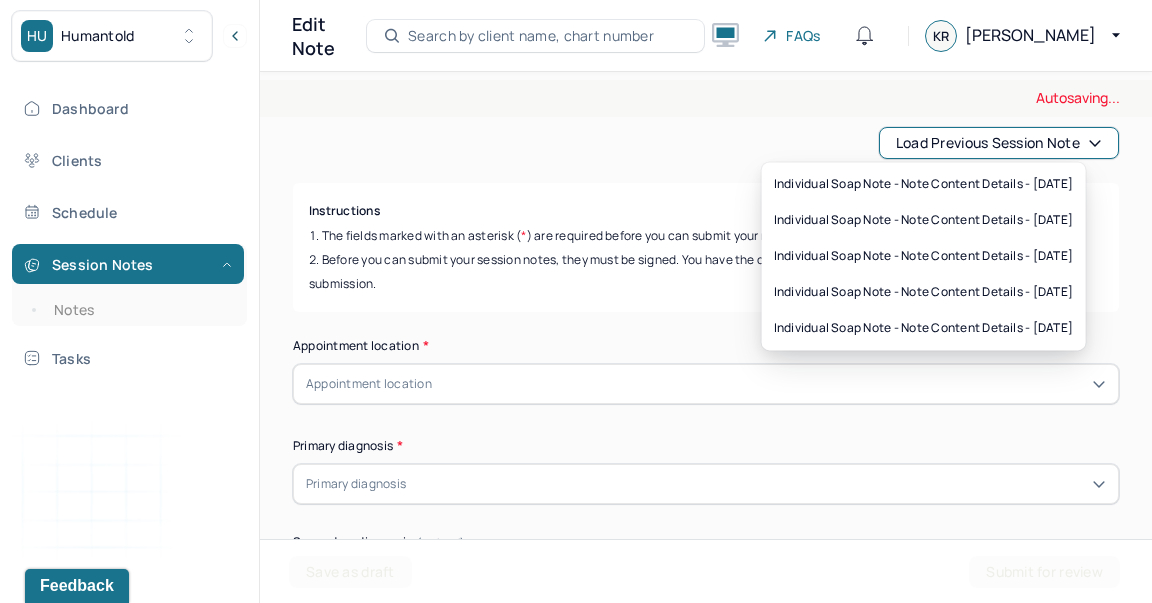click on "Load previous session note" at bounding box center (999, 143) 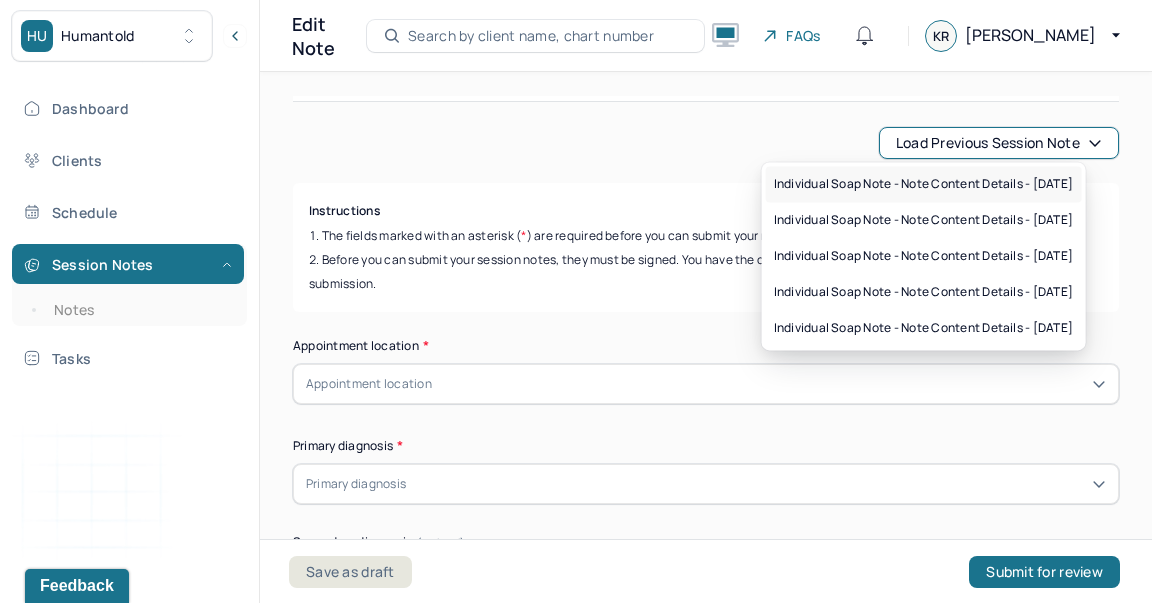 click on "Individual soap note   - Note content Details -   [DATE]" at bounding box center [924, 184] 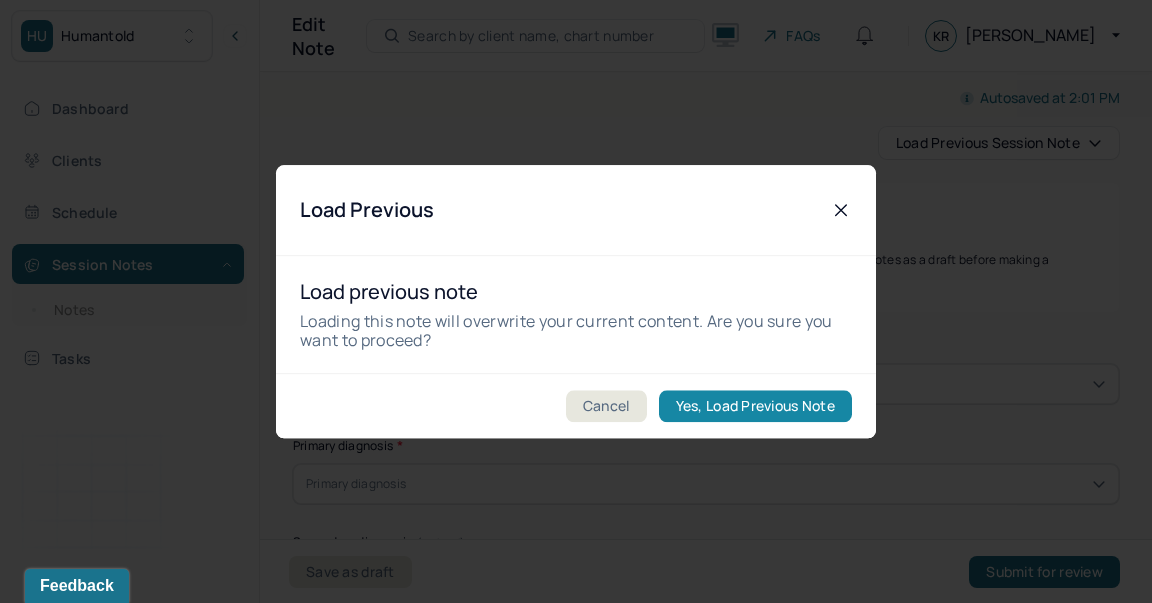 click on "Yes, Load Previous Note" at bounding box center [755, 406] 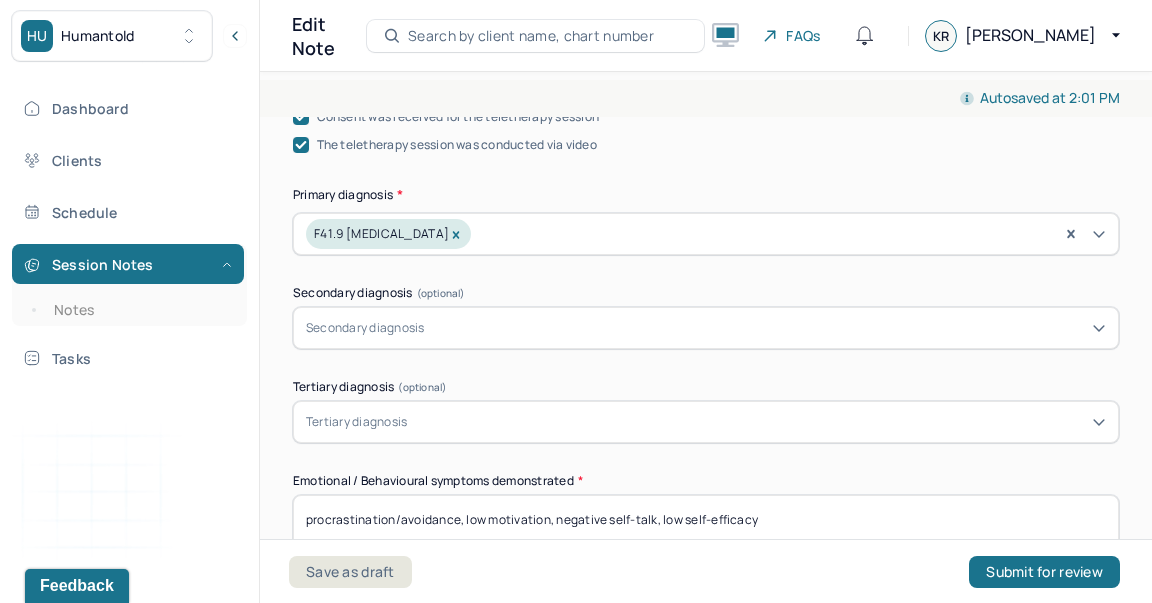 scroll, scrollTop: 720, scrollLeft: 0, axis: vertical 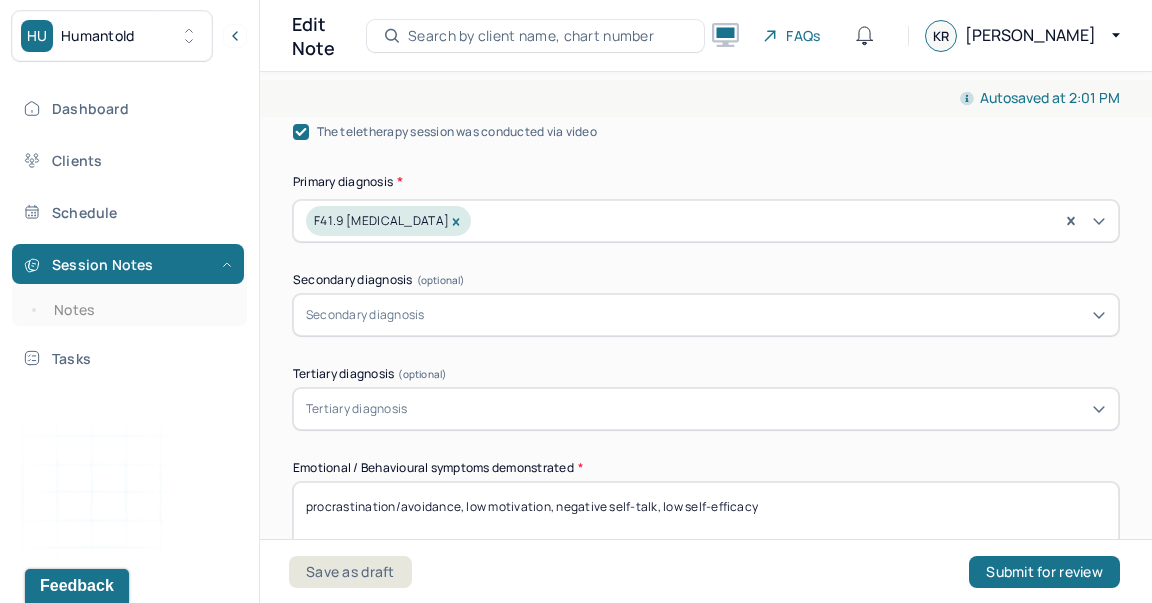 click on "procrastination/avoidance, low motivation, negative self-talk, low self-efficacy" at bounding box center [706, 534] 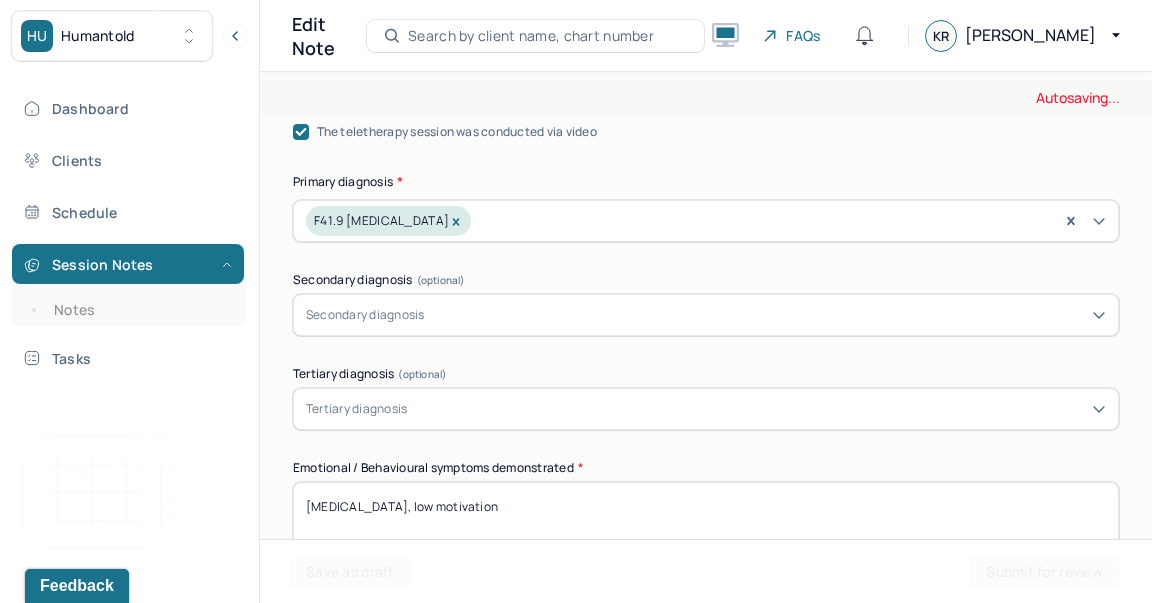 click on "procrastination/avoidance, low motivation, negative self-talk, low self-efficacy" at bounding box center (706, 534) 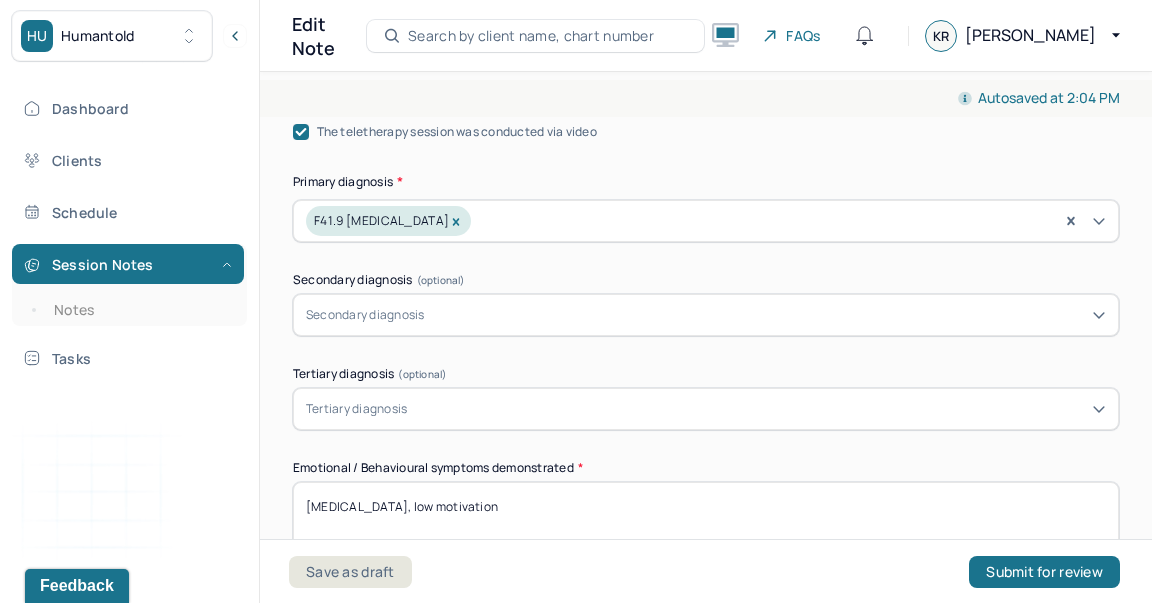 click on "[MEDICAL_DATA], low motivation" at bounding box center [706, 534] 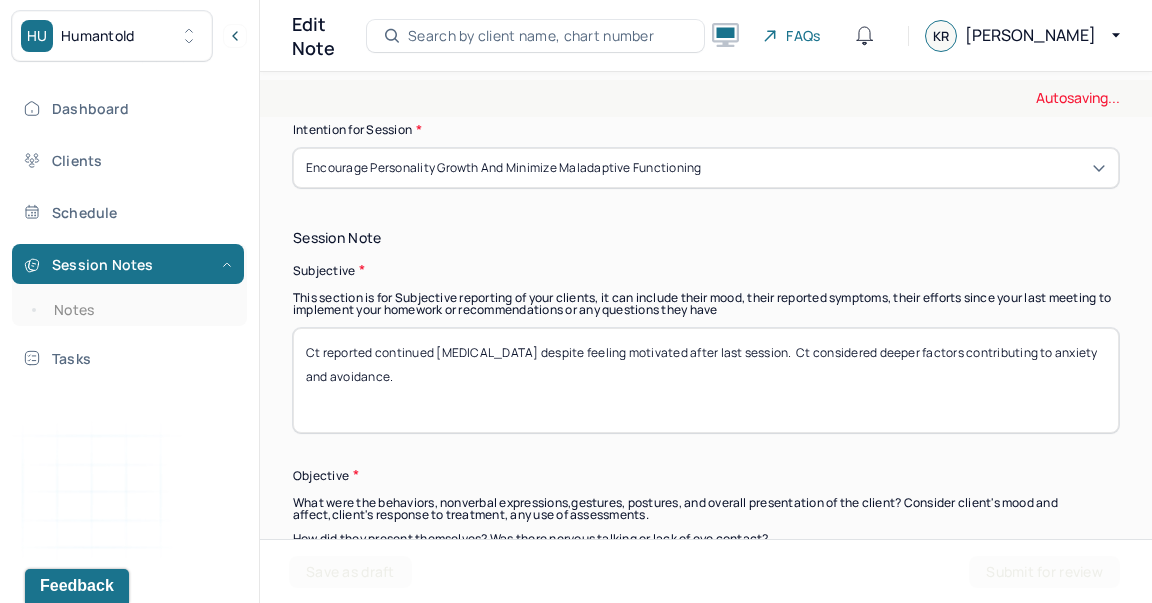 scroll, scrollTop: 1425, scrollLeft: 0, axis: vertical 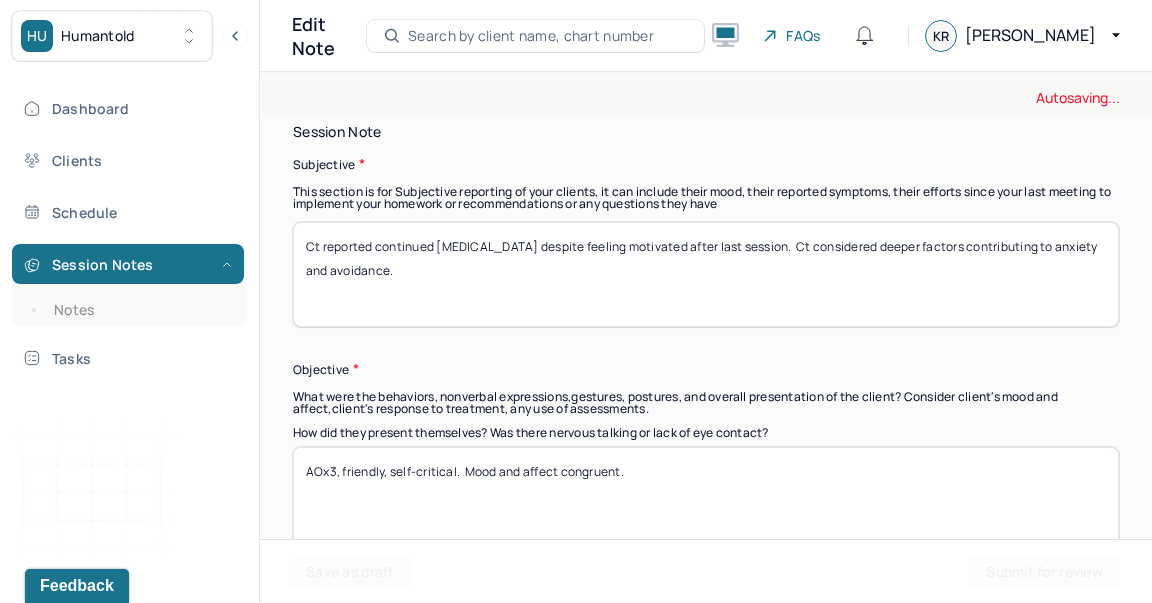 type on "[MEDICAL_DATA], low motivation, polarized thinking" 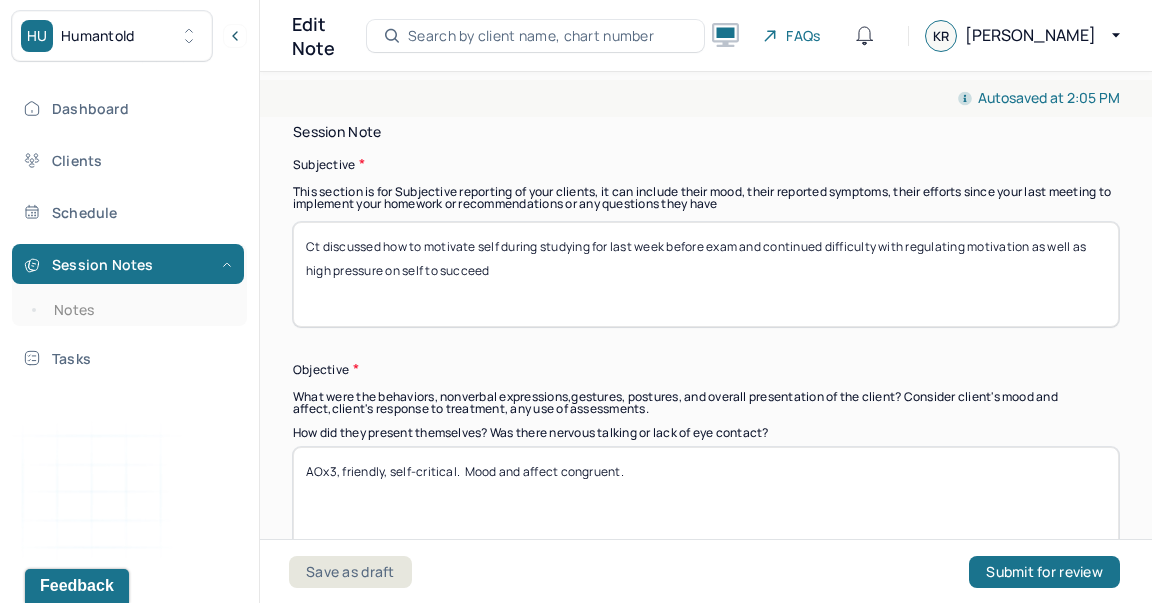 type on "Ct discussed how to motivate self during studying for last week before exam and continued difficulty with regulating motivation as well as high pressure on self to succeed" 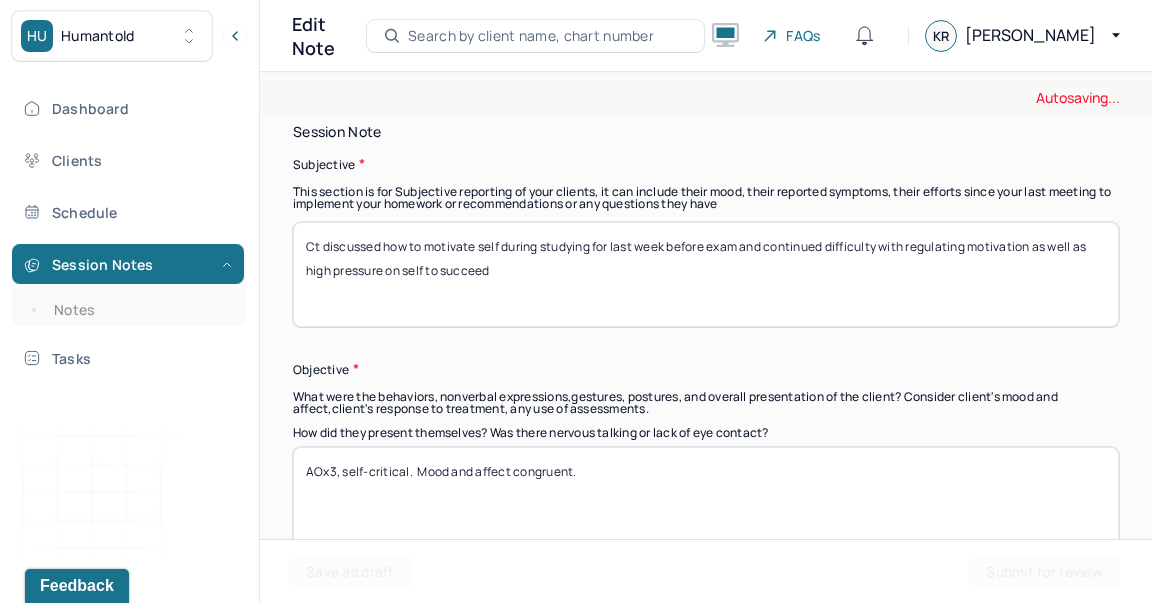 click on "AOx3, friendly, self-critical.  Mood and affect congruent." at bounding box center (706, 499) 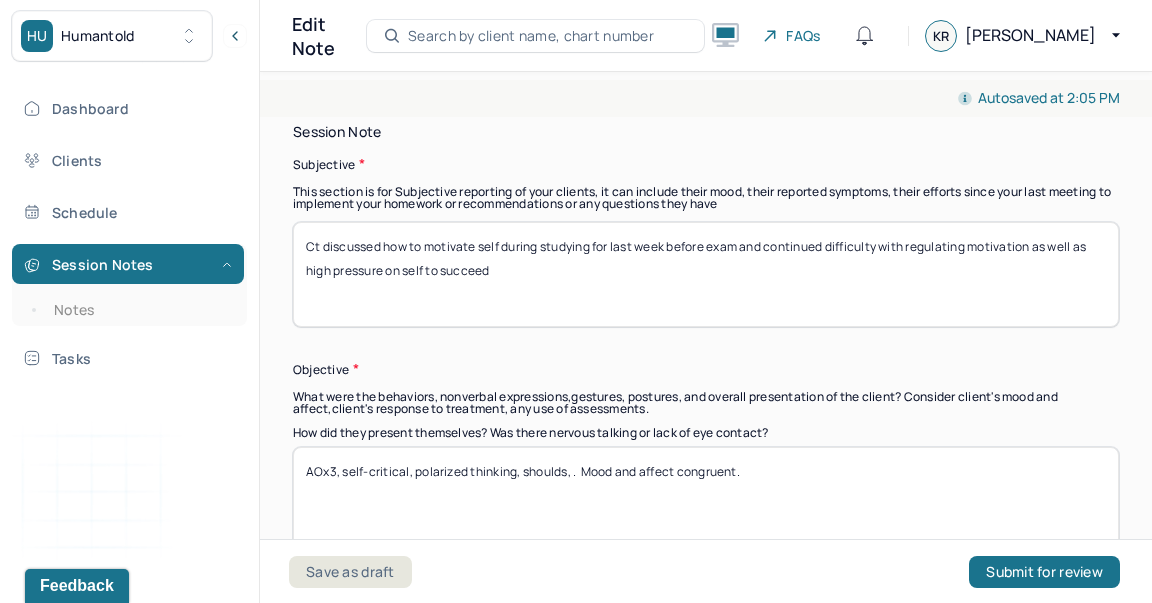 click on "Ct discussed how to motivate self during studying for last week before exam and continued difficulty with regulating motivation as well as high pressure on self to succeed" at bounding box center [706, 274] 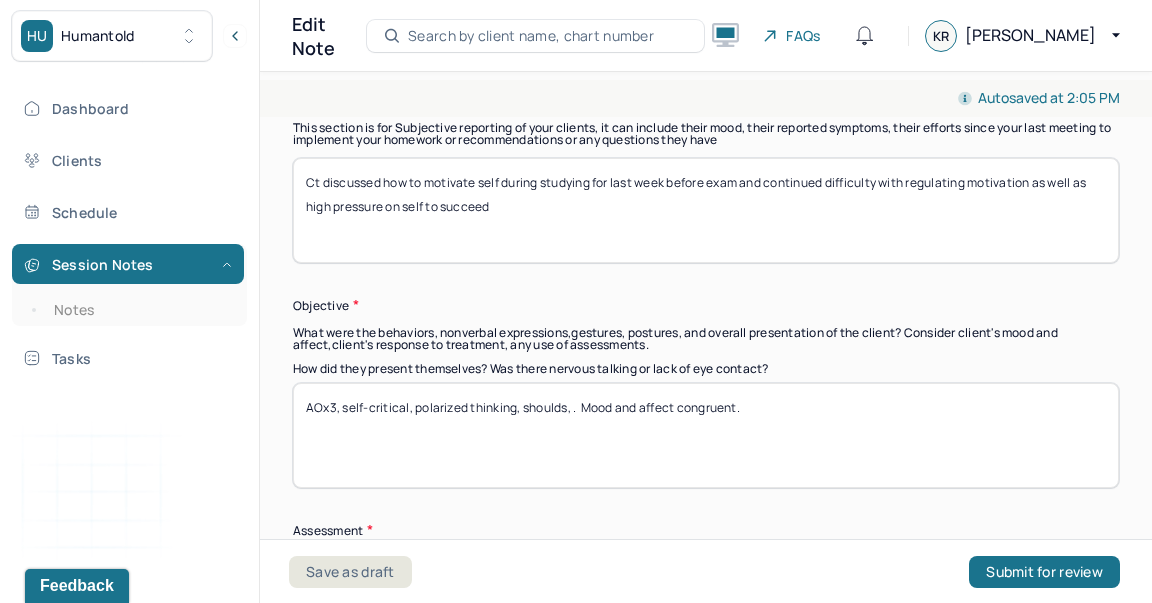 click on "AOx3, self-critical, polarized thinking, shoulds, .  Mood and affect congruent." at bounding box center (706, 435) 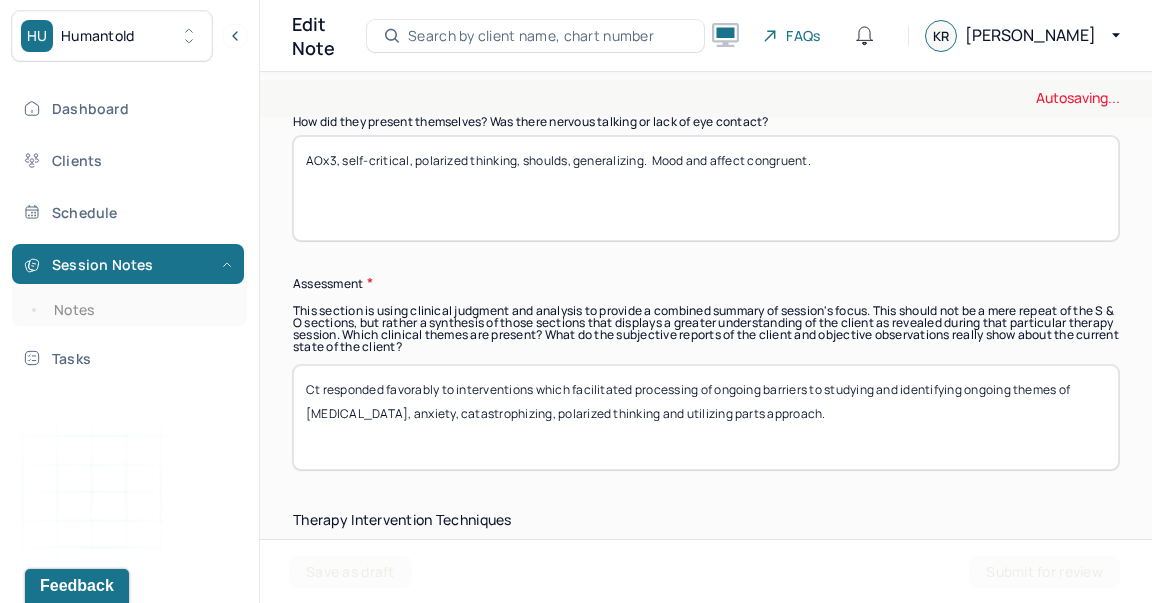 scroll, scrollTop: 1752, scrollLeft: 0, axis: vertical 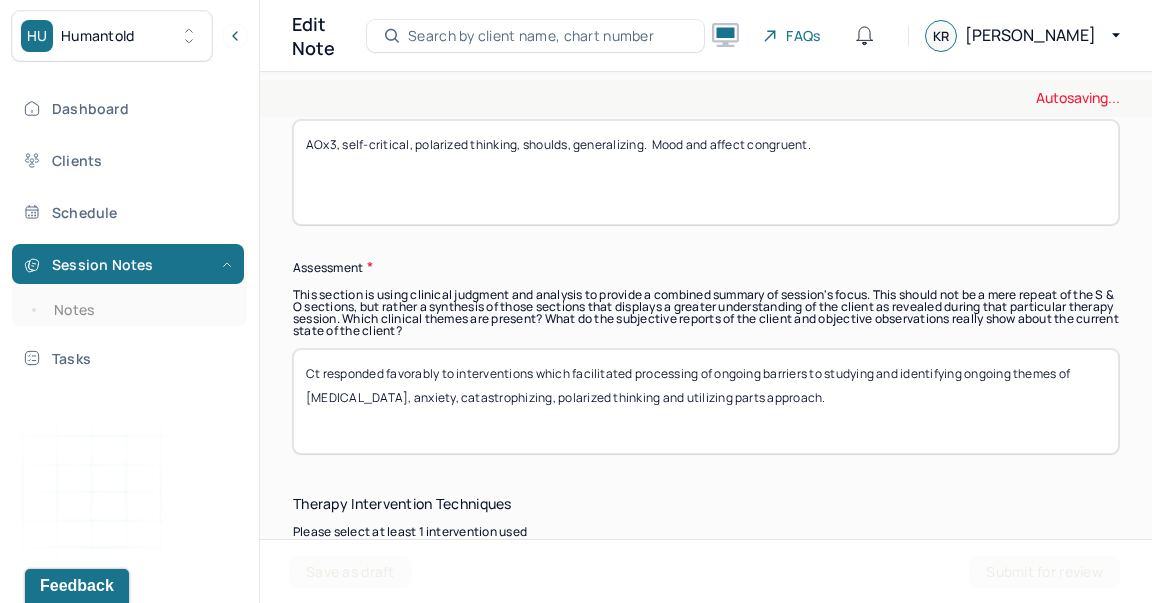 type on "AOx3, self-critical, polarized thinking, shoulds, generalizing.  Mood and affect congruent." 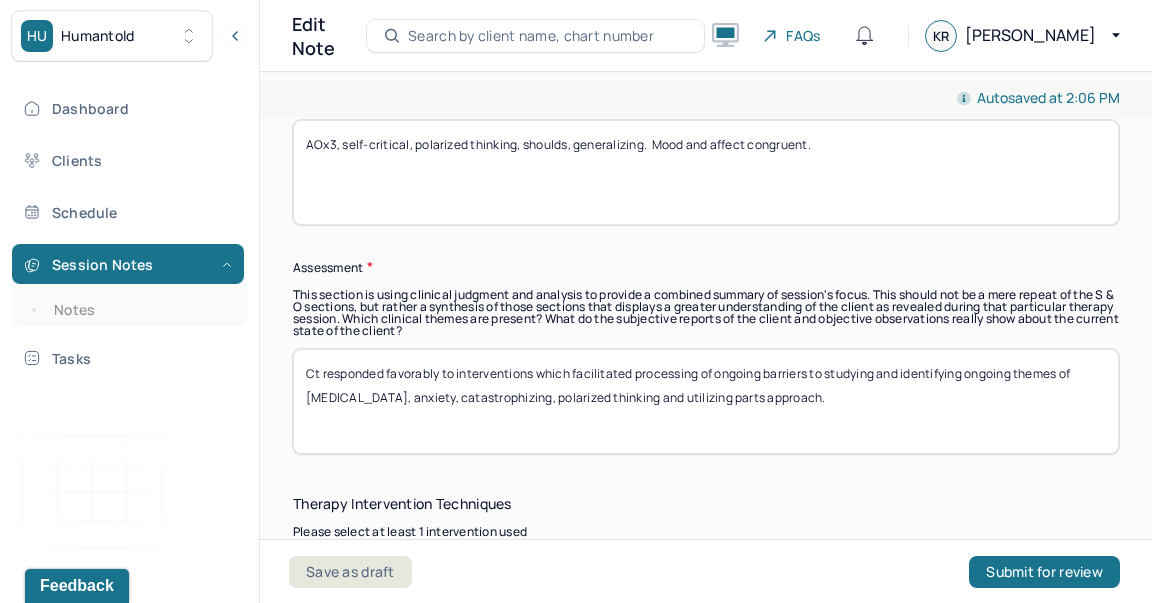 drag, startPoint x: 853, startPoint y: 404, endPoint x: 549, endPoint y: 363, distance: 306.75235 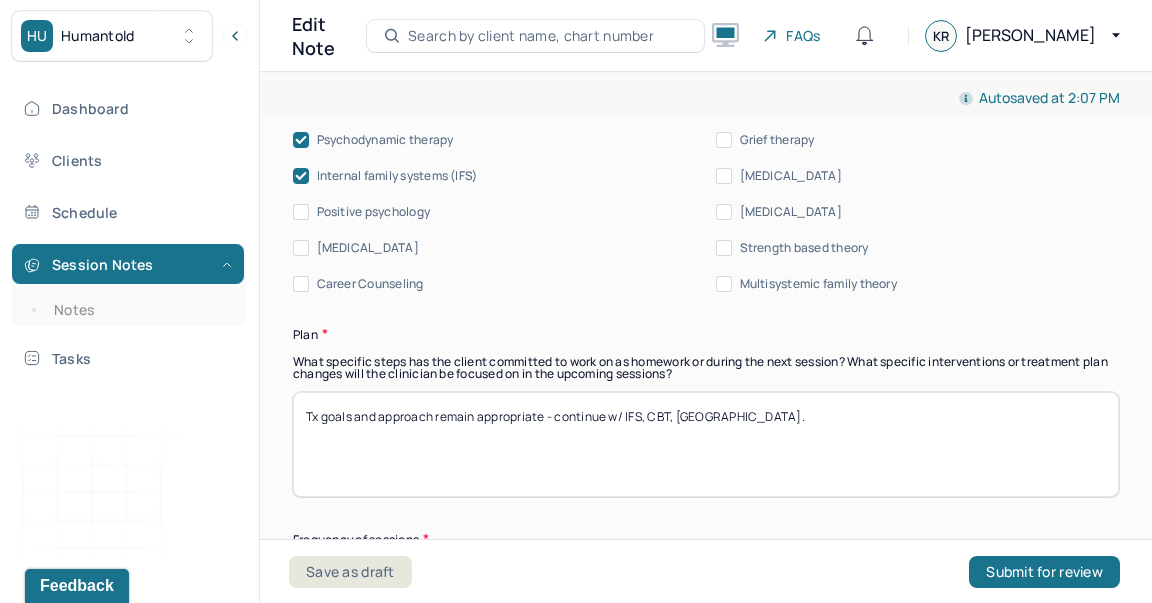 scroll, scrollTop: 2608, scrollLeft: 0, axis: vertical 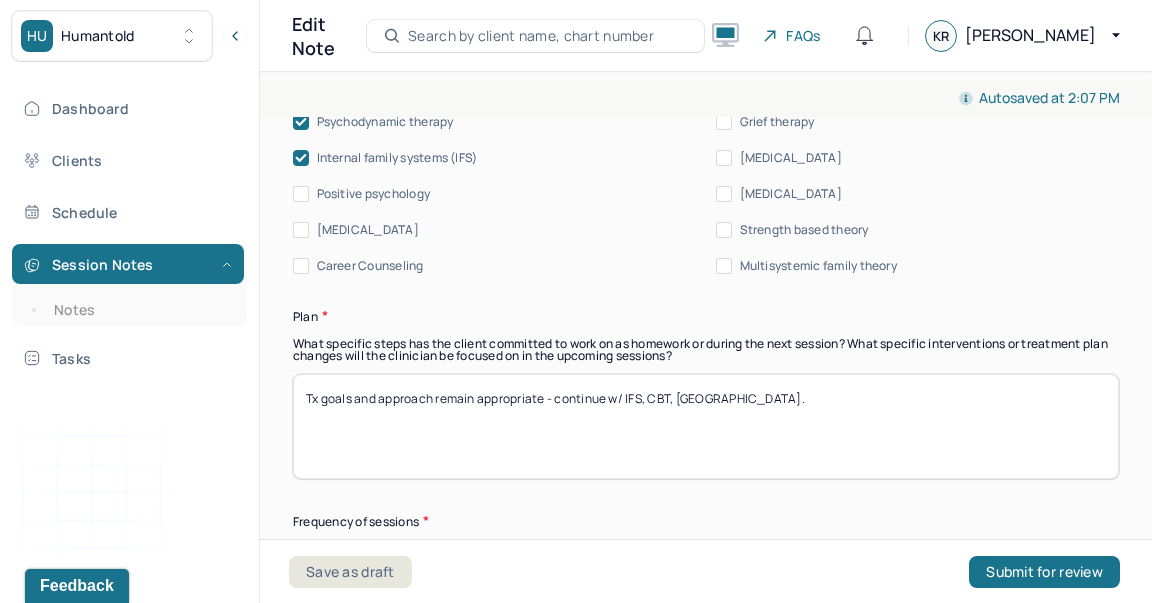 type on "Ct responded favorably to interventions which identified several thinking errors that continue to impede confidence, self-efficacy, and motivation and supported healthier reframes as well as compassionate dialogue between parts to reduce anxiety and perfectionistic/shame based behaviors." 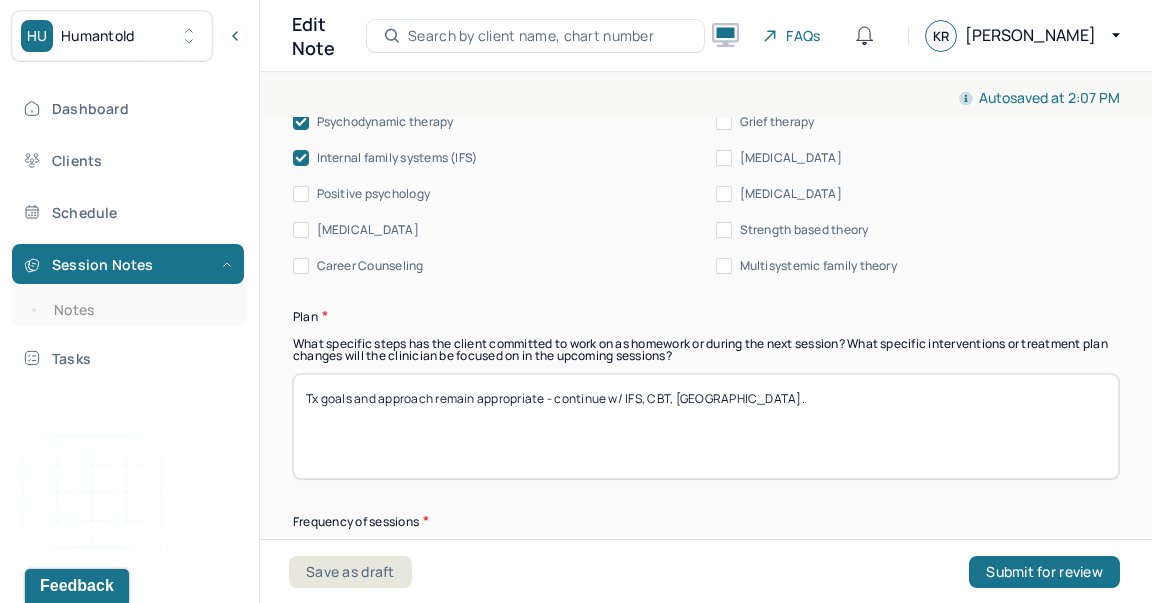 drag, startPoint x: 632, startPoint y: 393, endPoint x: 556, endPoint y: 396, distance: 76.05919 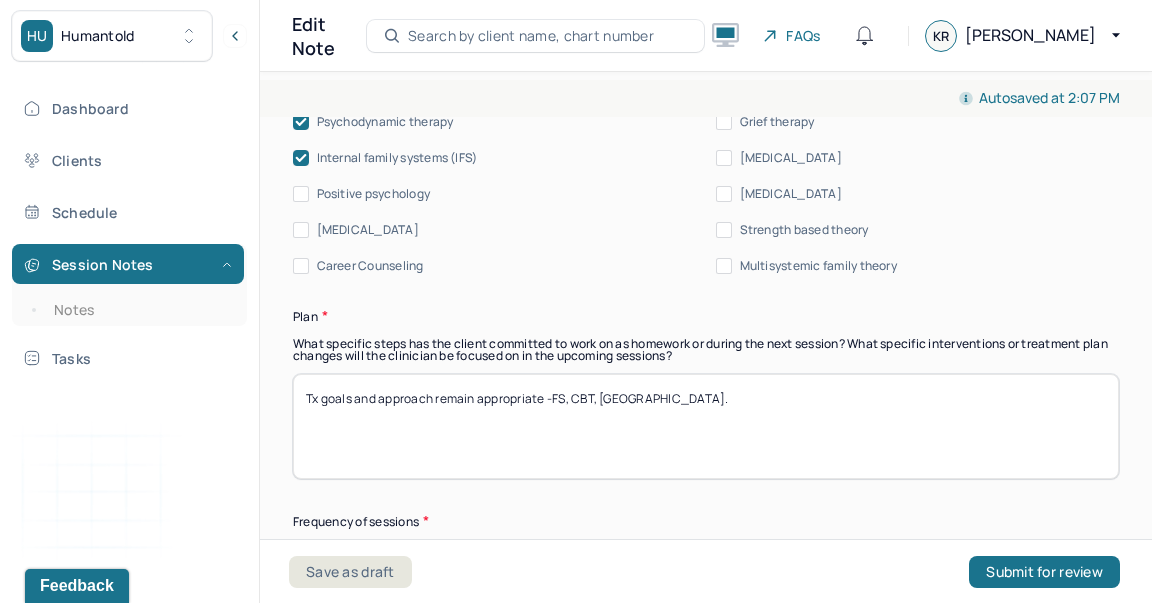 click on "Tx goals and approach remain appropriate - continue w/ IFS, CBT, [GEOGRAPHIC_DATA]." at bounding box center (706, 426) 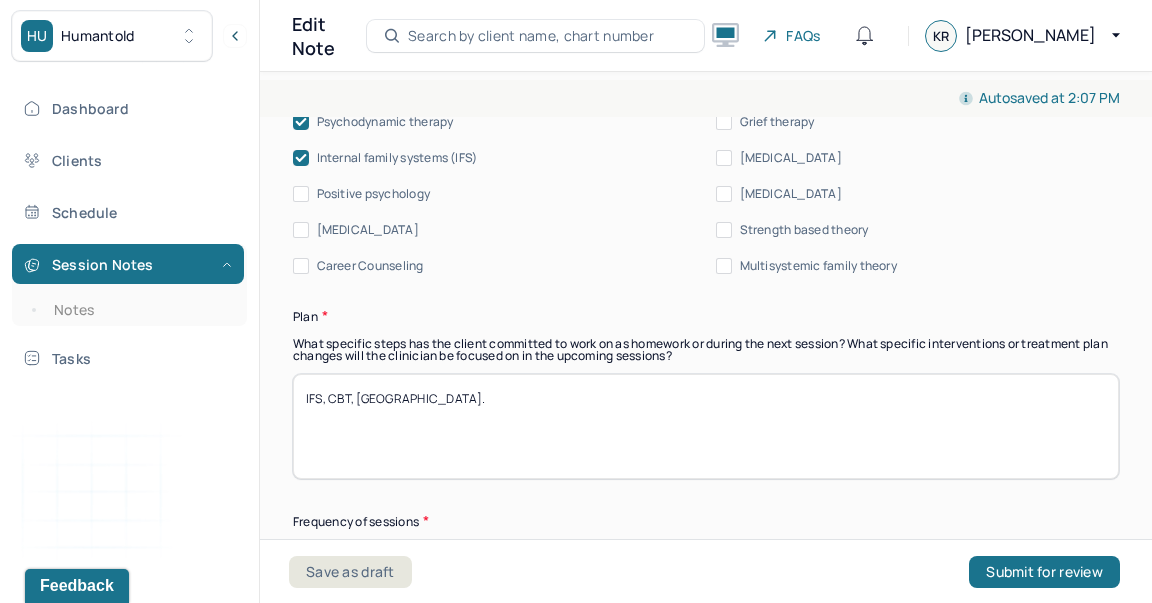 scroll, scrollTop: 2911, scrollLeft: 0, axis: vertical 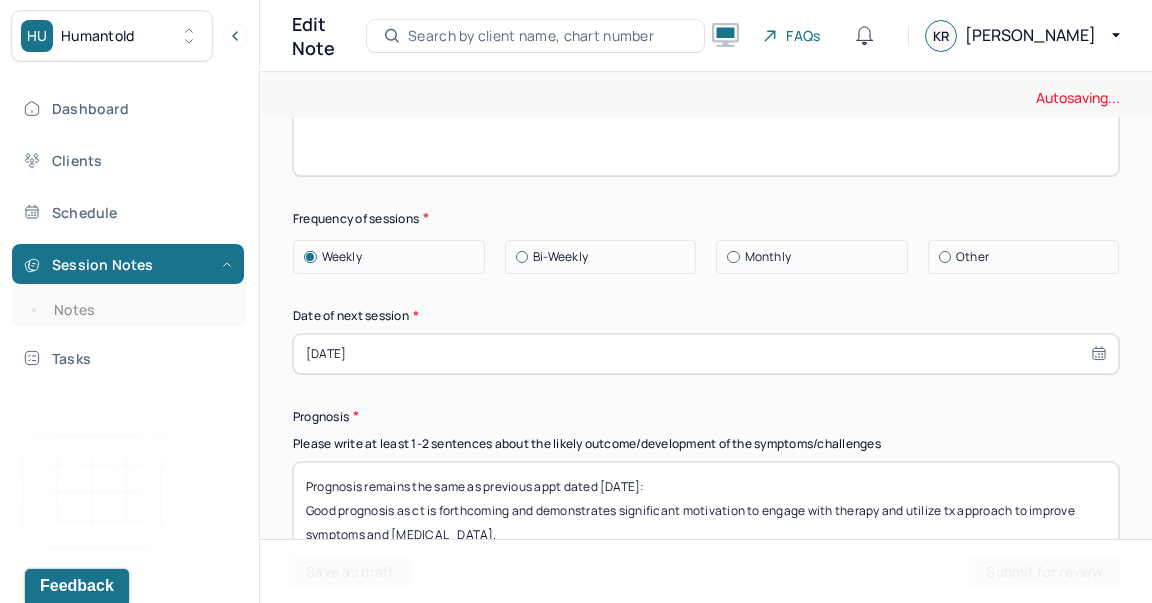 type on "IFS, CBT, [GEOGRAPHIC_DATA]." 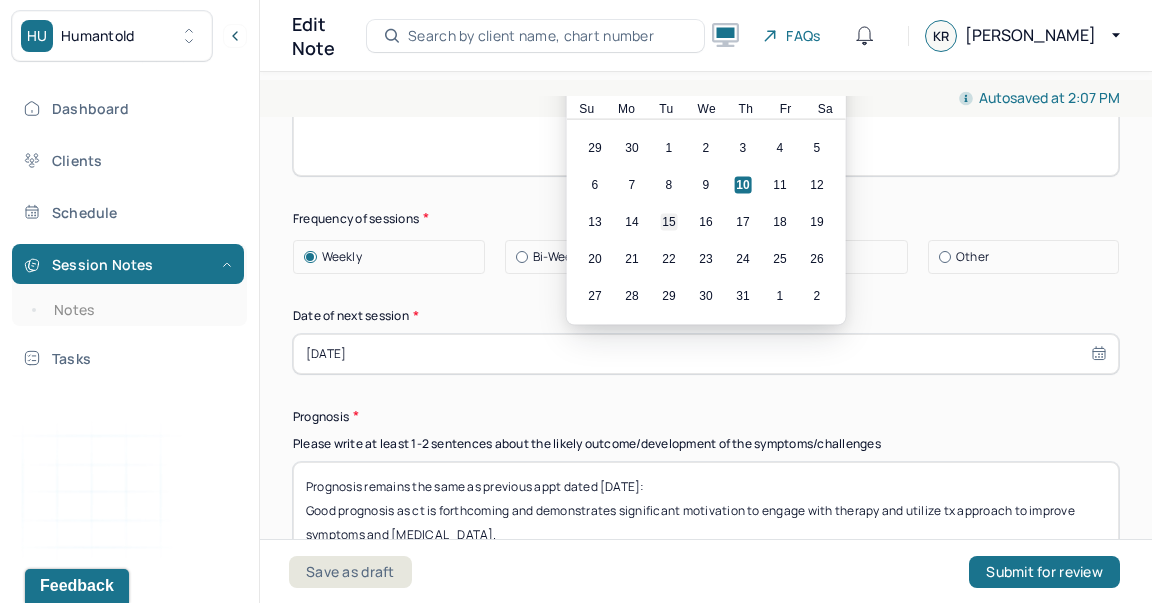 click on "15" at bounding box center [669, 221] 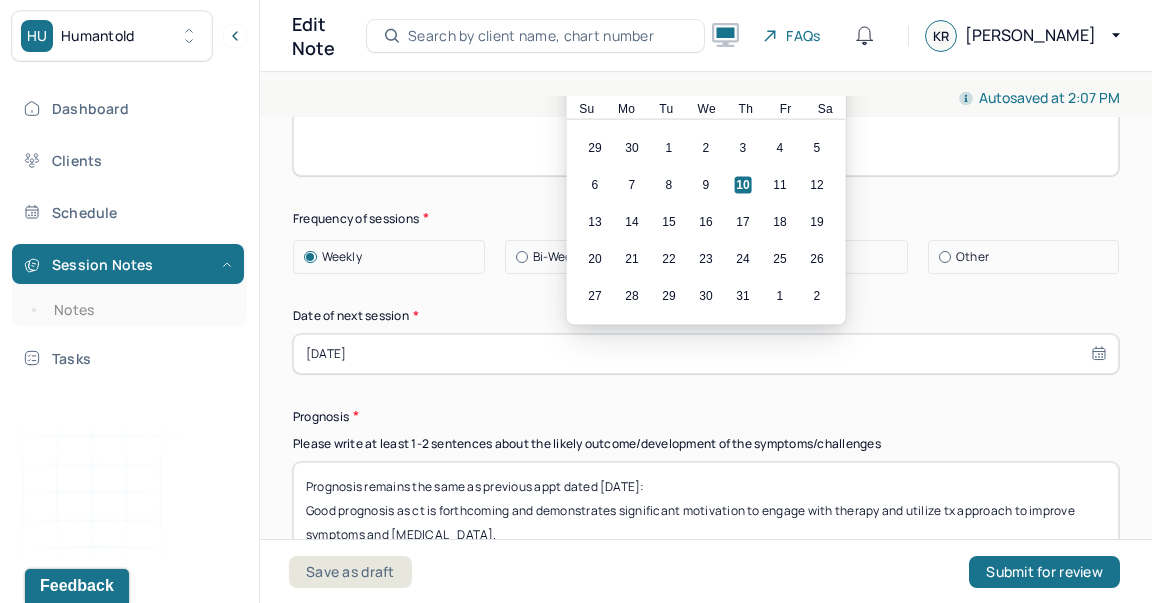 type on "[DATE]" 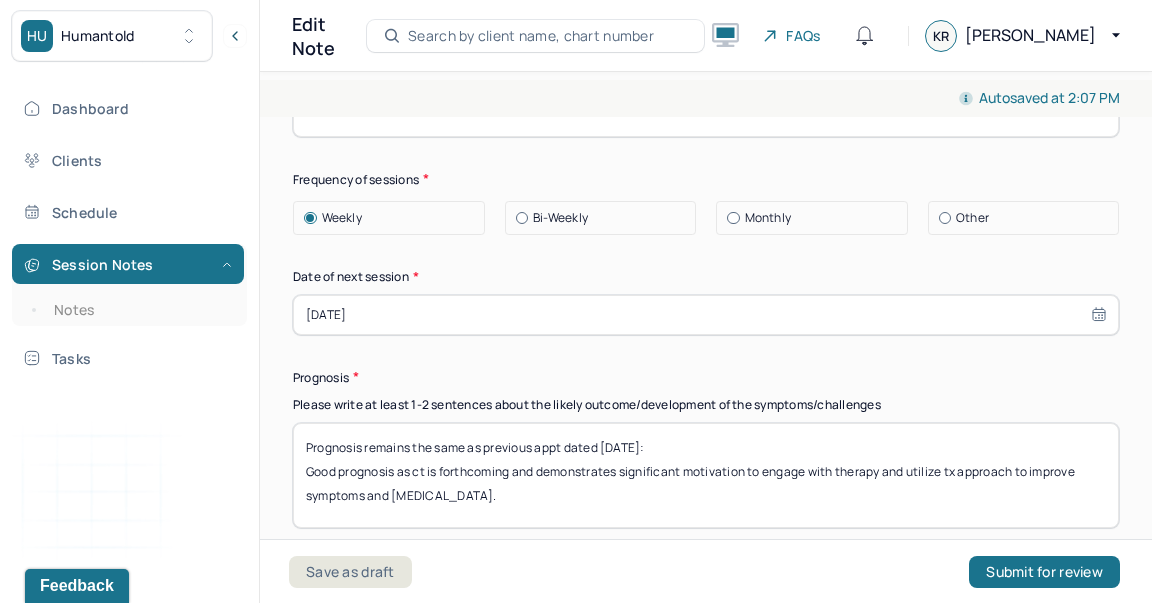 scroll, scrollTop: 2951, scrollLeft: 0, axis: vertical 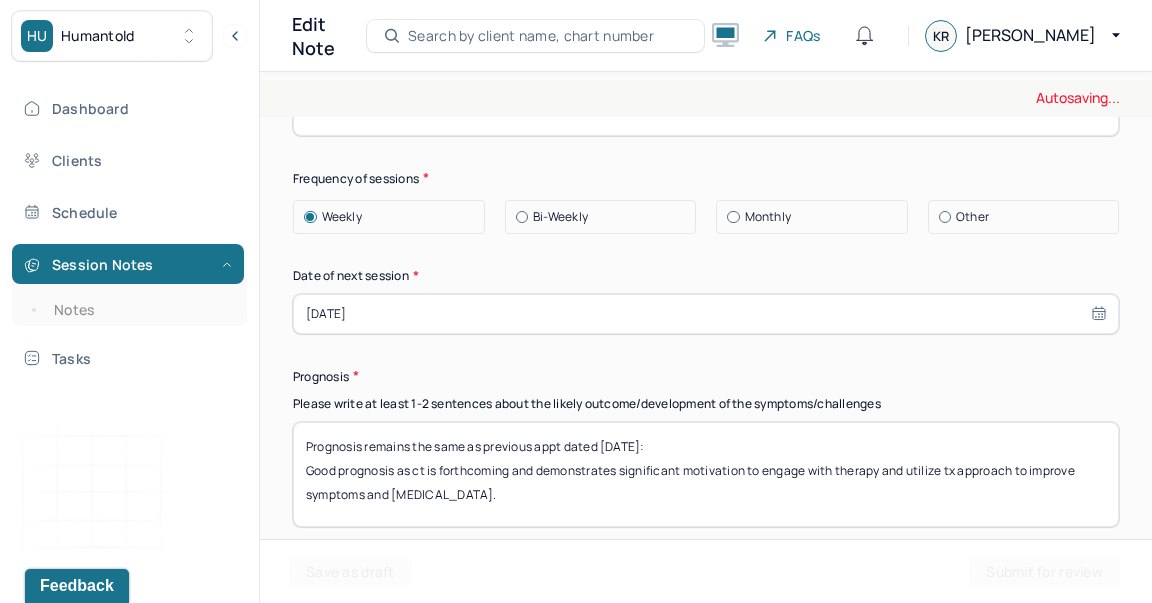 click on "Prognosis remains the same as previous appt dated [DATE]:
Good prognosis as ct is forthcoming and demonstrates significant motivation to engage with therapy and utilize tx approach to improve symptoms and [MEDICAL_DATA]." at bounding box center [706, 474] 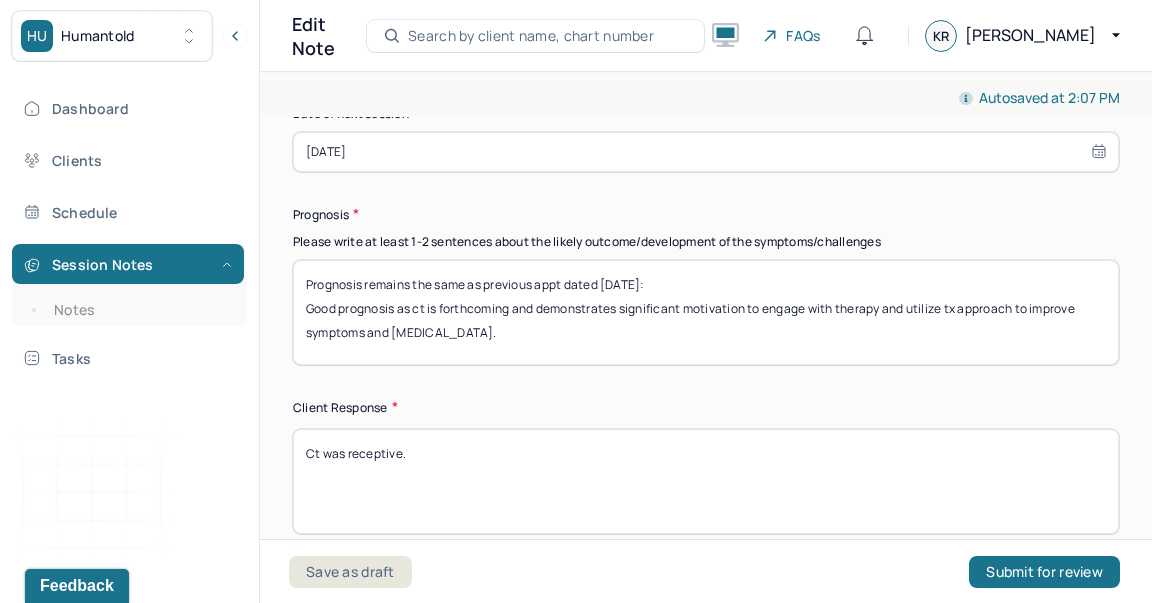 scroll, scrollTop: 3114, scrollLeft: 0, axis: vertical 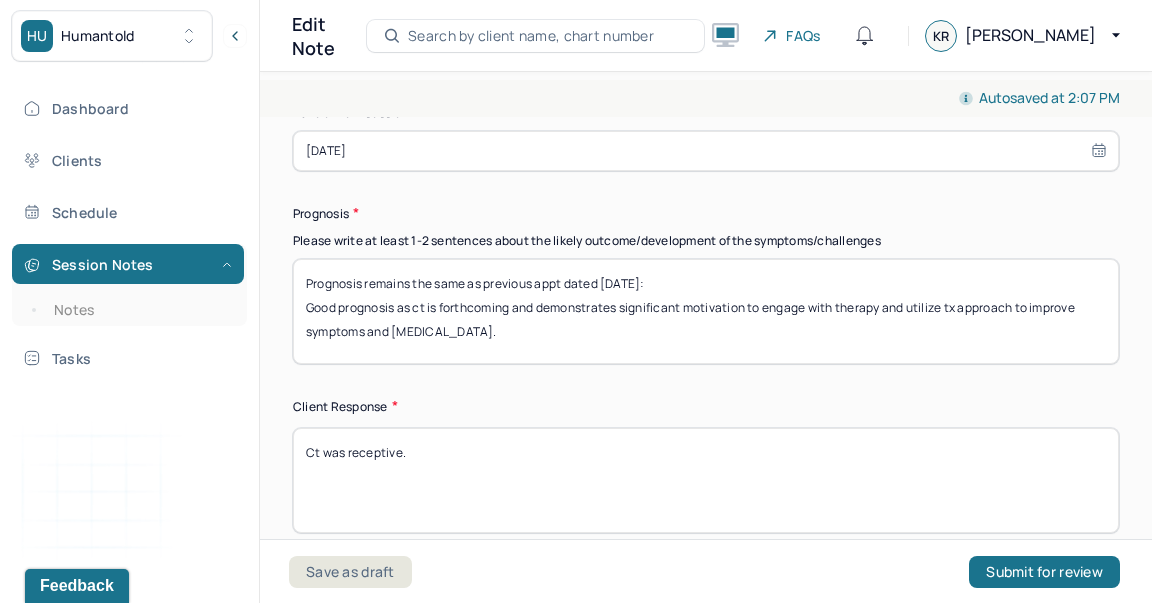 click on "Prognosis remains the same as previous appt dated [DATE]:
Good prognosis as ct is forthcoming and demonstrates significant motivation to engage with therapy and utilize tx approach to improve symptoms and [MEDICAL_DATA]." at bounding box center (706, 311) 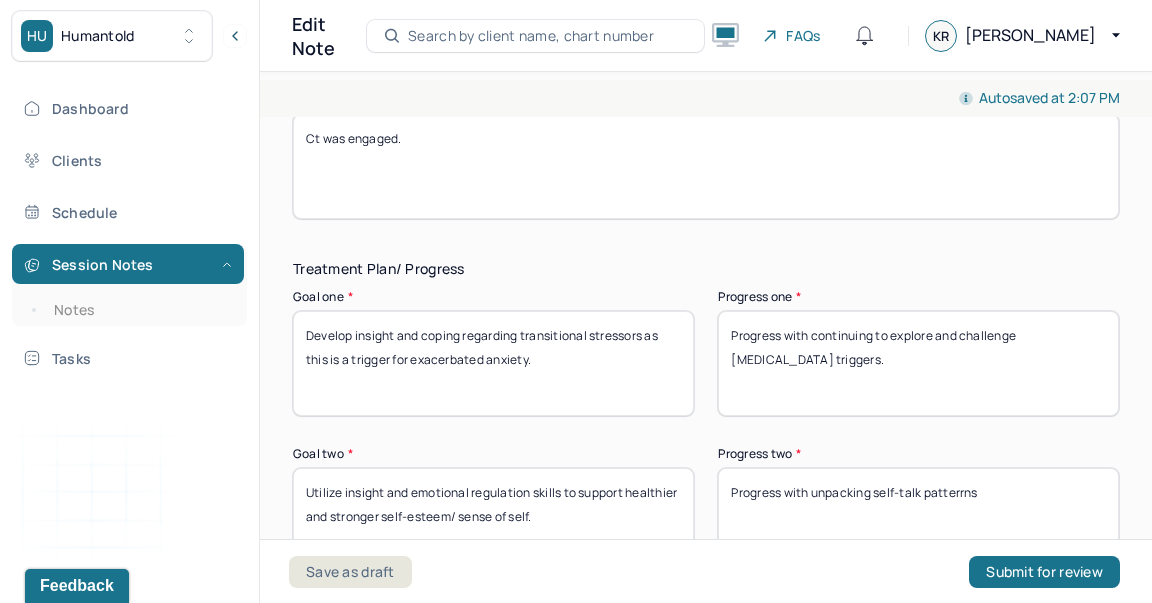 scroll, scrollTop: 3467, scrollLeft: 0, axis: vertical 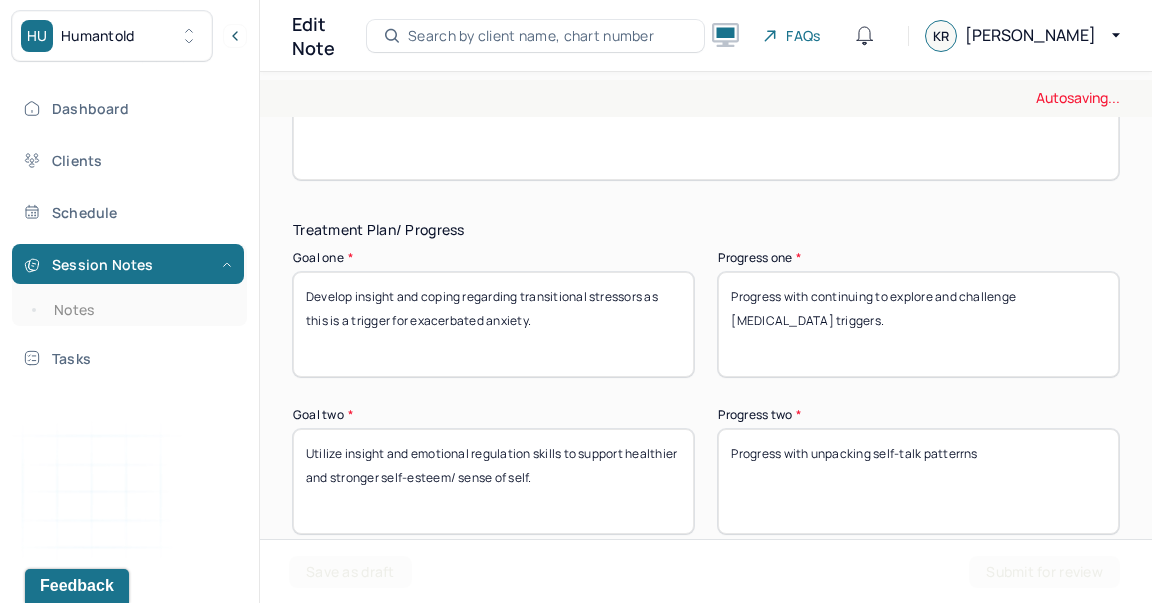 type on "Ct was engaged." 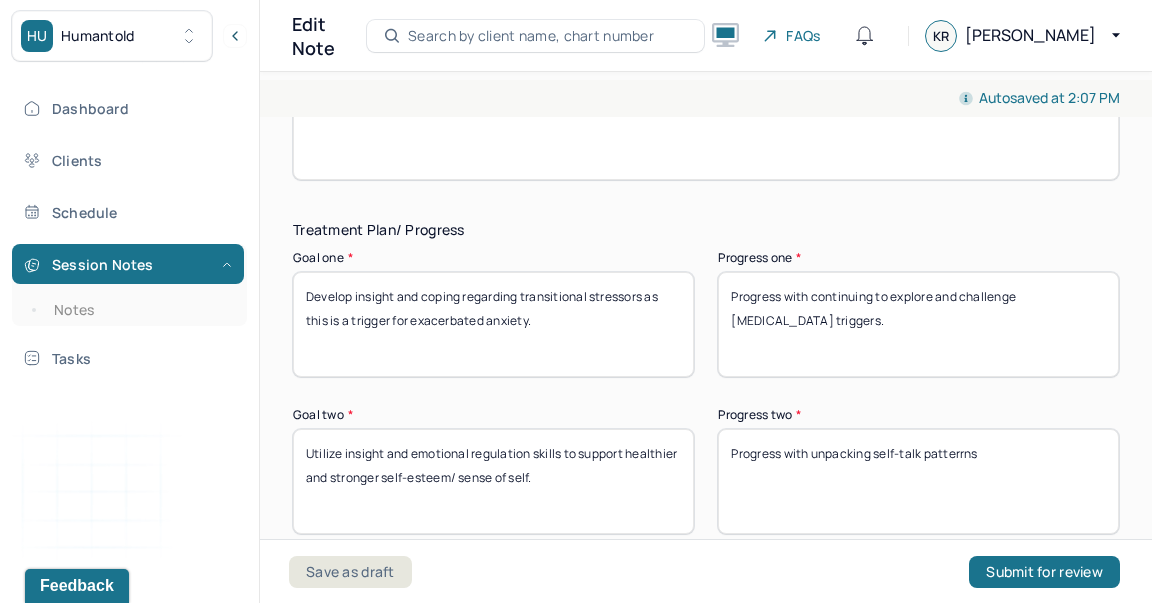 click on "Progress with continuing to explore and challenge [MEDICAL_DATA] triggers." at bounding box center (918, 324) 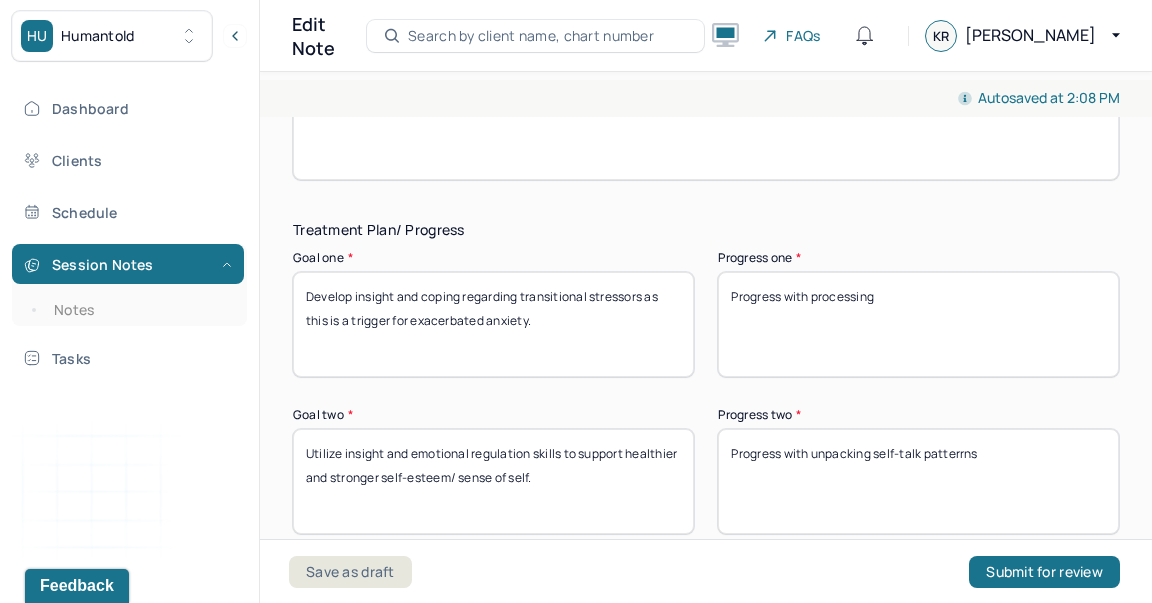 type on "Progress with processing" 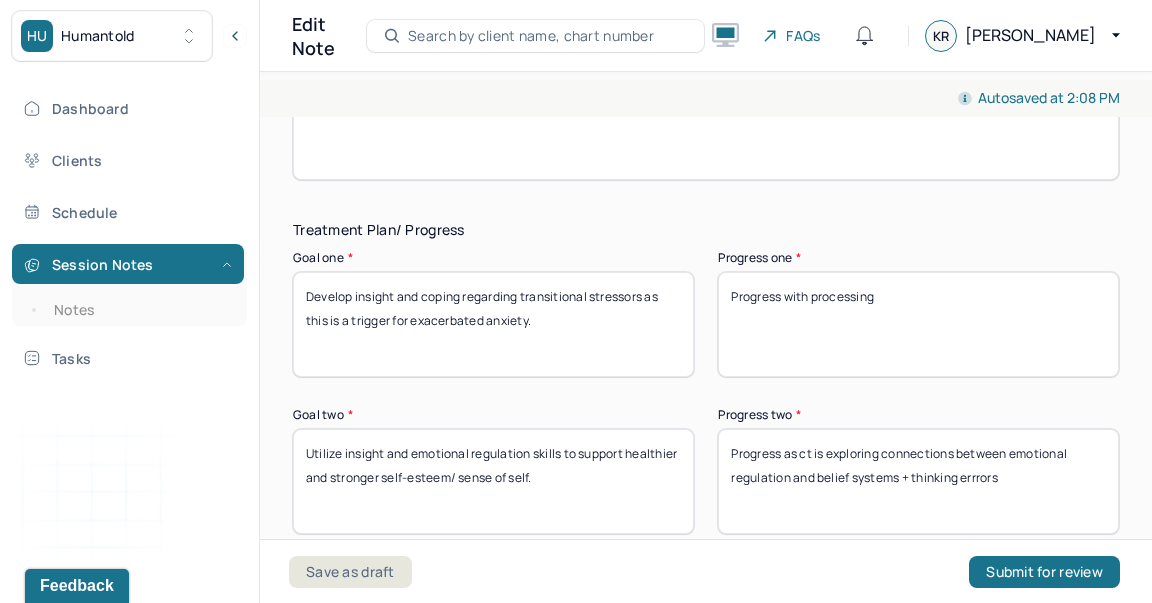 type on "Progress as ct is exploring connections between emotional regulation and belief systems + thinking errrors" 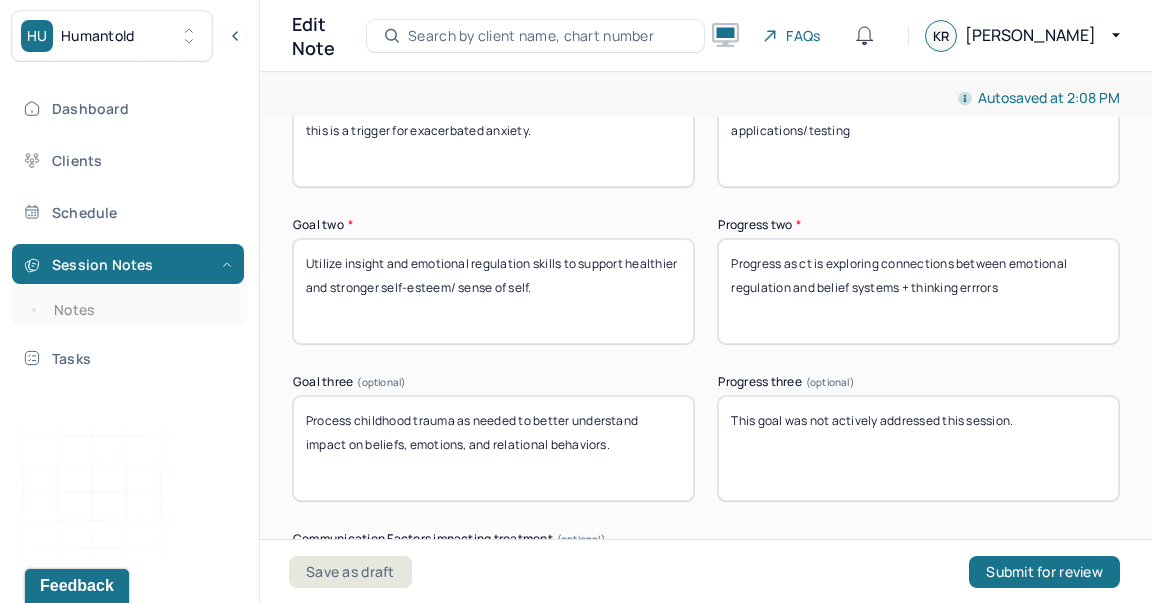 scroll, scrollTop: 3711, scrollLeft: 0, axis: vertical 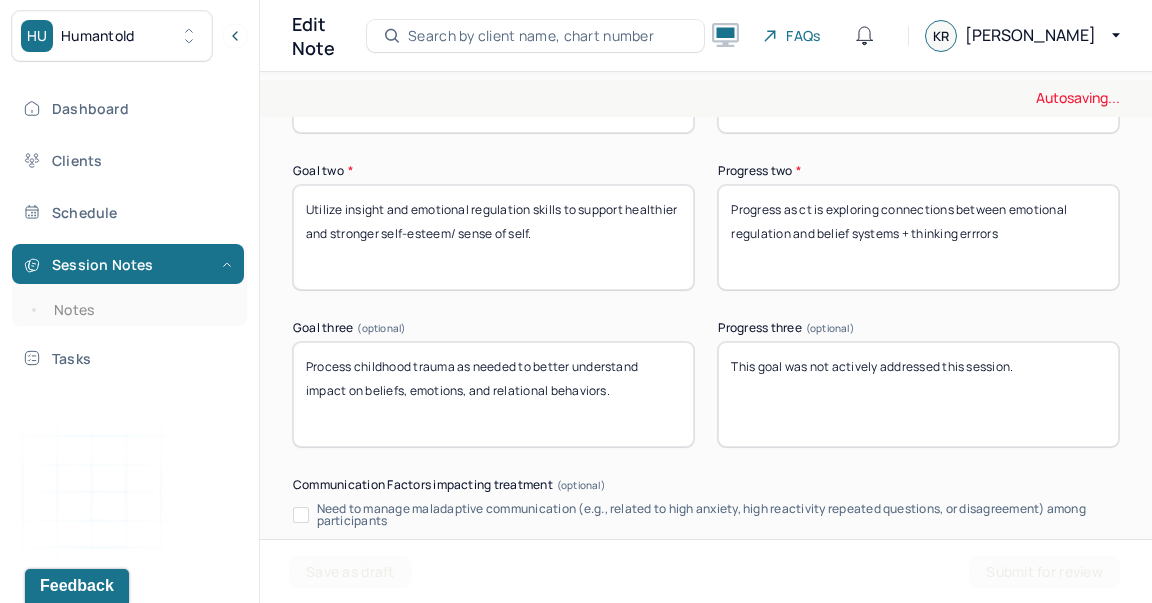 type on "Progress with processing anxiety related to graduate school applications/testing" 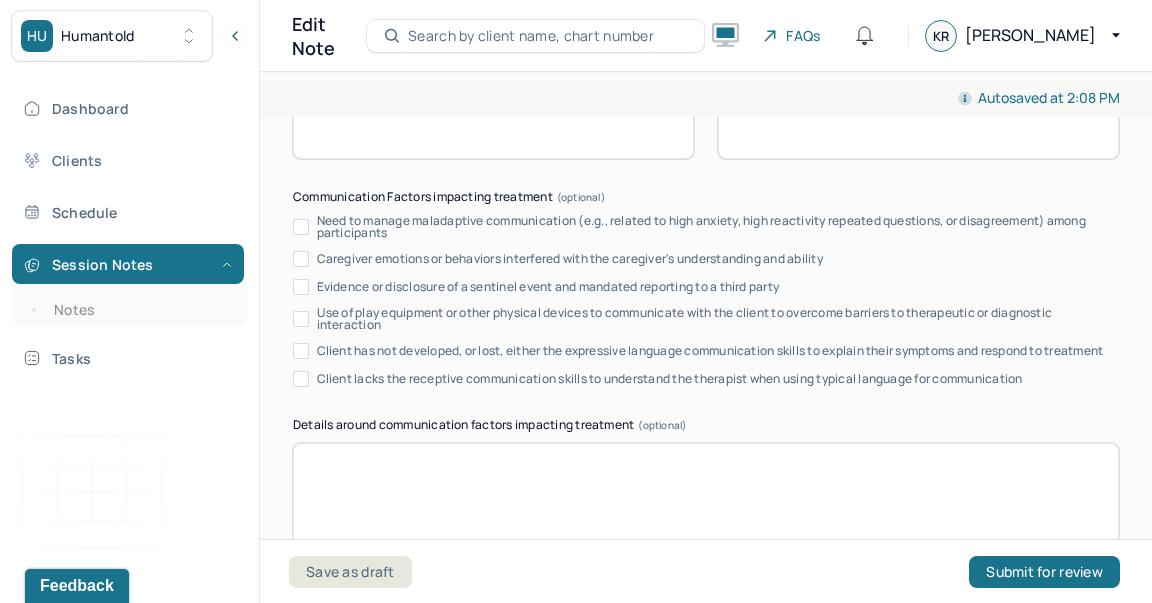 scroll, scrollTop: 4200, scrollLeft: 0, axis: vertical 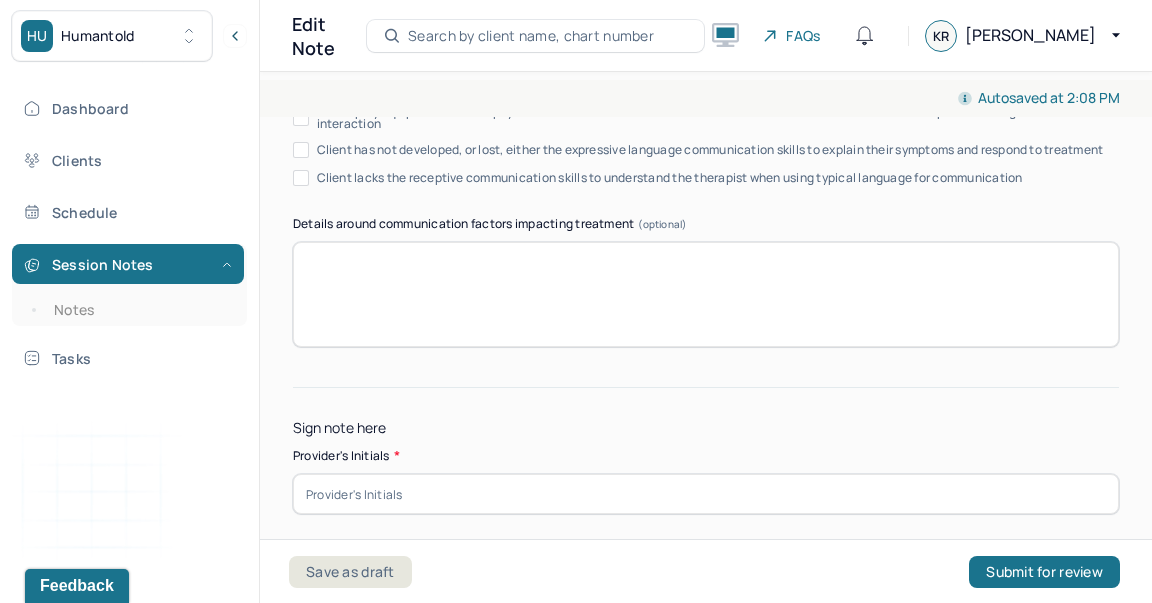 click at bounding box center [706, 494] 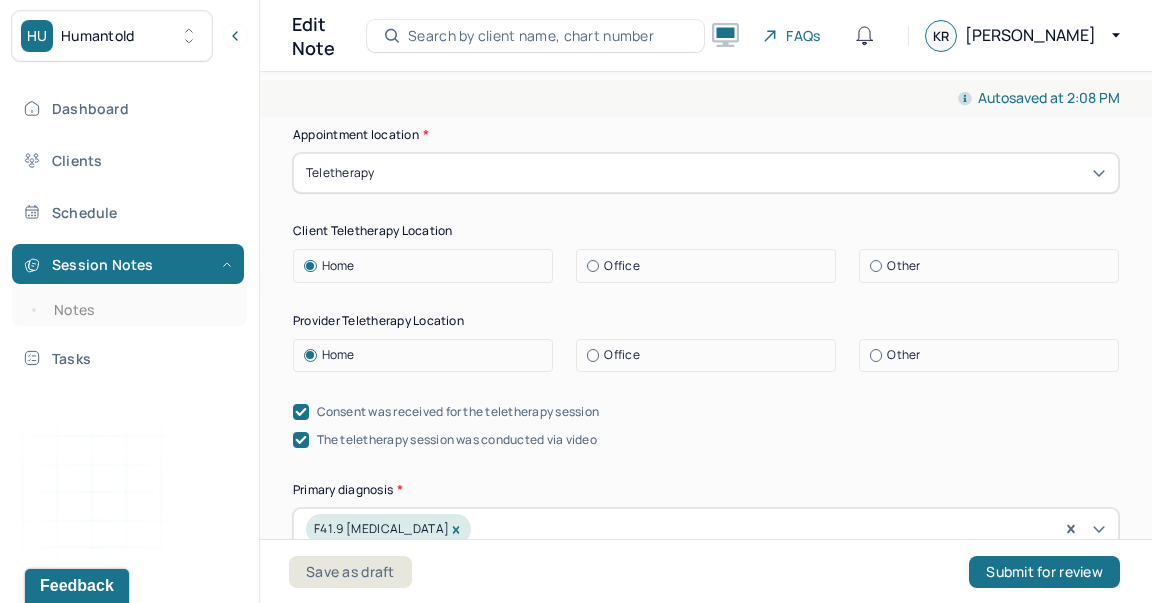 scroll, scrollTop: 416, scrollLeft: 0, axis: vertical 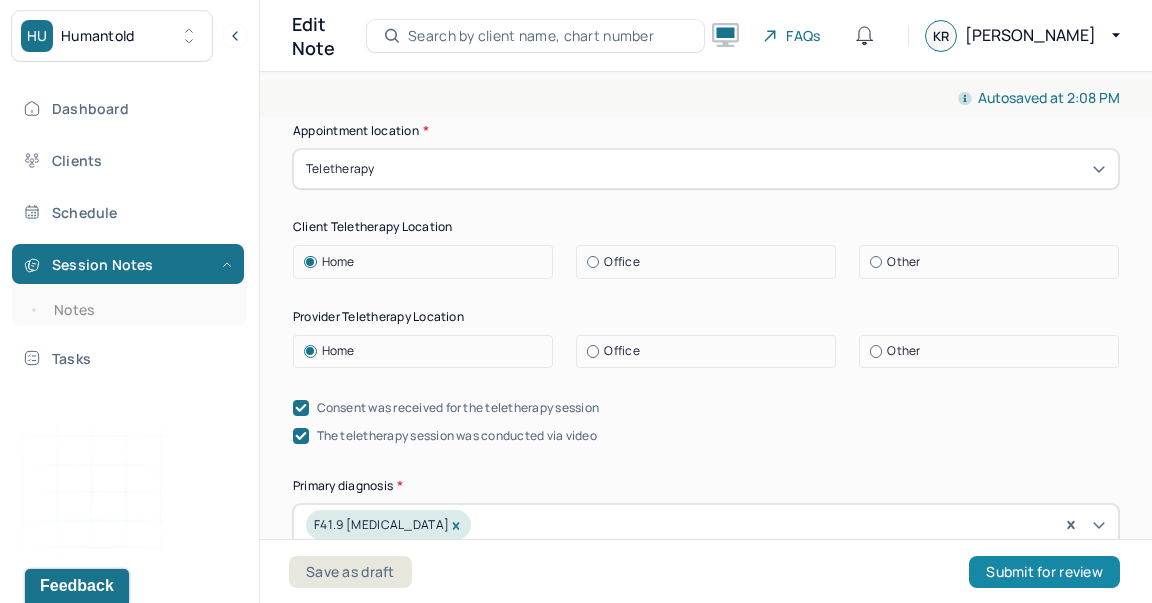 type on "KR" 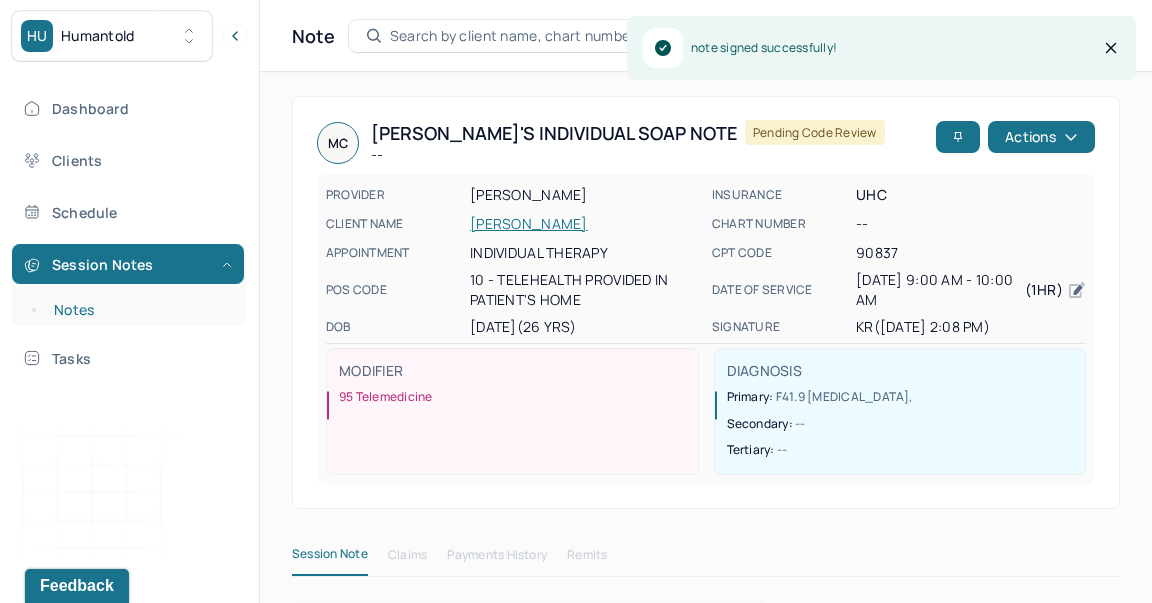 click on "Notes" at bounding box center (139, 310) 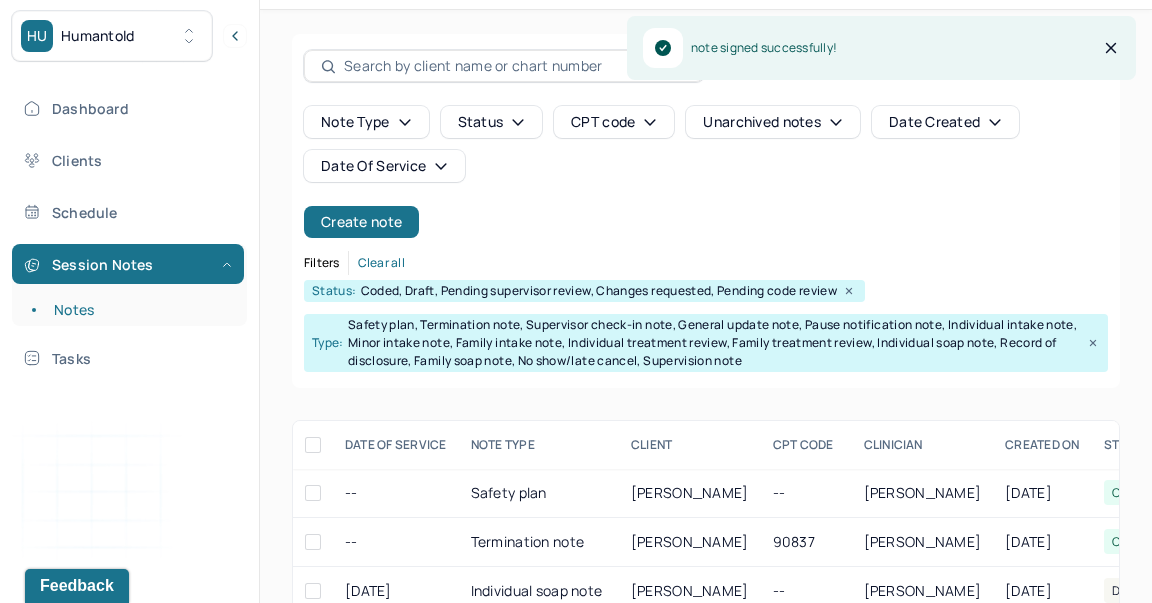 scroll, scrollTop: 333, scrollLeft: 0, axis: vertical 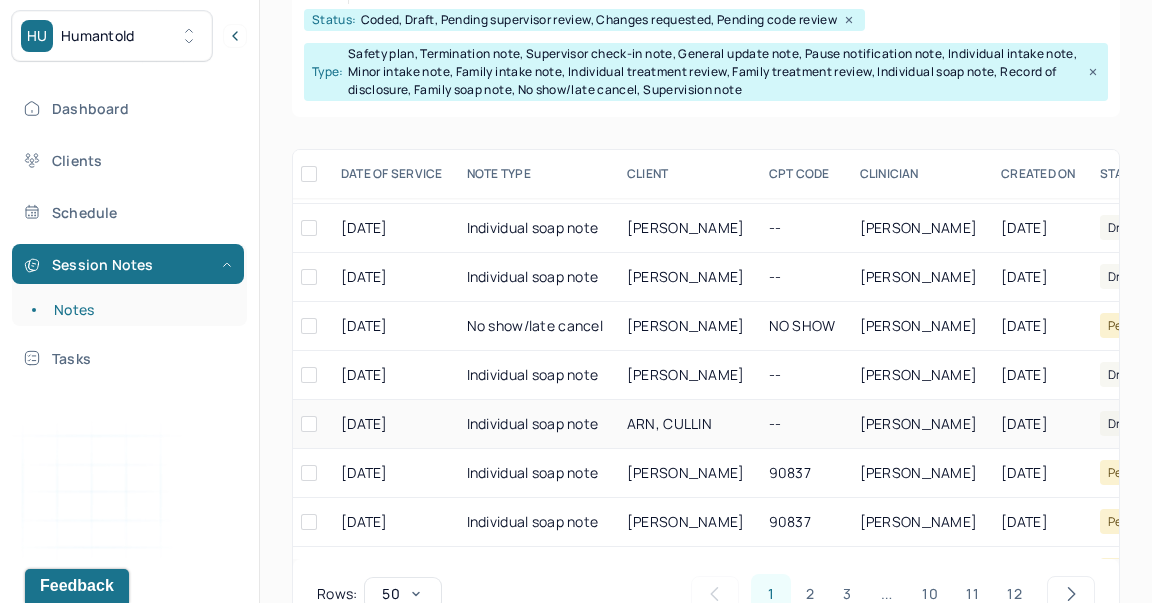 click on "ARN, CULLIN" at bounding box center (686, 424) 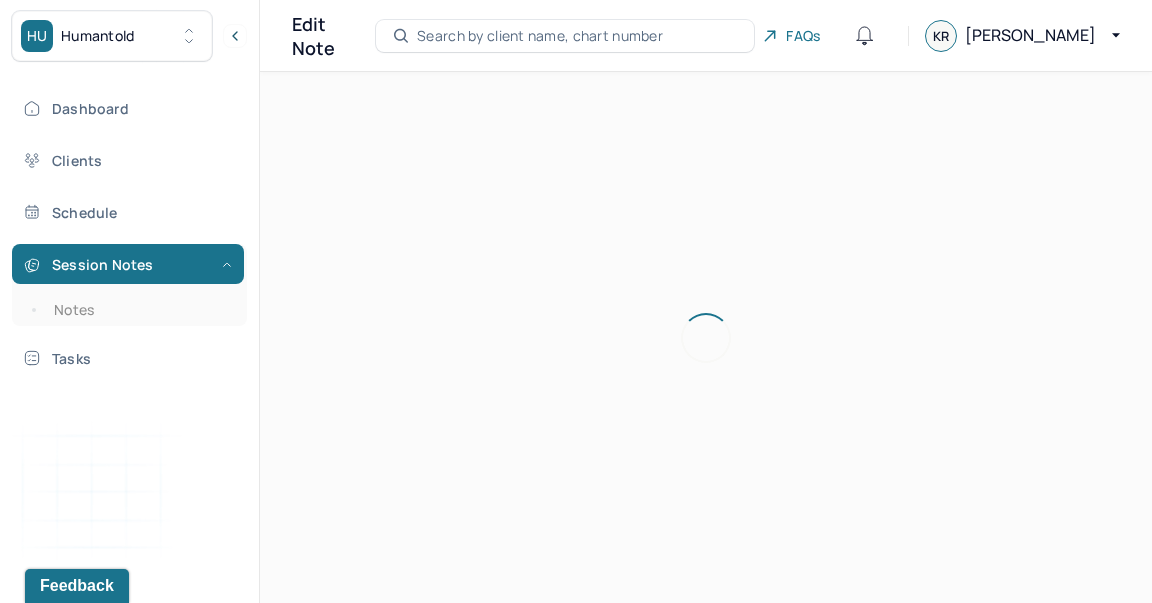 scroll, scrollTop: 0, scrollLeft: 0, axis: both 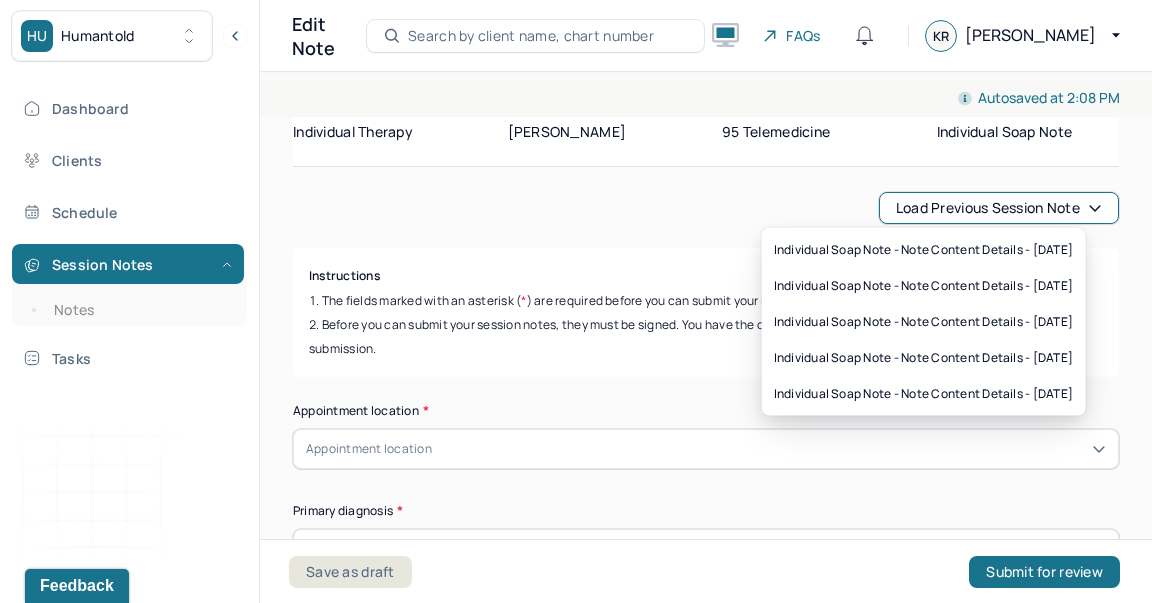 click on "Load previous session note" at bounding box center [999, 208] 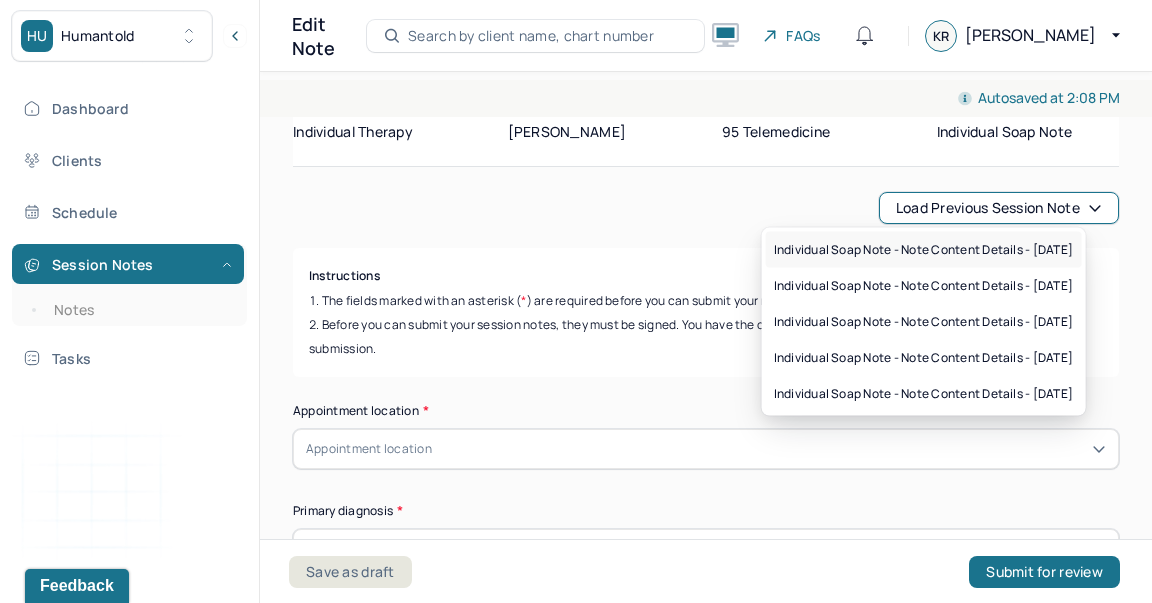 click on "Individual soap note   - Note content Details -   [DATE]" at bounding box center [924, 250] 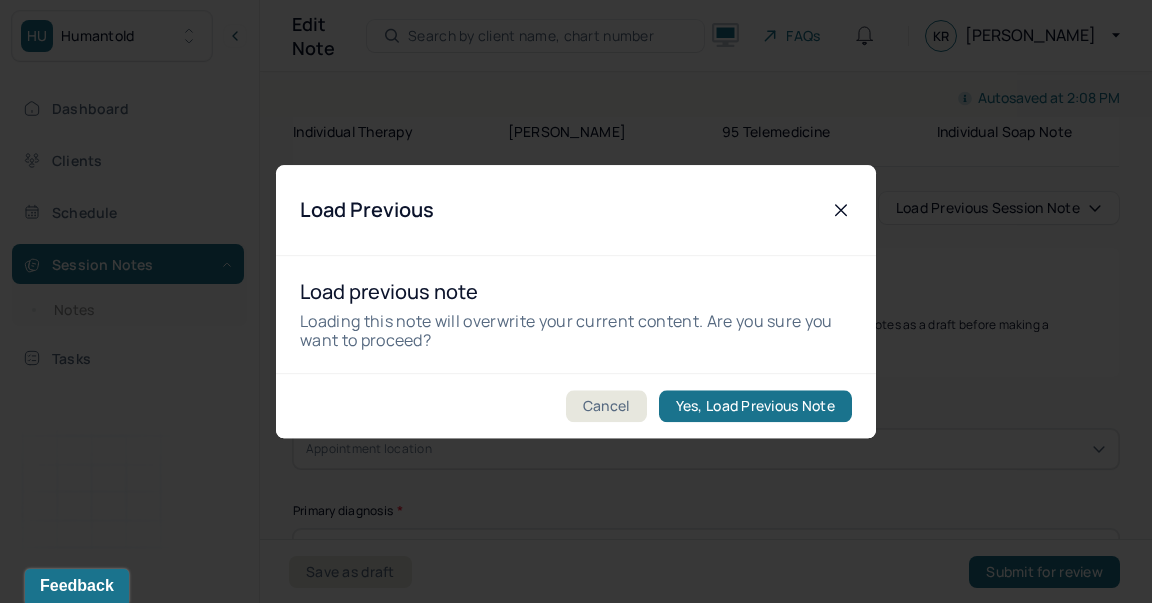 click on "Yes, Load Previous Note" at bounding box center [755, 406] 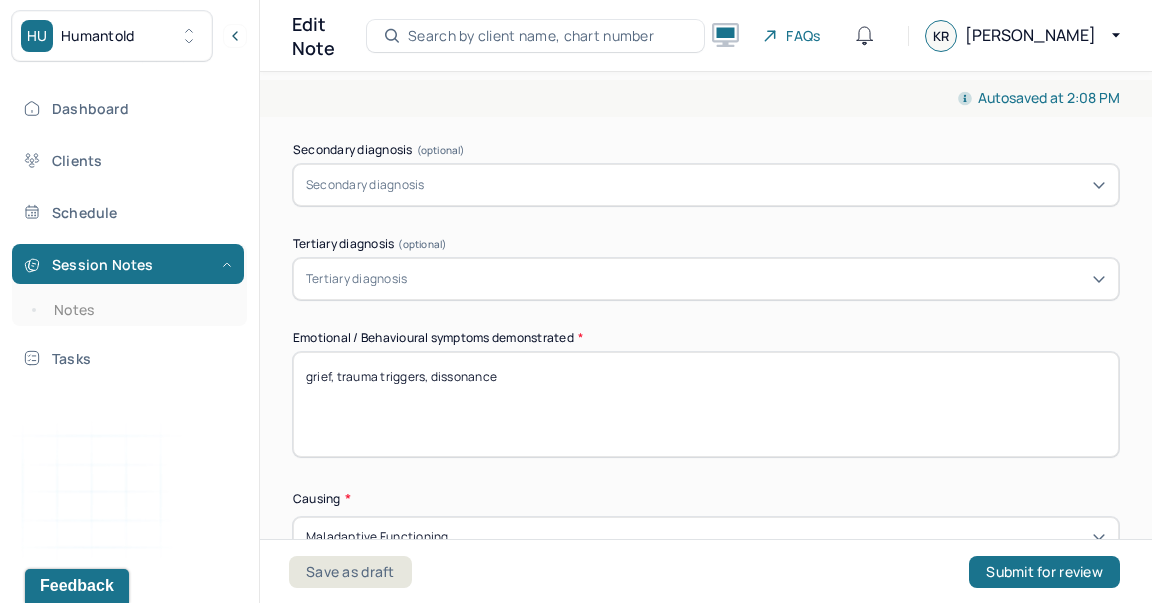 scroll, scrollTop: 853, scrollLeft: 0, axis: vertical 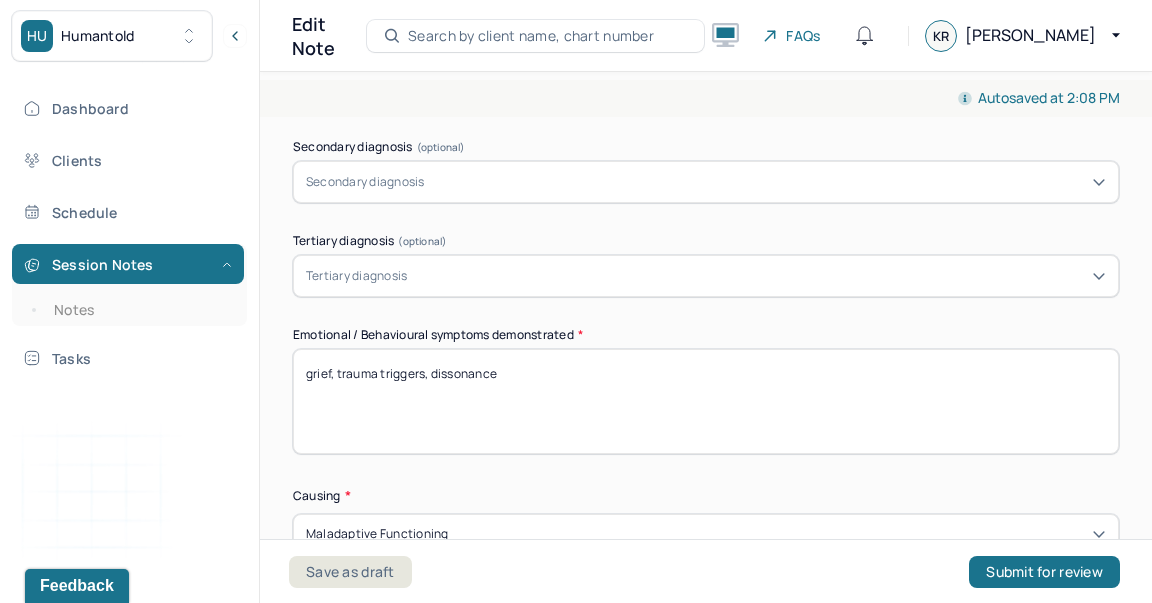 click on "grief, trauma triggers, dissonance" at bounding box center (706, 401) 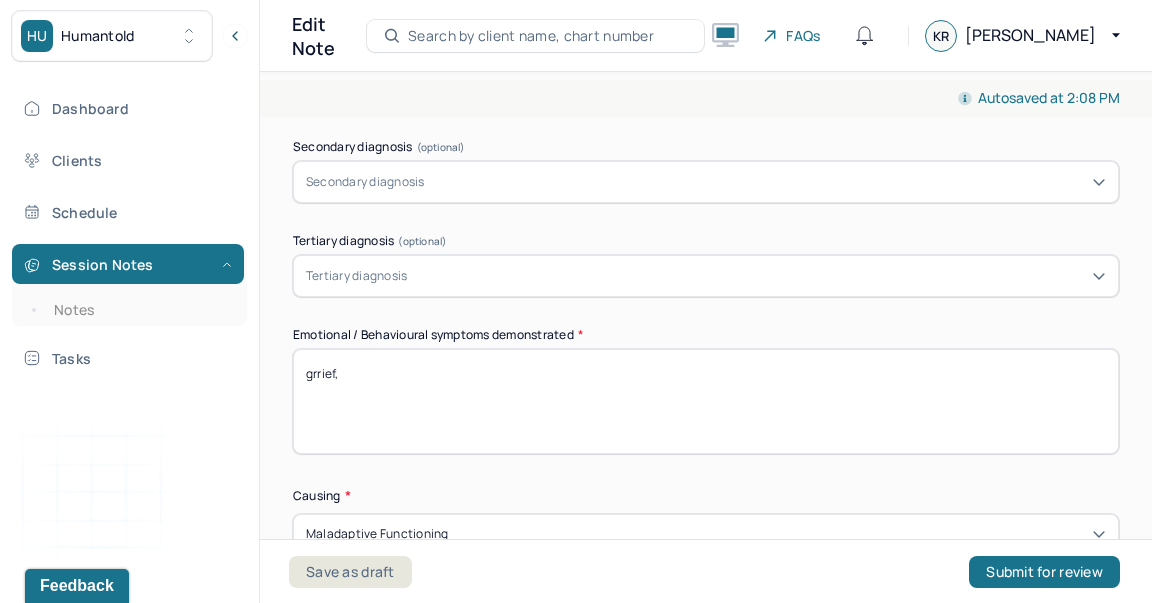 type on "t" 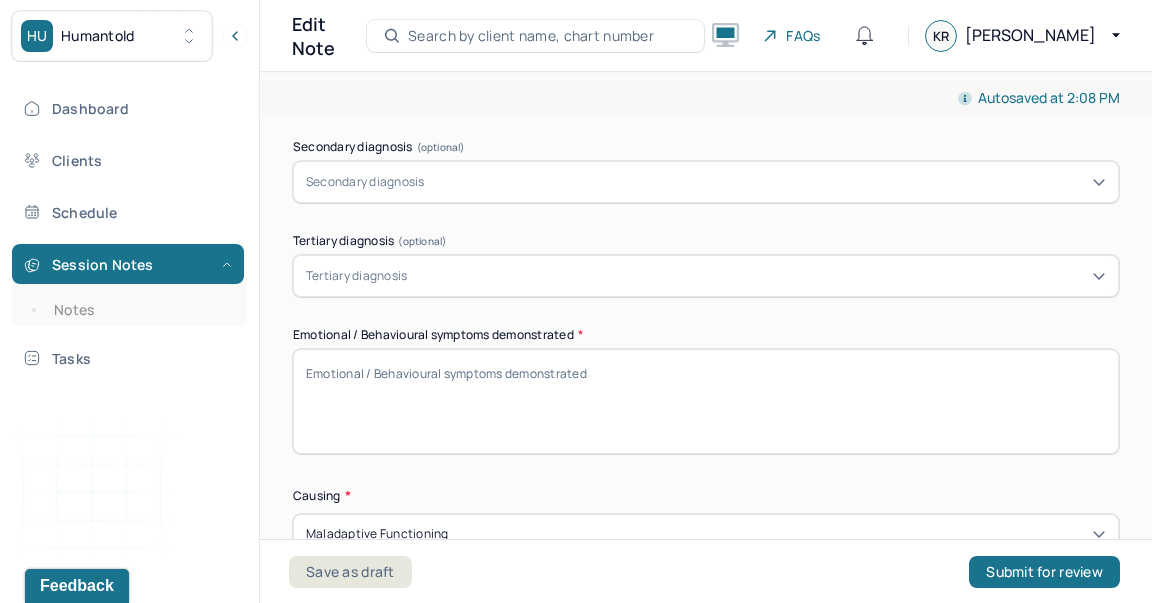 type on "g" 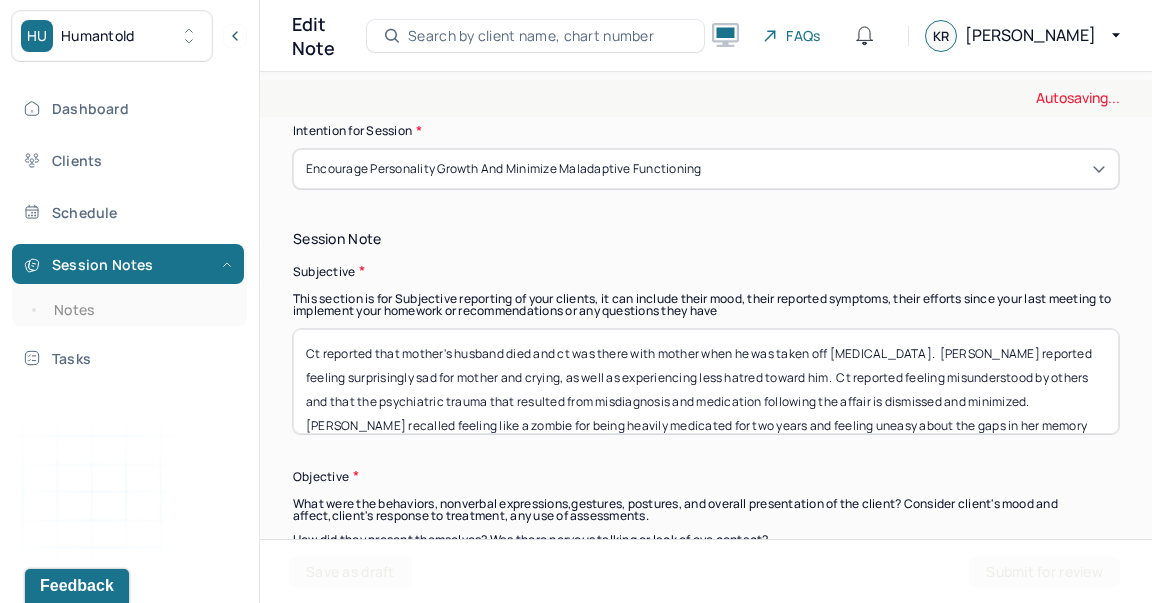 scroll, scrollTop: 1346, scrollLeft: 0, axis: vertical 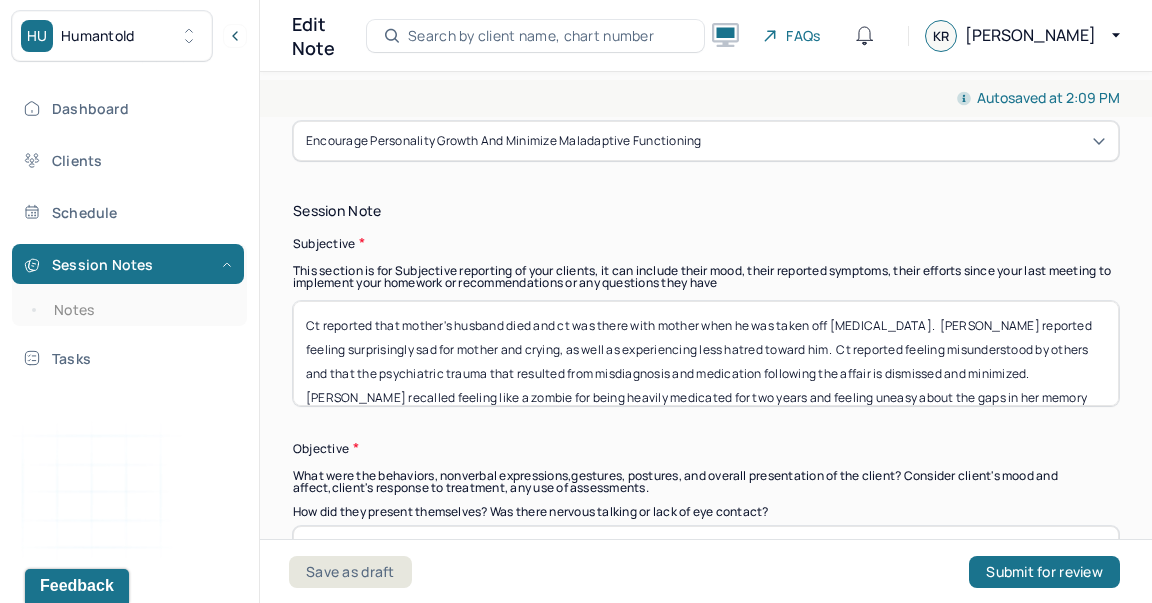 type on "grief, ambivalence, trauma triggers" 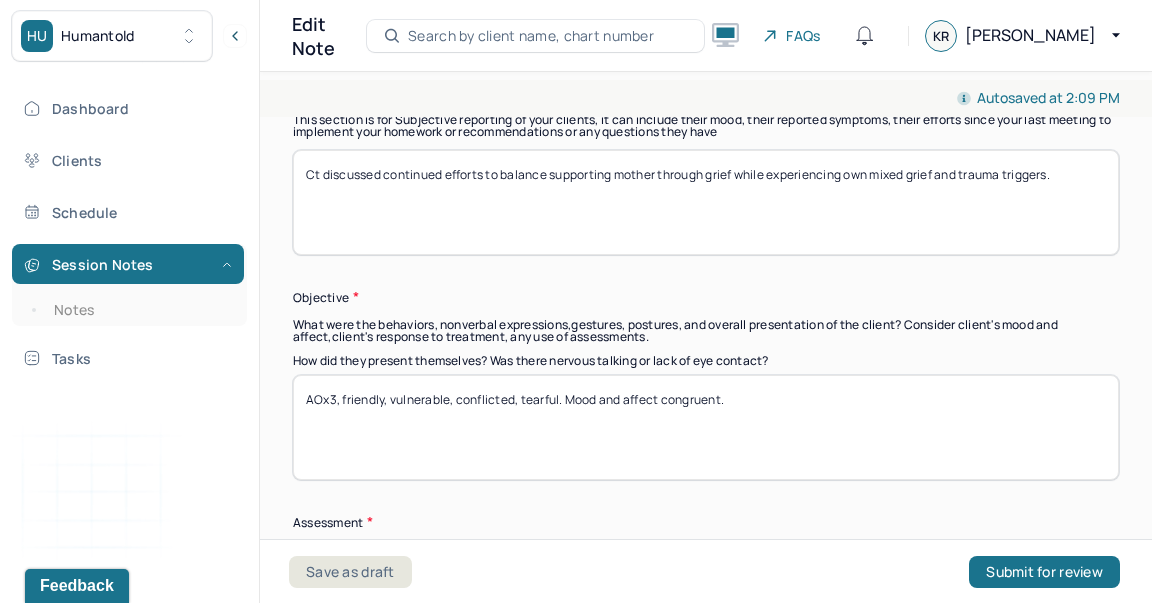 scroll, scrollTop: 1508, scrollLeft: 0, axis: vertical 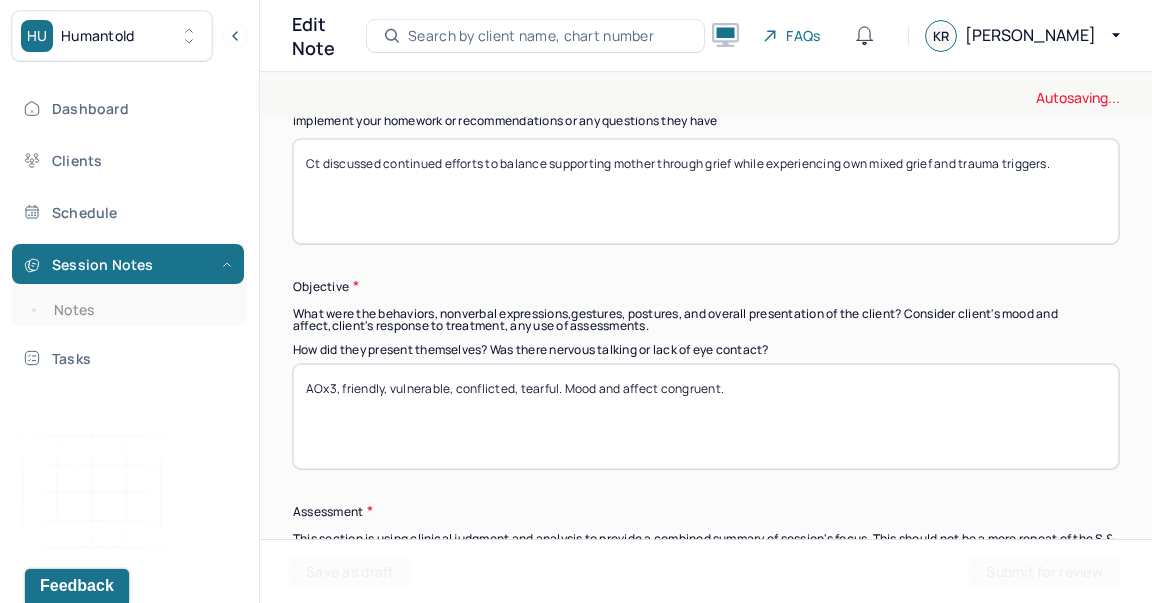 type on "Ct discussed continued efforts to balance supporting mother through grief while experiencing own mixed grief and trauma triggers." 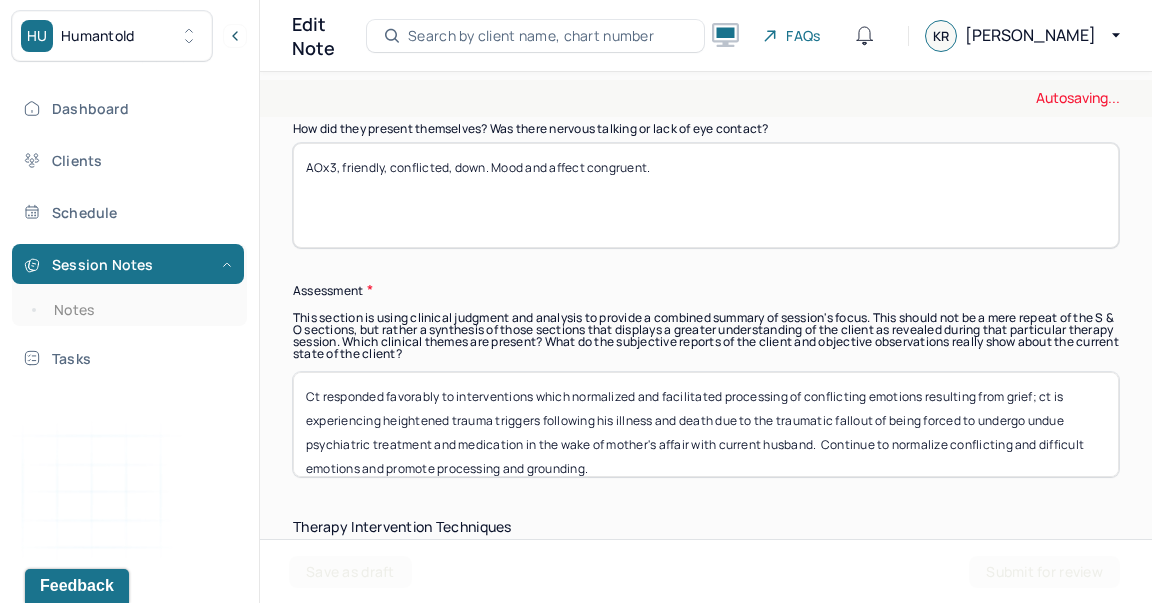 scroll, scrollTop: 1746, scrollLeft: 0, axis: vertical 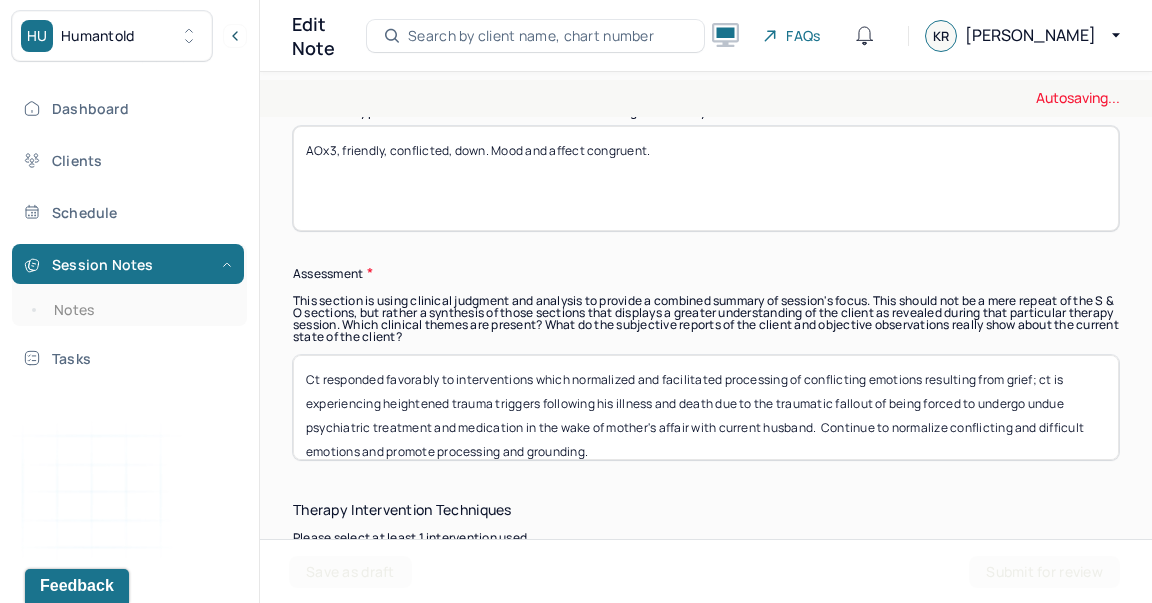 drag, startPoint x: 634, startPoint y: 439, endPoint x: 460, endPoint y: 384, distance: 182.48561 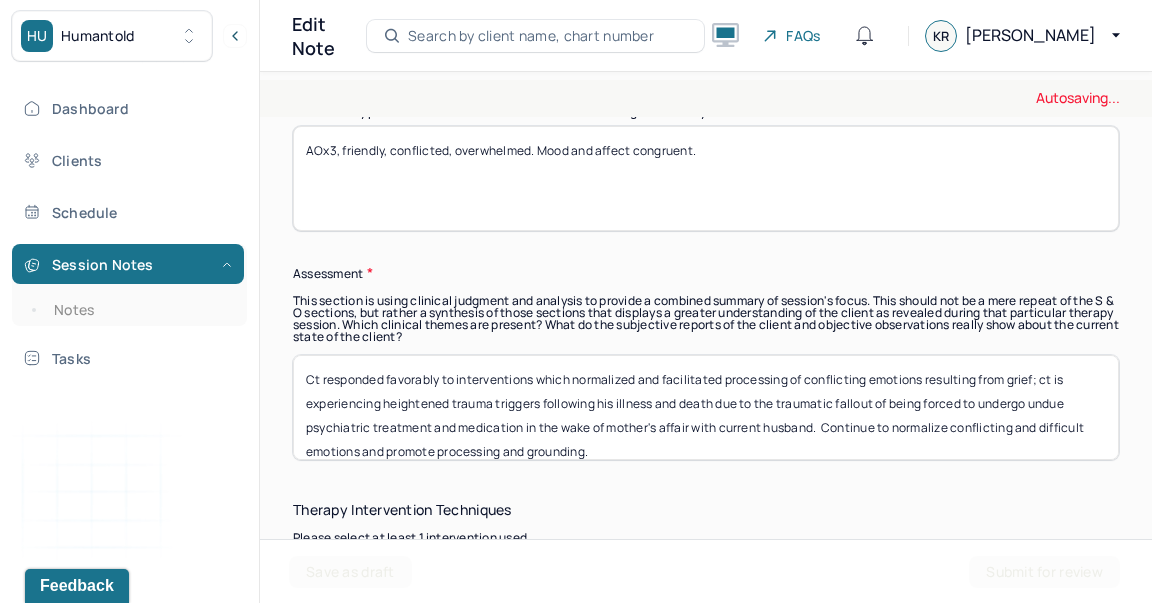 type on "AOx3, friendly, conflicted, overwhelmed. Mood and affect congruent." 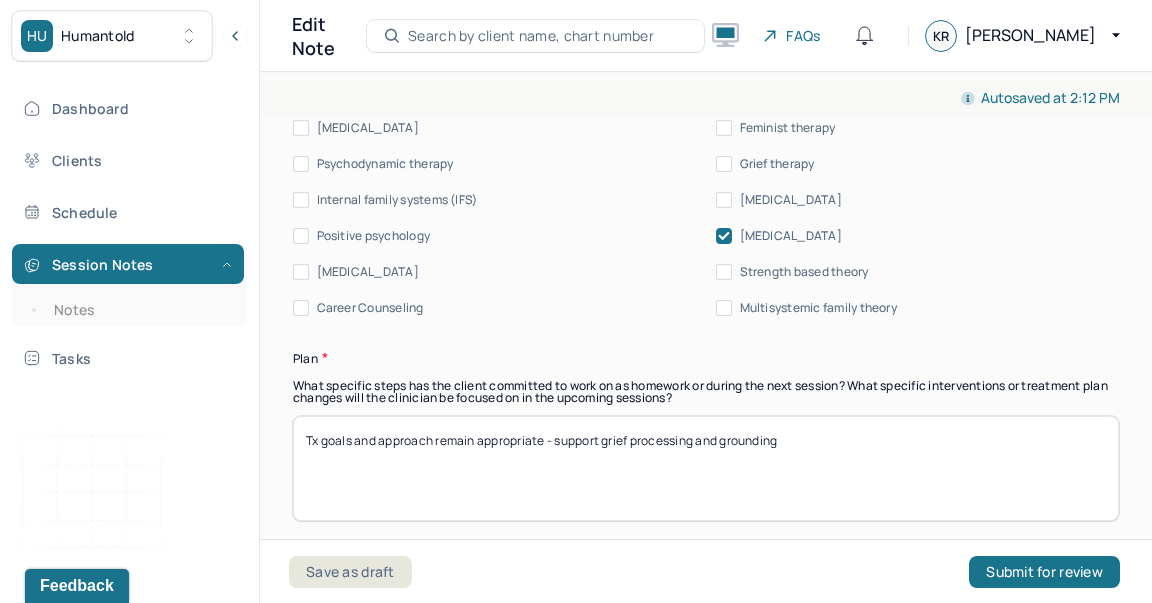 scroll, scrollTop: 2603, scrollLeft: 0, axis: vertical 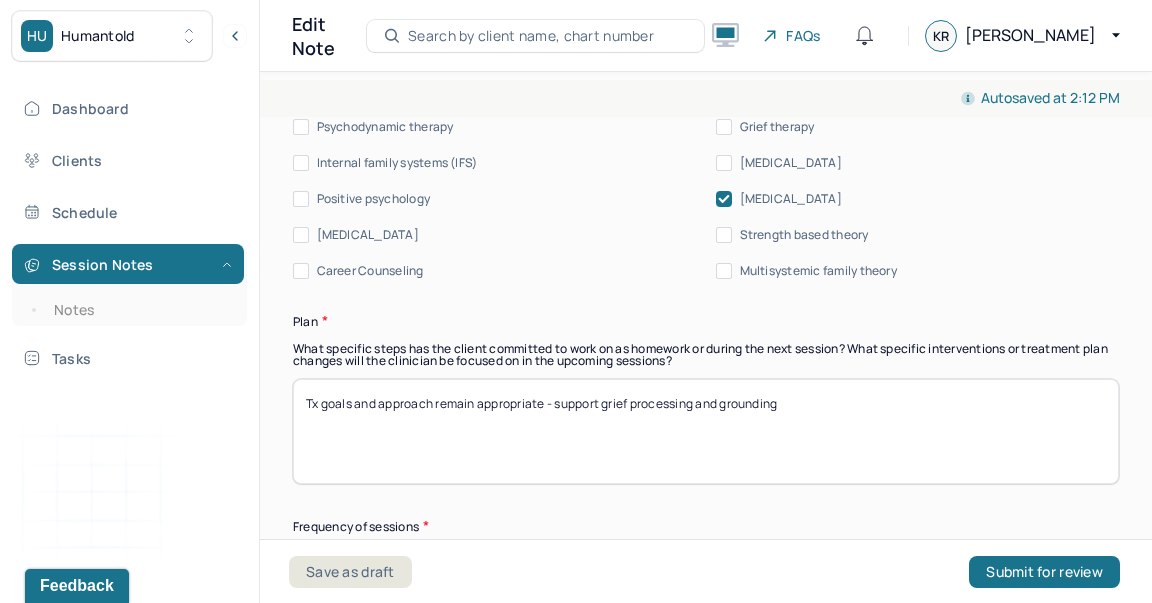 type on "Ct responded favorably to interventions which continued to normalized ct's own grief and retriggering of trauma related to mother's husband following his death, as ct continues to experience heightened emotions; support ct in identifying and challenging caretaking patterns and processing fear of abandonment" 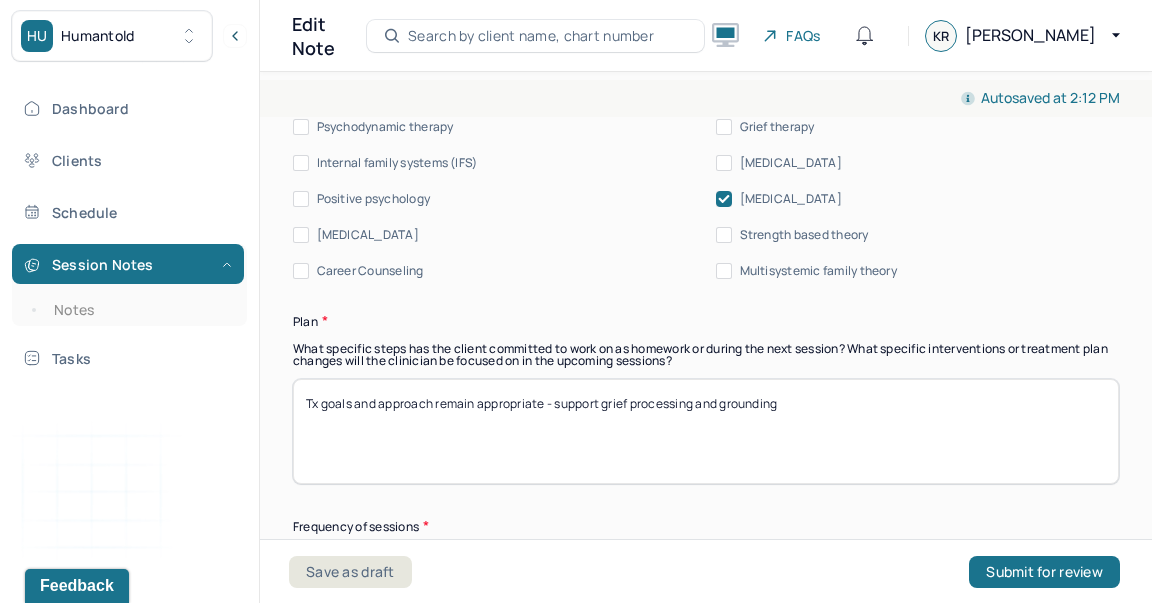 drag, startPoint x: 801, startPoint y: 397, endPoint x: 556, endPoint y: 406, distance: 245.16525 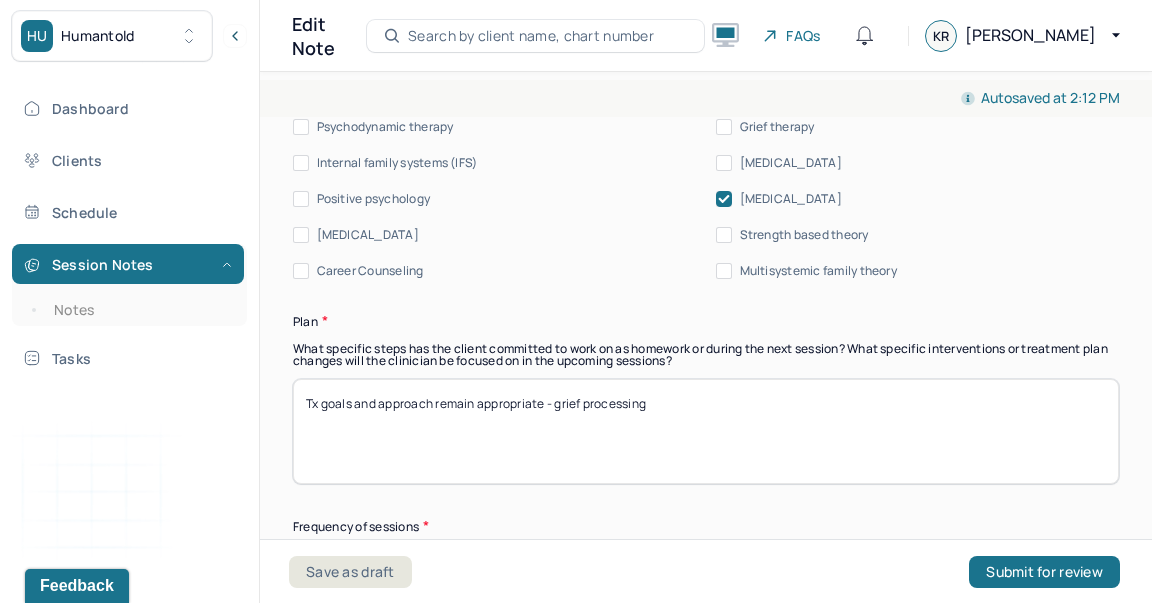 type on "Tx goals and approach remain appropriate - grief processing" 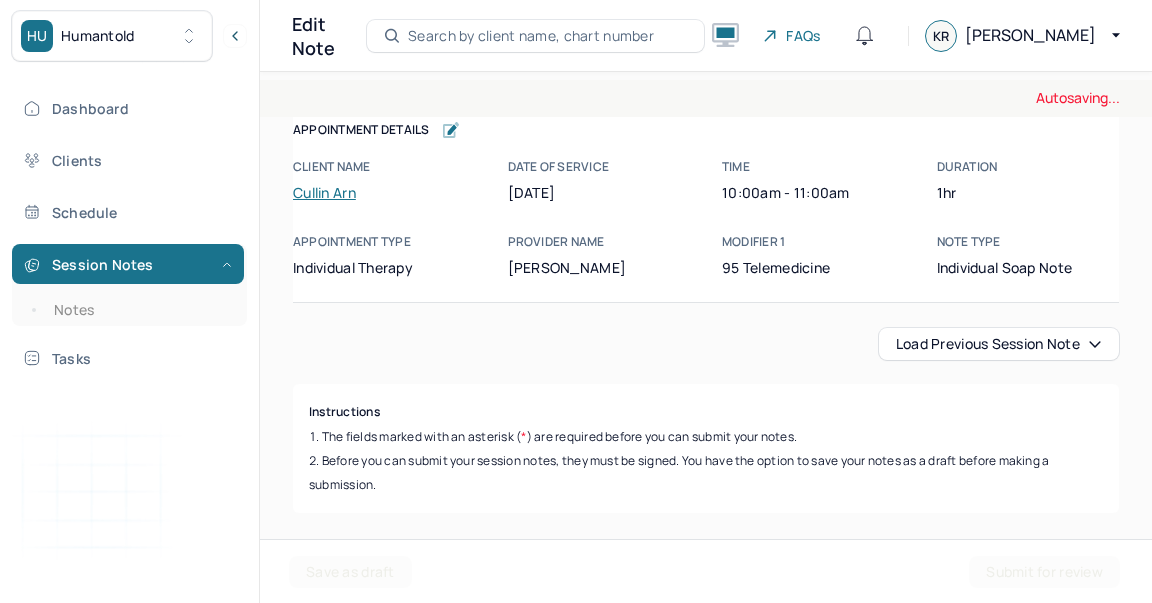 scroll, scrollTop: 0, scrollLeft: 0, axis: both 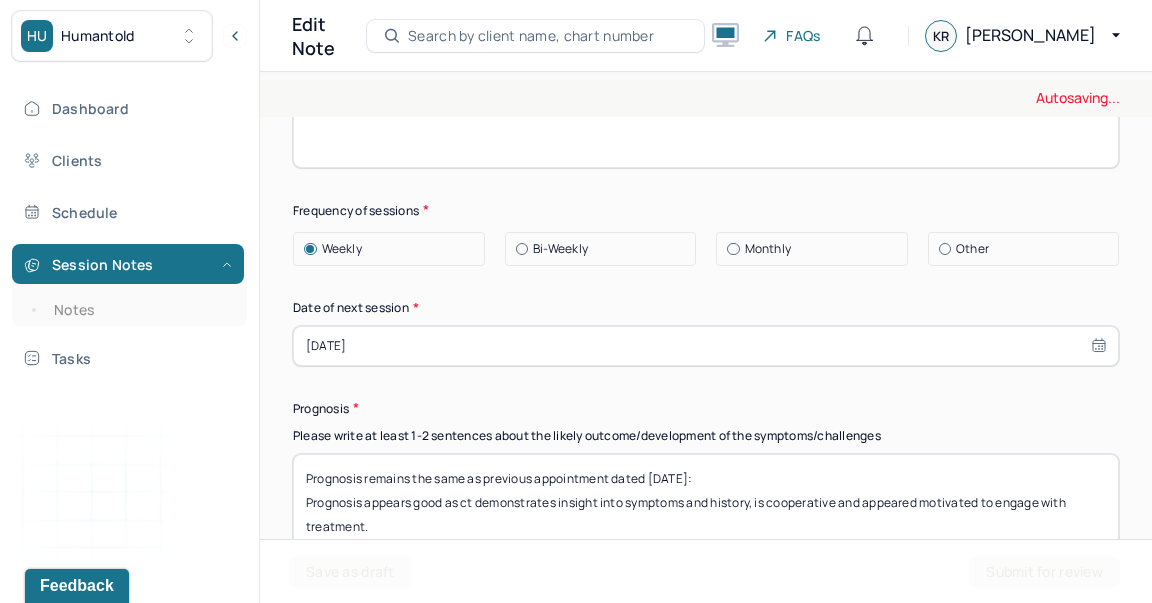 type on "Tx goals and approach remain appropriate - grief processing, relational patterns" 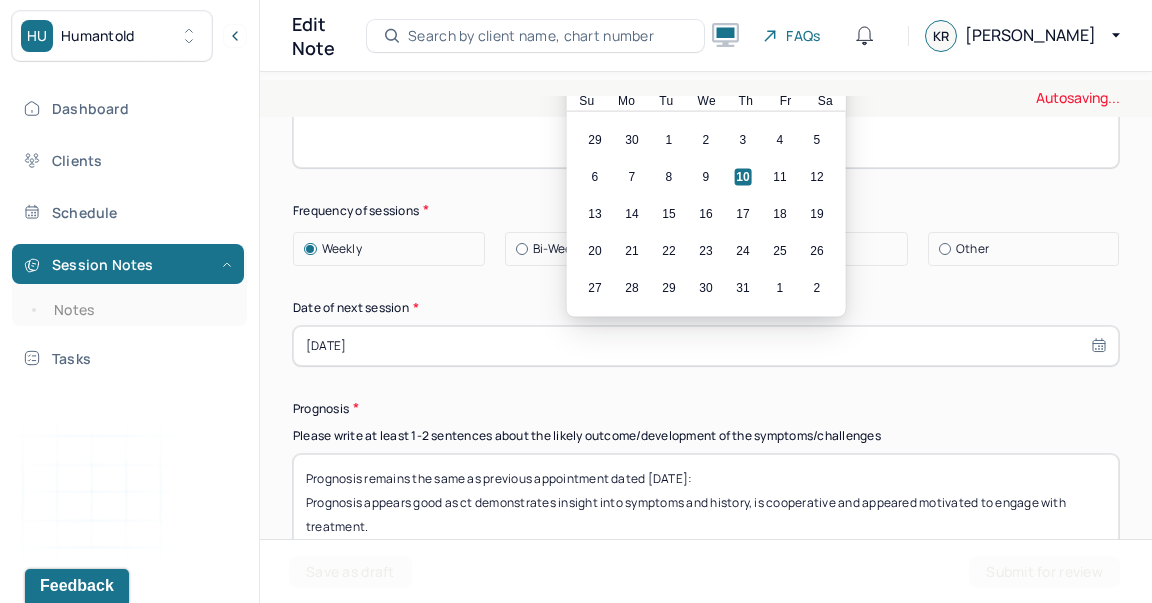 click on "[DATE]" at bounding box center [706, 346] 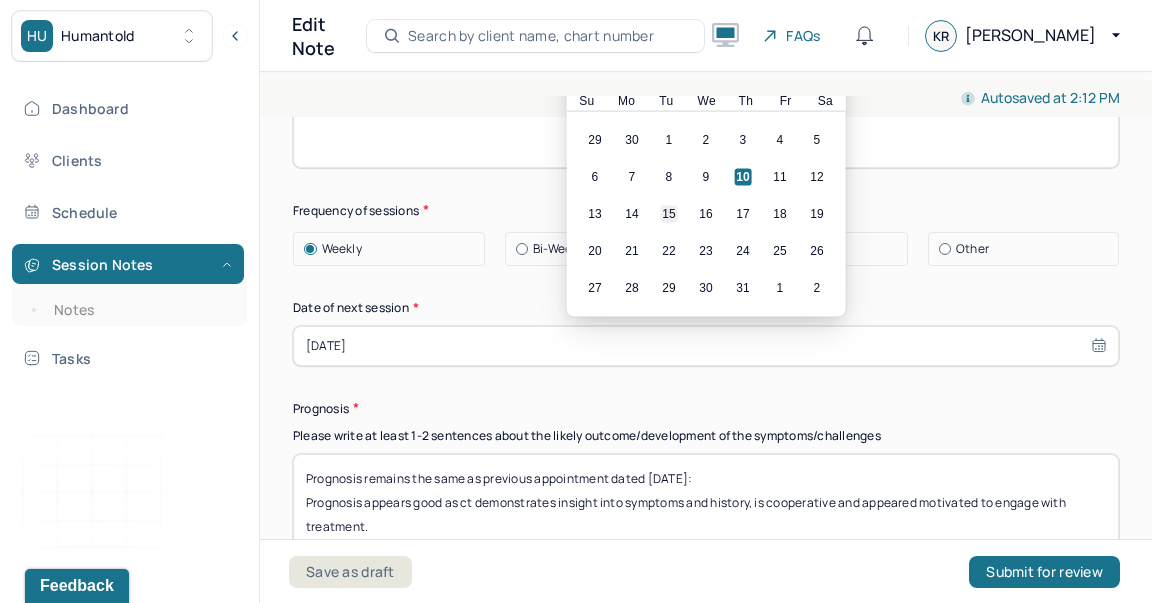 click on "15" at bounding box center (669, 213) 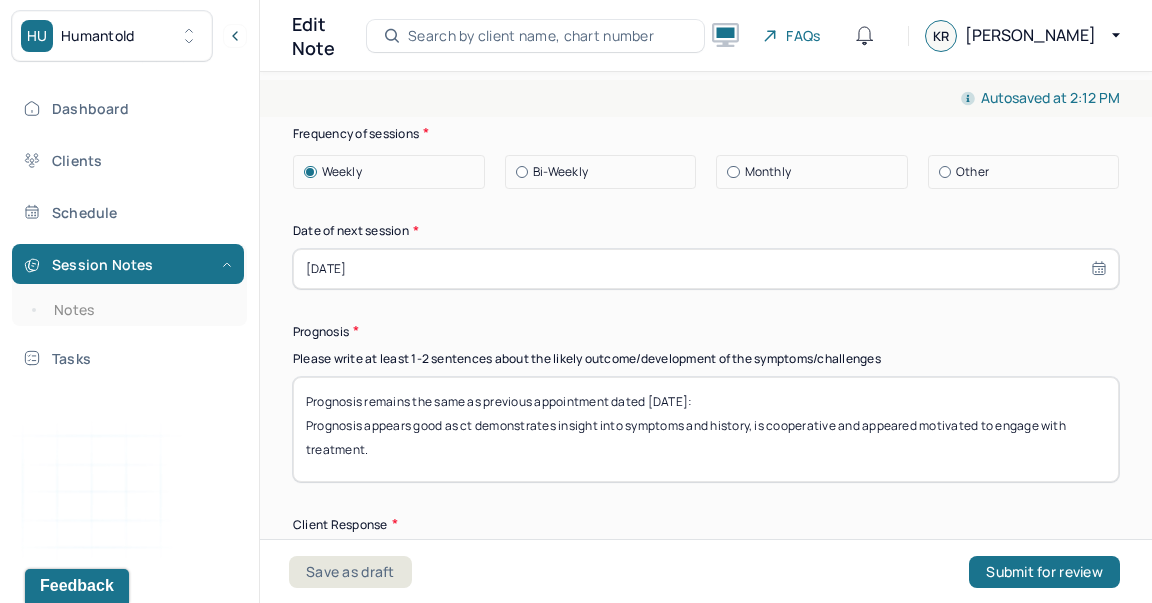 scroll, scrollTop: 3026, scrollLeft: 0, axis: vertical 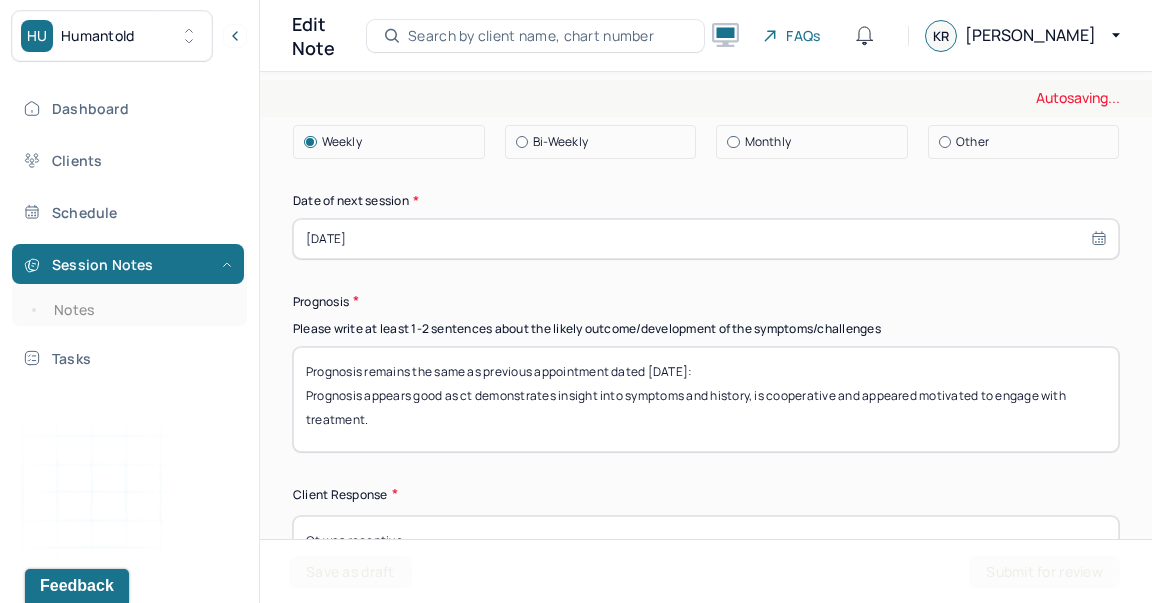 click on "Prognosis remains the same as previous appointment dated [DATE]:
Prognosis appears good as ct demonstrates insight into symptoms and history, is cooperative and appeared motivated to engage with treatment." at bounding box center [706, 399] 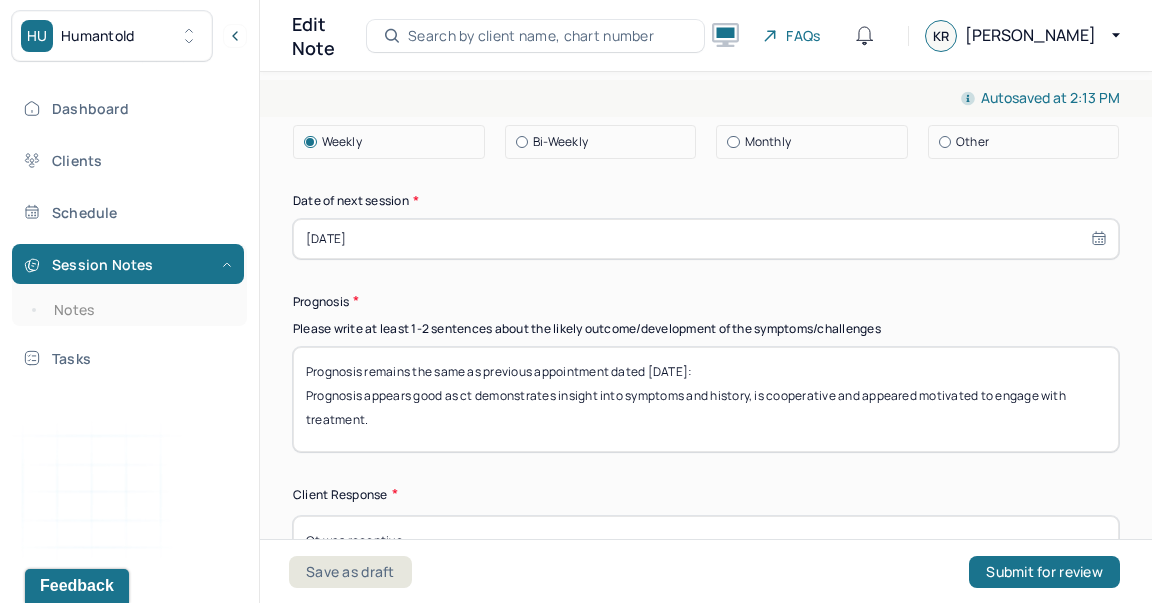 scroll, scrollTop: 15, scrollLeft: 0, axis: vertical 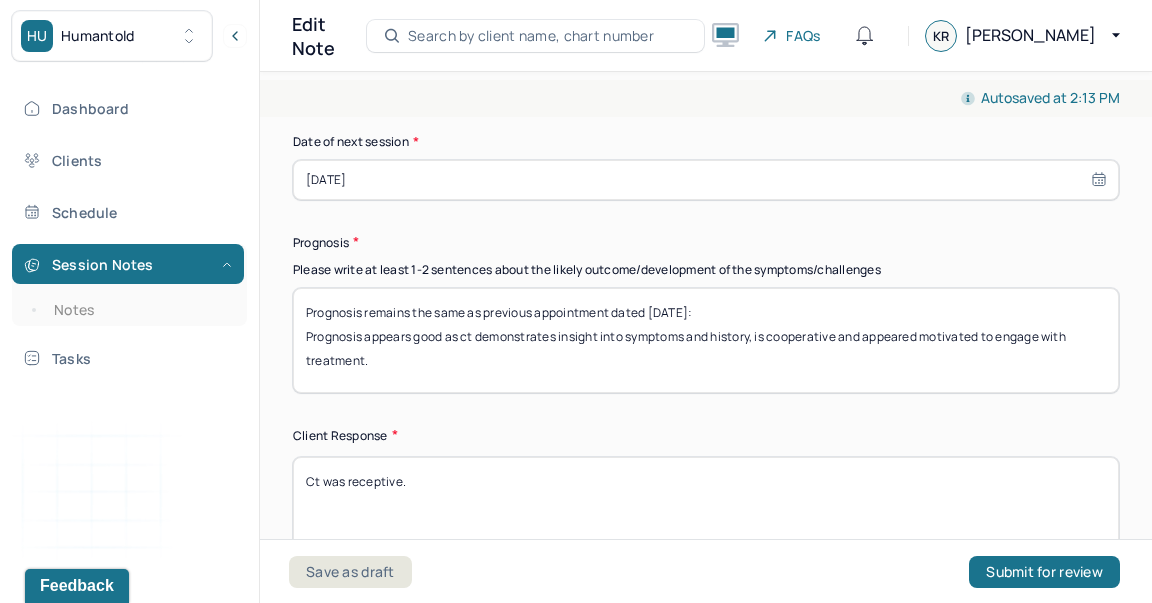 type on "Prognosis remains the same as previous appointment dated 7/2/25:
Prognosis appears good as ct demonstrates insight into symptoms and history, is cooperative and appeared motivated to engage with treatment." 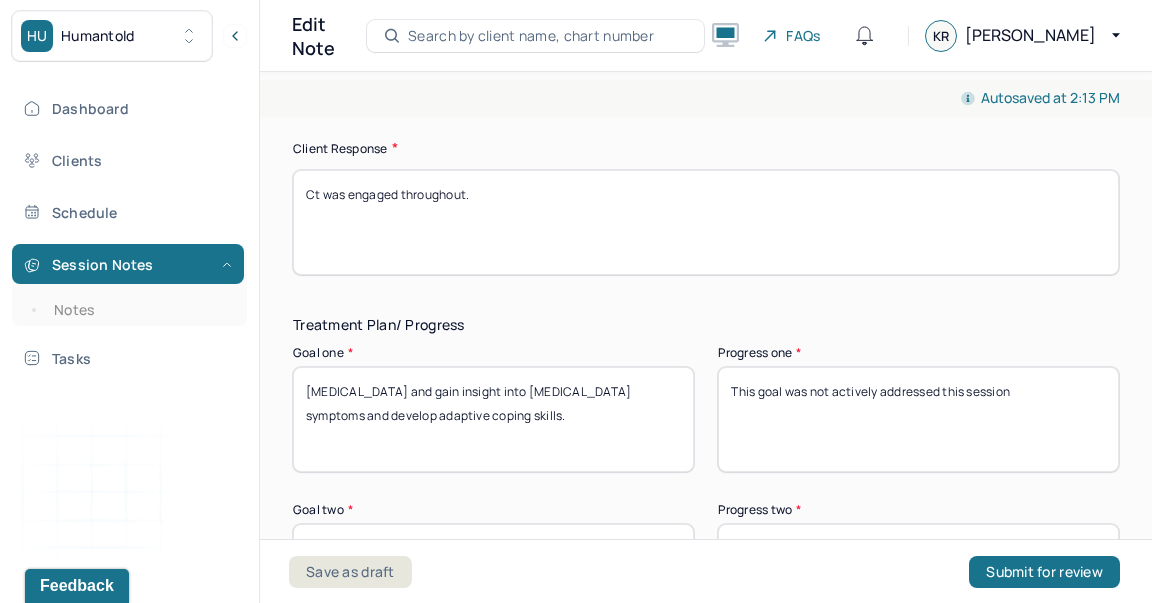 scroll, scrollTop: 3436, scrollLeft: 0, axis: vertical 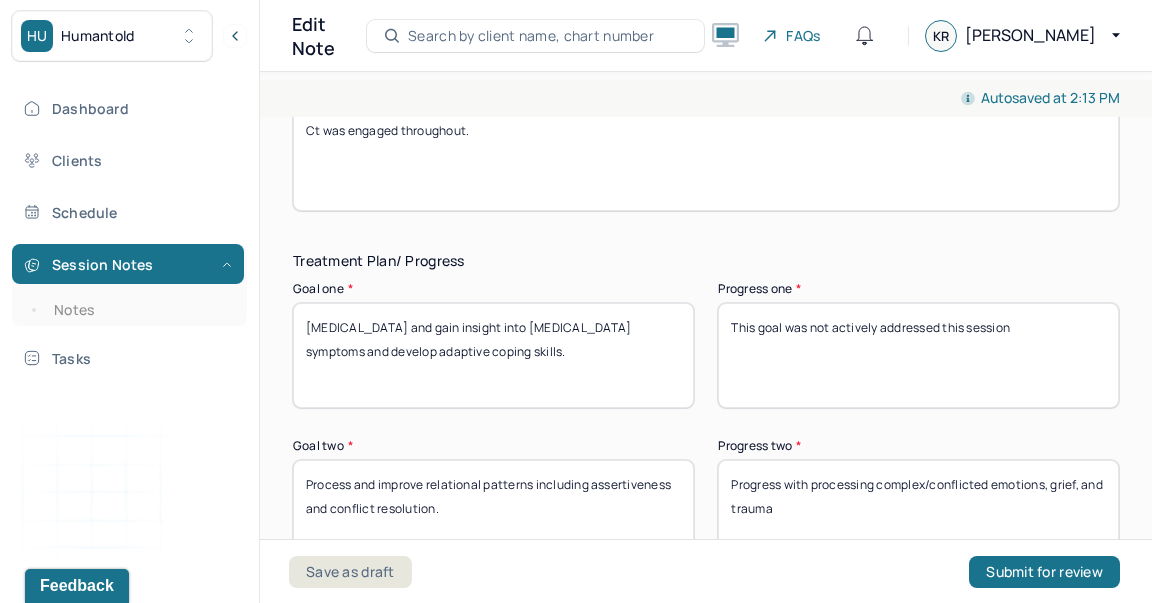 type on "Ct was engaged throughout." 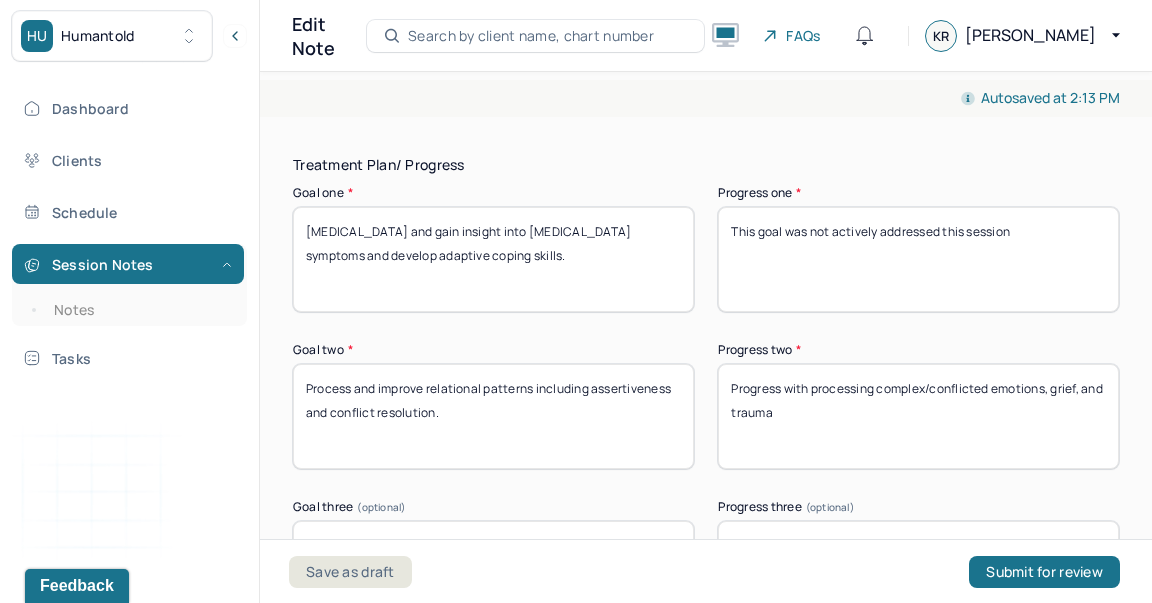 scroll, scrollTop: 3534, scrollLeft: 0, axis: vertical 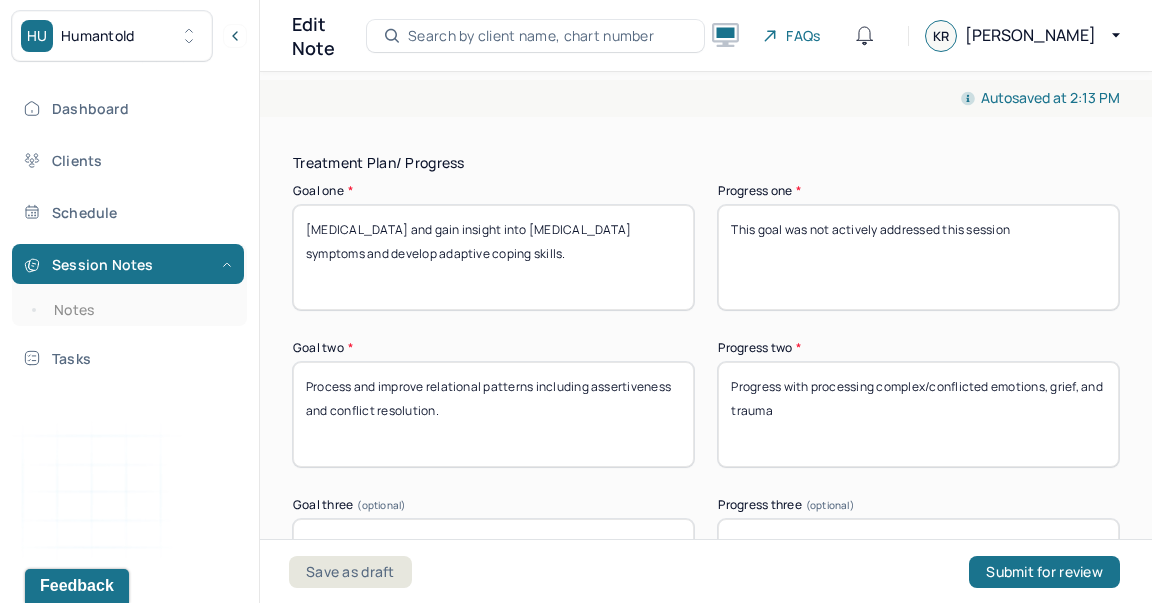click on "Progress with processing complex/conflicted emotions, grief, and trauma" at bounding box center [918, 414] 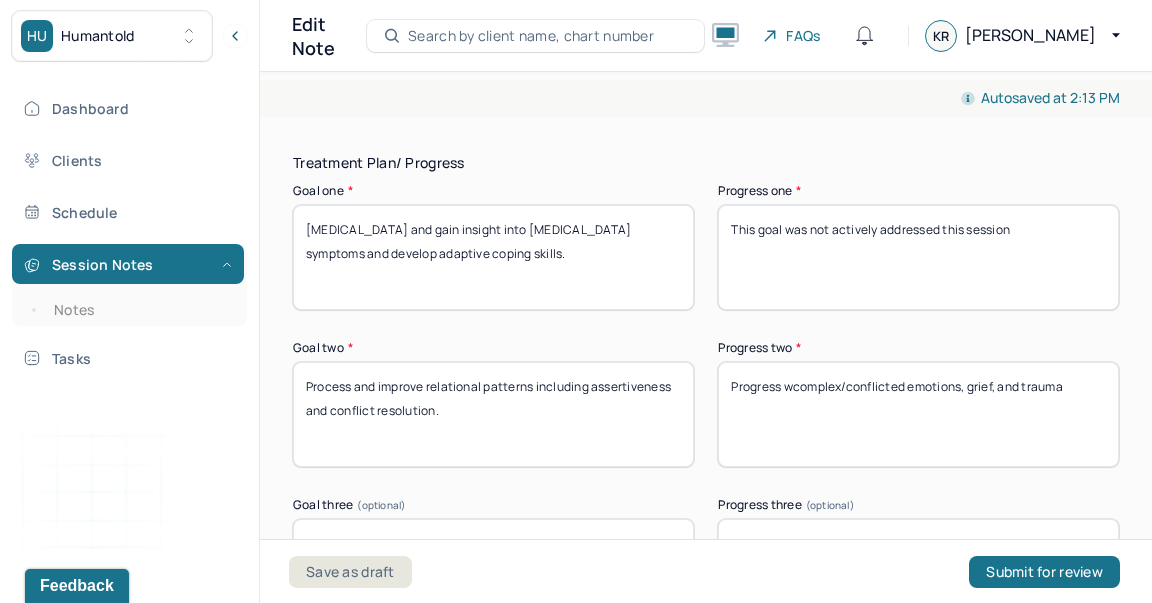 type on "Progress complex/conflicted emotions, grief, and trauma" 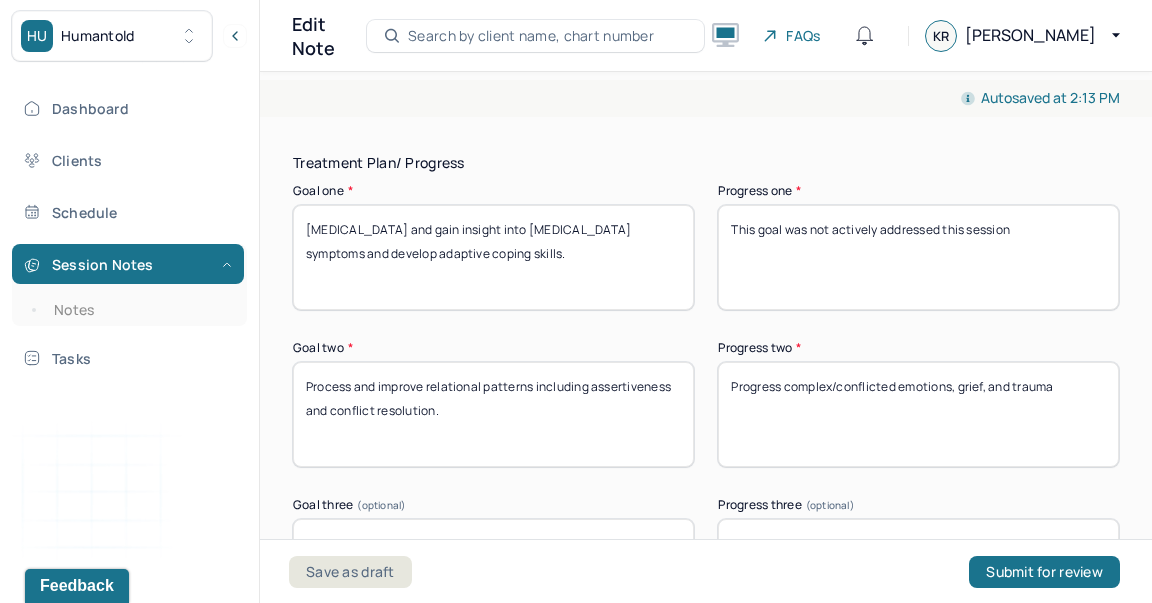 drag, startPoint x: 1072, startPoint y: 379, endPoint x: 783, endPoint y: 379, distance: 289 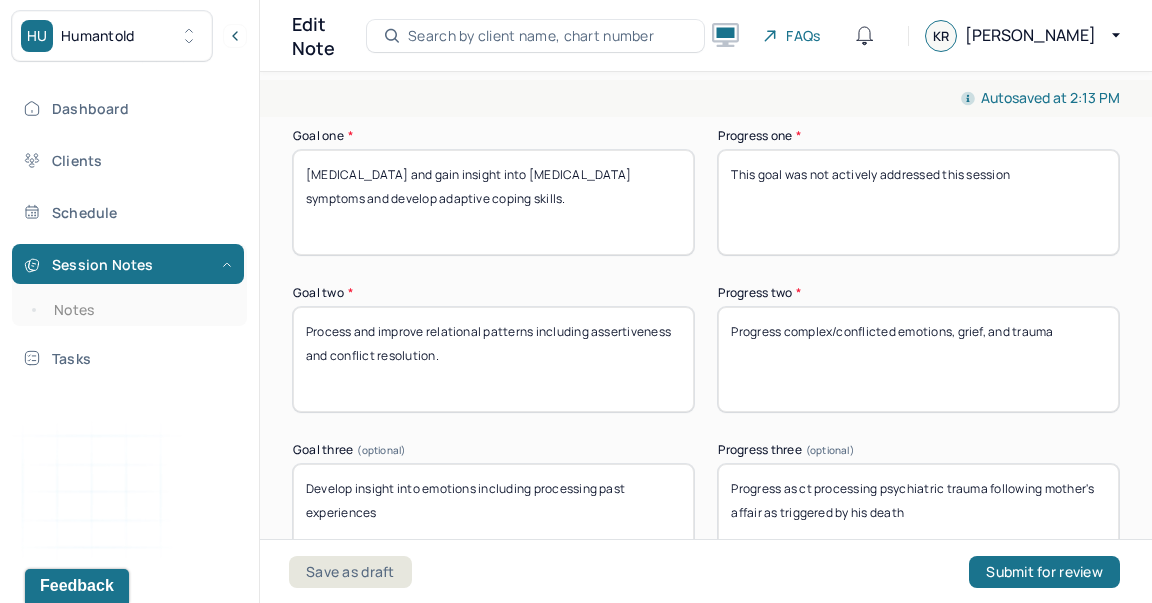 scroll, scrollTop: 3596, scrollLeft: 0, axis: vertical 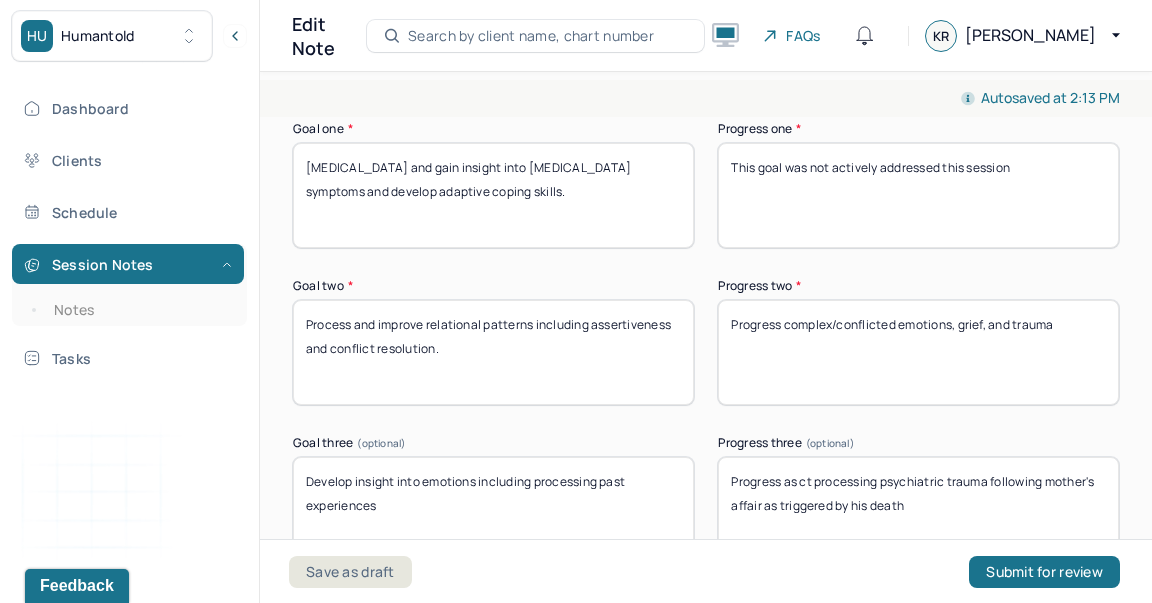 click on "Progress complex/conflicted emotions, grief, and trauma" at bounding box center [918, 352] 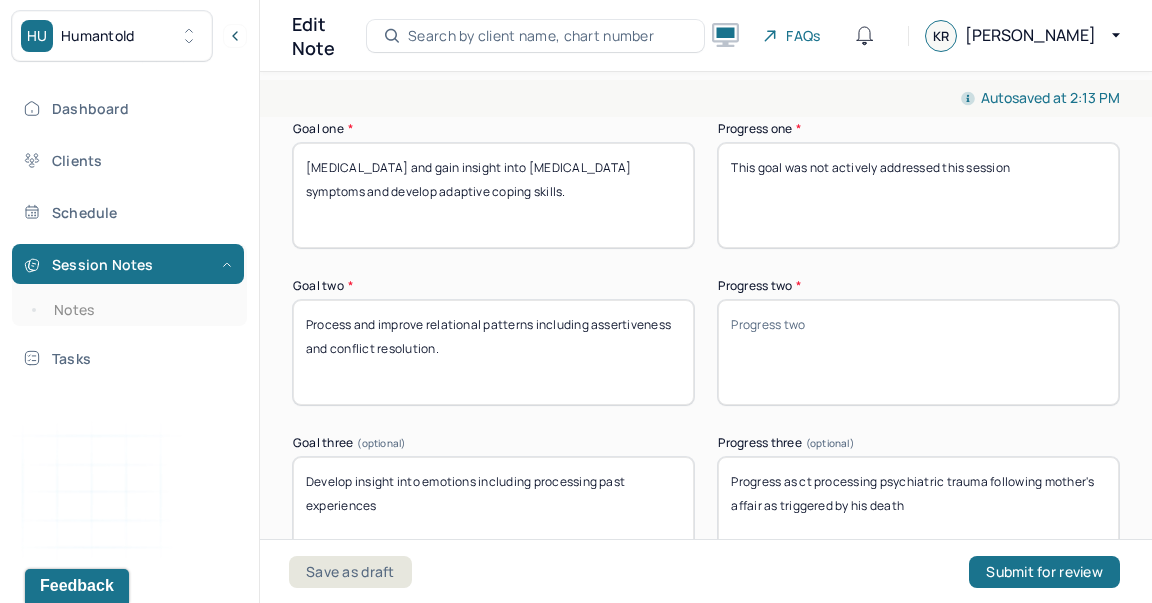 type 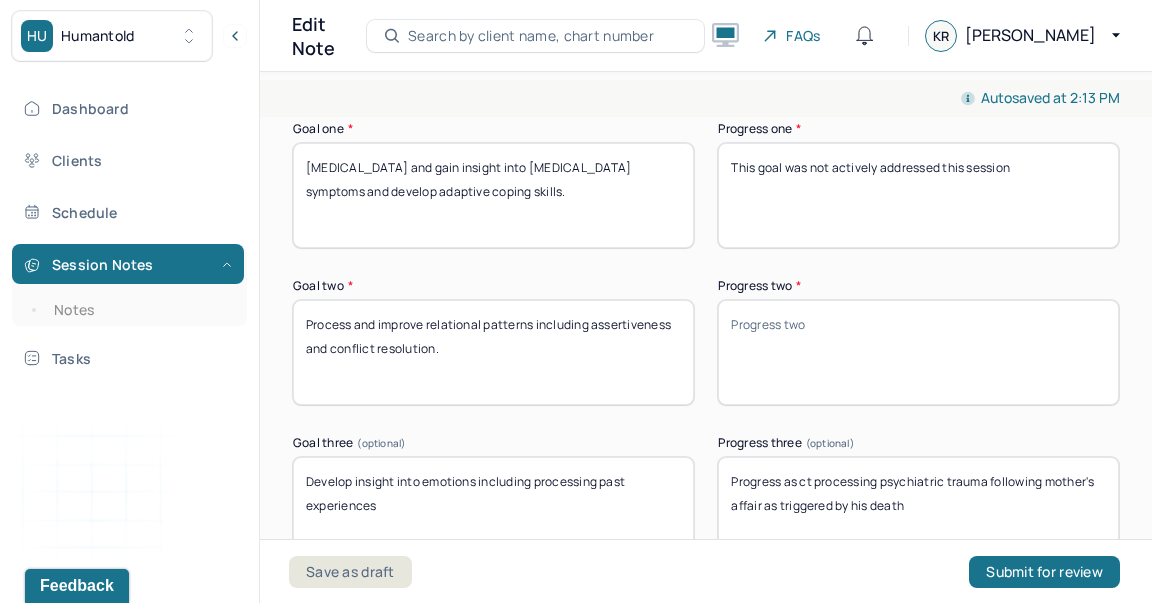 click on "Progress as ct processing psychiatric trauma following mother's affair as triggered by his death" at bounding box center [918, 509] 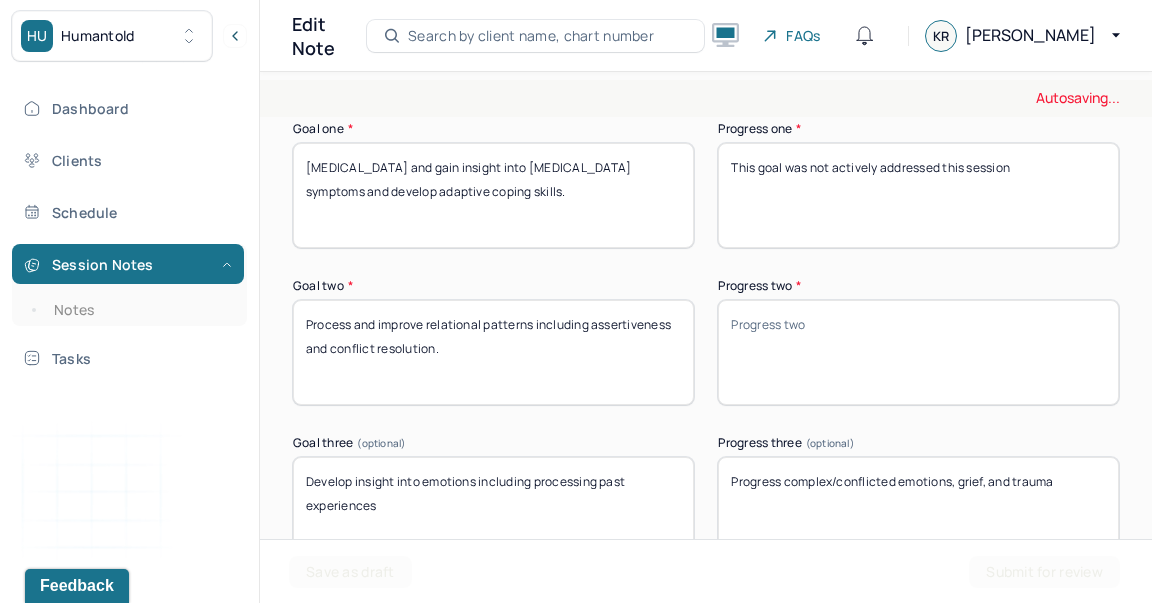 click on "Progress as ct processing psychiatric trauma following mother's affair as triggered by his death" at bounding box center [918, 509] 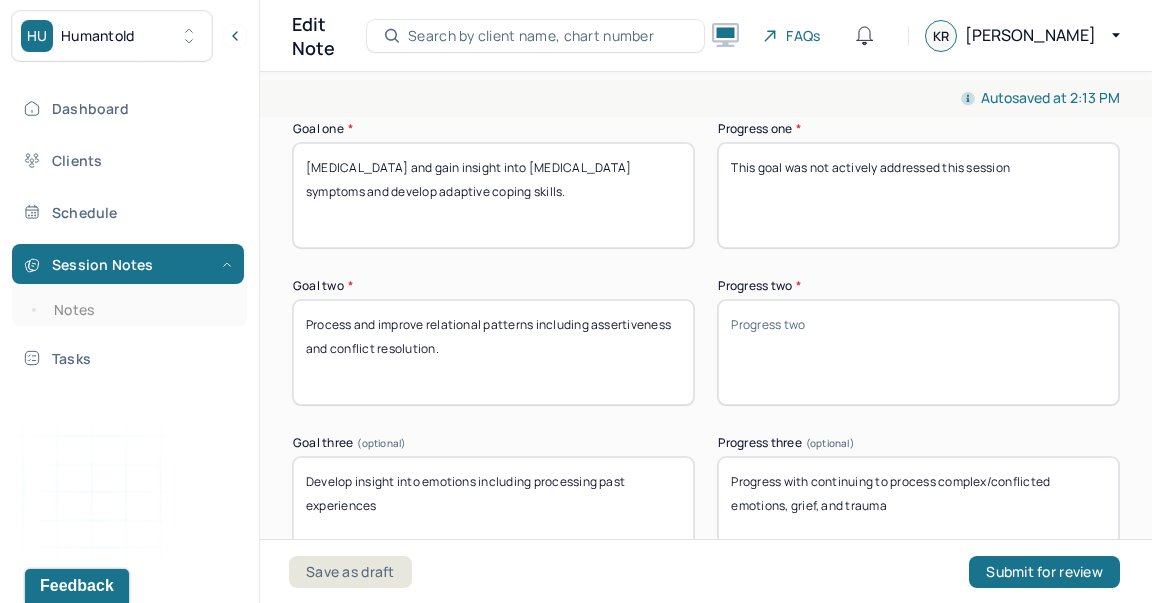 drag, startPoint x: 899, startPoint y: 502, endPoint x: 785, endPoint y: 503, distance: 114.00439 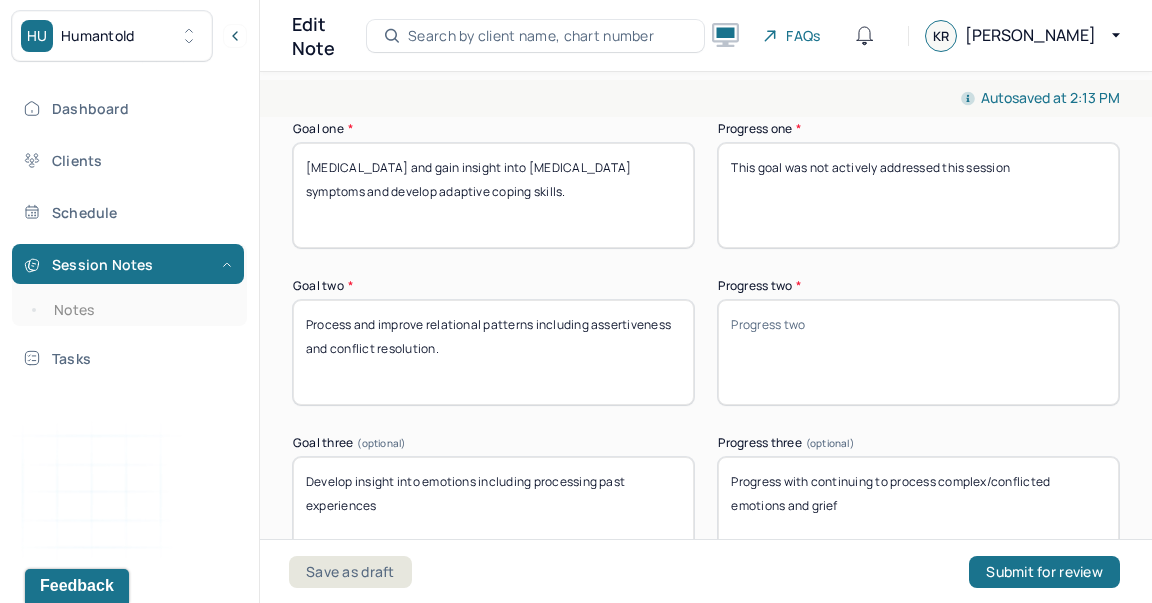 type on "Progress with continuing to process complex/conflicted emotions and grief" 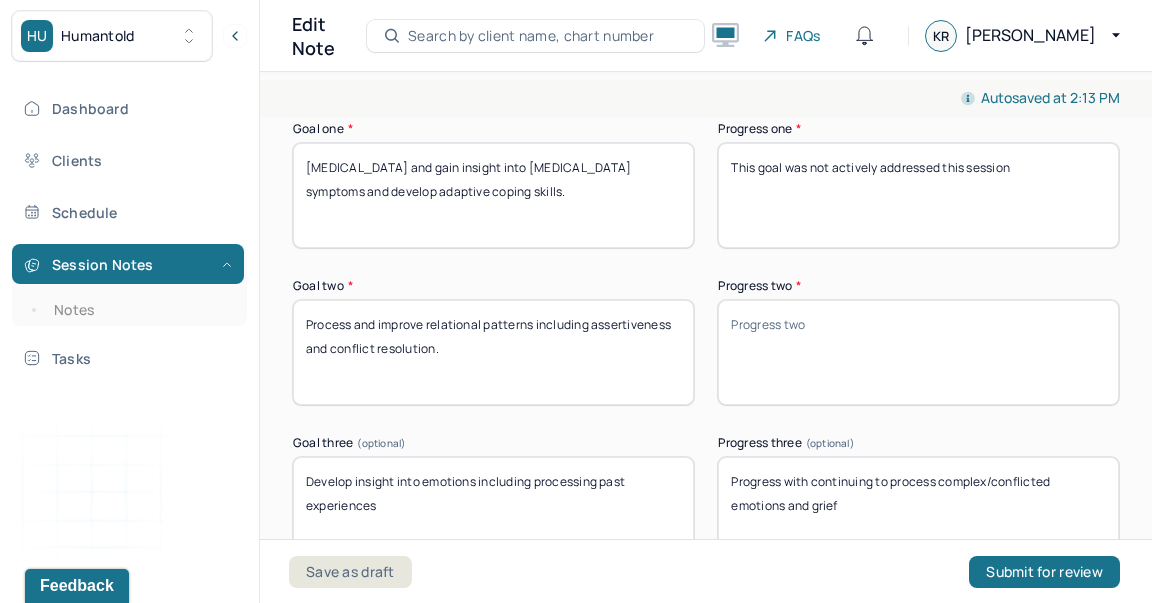 click on "Progress two *" at bounding box center [918, 352] 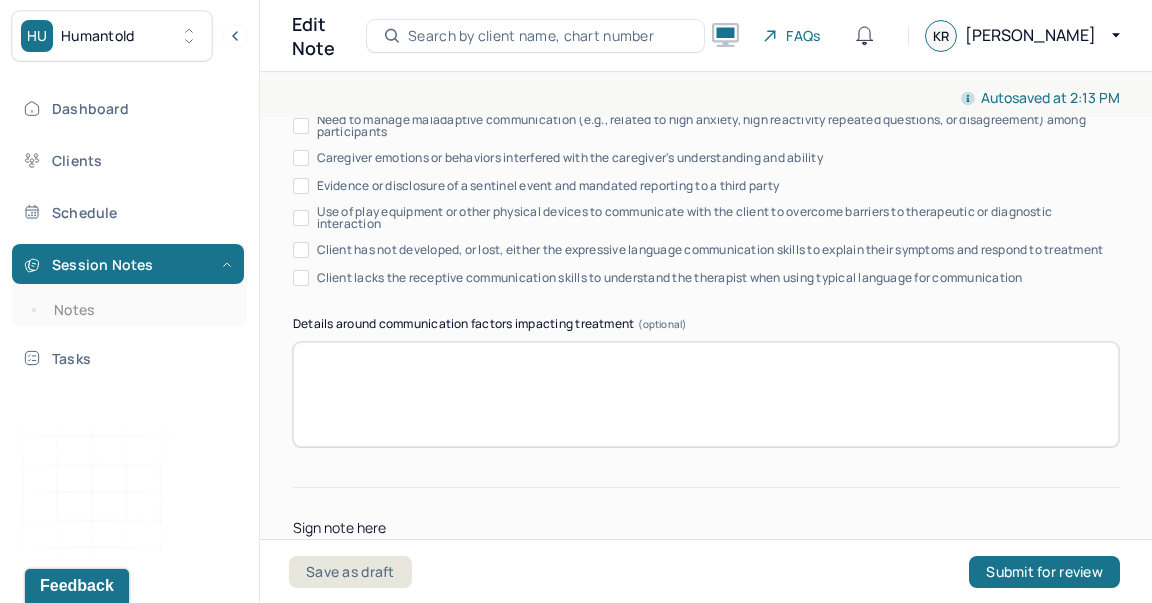 scroll, scrollTop: 4296, scrollLeft: 0, axis: vertical 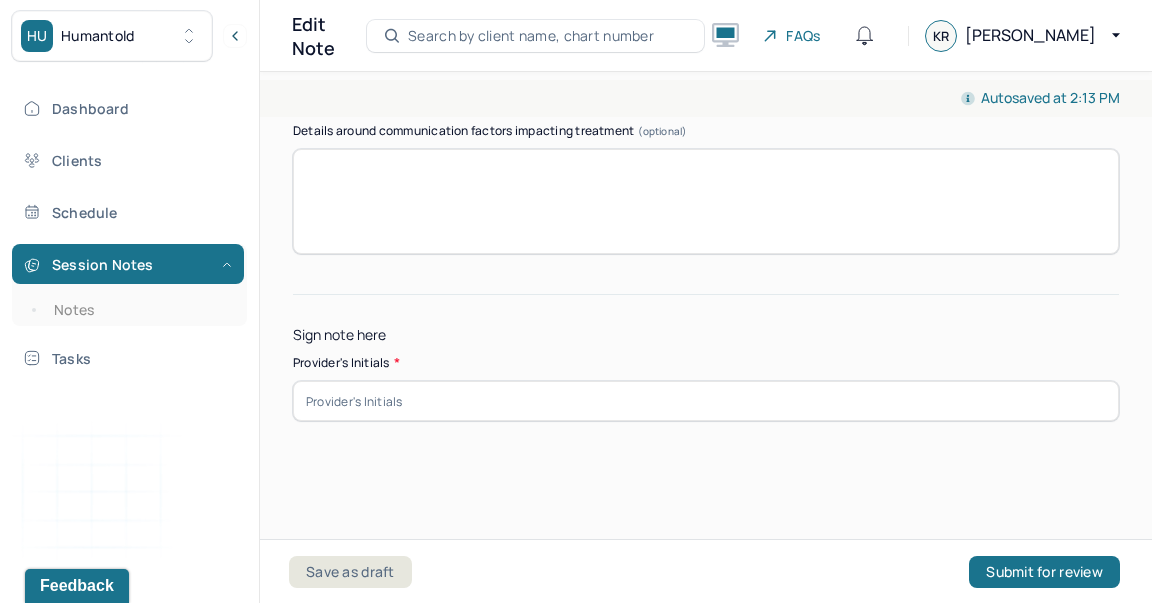 type on "Progress with understanding relational behaviors and patterns" 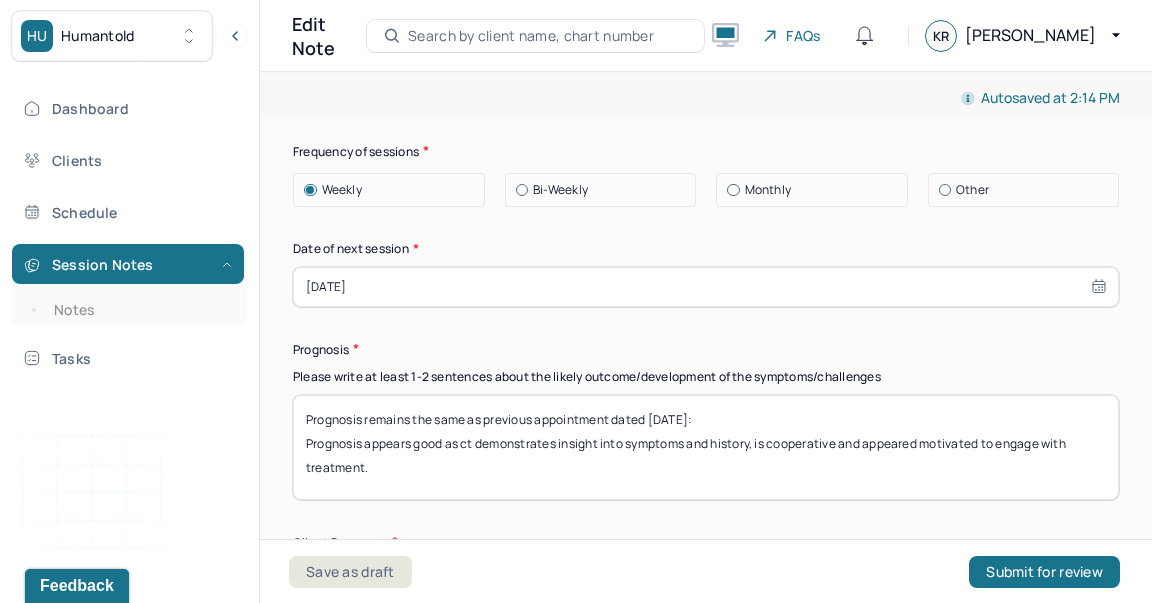 scroll, scrollTop: 3068, scrollLeft: 0, axis: vertical 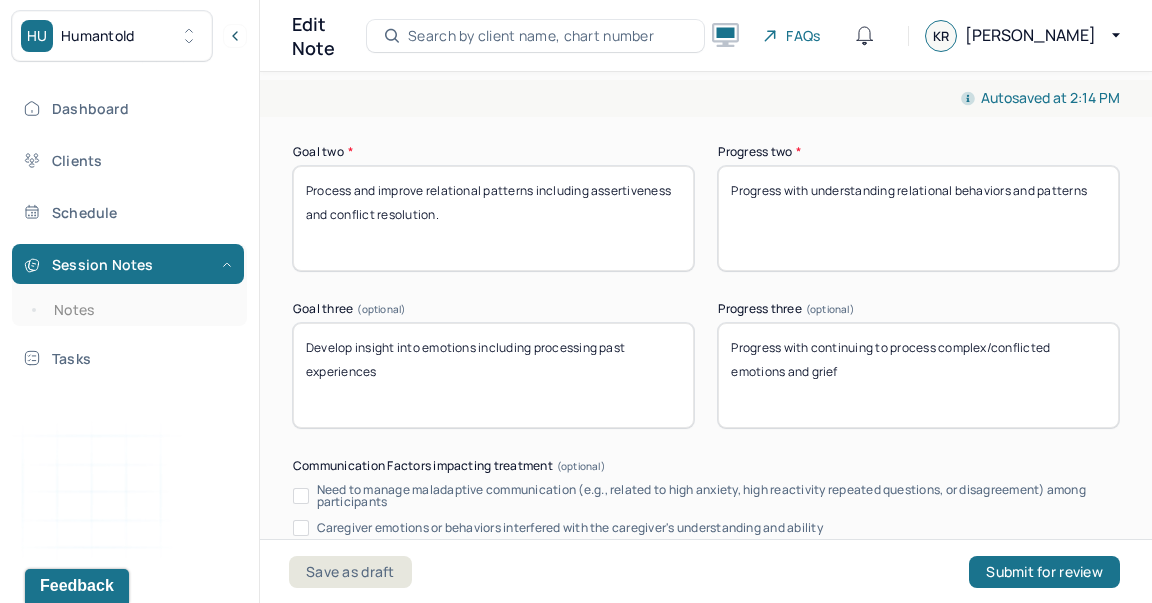 type on "KR" 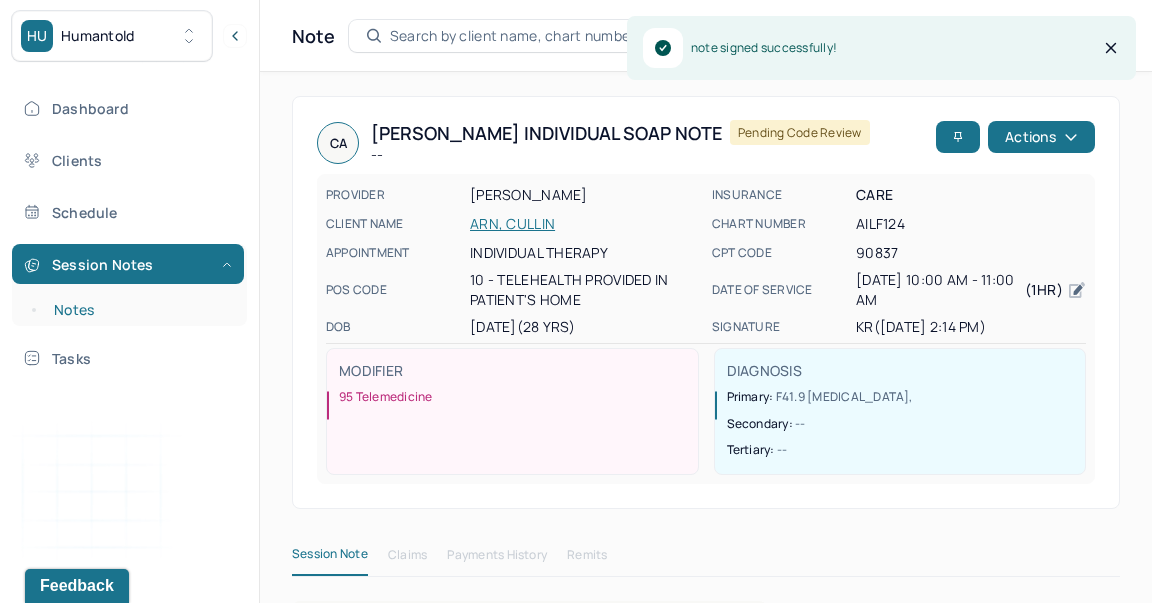 click on "Notes" at bounding box center (139, 310) 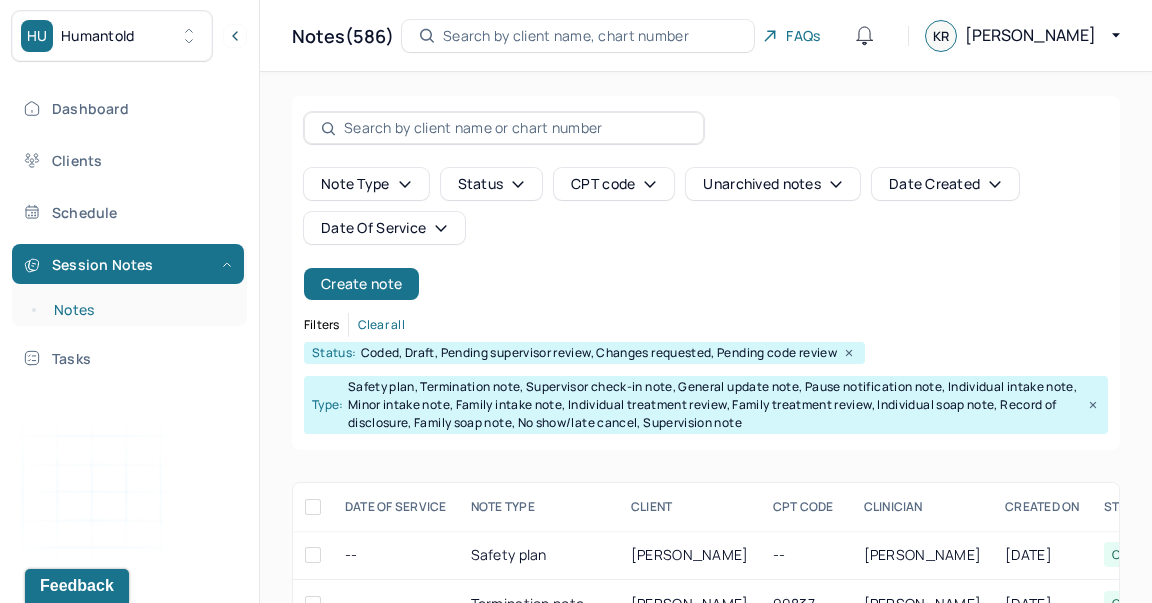 scroll, scrollTop: 385, scrollLeft: 0, axis: vertical 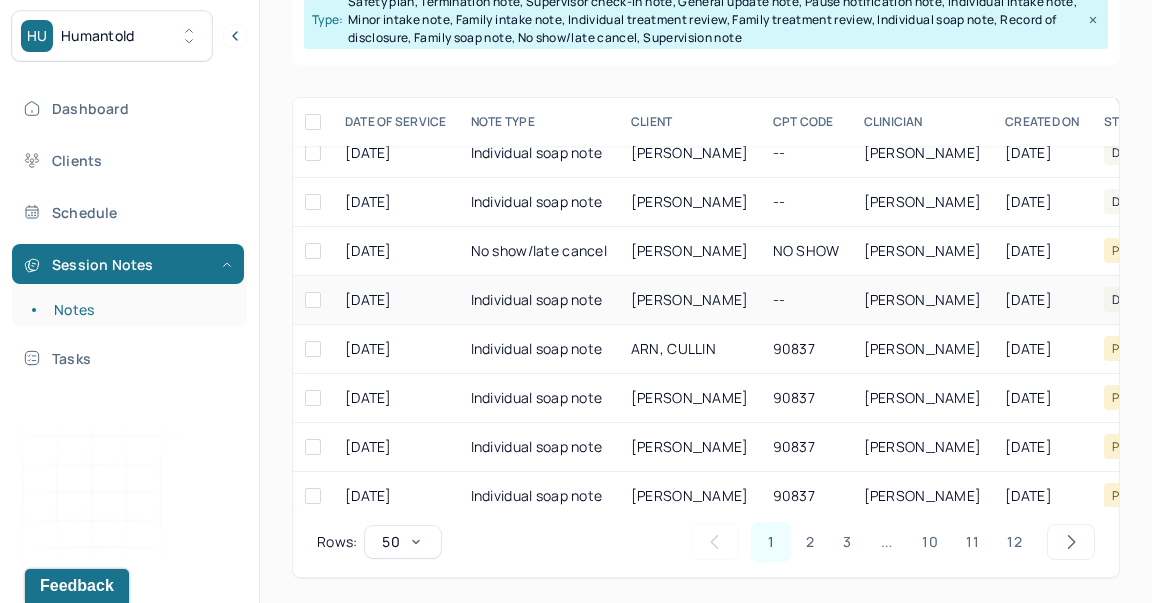 click on "[PERSON_NAME]" at bounding box center (690, 300) 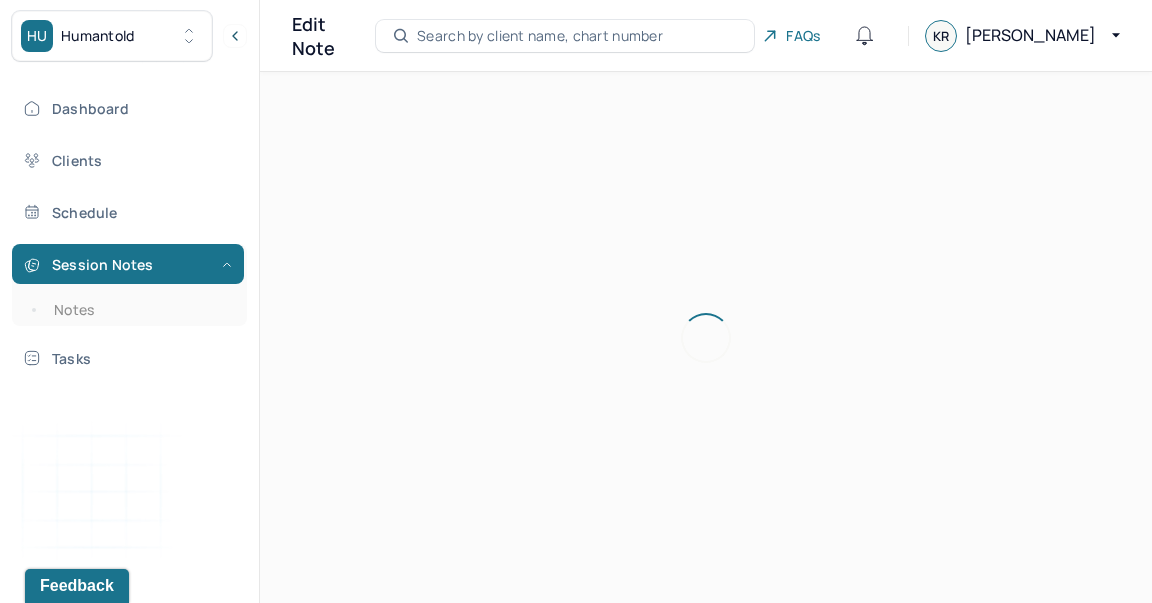 scroll, scrollTop: 0, scrollLeft: 0, axis: both 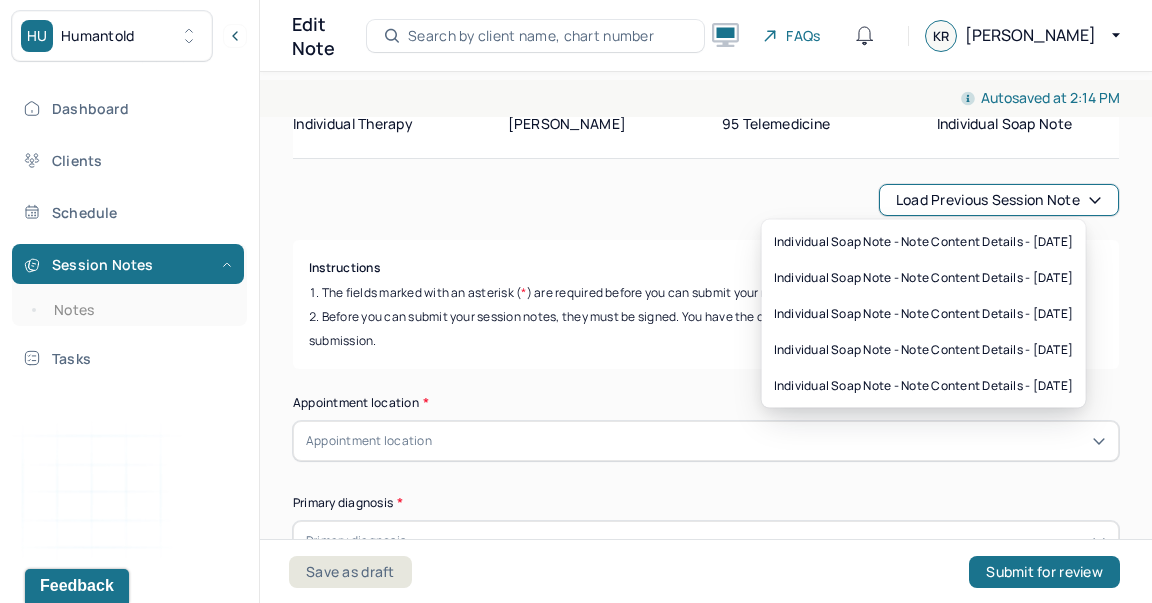 click on "Load previous session note" at bounding box center (999, 200) 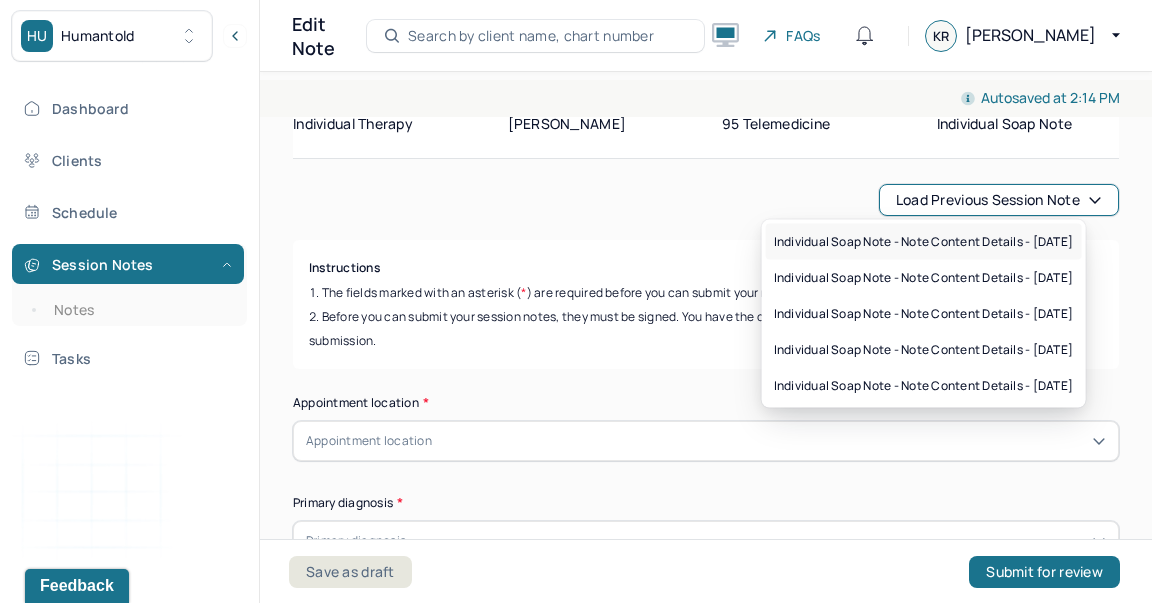 click on "Individual soap note   - Note content Details -   [DATE]" at bounding box center (924, 242) 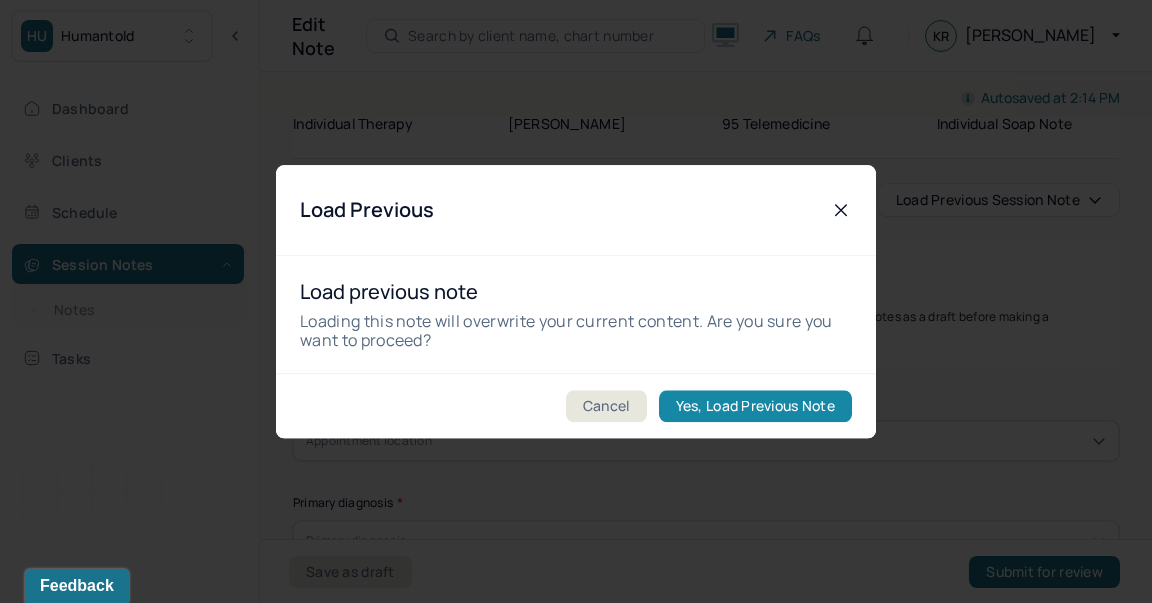 click on "Yes, Load Previous Note" at bounding box center [755, 406] 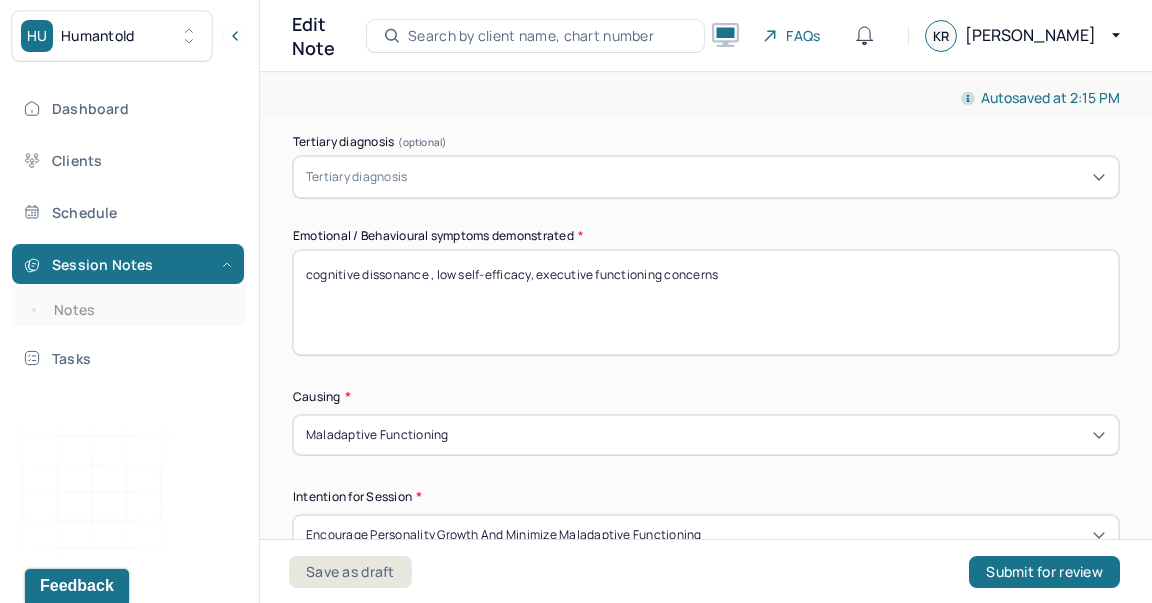 scroll, scrollTop: 954, scrollLeft: 0, axis: vertical 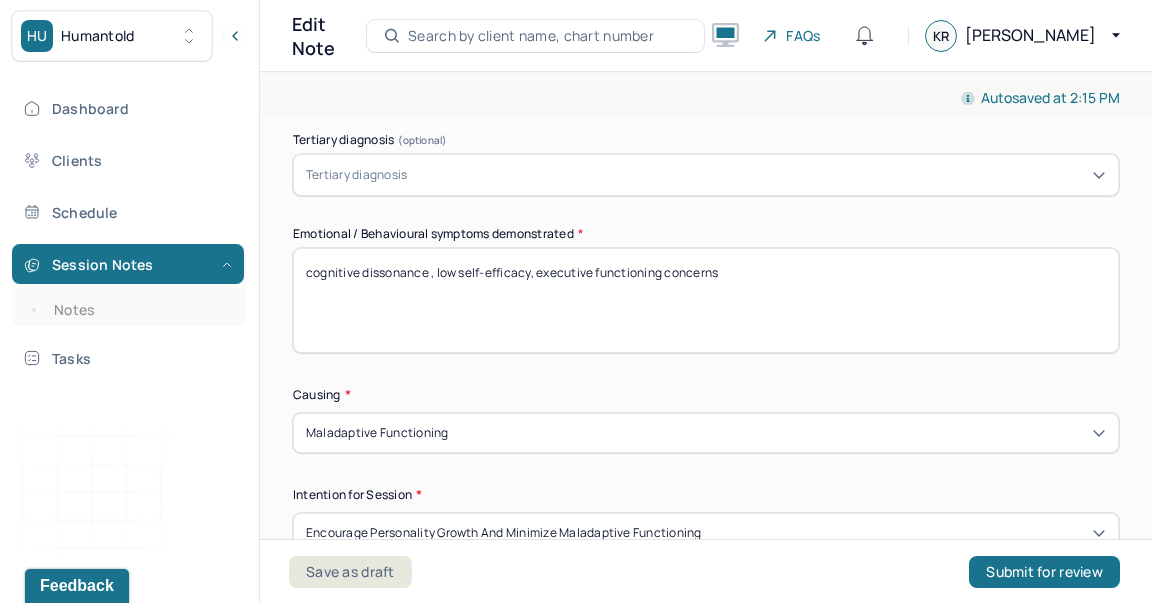 click on "cognitive dissonance , low self-efficacy, executive functioning concerns" at bounding box center (706, 300) 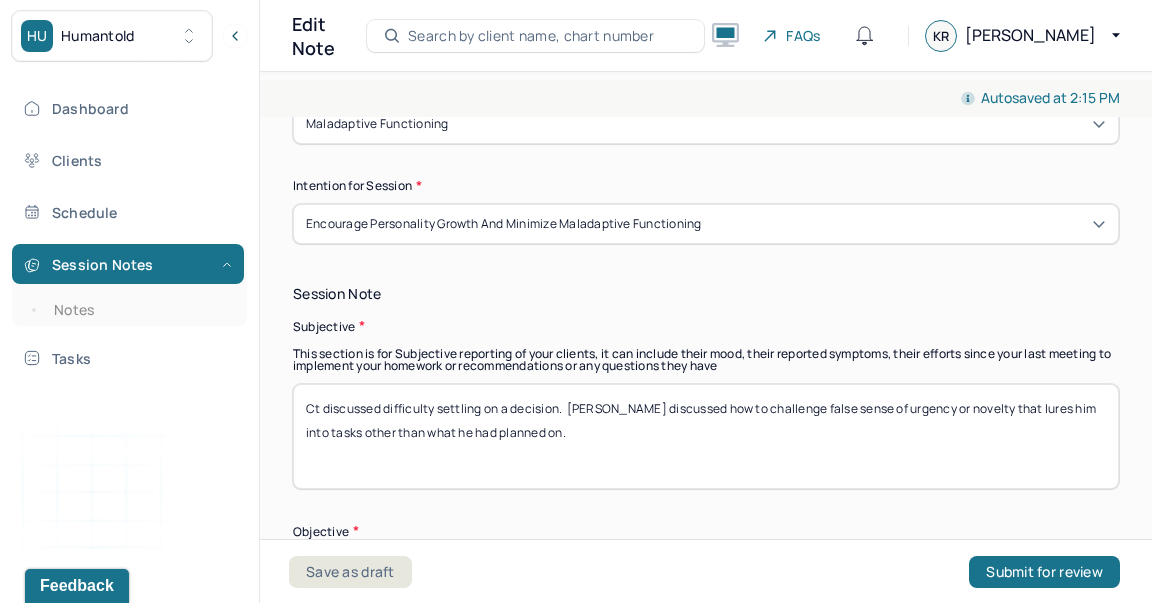scroll, scrollTop: 1264, scrollLeft: 0, axis: vertical 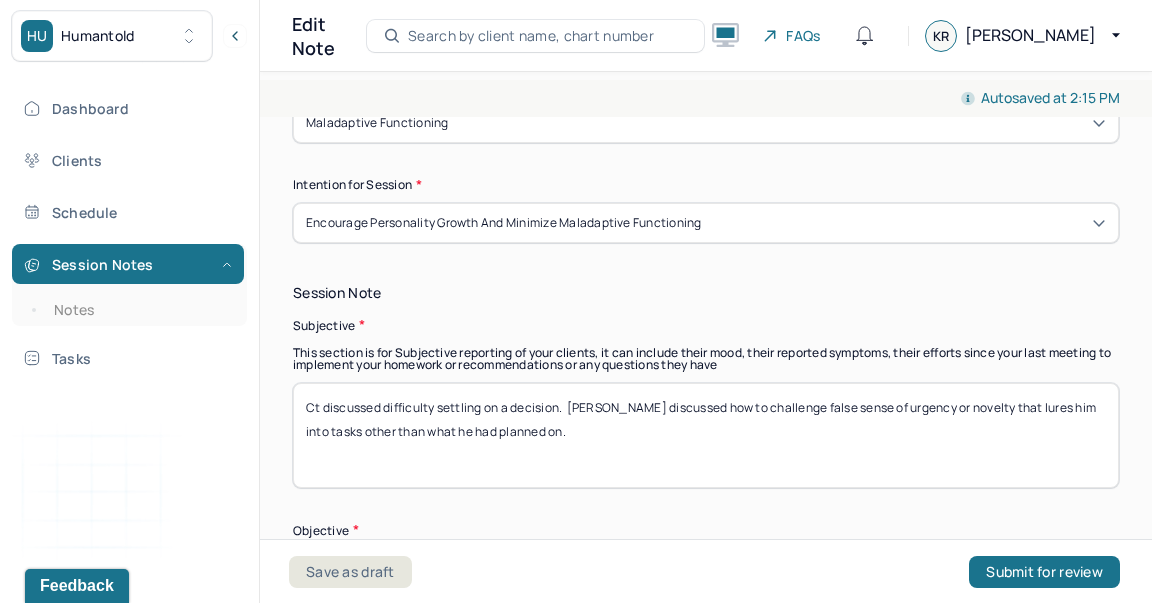 type on "executive functioning, ambivalence, low self-efficacy, negative selftalk" 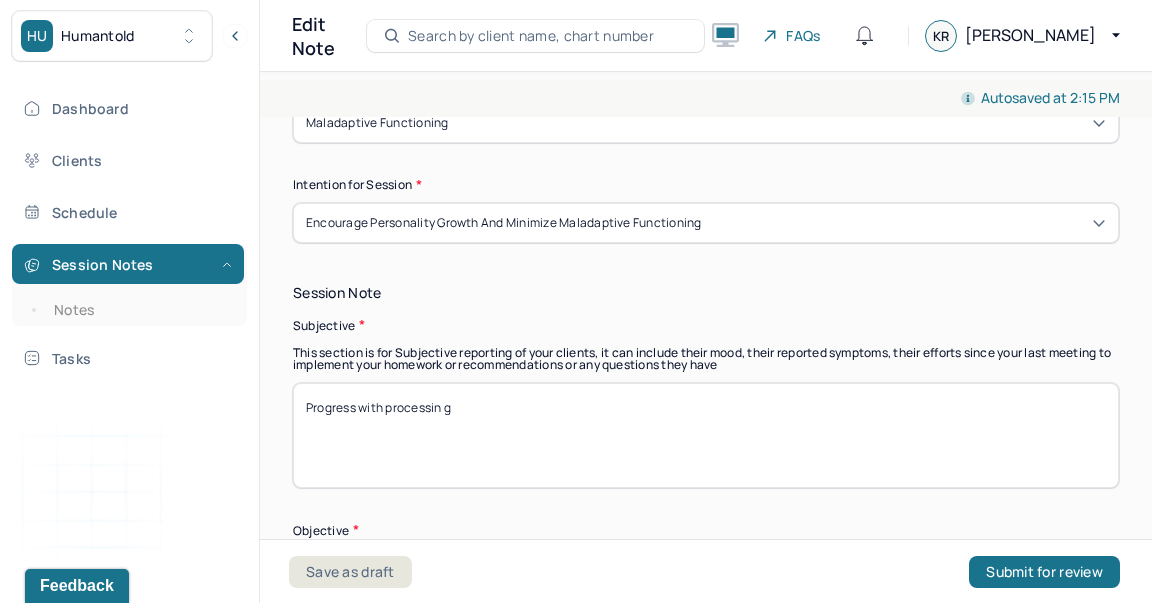type on "Progress with processin" 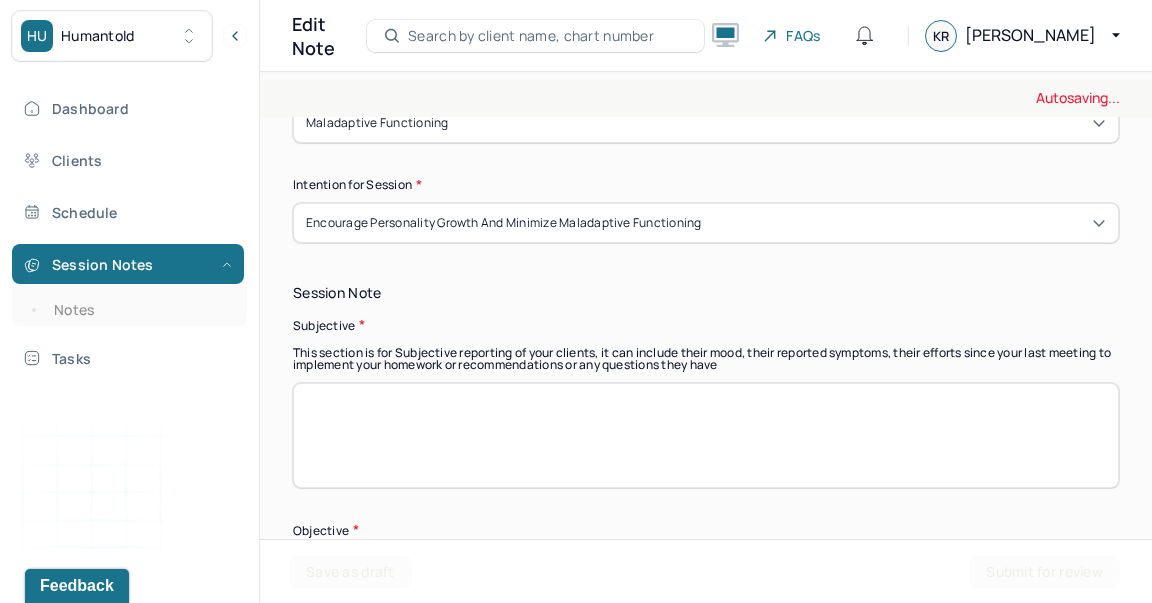 type on "P" 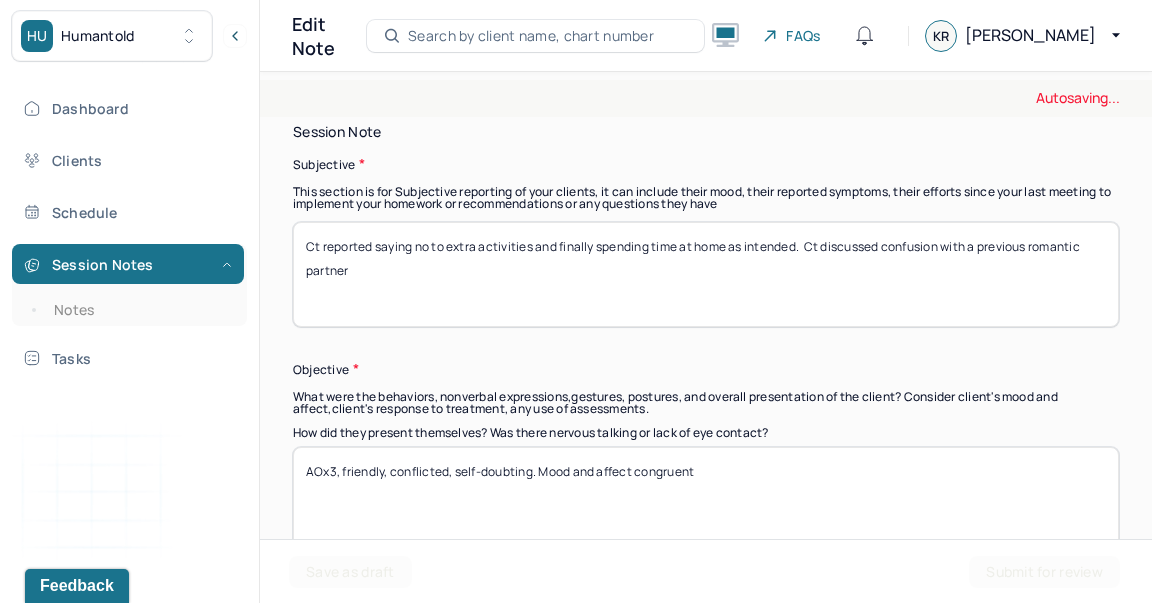 scroll, scrollTop: 1427, scrollLeft: 0, axis: vertical 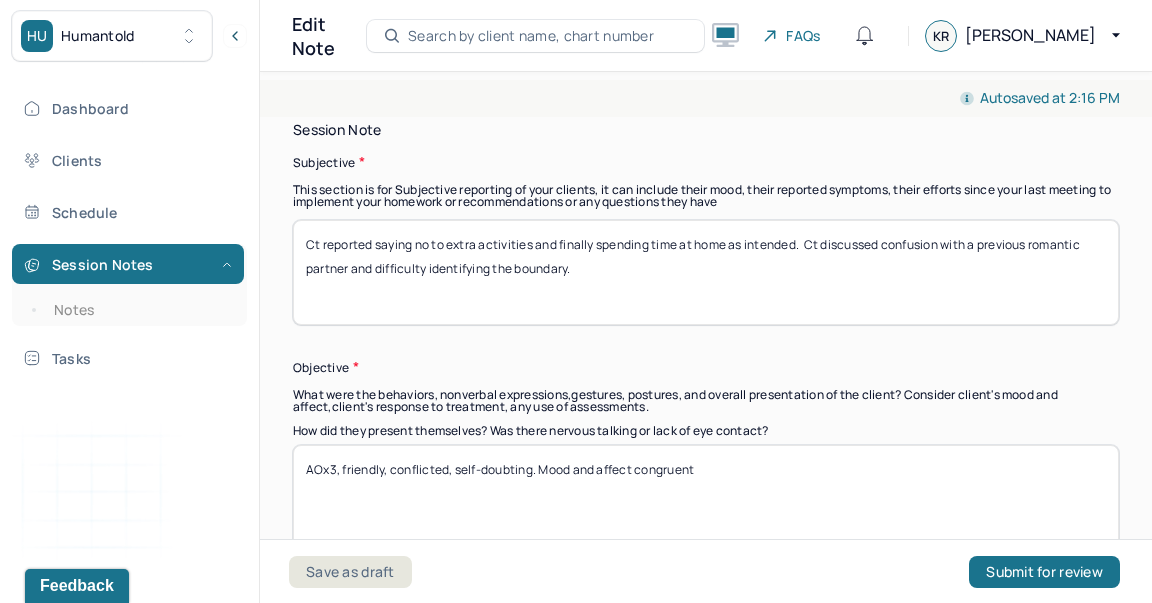 type on "Ct reported saying no to extra activities and finally spending time at home as intended.  Ct discussed confusion with a previous romantic partner and difficulty identifying the boundary." 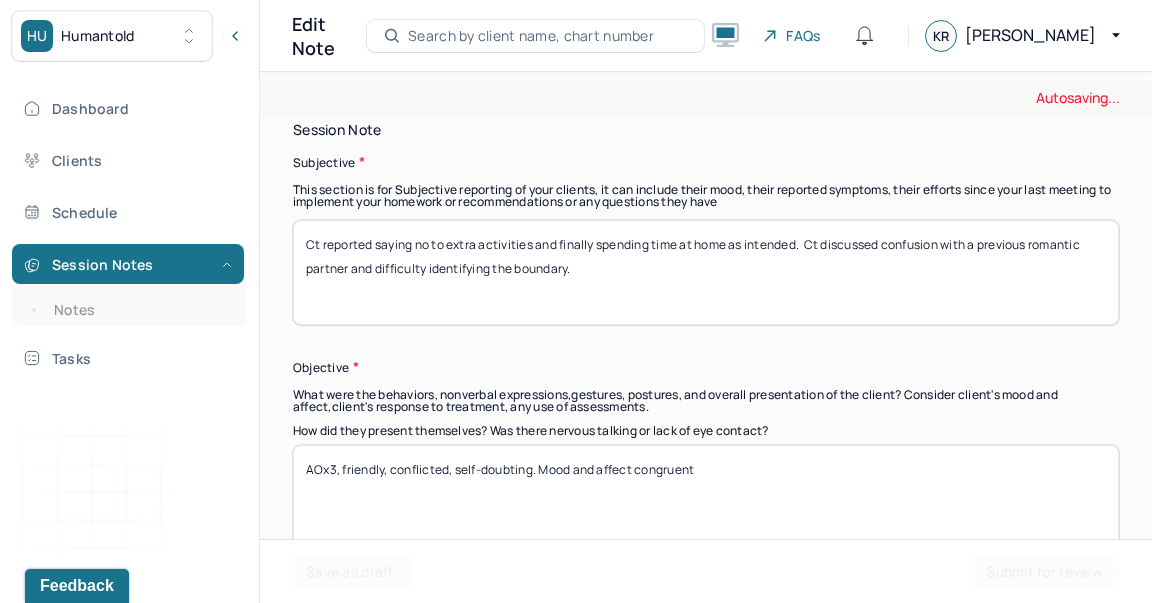 click on "AOx3, friendly, conflicted, self-doubting. Mood and affect congruent" at bounding box center (706, 497) 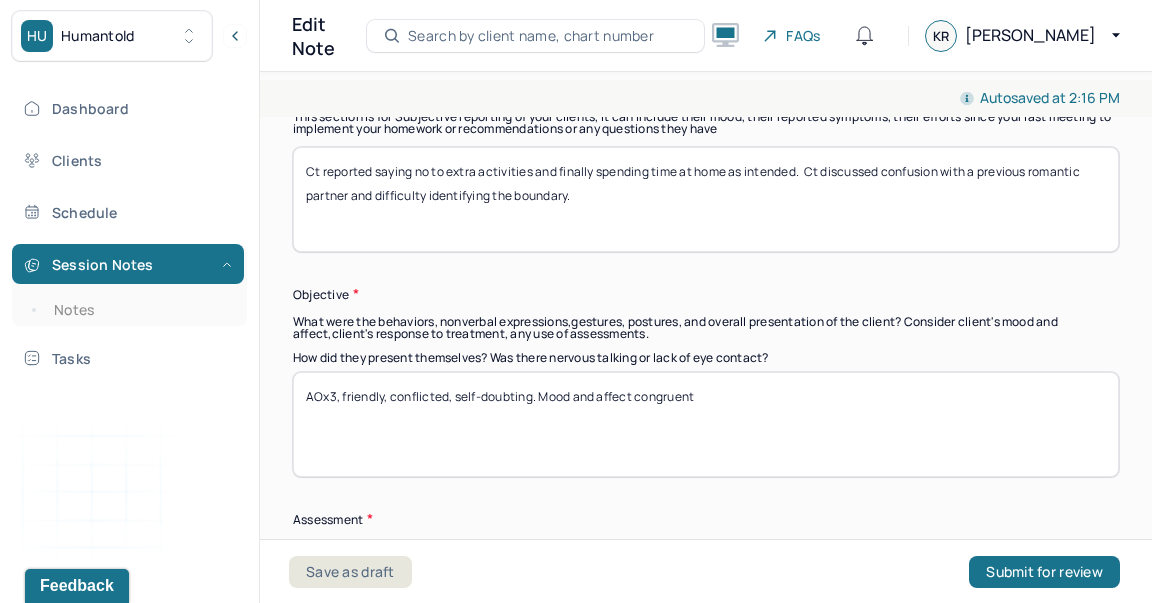 scroll, scrollTop: 1508, scrollLeft: 0, axis: vertical 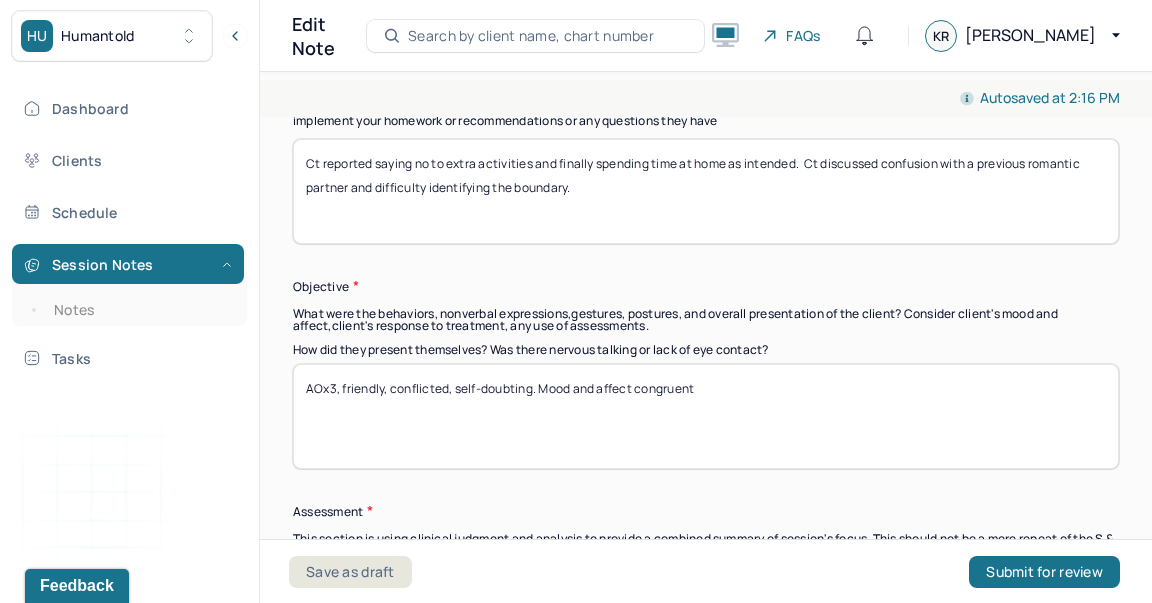 drag, startPoint x: 503, startPoint y: 386, endPoint x: 516, endPoint y: 386, distance: 13 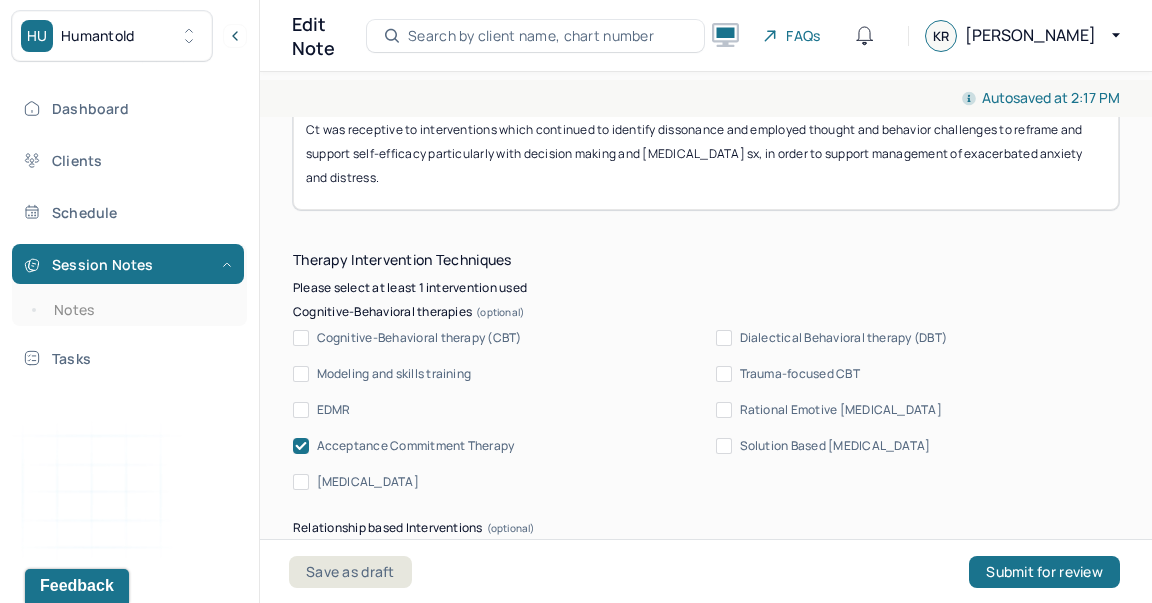 scroll, scrollTop: 1933, scrollLeft: 0, axis: vertical 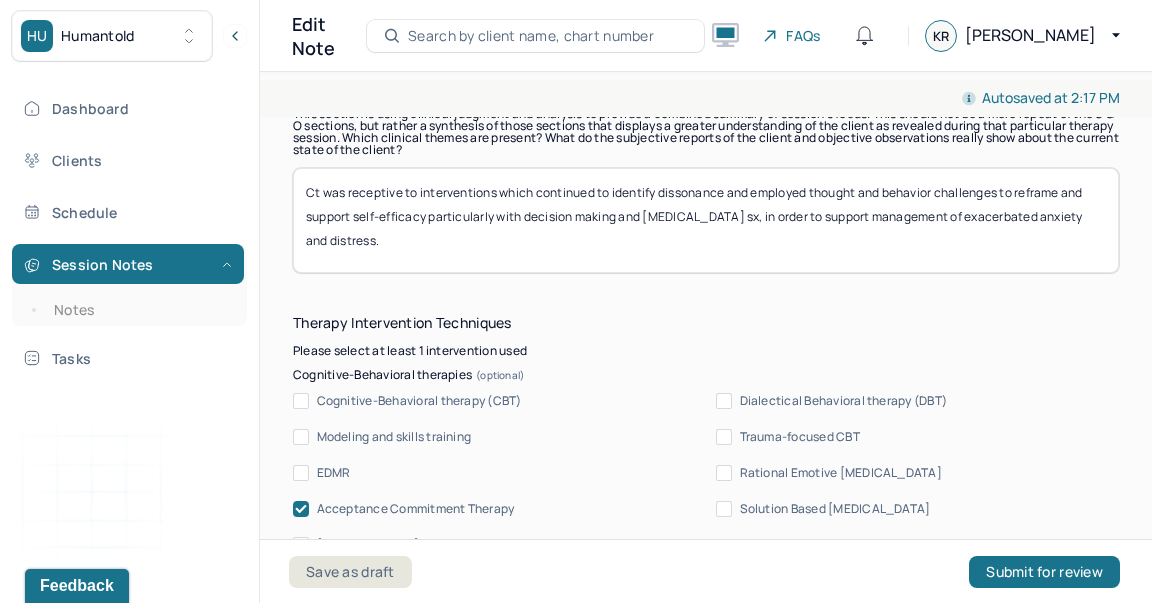 type on "AOx3, friendly, self-deprecating, conflicted. Mood and affect congruent" 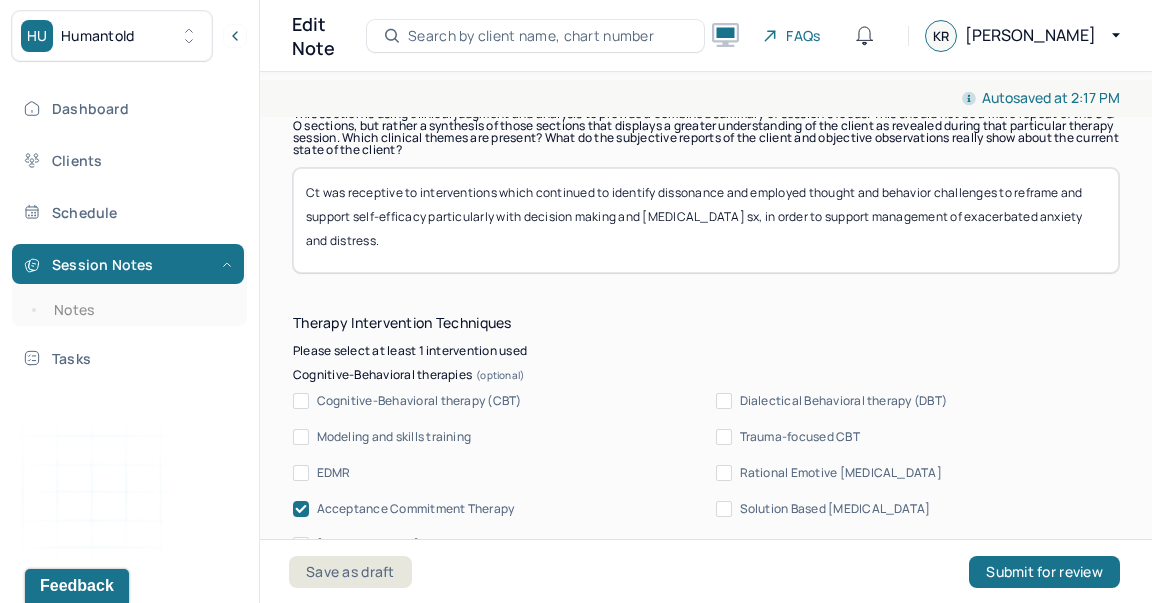 drag, startPoint x: 503, startPoint y: 186, endPoint x: 1129, endPoint y: 259, distance: 630.242 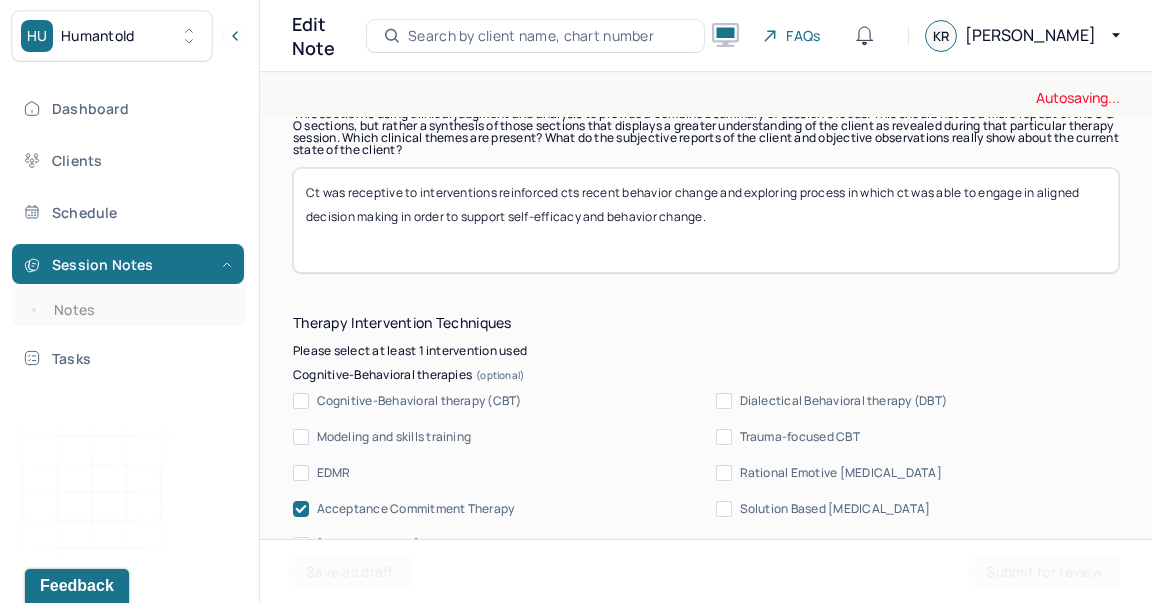 drag, startPoint x: 588, startPoint y: 208, endPoint x: 794, endPoint y: 217, distance: 206.1965 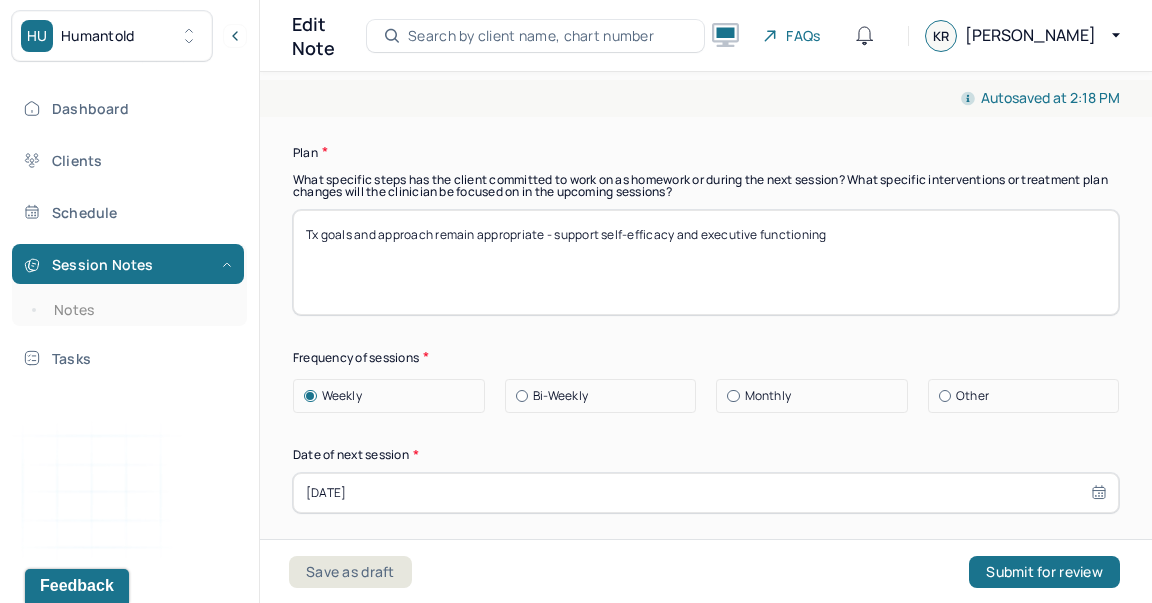 scroll, scrollTop: 2772, scrollLeft: 0, axis: vertical 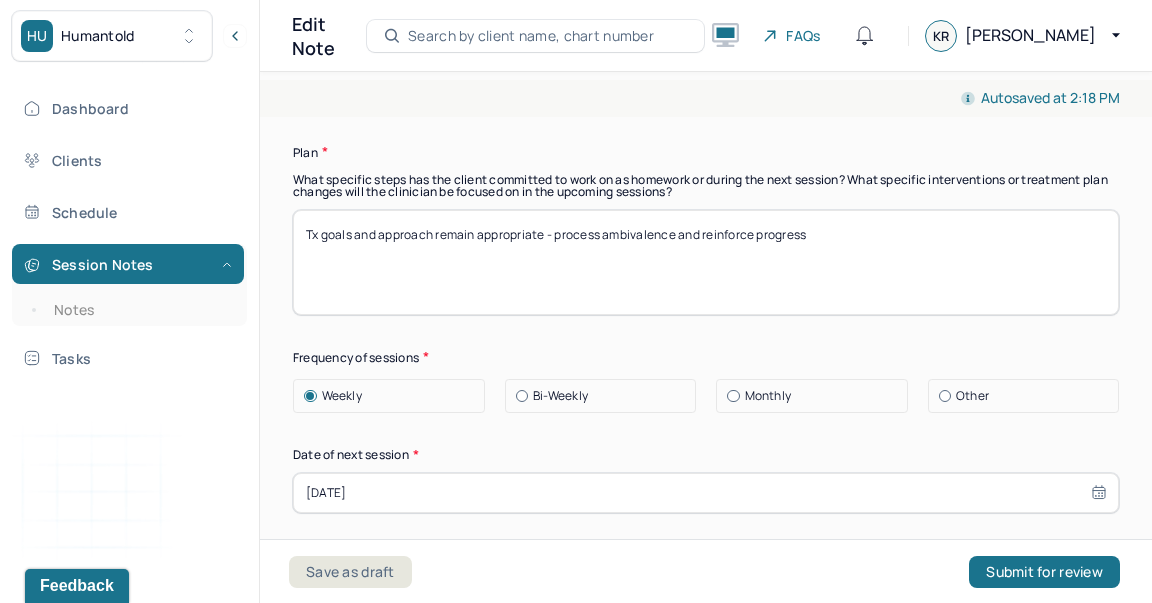 type on "Tx goals and approach remain appropriate - process ambivalence and reinforce progress" 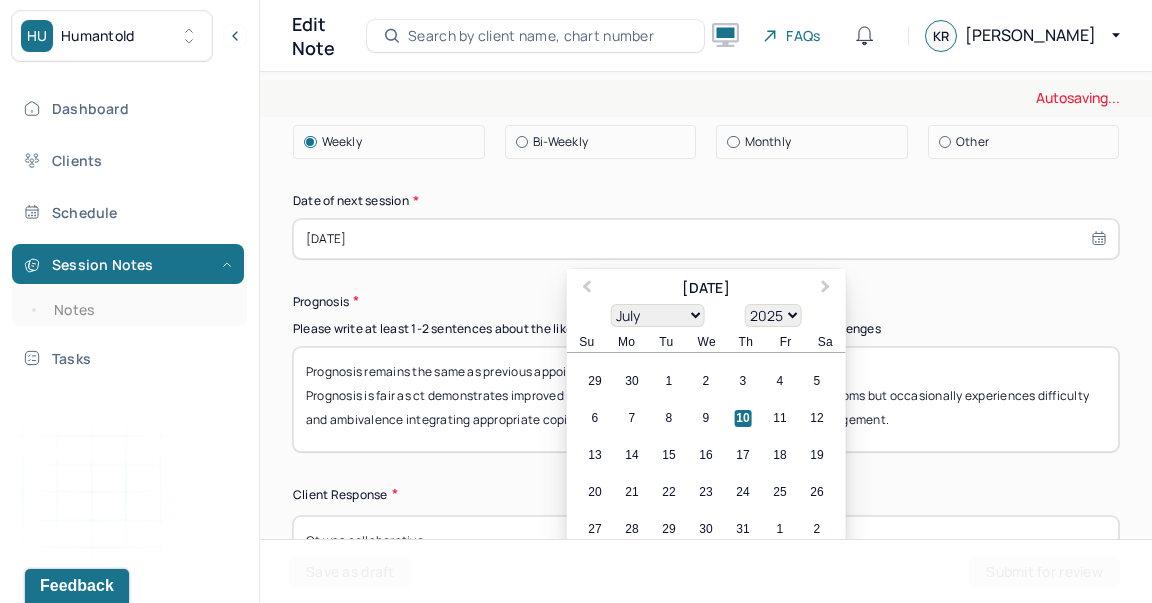 scroll, scrollTop: 3030, scrollLeft: 0, axis: vertical 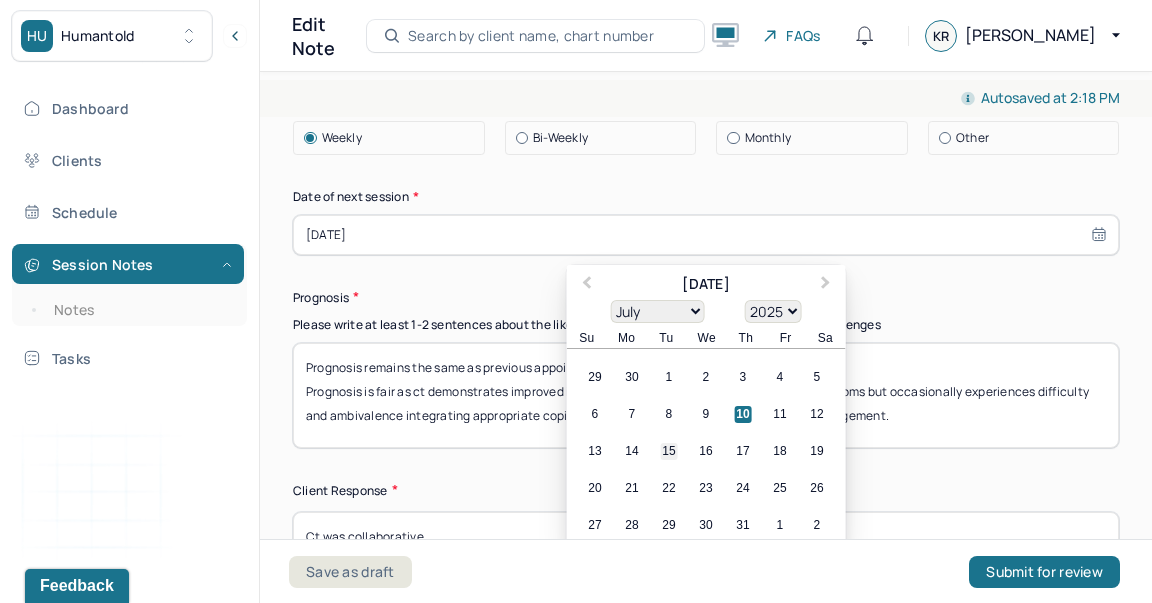 click on "15" at bounding box center [669, 451] 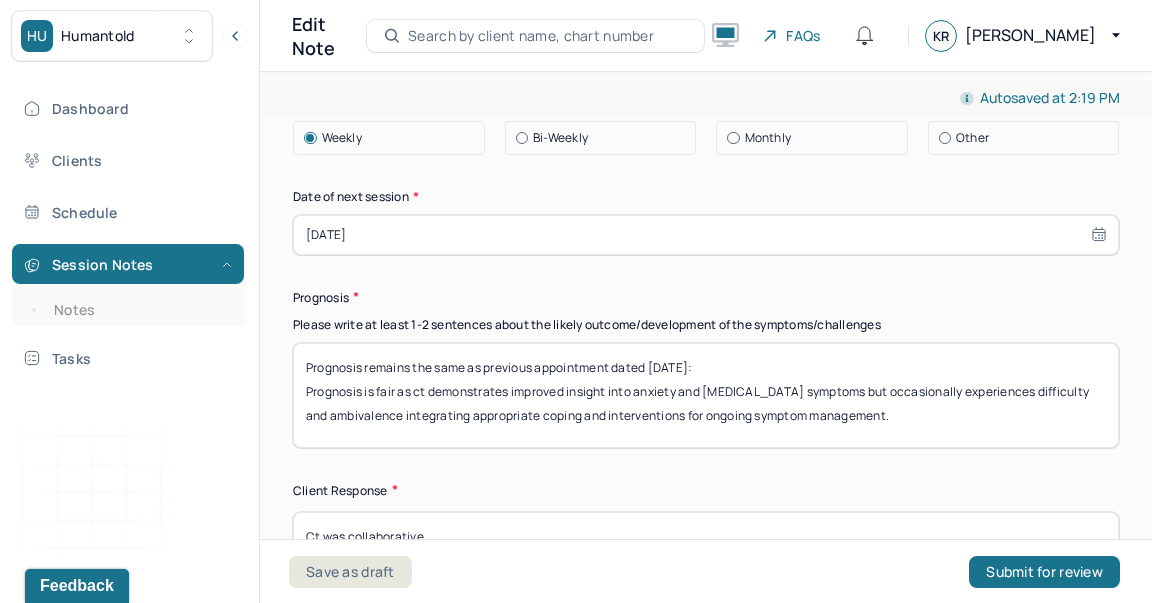 click on "Prognosis remains the same as previous appointment dated 6/24/25:
Prognosis is fair as ct demonstrates improved insight into anxiety and ADHD symptoms but occasionally experiences difficulty and ambivalence integrating appropriate coping and interventions for ongoing symptom management." at bounding box center (706, 395) 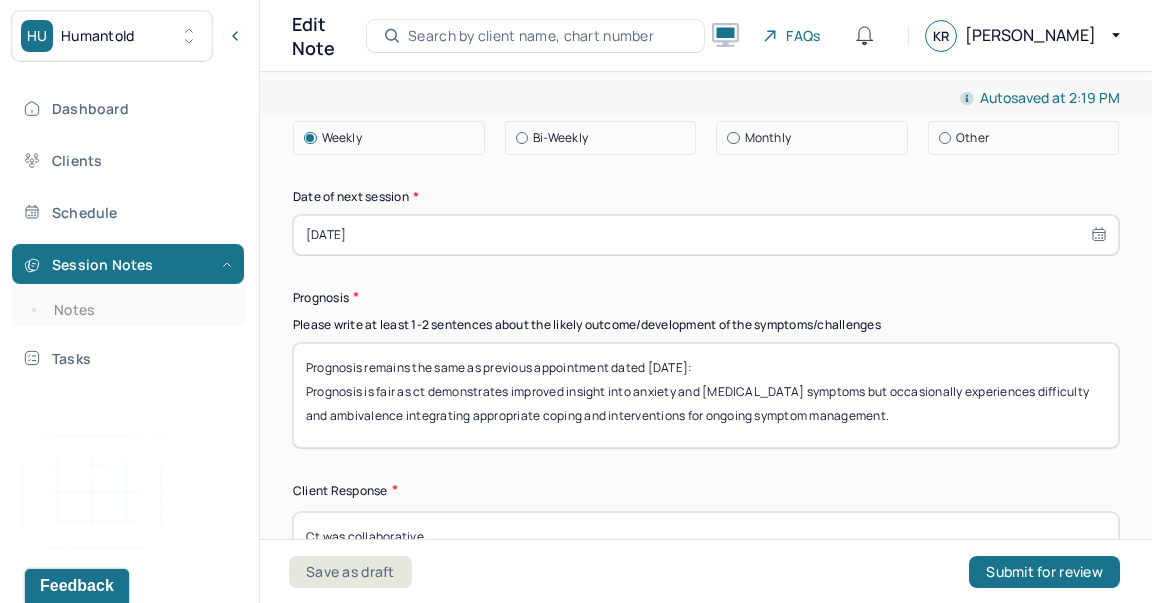 scroll, scrollTop: 15, scrollLeft: 0, axis: vertical 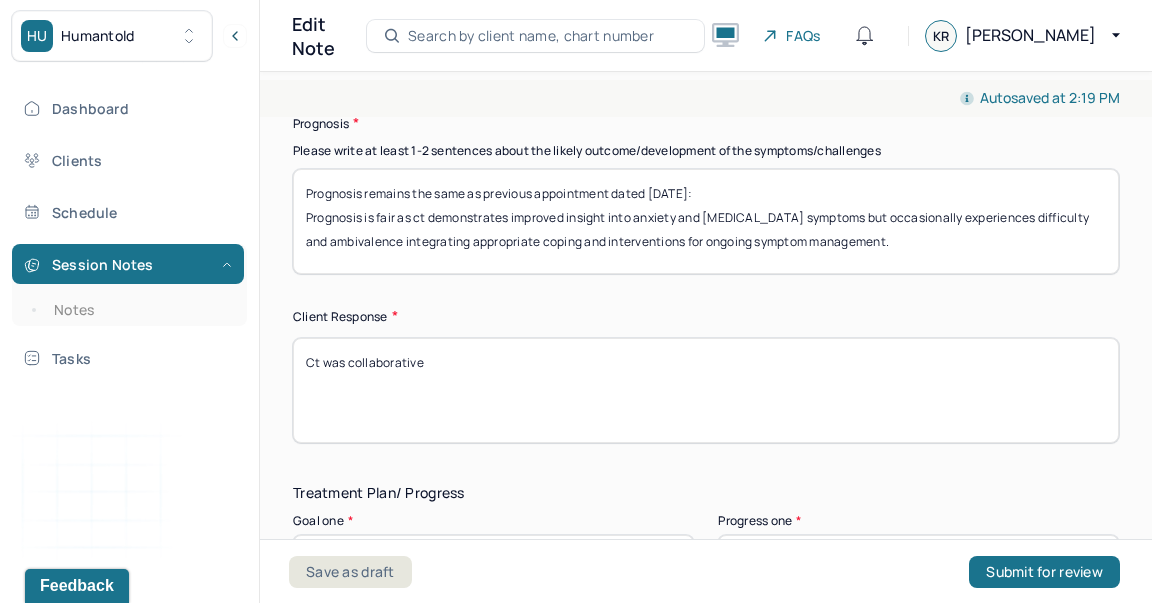 type on "Prognosis remains the same as previous appointment dated 7/1/25:
Prognosis is fair as ct demonstrates improved insight into anxiety and ADHD symptoms but occasionally experiences difficulty and ambivalence integrating appropriate coping and interventions for ongoing symptom management." 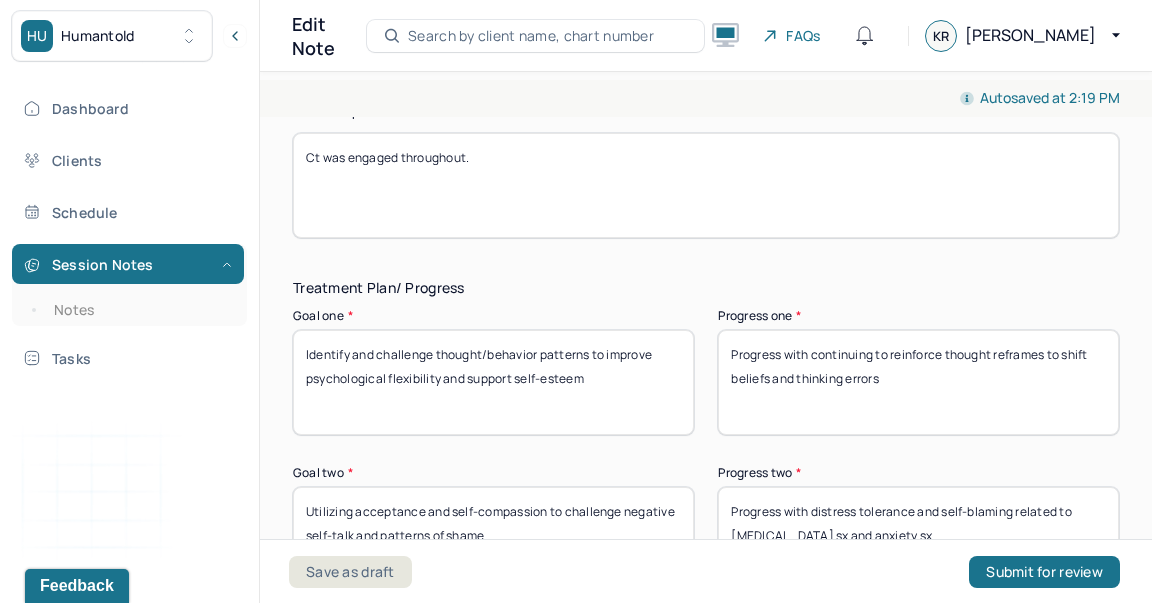 scroll, scrollTop: 3381, scrollLeft: 0, axis: vertical 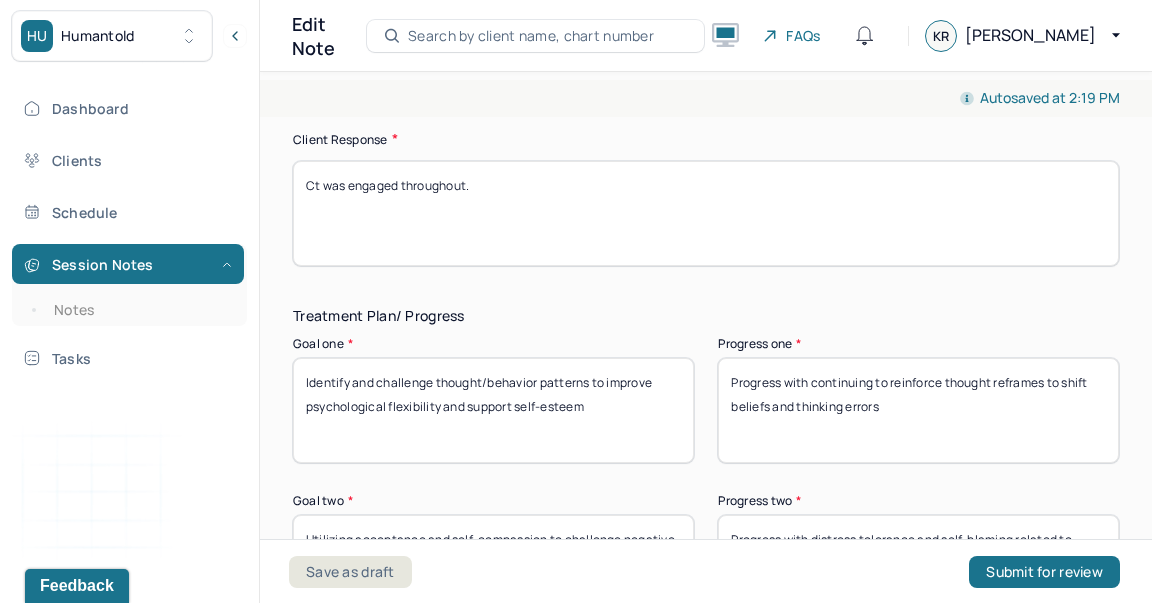 drag, startPoint x: 347, startPoint y: 184, endPoint x: 623, endPoint y: 174, distance: 276.1811 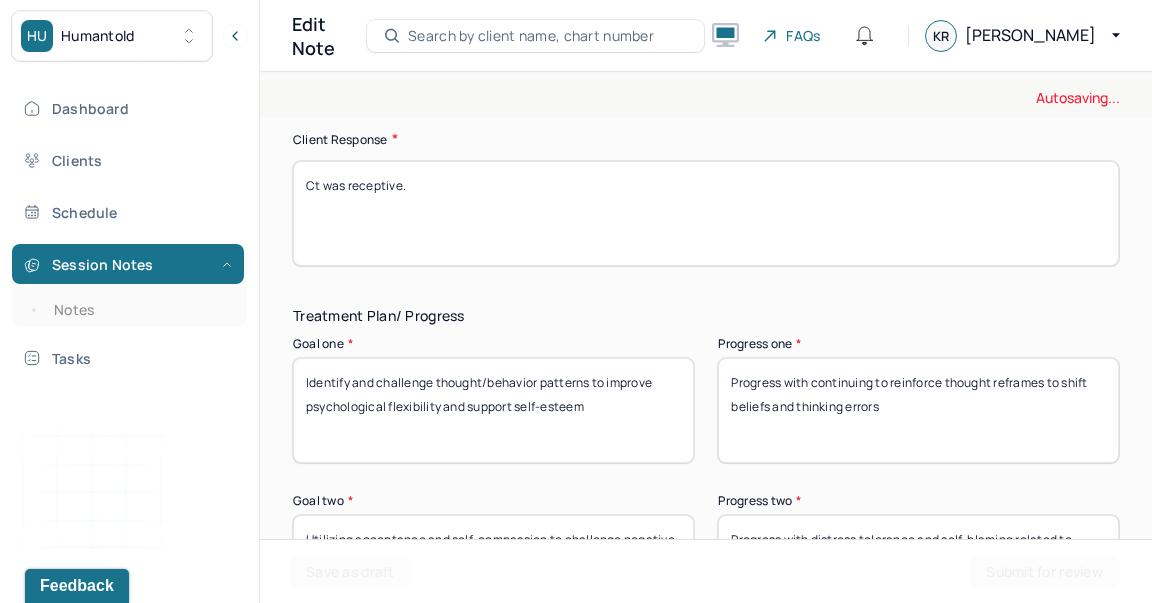 type on "Ct was receptive." 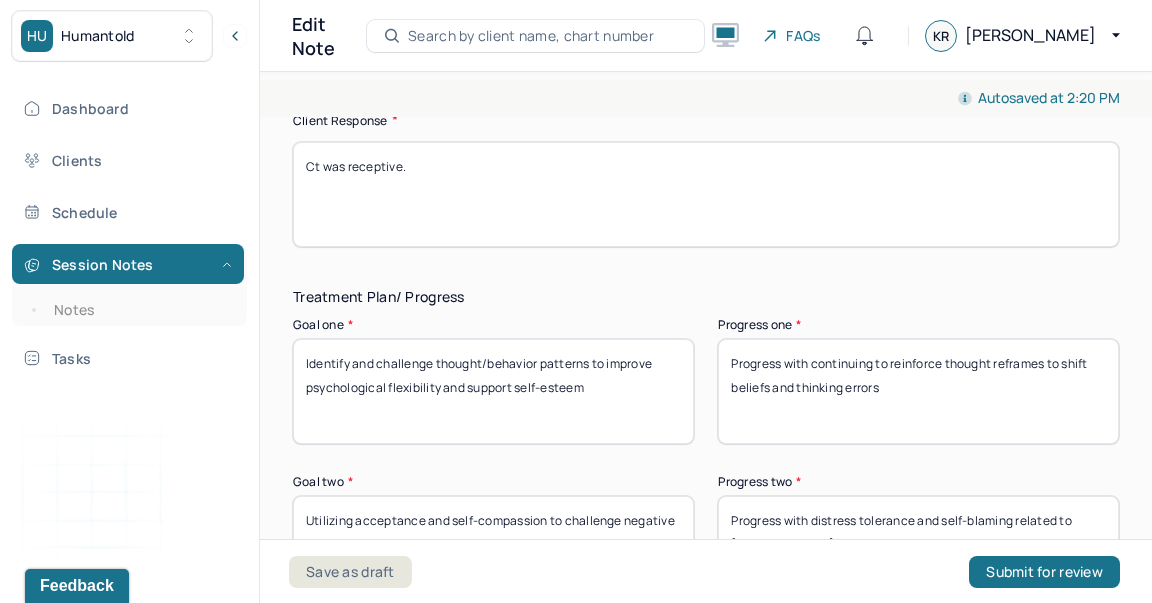 scroll, scrollTop: 3401, scrollLeft: 0, axis: vertical 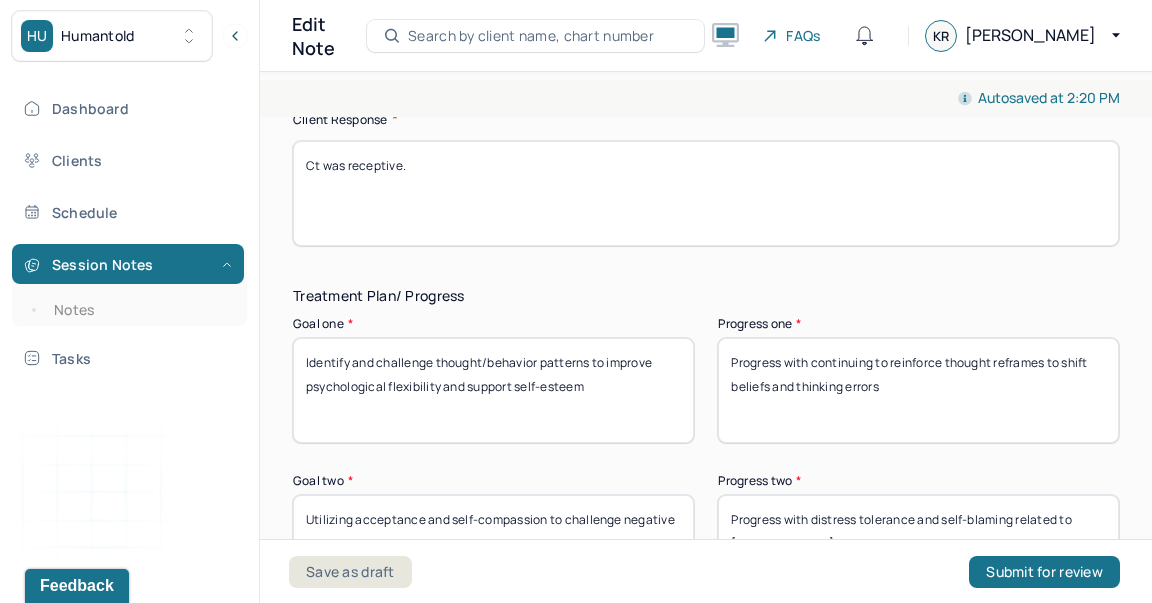 click on "Progress with continuing to reinforce thought reframes to shift beliefs and thinking errors" at bounding box center (918, 390) 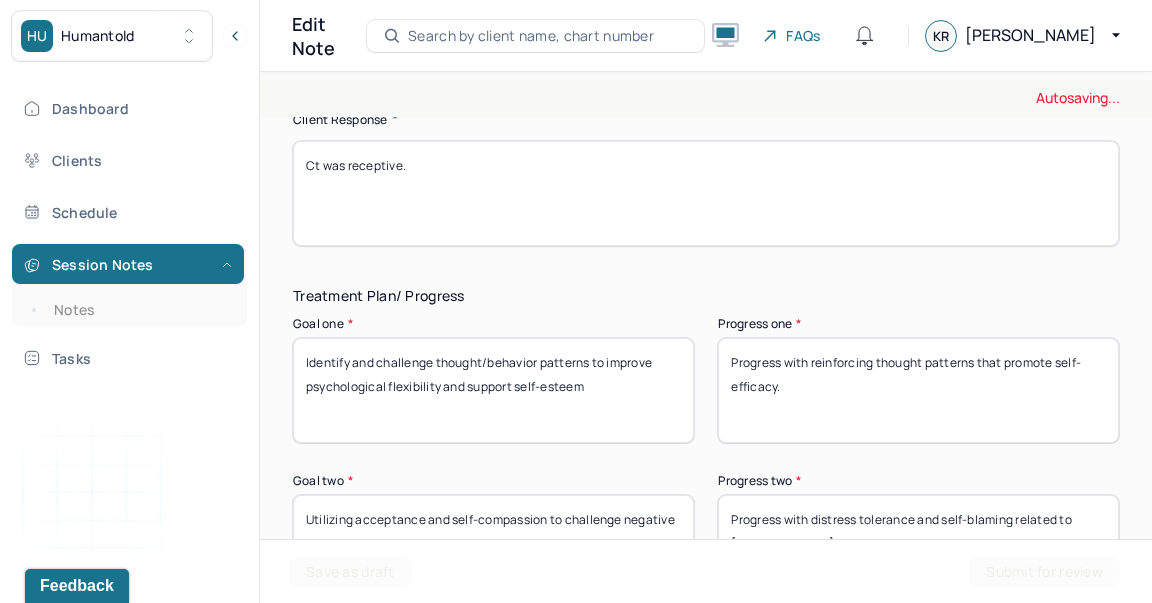 click on "Progress with reinforcing" at bounding box center [918, 390] 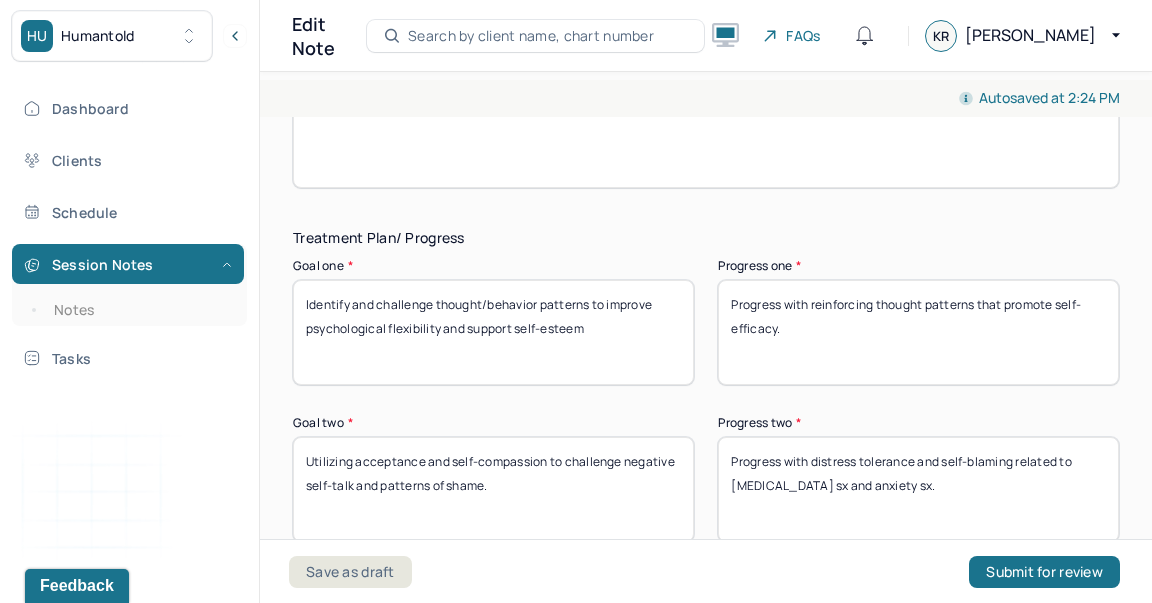 scroll, scrollTop: 3460, scrollLeft: 0, axis: vertical 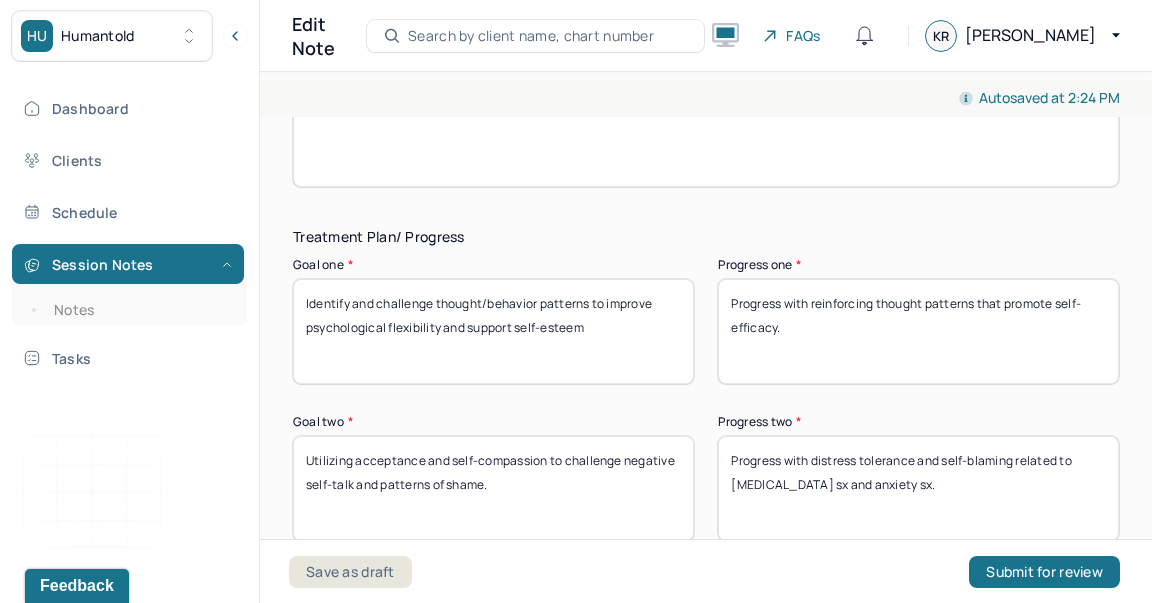 type on "Progress with reinforcing thought patterns that promote self-efficacy." 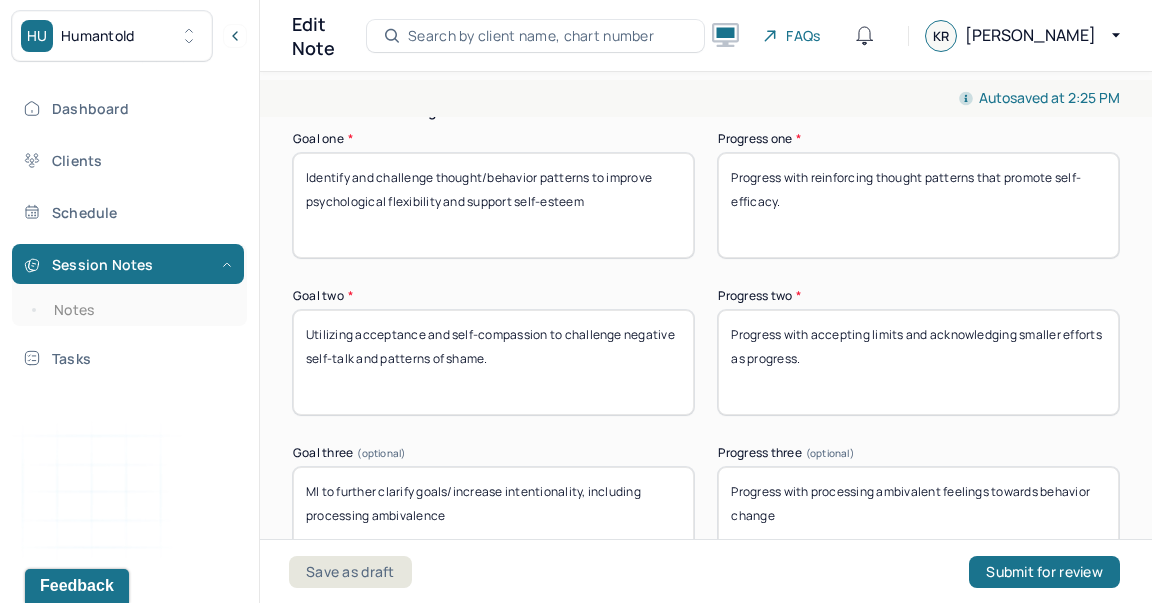 scroll, scrollTop: 3599, scrollLeft: 0, axis: vertical 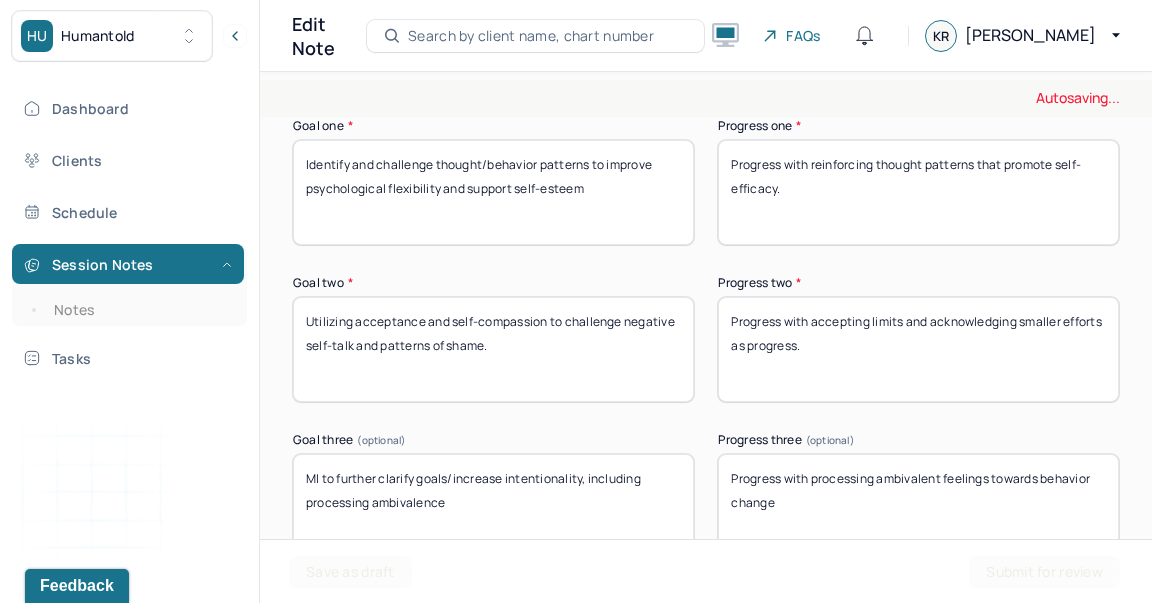 type on "Progress with accepting limits and acknowledging smaller efforts as progress." 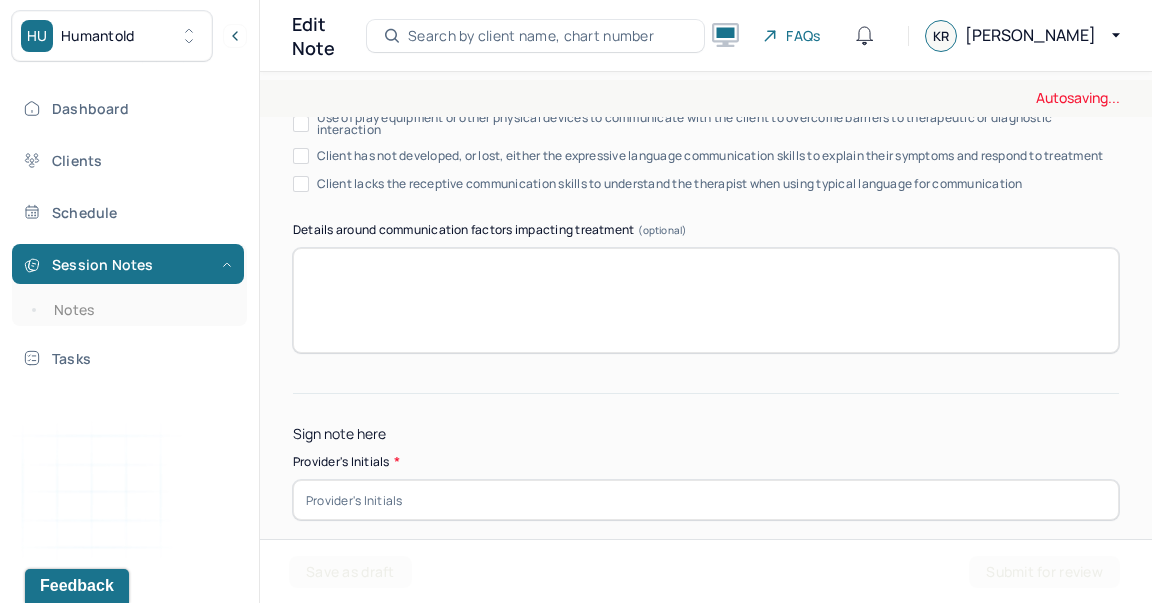 scroll, scrollTop: 4296, scrollLeft: 0, axis: vertical 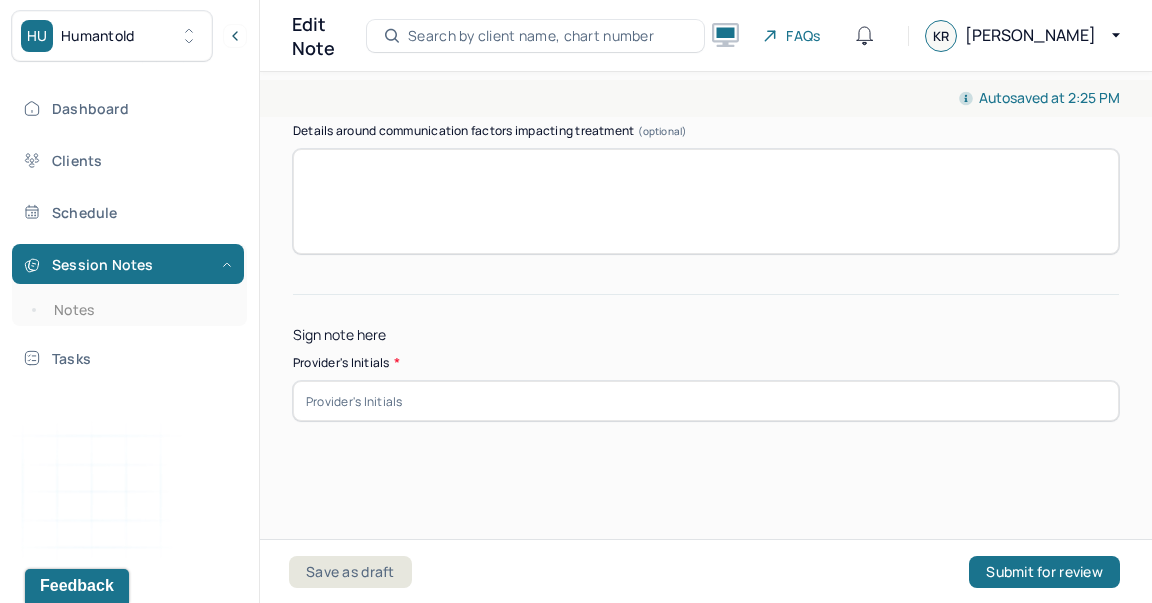 type on "Progress with processing conflicting feelings towards goal setting." 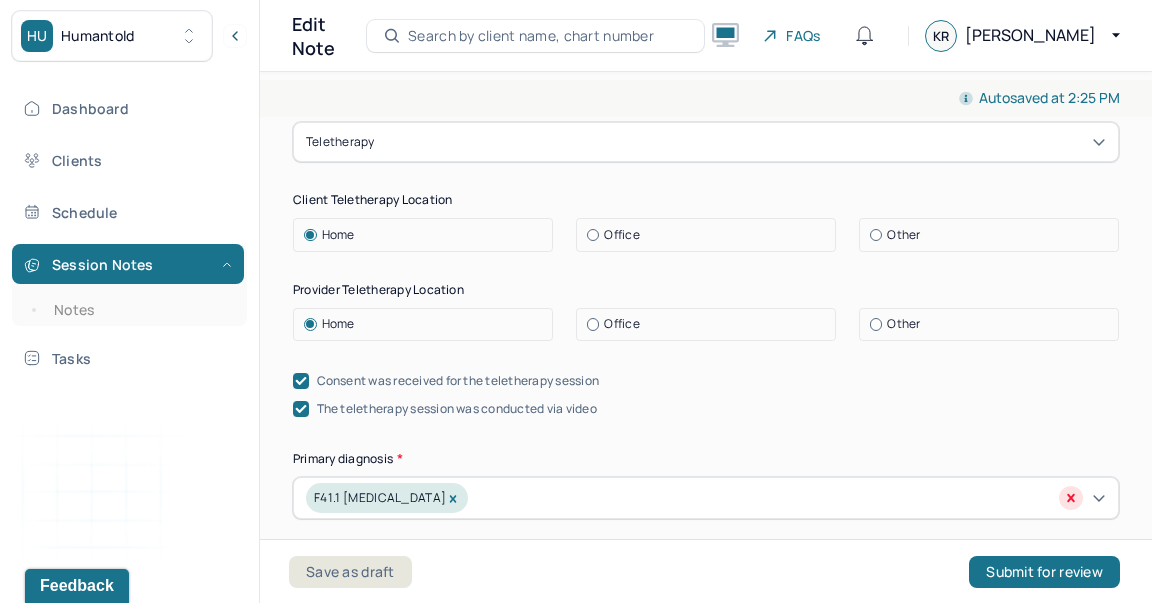 scroll, scrollTop: 450, scrollLeft: 0, axis: vertical 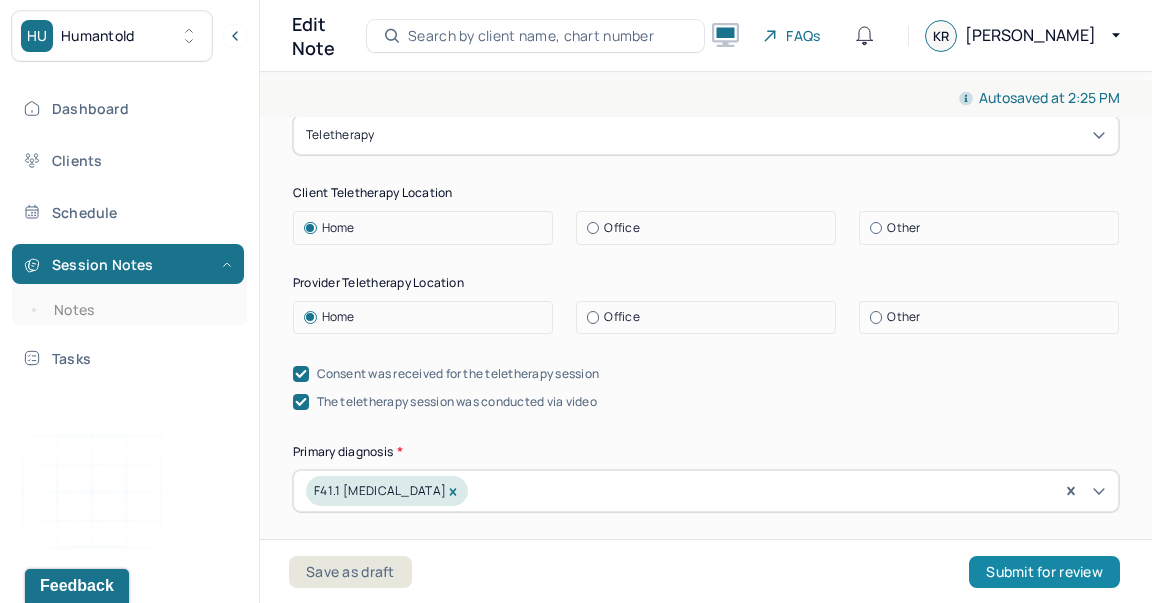 type on "KR" 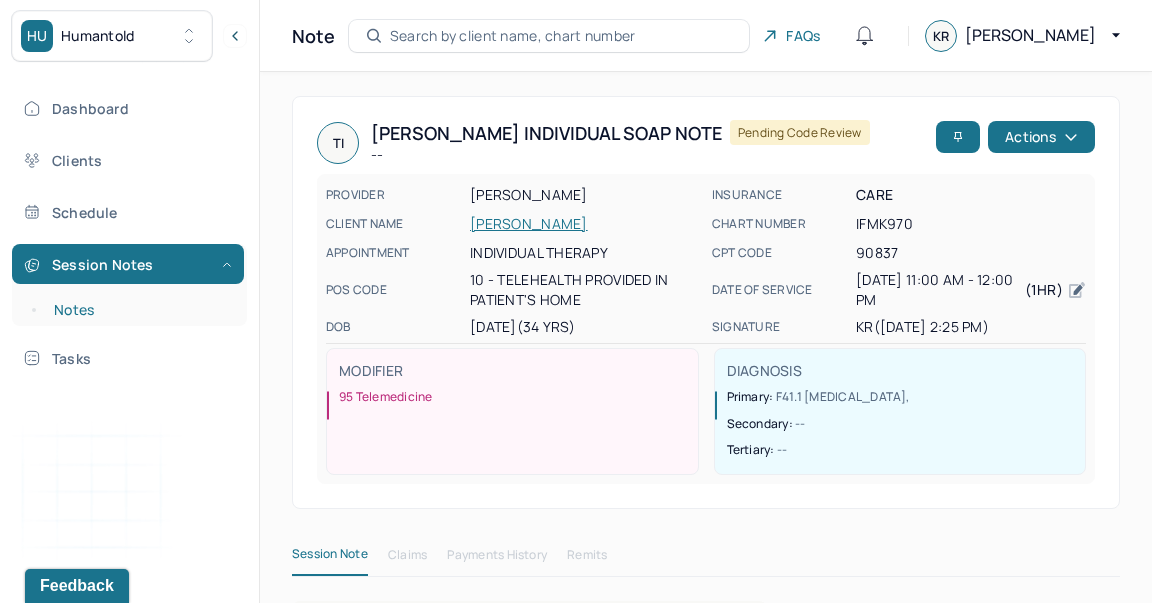 click on "Notes" at bounding box center (139, 310) 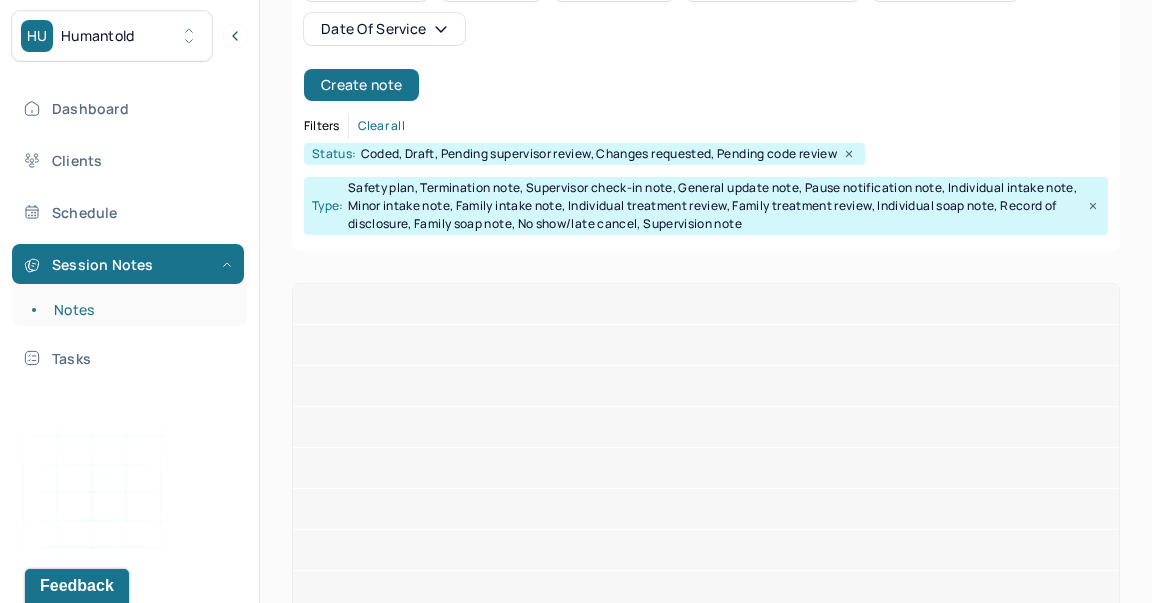 scroll, scrollTop: 274, scrollLeft: 0, axis: vertical 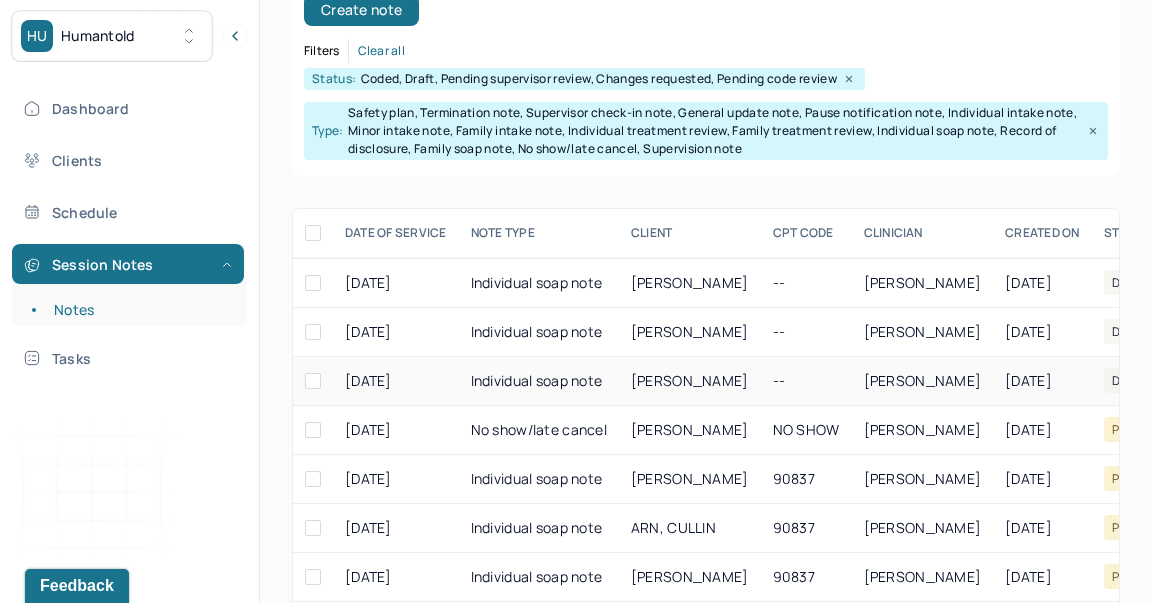 click on "[PERSON_NAME]" at bounding box center (690, 381) 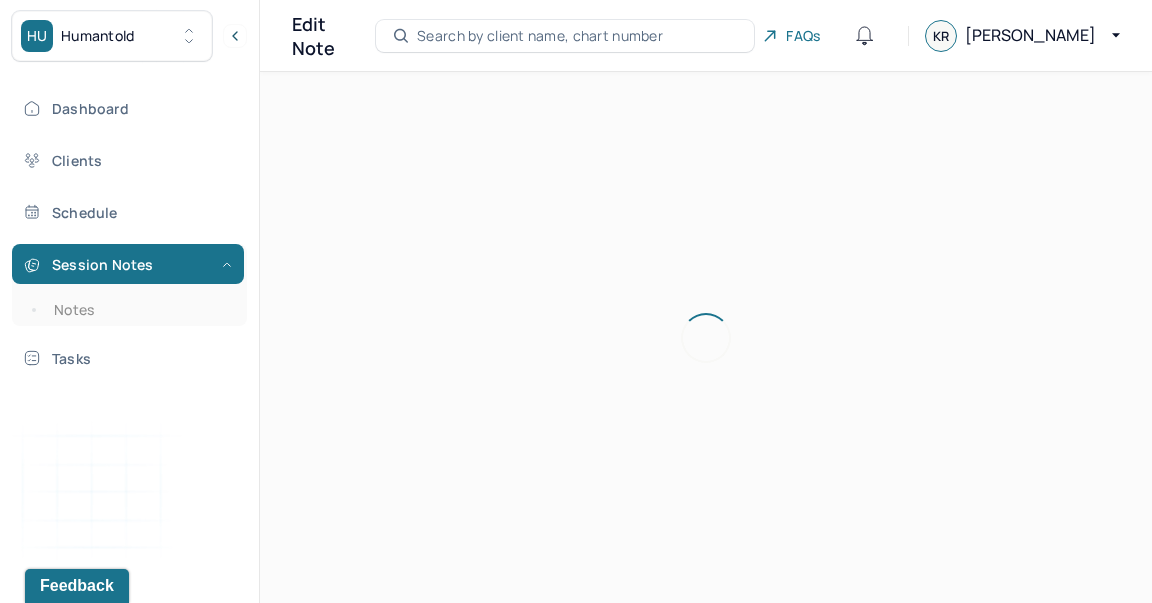 scroll, scrollTop: 0, scrollLeft: 0, axis: both 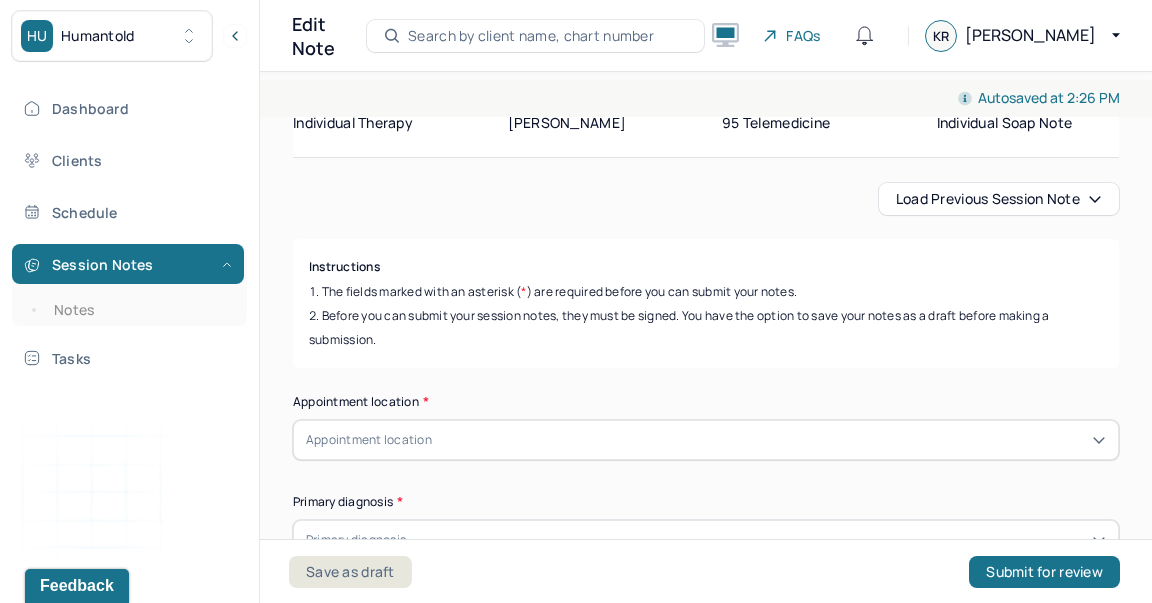 click on "Load previous session note" at bounding box center (999, 199) 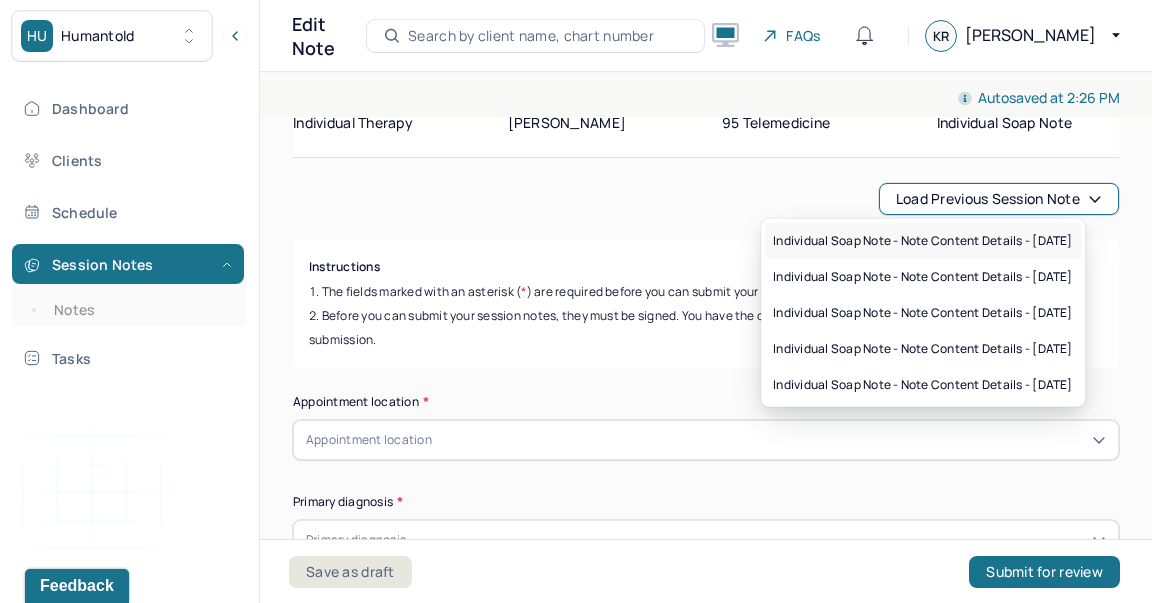 click on "Individual soap note   - Note content Details -   [DATE]" at bounding box center (923, 241) 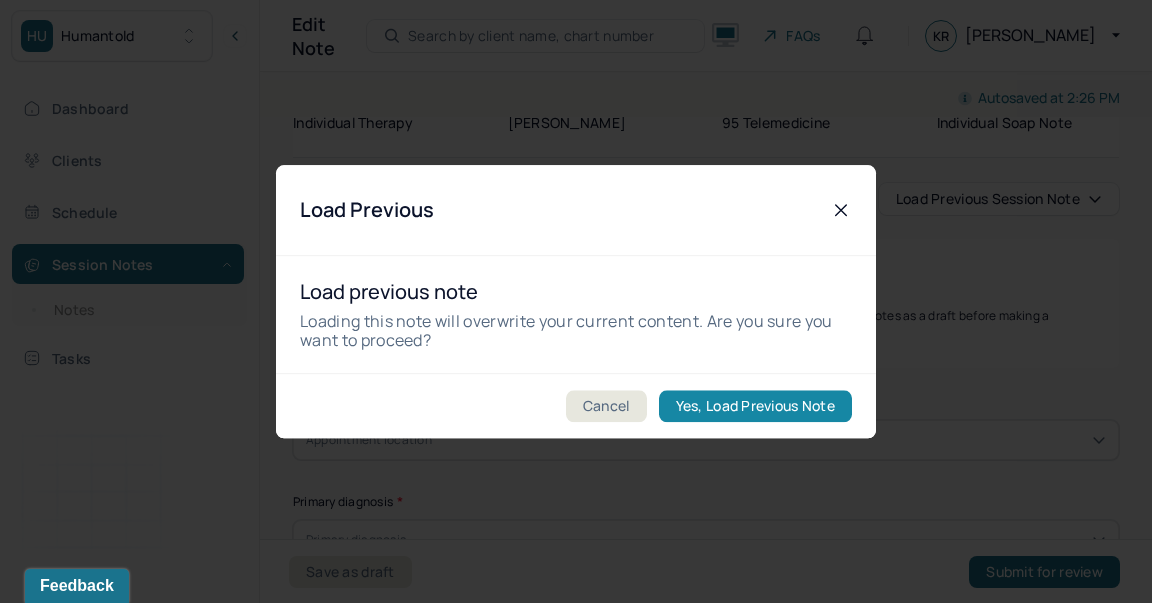 click on "Yes, Load Previous Note" at bounding box center (755, 406) 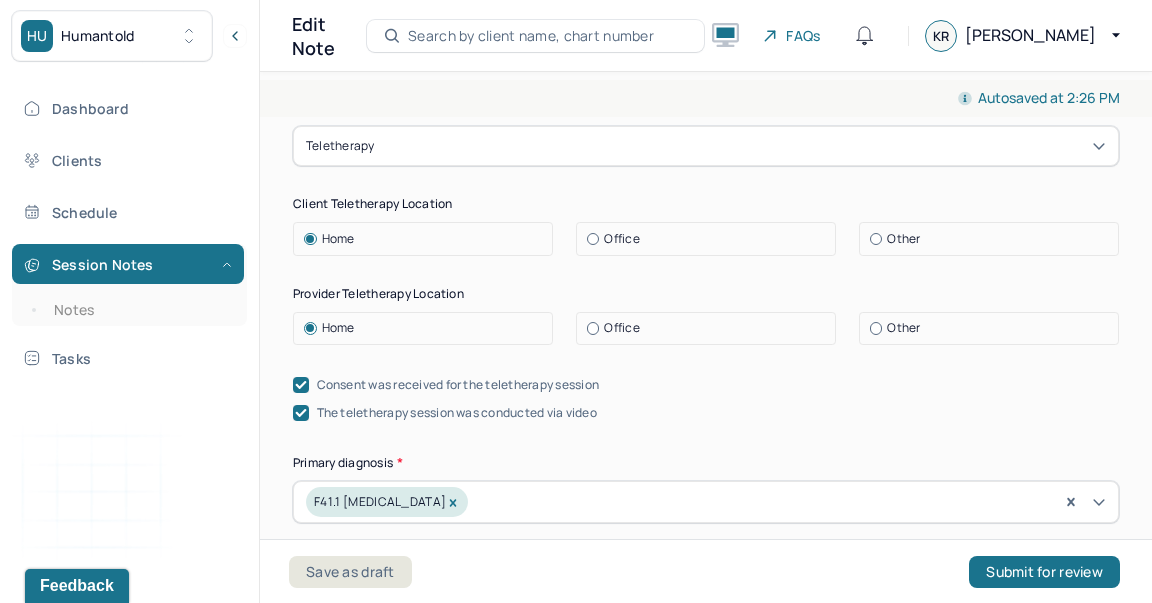 scroll, scrollTop: 428, scrollLeft: 0, axis: vertical 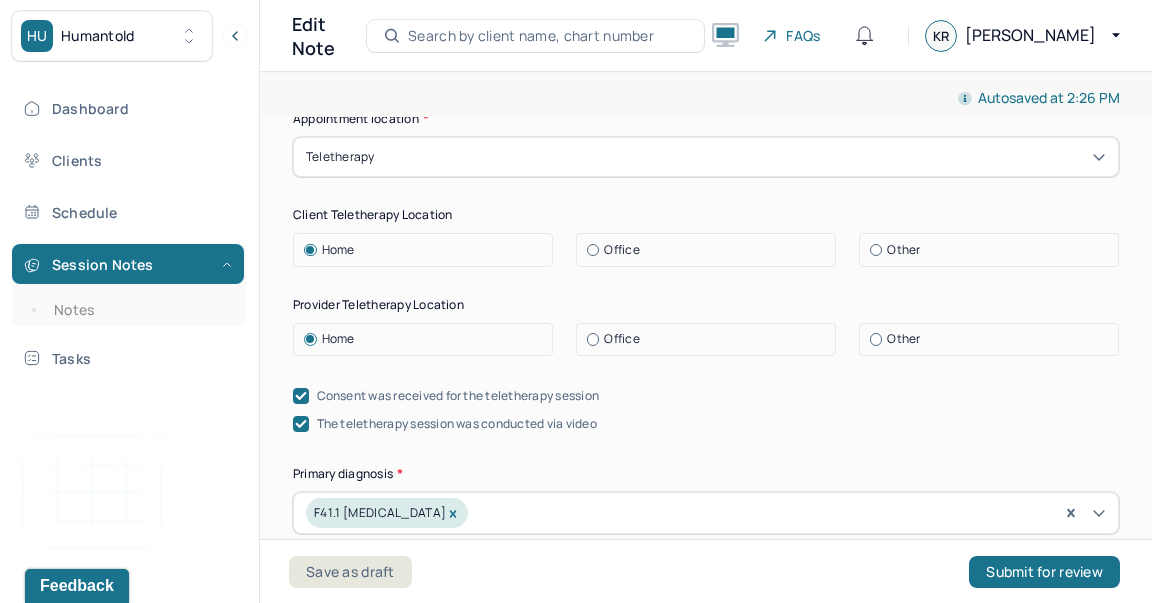 click on "Appointment location * Teletherapy Client Teletherapy Location Home Office Other Provider Teletherapy Location Home Office Other Consent was received for the teletherapy session The teletherapy session was conducted via video Primary diagnosis * F41.1 GENERALIZED ANXIETY DISORDER Secondary diagnosis (optional) Secondary diagnosis Tertiary diagnosis (optional) Tertiary diagnosis Emotional / Behavioural symptoms demonstrated * self-esteem, self-efficacy, anxiety Causing * Maladaptive Functioning Intention for Session * Encourage personality growth and minimize maladaptive functioning" at bounding box center (706, 594) 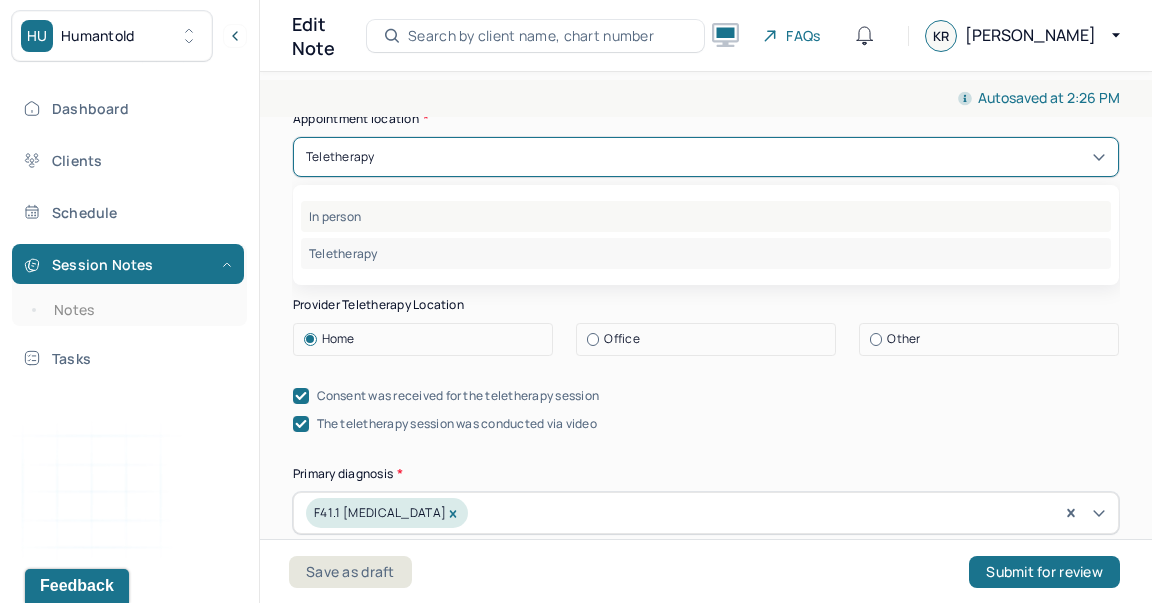 click on "In person" at bounding box center [706, 216] 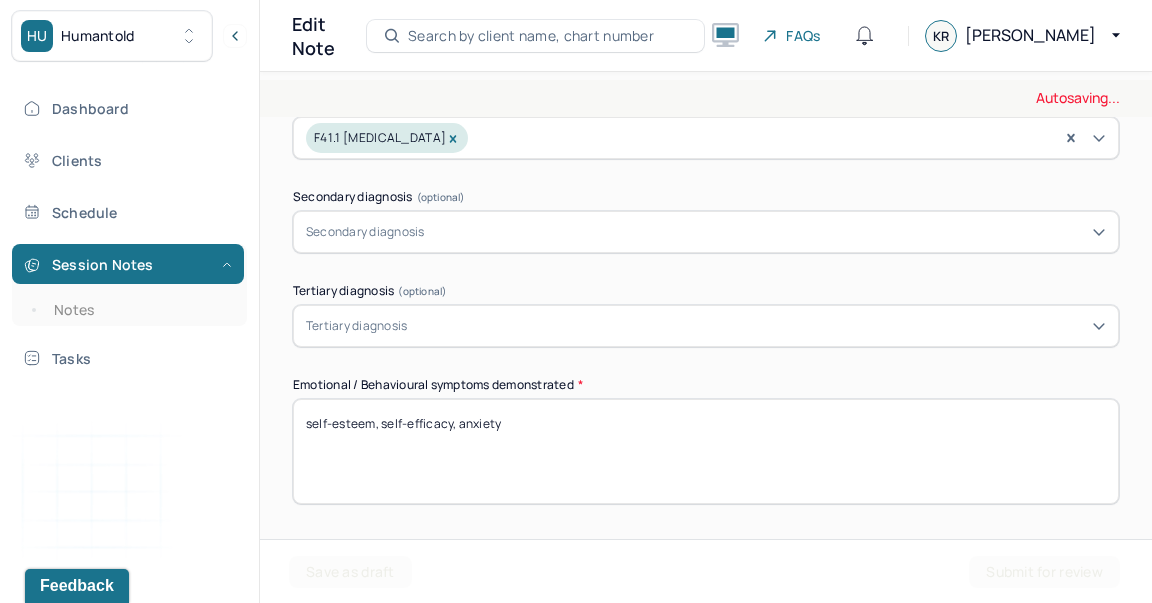 scroll, scrollTop: 552, scrollLeft: 0, axis: vertical 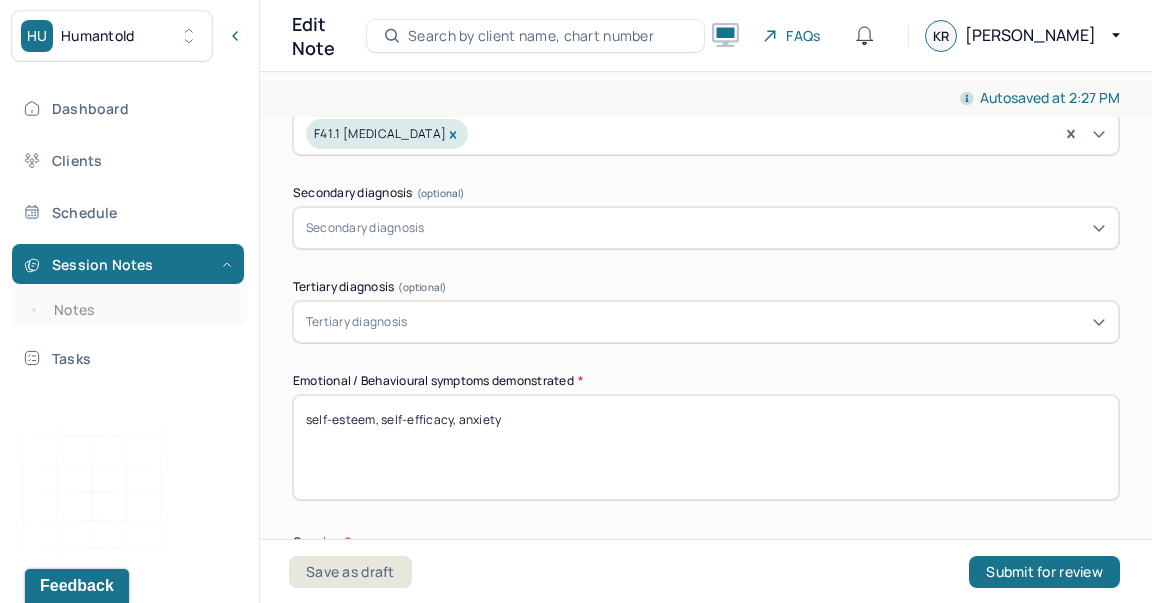 click on "self-esteem, self-efficacy, anxiety" at bounding box center (706, 447) 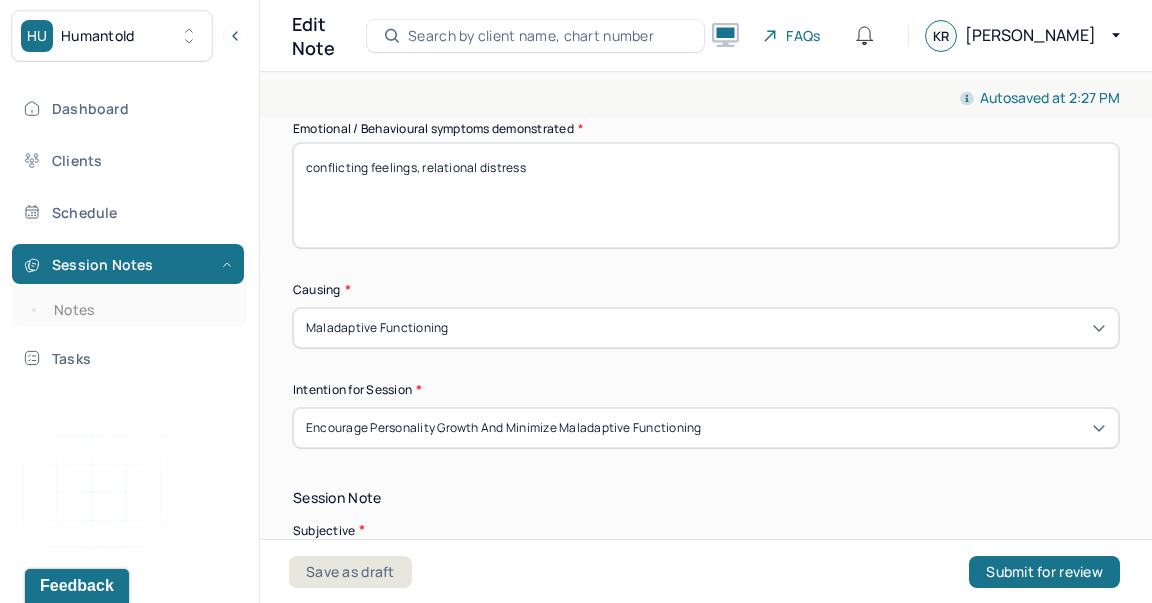 scroll, scrollTop: 892, scrollLeft: 0, axis: vertical 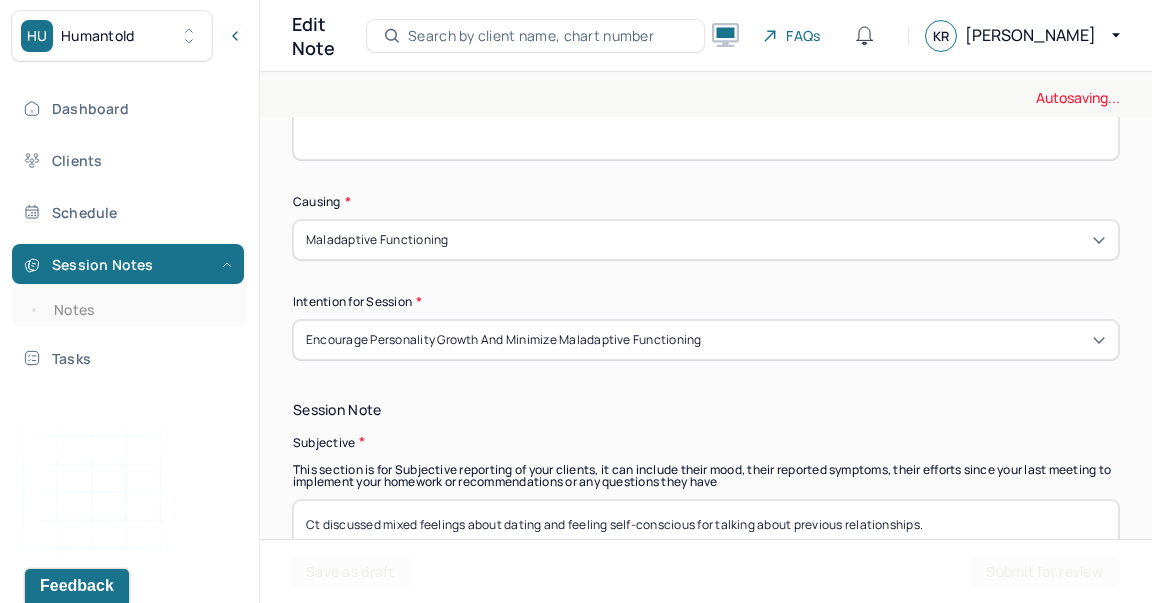 type on "conflicting feelings, relational distress" 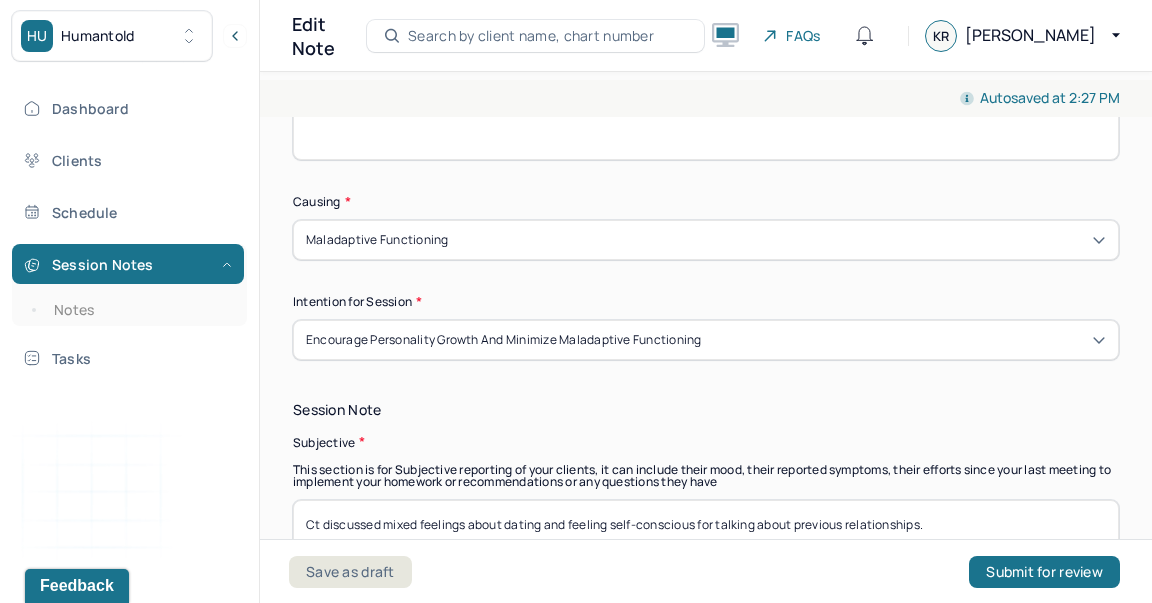 click on "Ct discussed mixed feelings about dating and feeling self-conscious for talking about previous relationships." at bounding box center (706, 552) 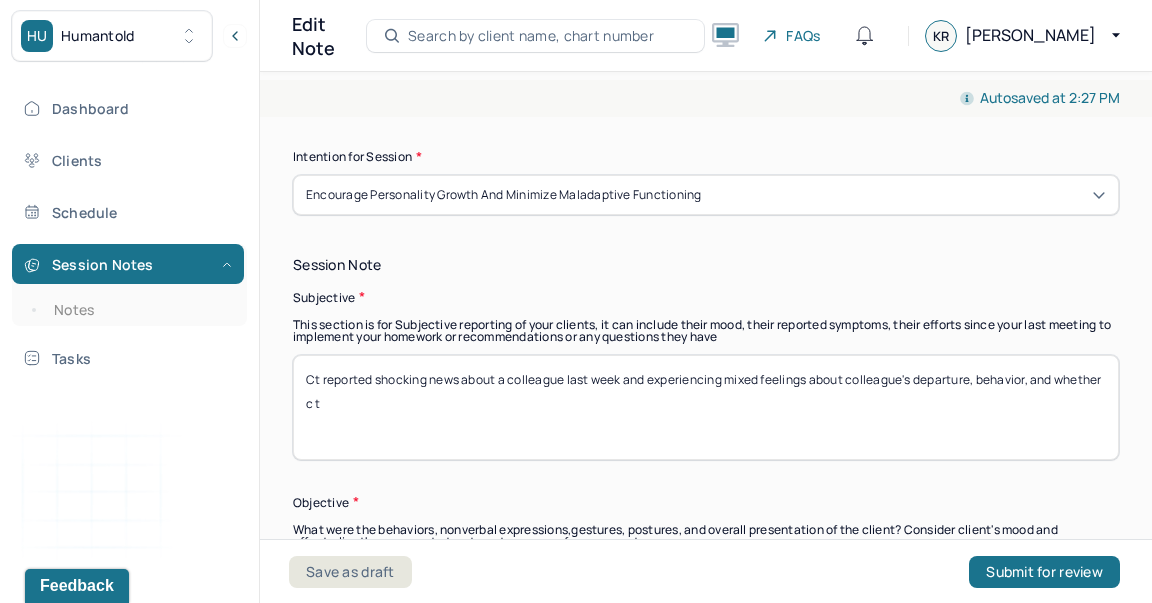 scroll, scrollTop: 1041, scrollLeft: 0, axis: vertical 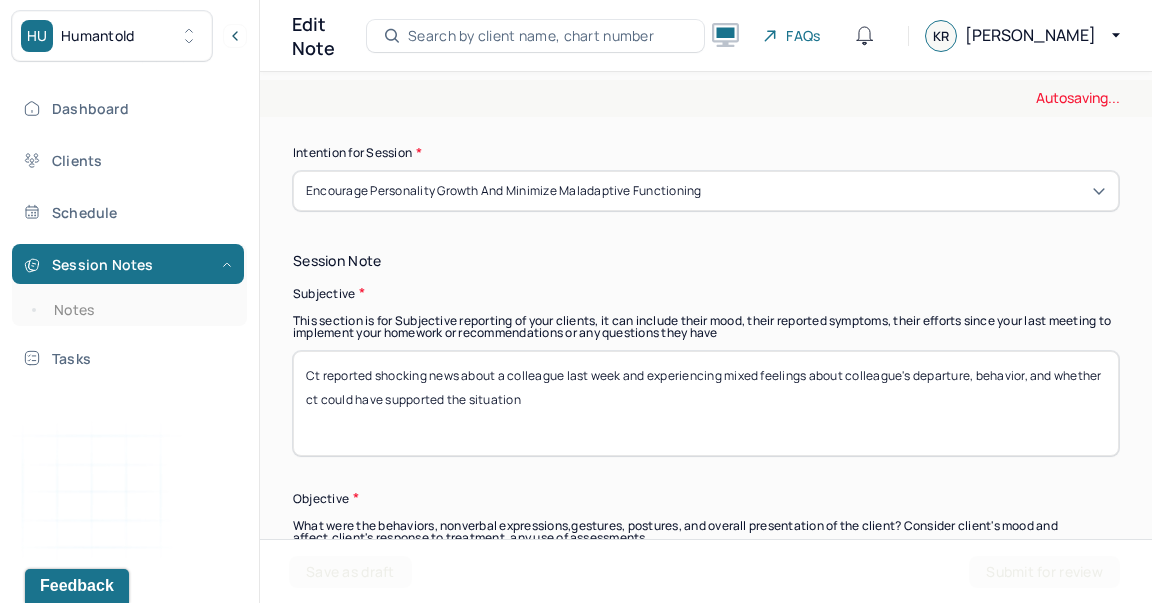 click on "Ct reported shocking news about a colleague last week and experiencing mixed feelings about colleague's departure, behavior, and whether c t" at bounding box center (706, 403) 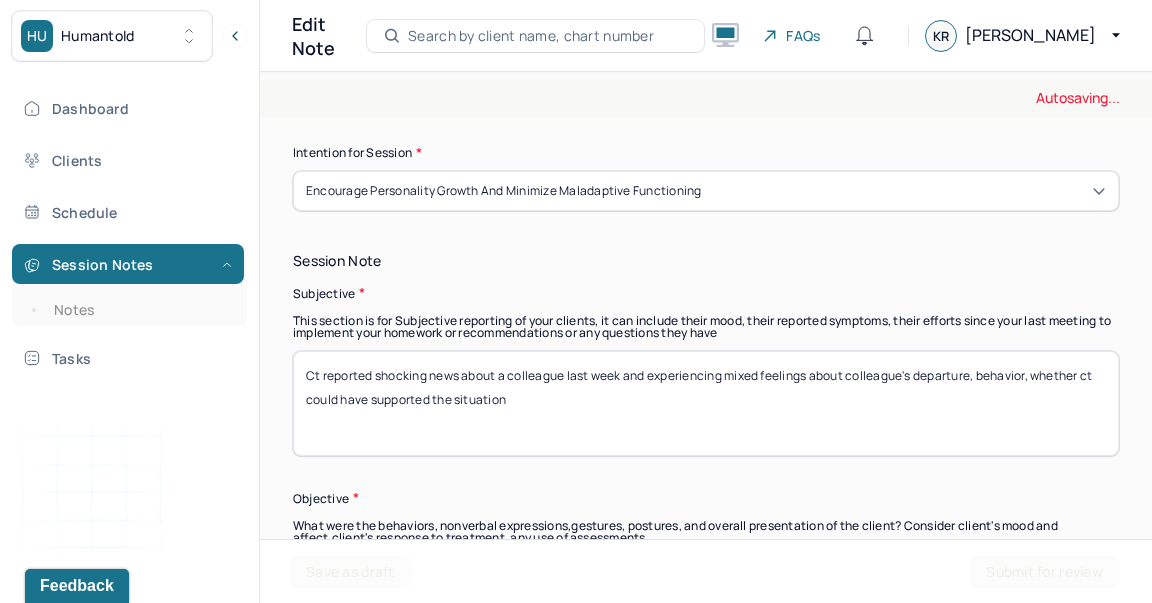 click on "Ct reported shocking news about a colleague last week and experiencing mixed feelings about colleague's departure, behavior, and whether c t" at bounding box center [706, 403] 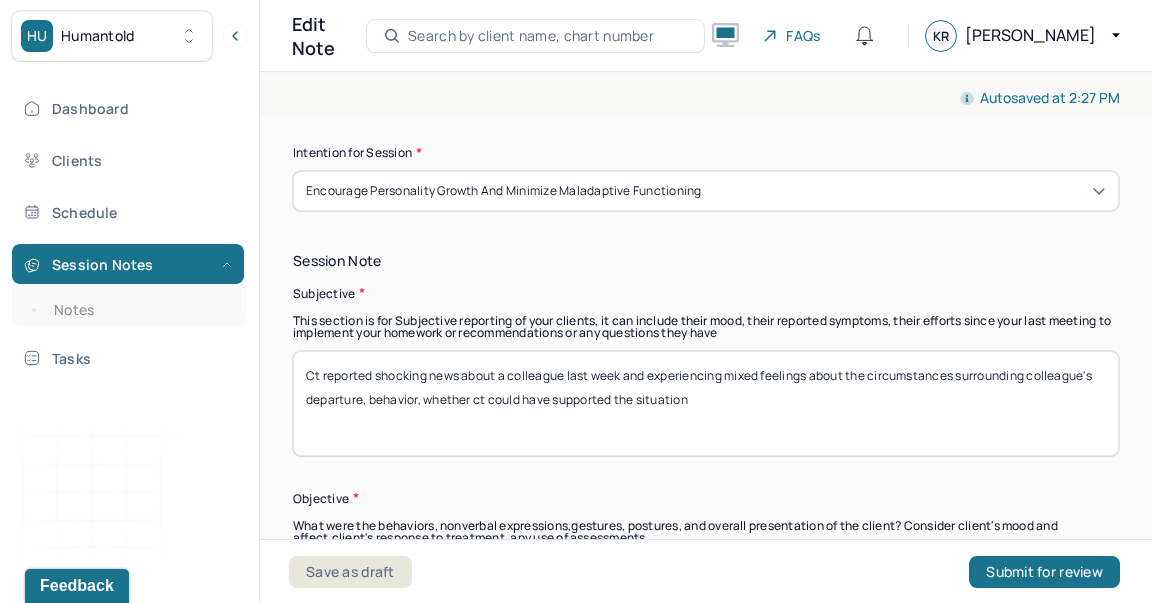 click on "Ct reported shocking news about a colleague last week and experiencing mixed feelings about the circumstances surrounding colleague's departure, behavior, whether ct could have supported the situation" at bounding box center [706, 403] 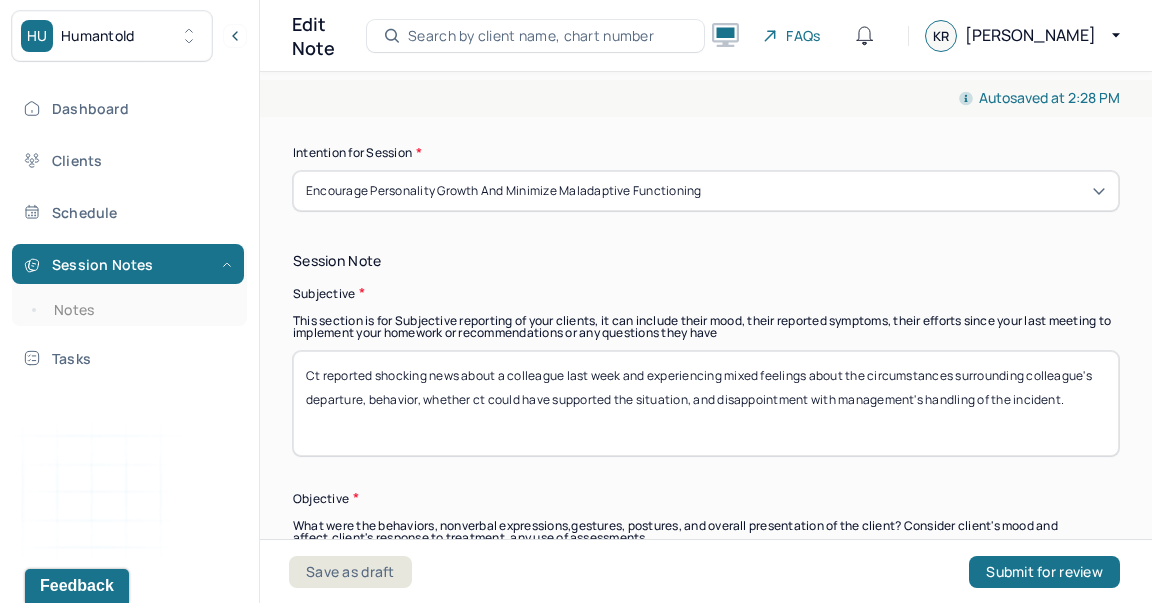 scroll, scrollTop: 1396, scrollLeft: 0, axis: vertical 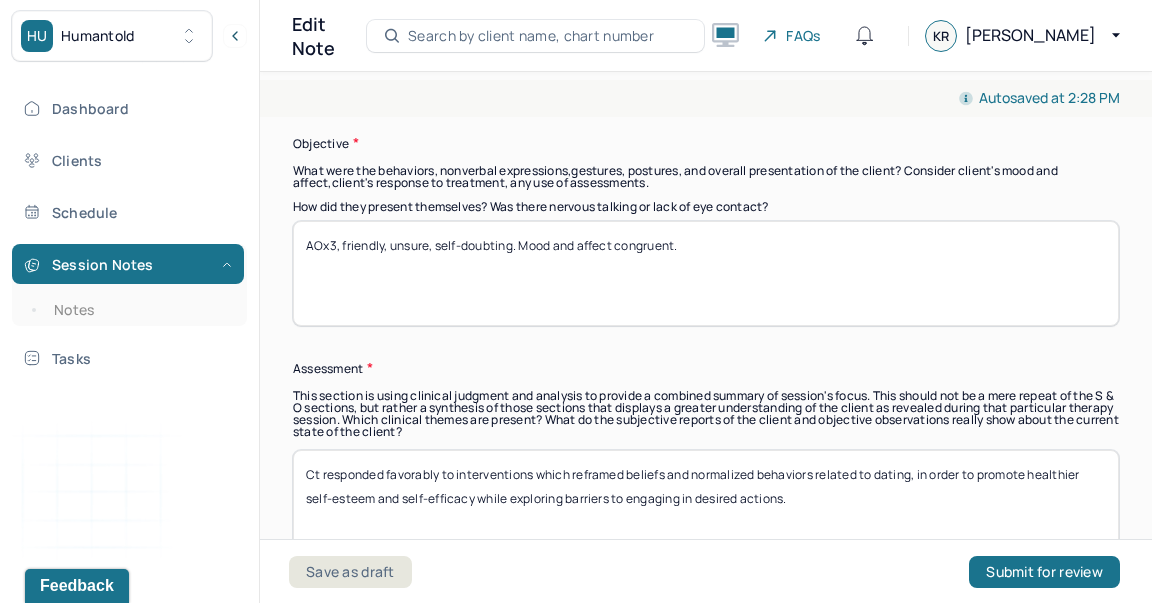 type on "Ct reported shocking news about a colleague last week and experiencing mixed feelings about the circumstances surrounding colleague's departure, behavior, whether ct could have supported the situation, and disappointment with management's handling of the incident." 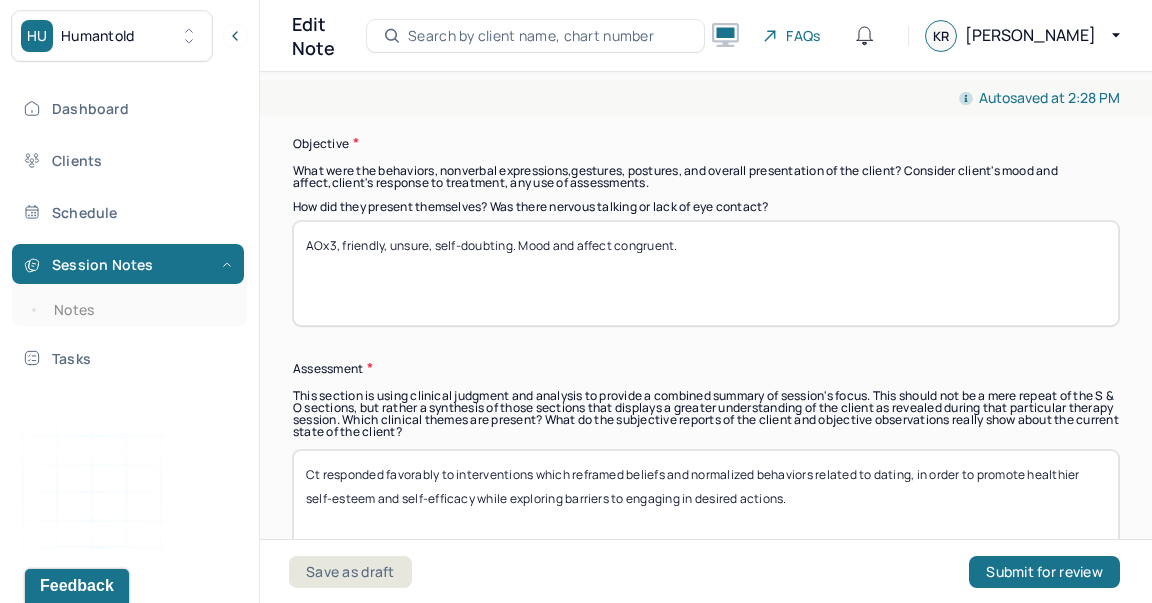 drag, startPoint x: 514, startPoint y: 236, endPoint x: 391, endPoint y: 233, distance: 123.03658 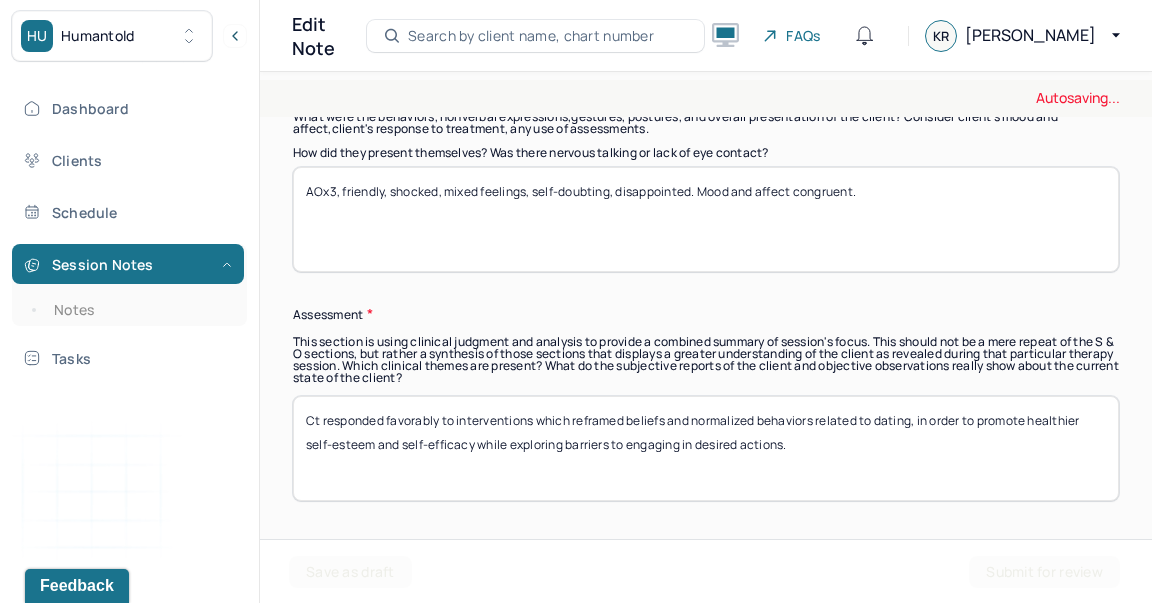 scroll, scrollTop: 1519, scrollLeft: 0, axis: vertical 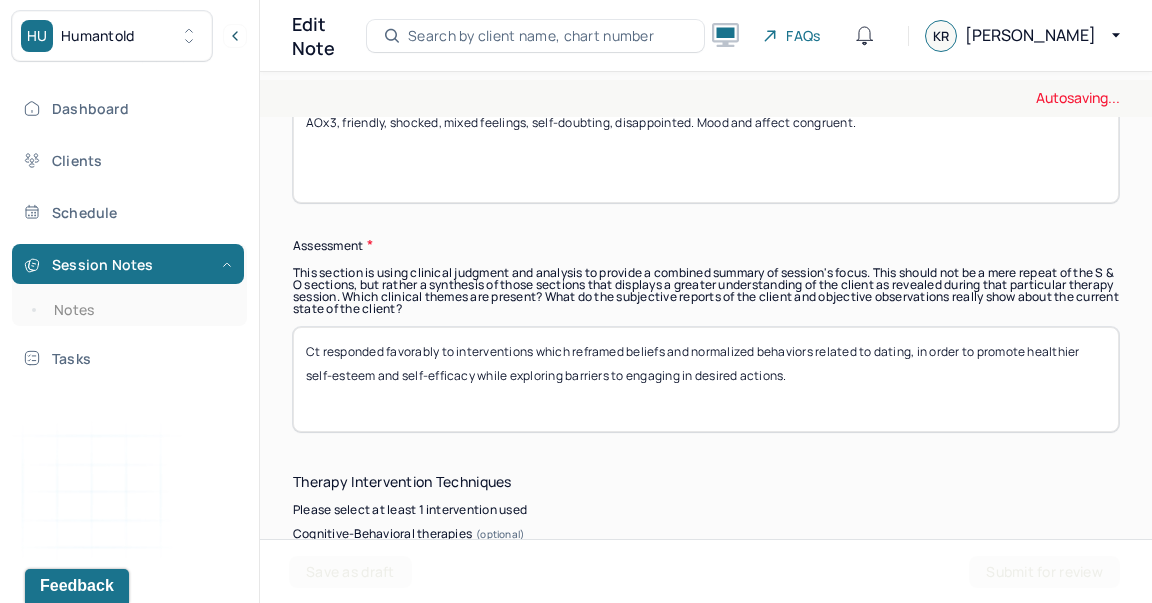 type on "AOx3, friendly, shocked, mixed feelings, self-doubting, disappointed. Mood and affect congruent." 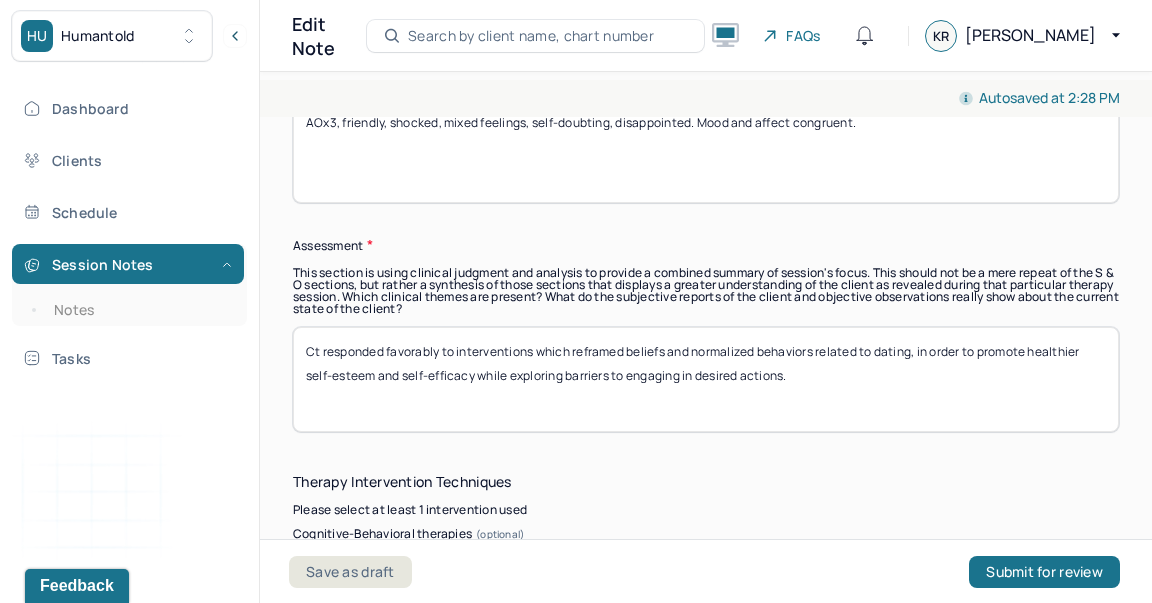click on "Ct responded favorably to interventions which reframed beliefs and normalized behaviors related to dating, in order to promote healthier self-esteem and self-efficacy while exploring barriers to engaging in desired actions." at bounding box center (706, 379) 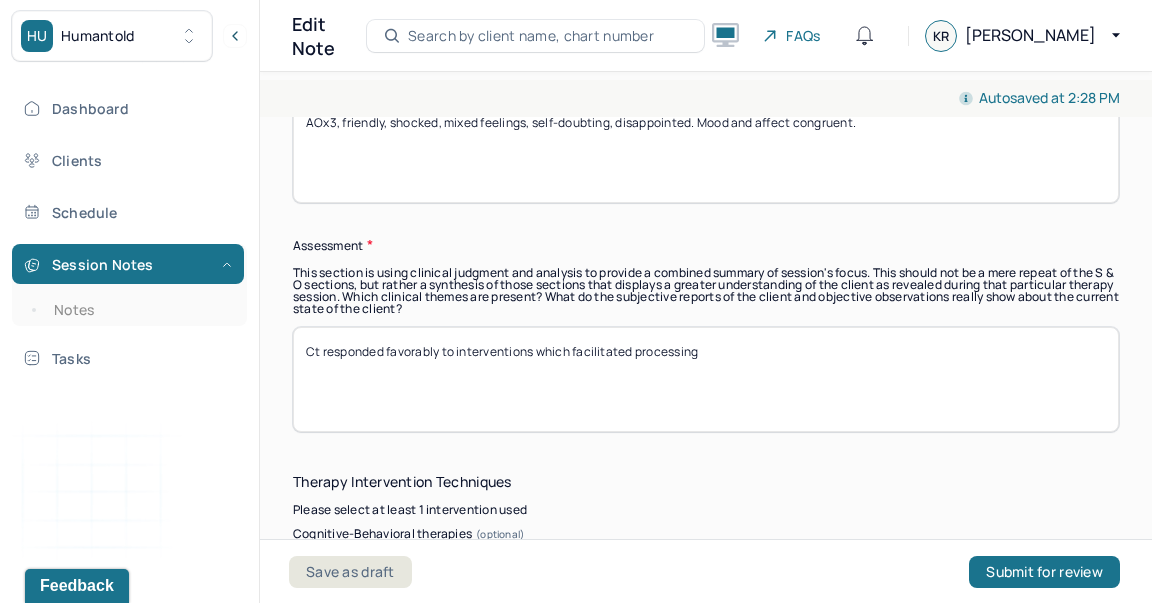 drag, startPoint x: 597, startPoint y: 397, endPoint x: 576, endPoint y: 399, distance: 21.095022 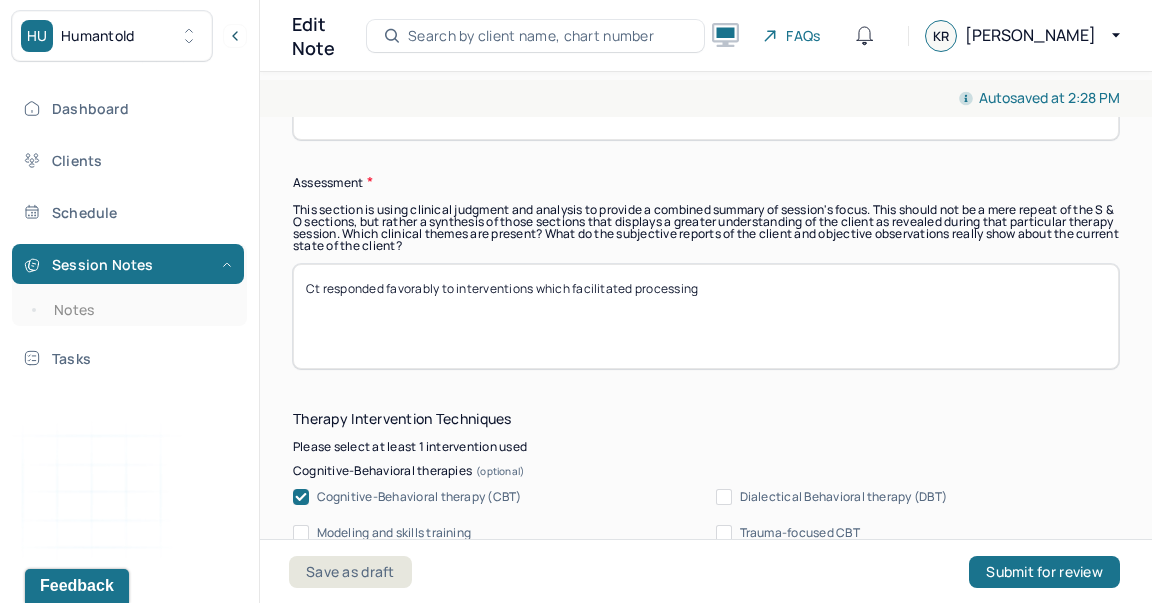 scroll, scrollTop: 1587, scrollLeft: 0, axis: vertical 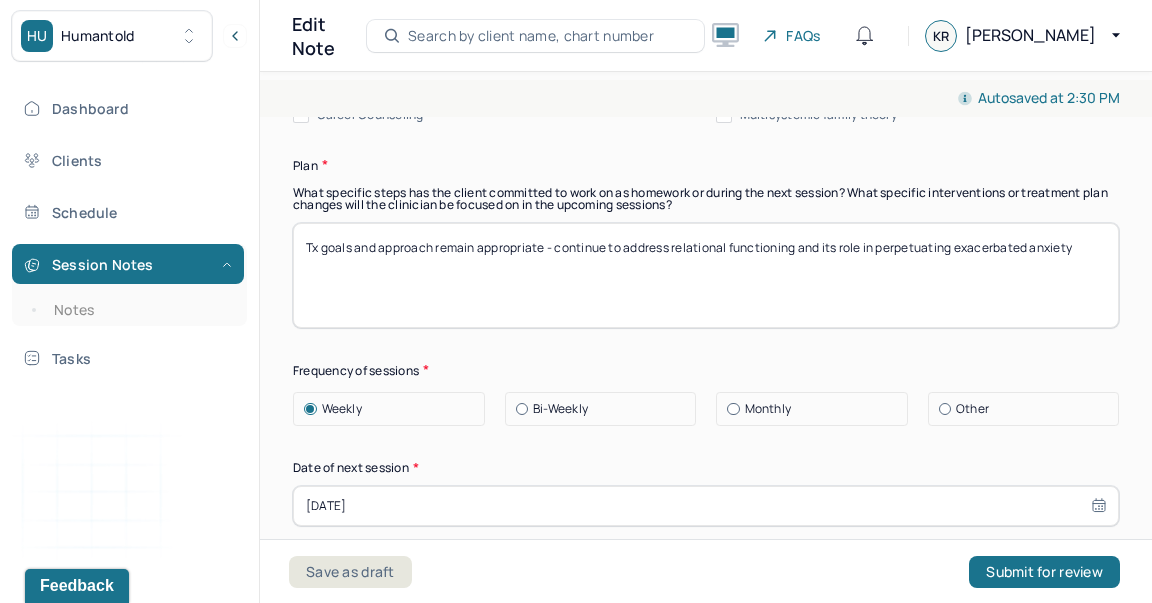 type on "Ct responded favorably to interventions which facilitated processing of conflicting feelings surrounding work incident and exploring themes of feelings like authority figures are not supportive and/or invalidate cts feelings which supports ongoing efforts towards understanding relational distress and anxiety triggers." 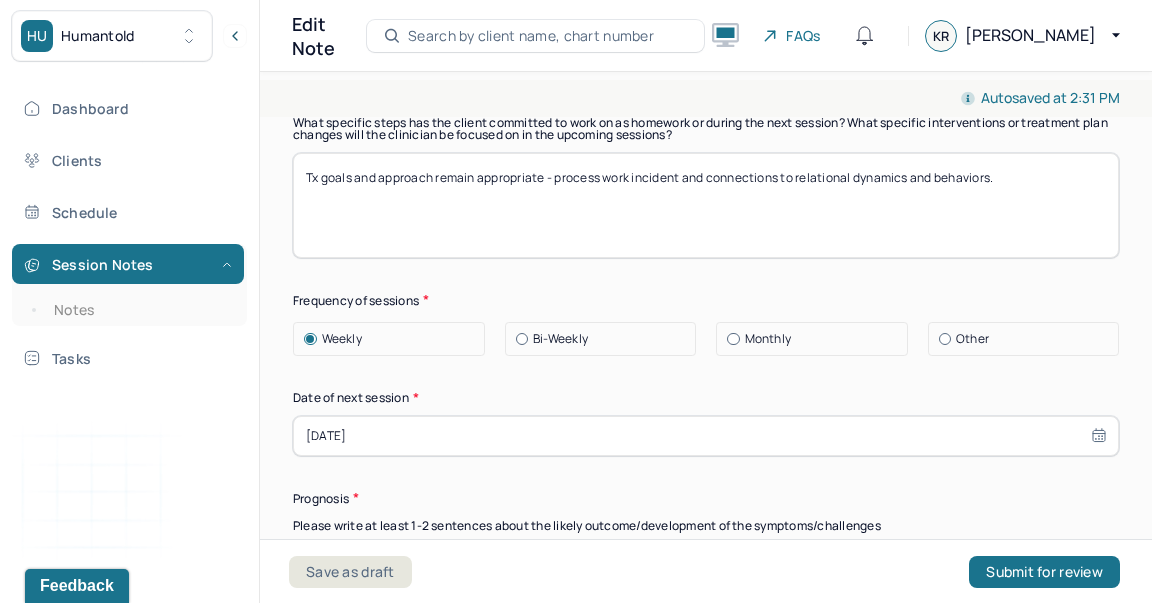 scroll, scrollTop: 2597, scrollLeft: 0, axis: vertical 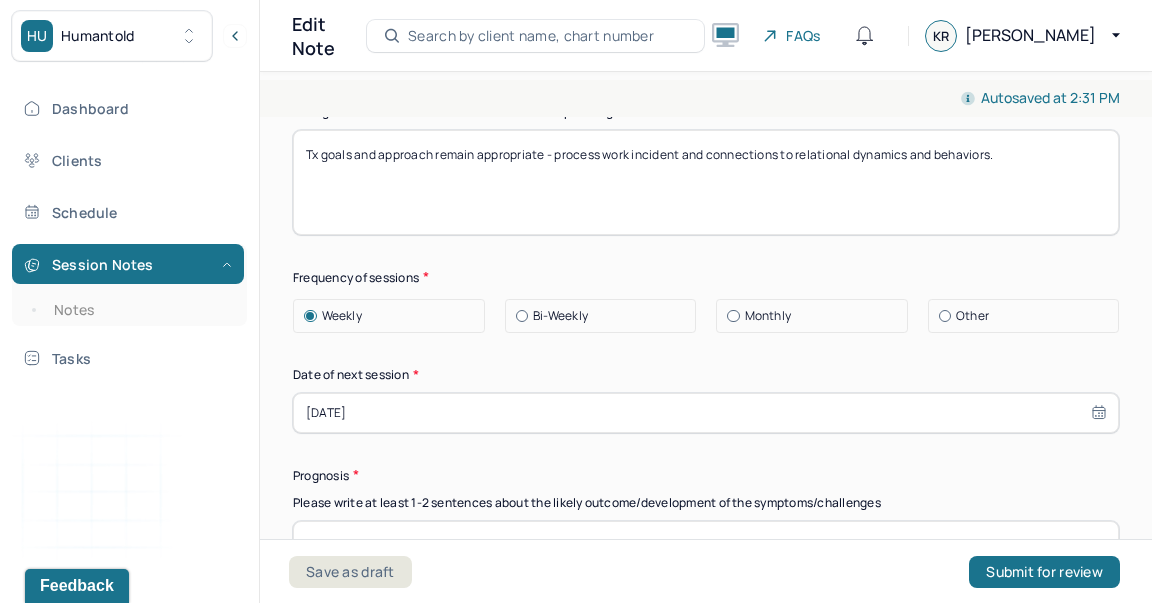 type on "Tx goals and approach remain appropriate - process work incident and connections to relational dynamics and behaviors." 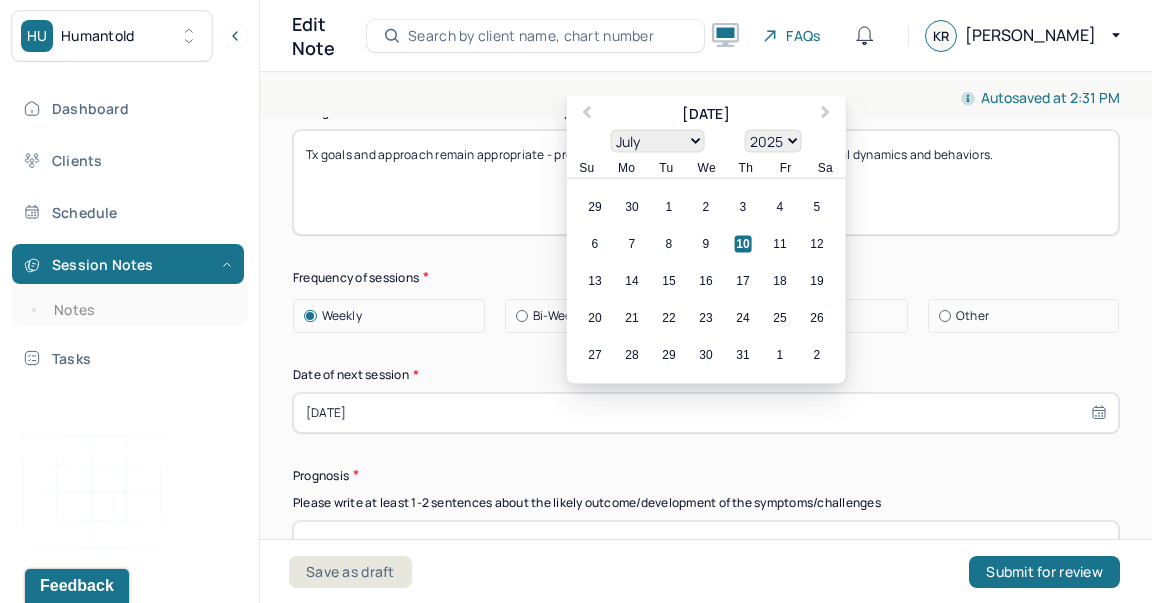 click on "[DATE]" at bounding box center (706, 413) 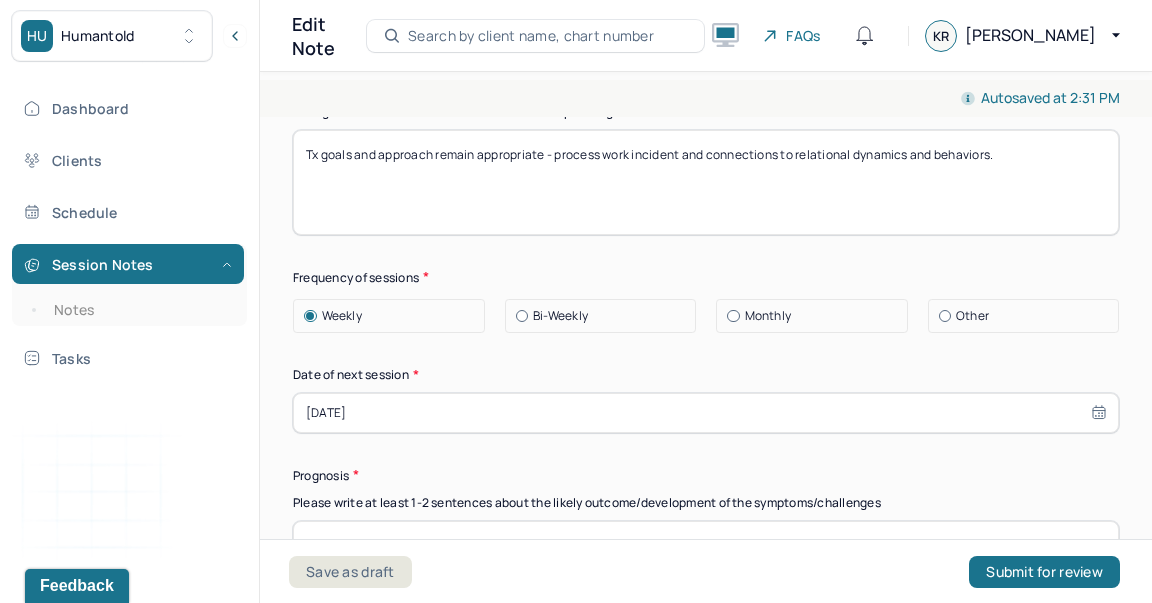 drag, startPoint x: 1009, startPoint y: 146, endPoint x: 908, endPoint y: 148, distance: 101.0198 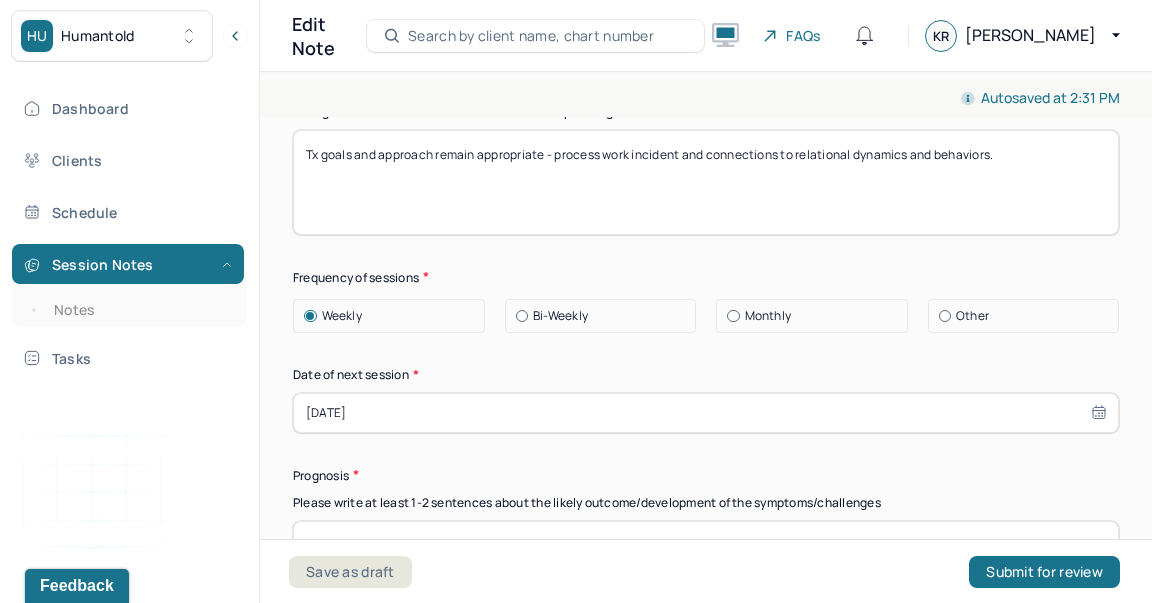 click on "Tx goals and approach remain appropriate - process work incident and connections to relational dynamics and behaviors." at bounding box center [706, 182] 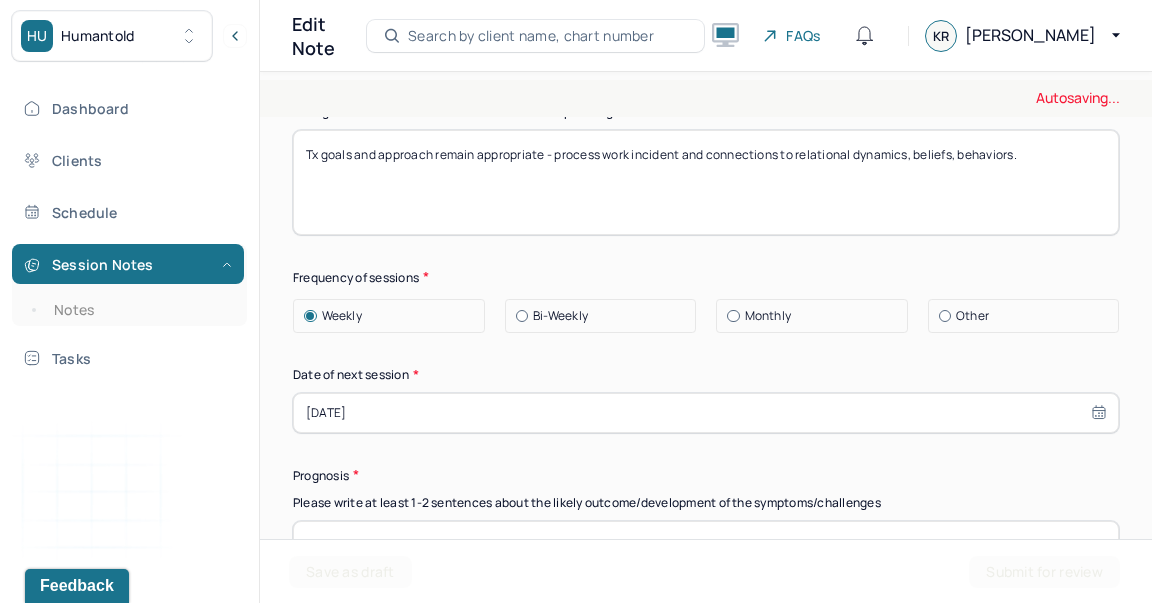 type on "Tx goals and approach remain appropriate - process work incident and connections to relational dynamics, beliefs, behaviors." 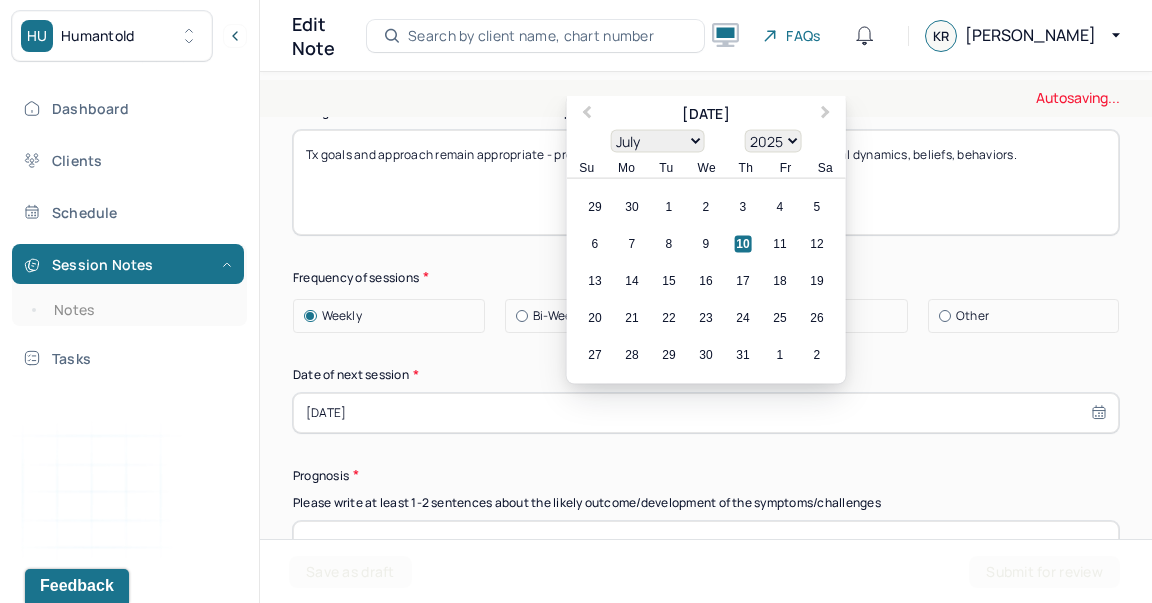 click on "[DATE]" at bounding box center (706, 413) 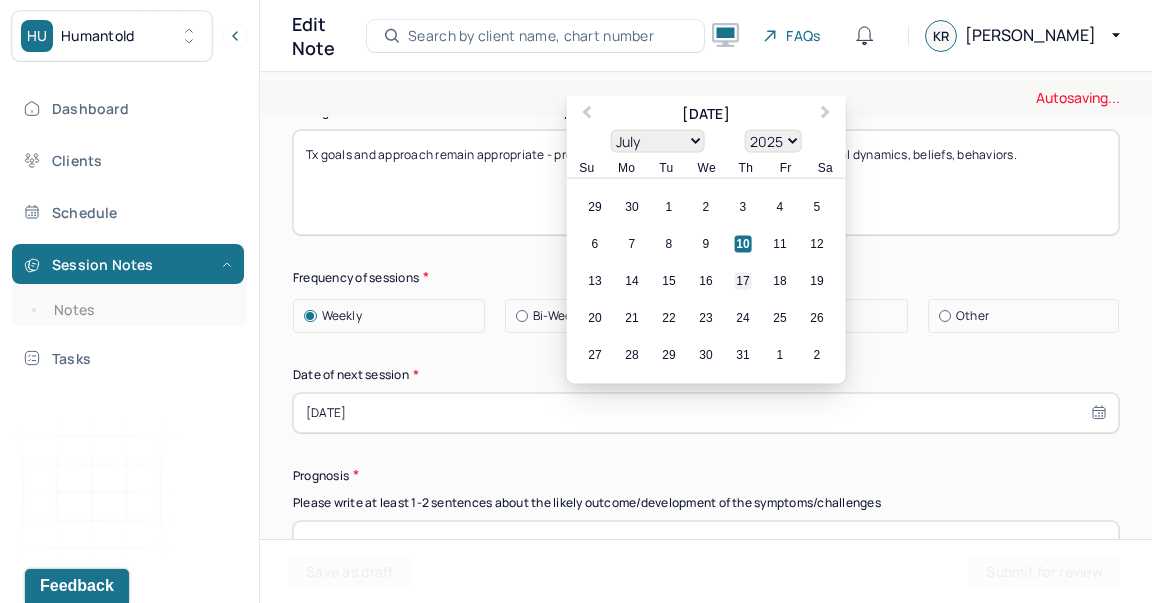 click on "17" at bounding box center [743, 280] 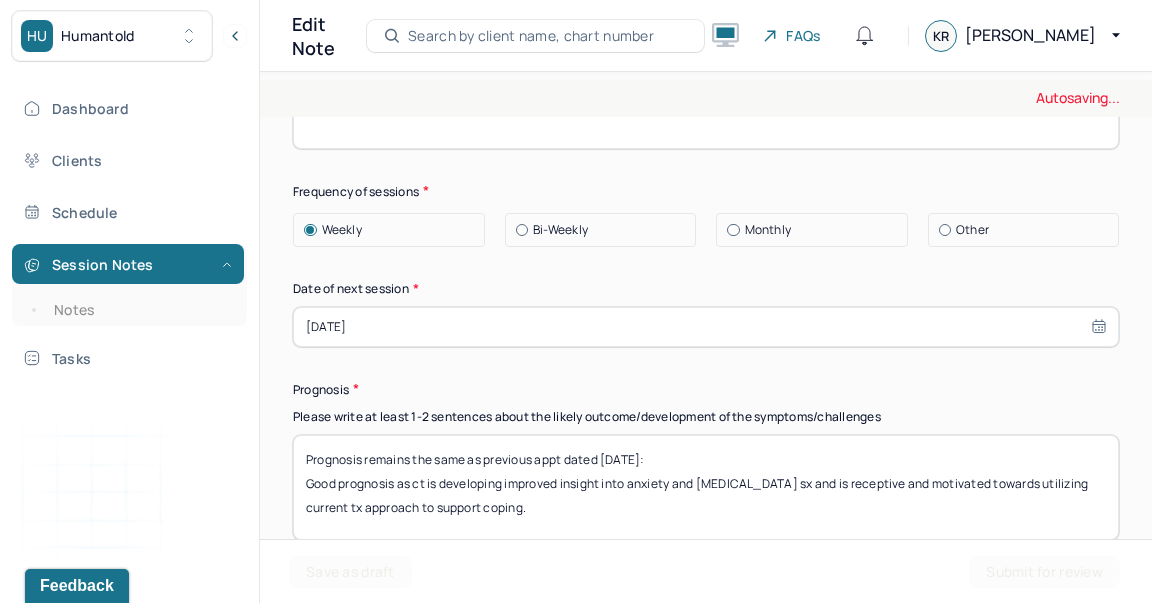 scroll, scrollTop: 2686, scrollLeft: 0, axis: vertical 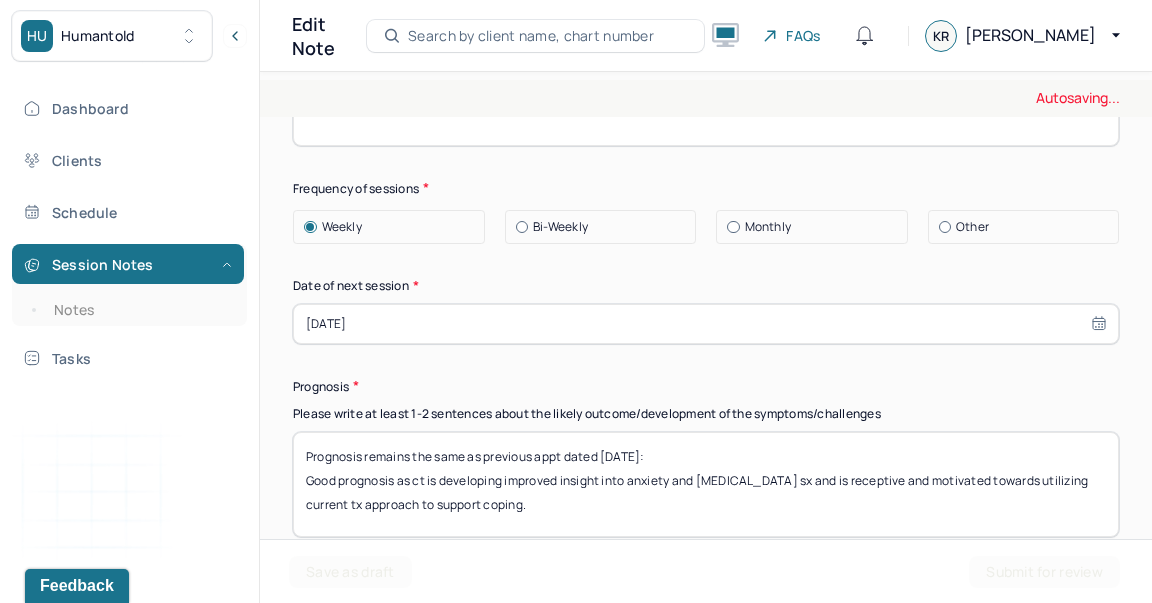 click on "Prognosis remains the same as previous appt dated 6/24/25:
Good prognosis as ct is developing improved insight into anxiety and ADHD sx and is receptive and motivated towards utilizing current tx approach to support coping." at bounding box center [706, 484] 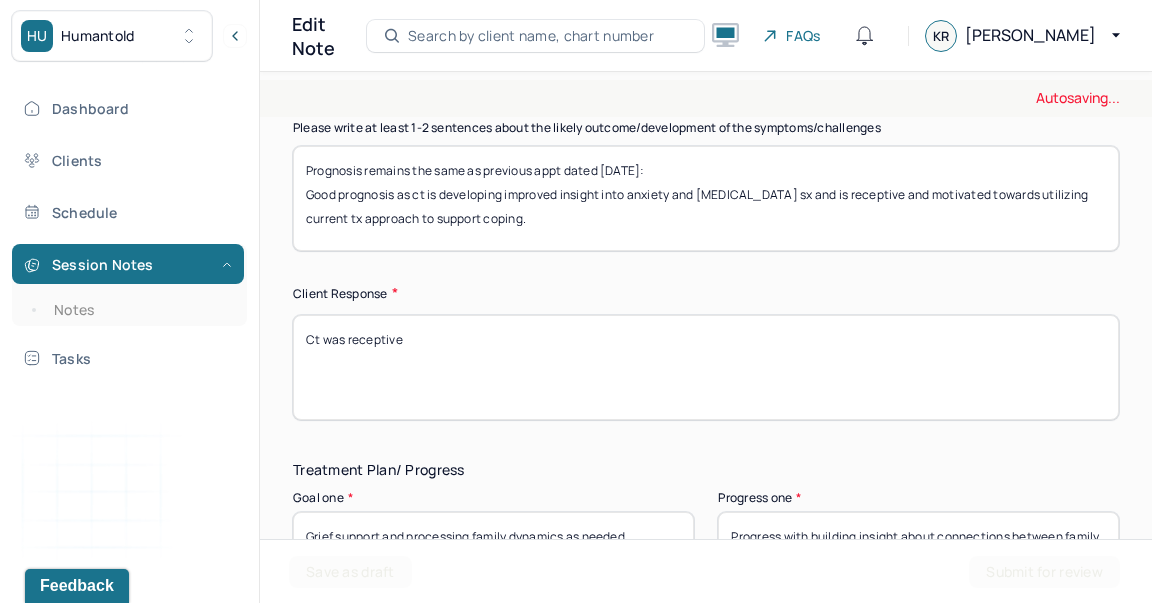 scroll, scrollTop: 2997, scrollLeft: 0, axis: vertical 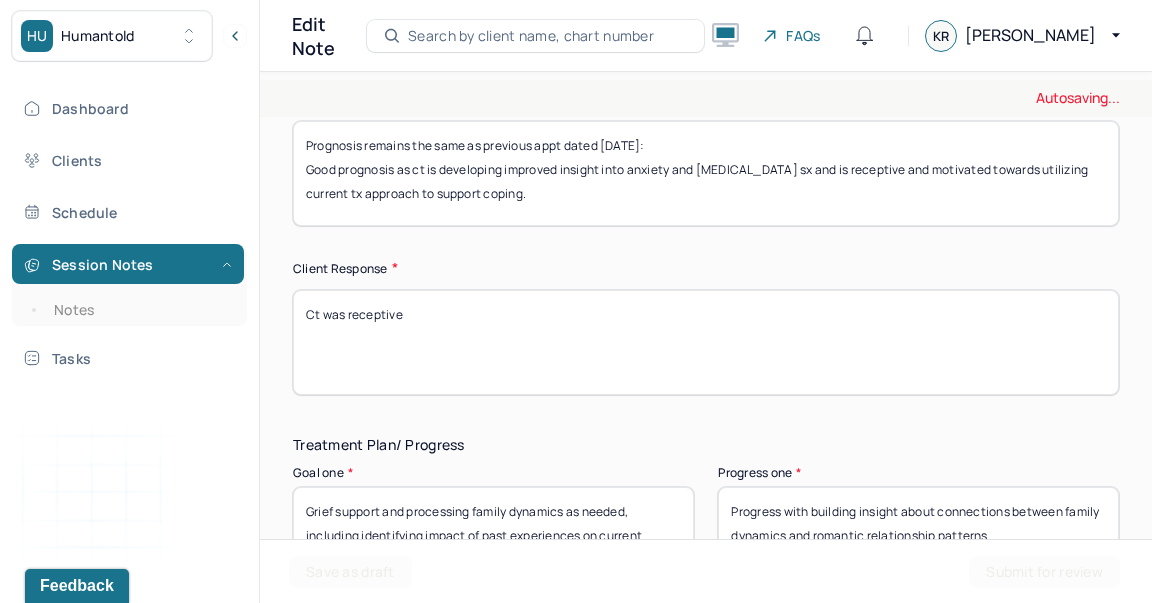 type on "Prognosis remains the same as previous appt dated 7/2/25:
Good prognosis as ct is developing improved insight into anxiety and ADHD sx and is receptive and motivated towards utilizing current tx approach to support coping." 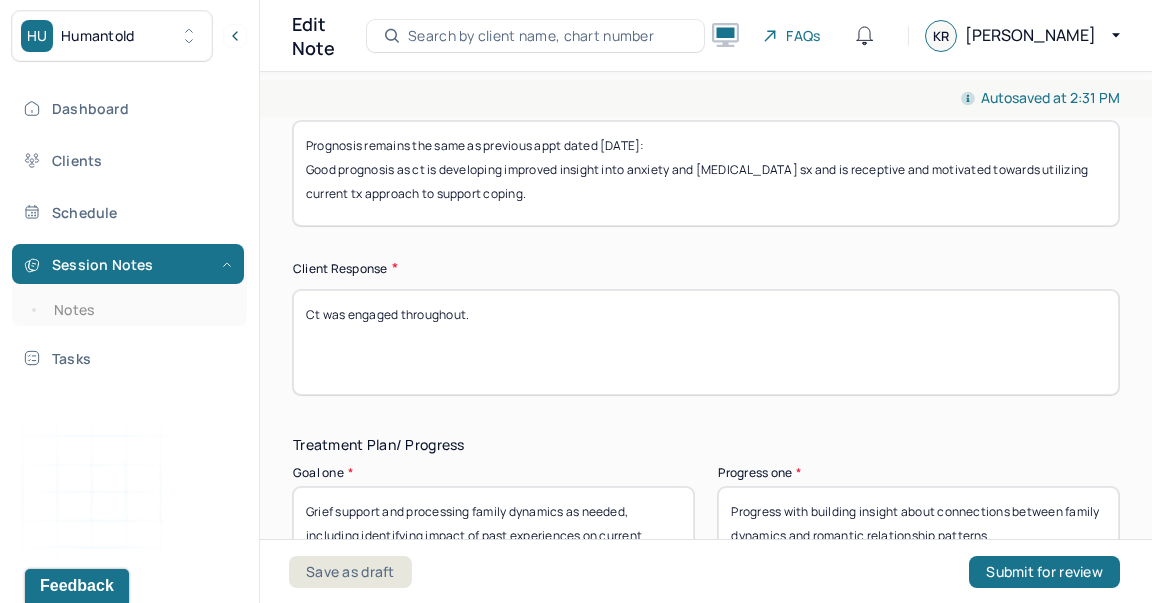 scroll, scrollTop: 3033, scrollLeft: 0, axis: vertical 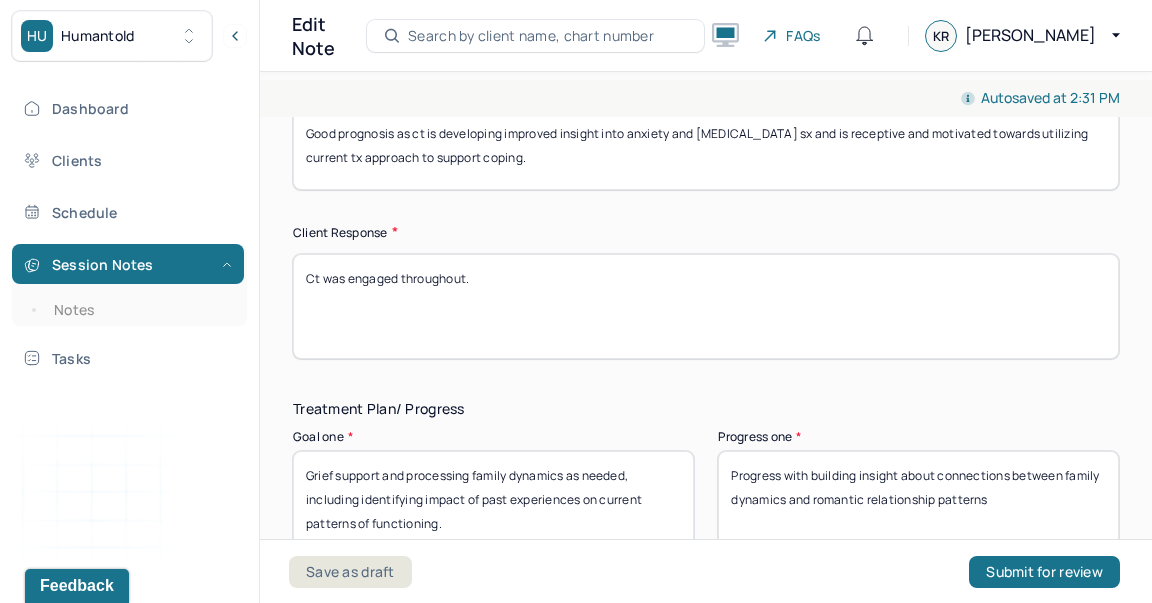 type on "Ct was engaged throughout." 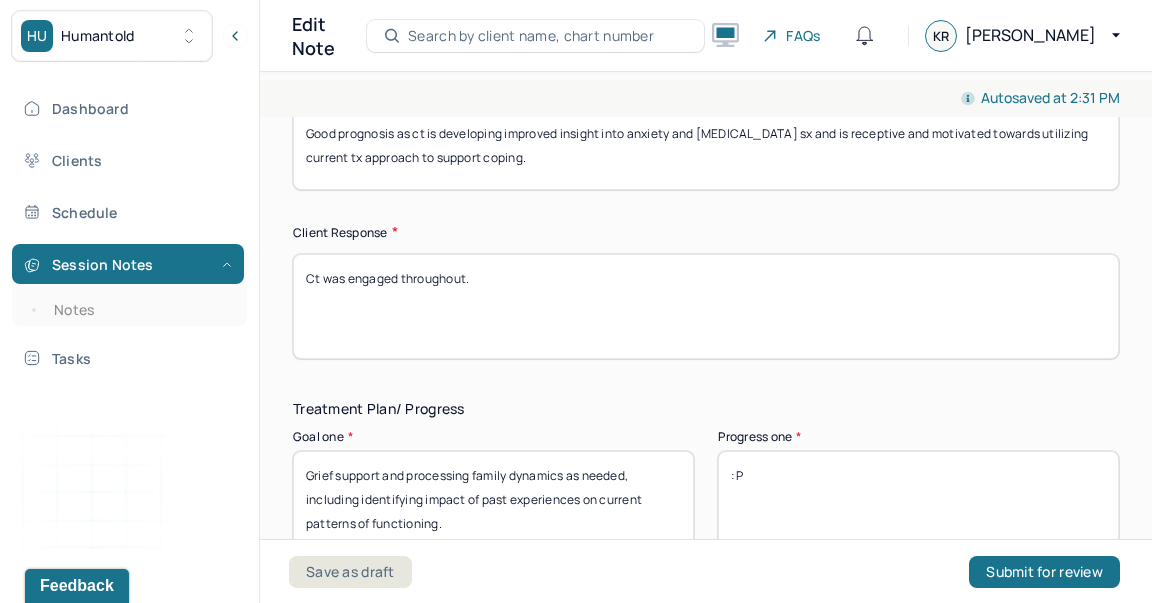 type on ":" 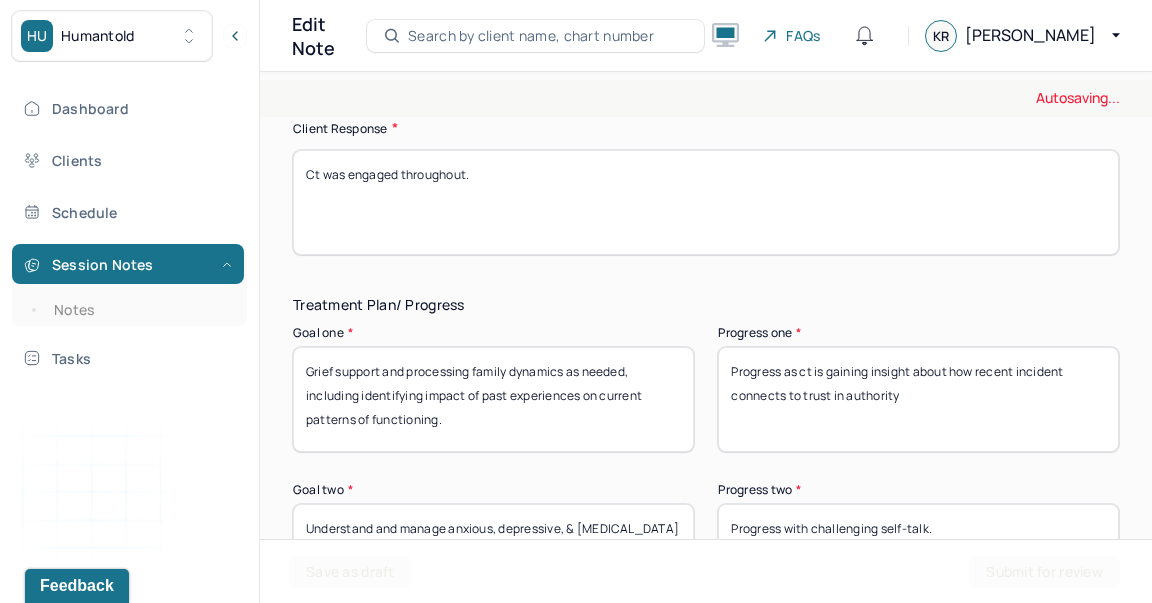 scroll, scrollTop: 3140, scrollLeft: 0, axis: vertical 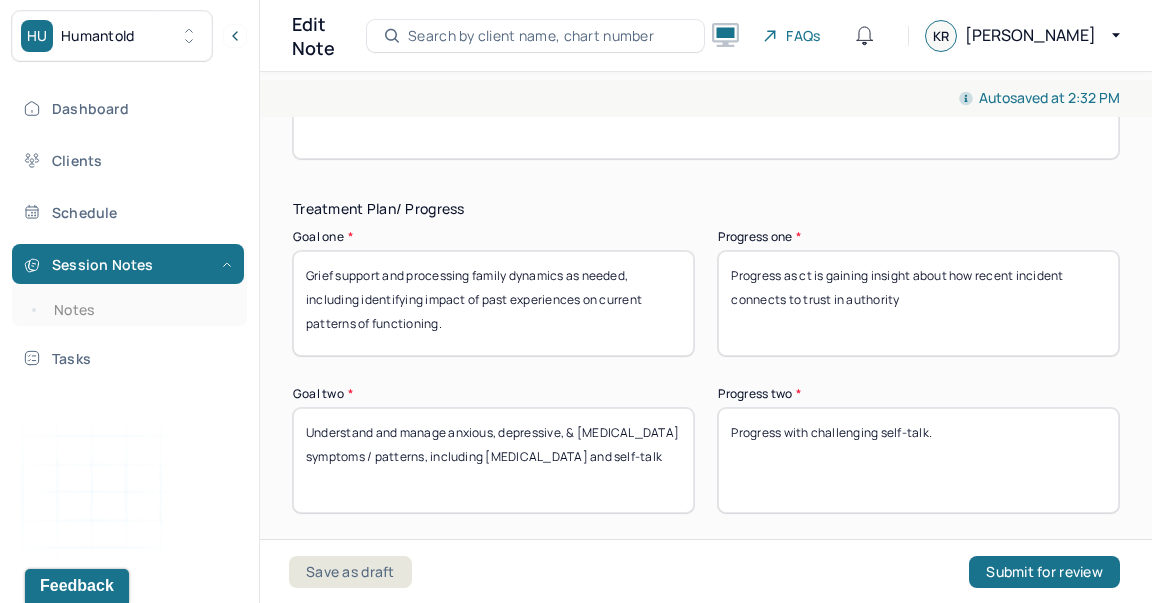 type on "Progress as ct is gaining insight about how recent incident connects to trust in authority" 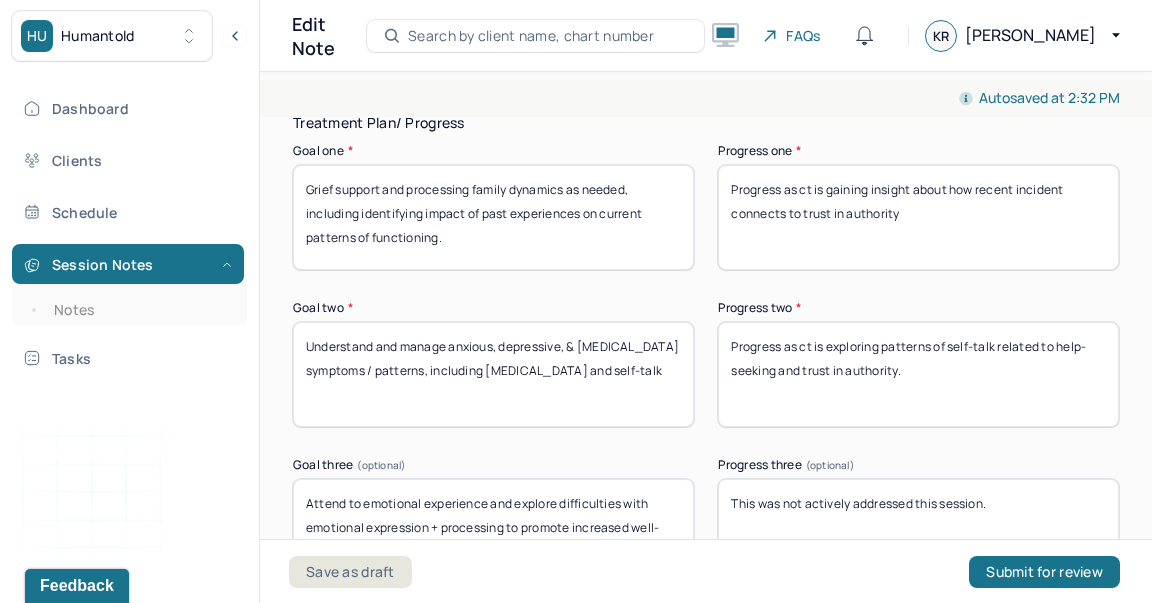 scroll, scrollTop: 3336, scrollLeft: 0, axis: vertical 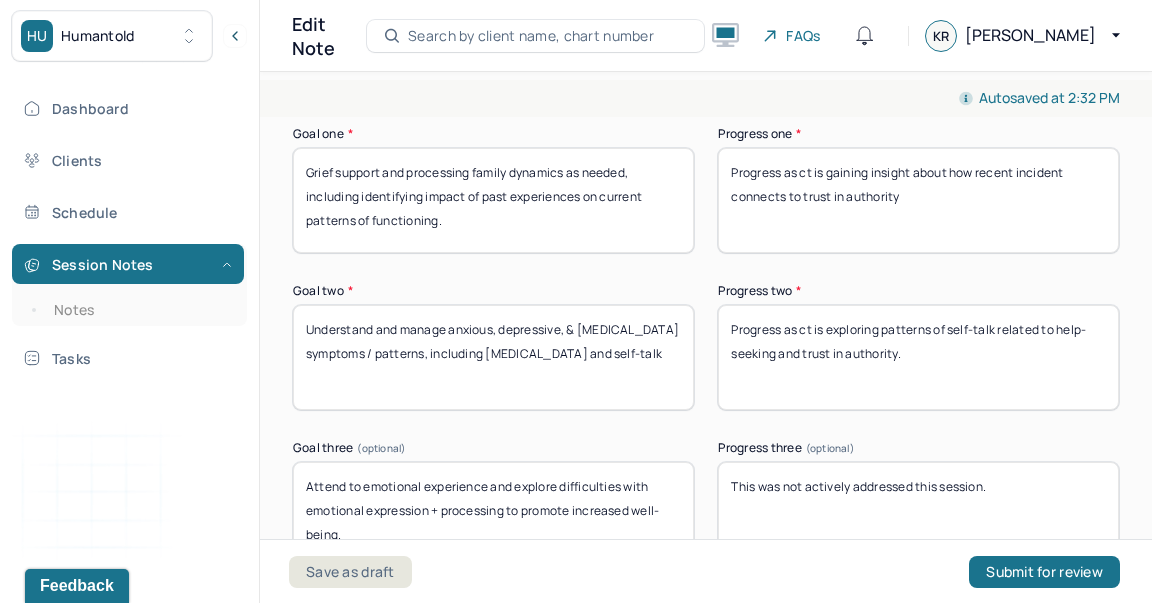 type on "Progress as ct is exploring patterns of self-talk related to help-seeking and trust in authority." 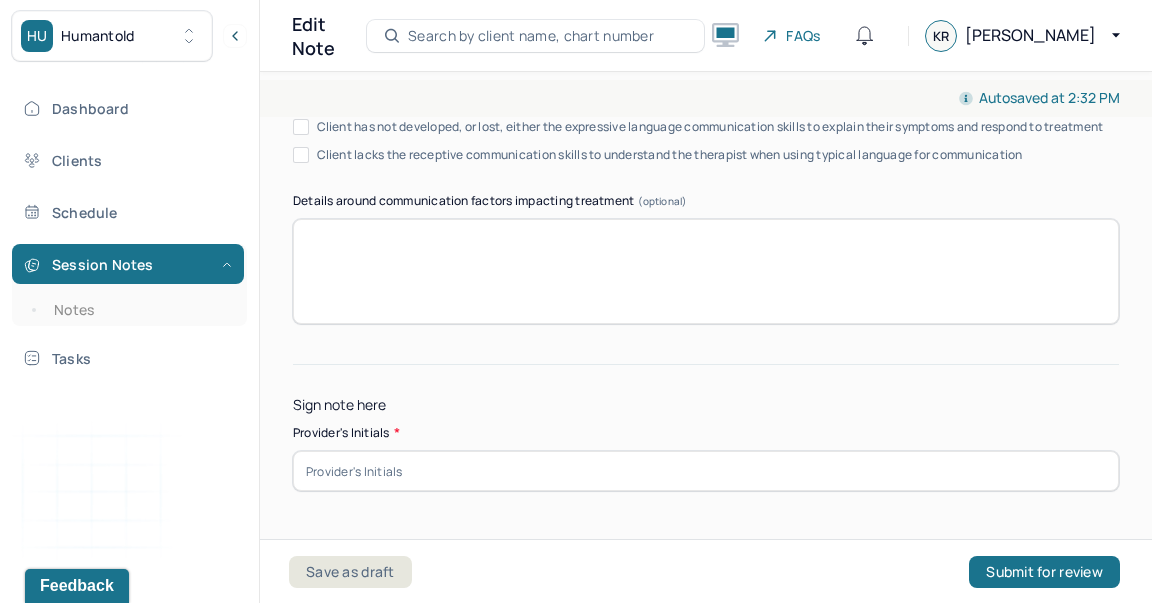 scroll, scrollTop: 4042, scrollLeft: 0, axis: vertical 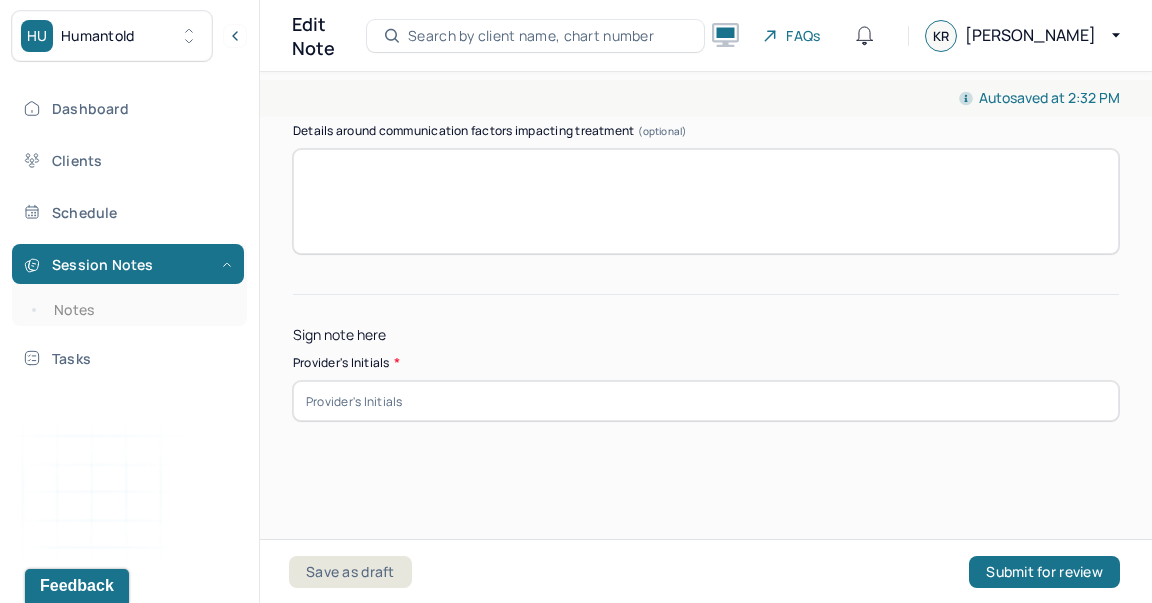 type on "Progress as ct is validating and processing conflicitng emotions." 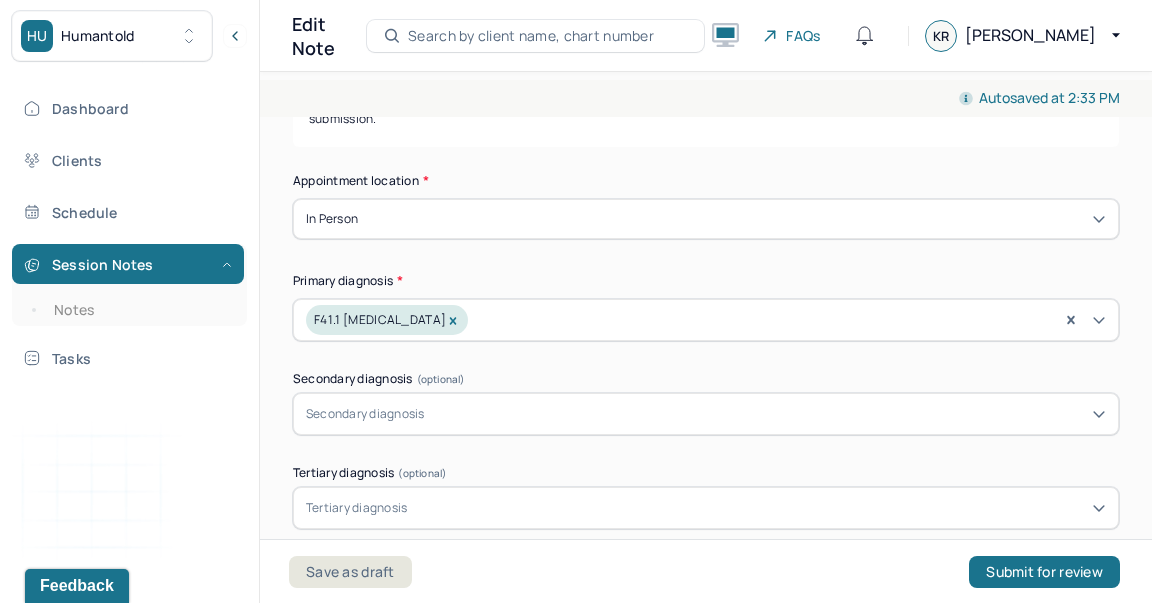 scroll, scrollTop: 368, scrollLeft: 0, axis: vertical 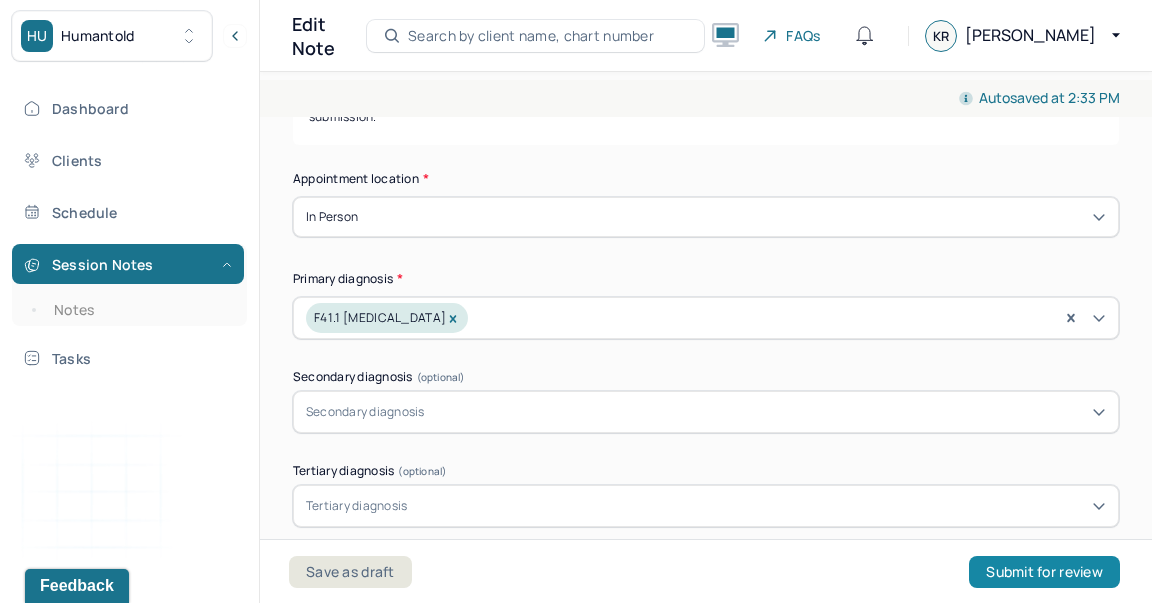 type on "KR" 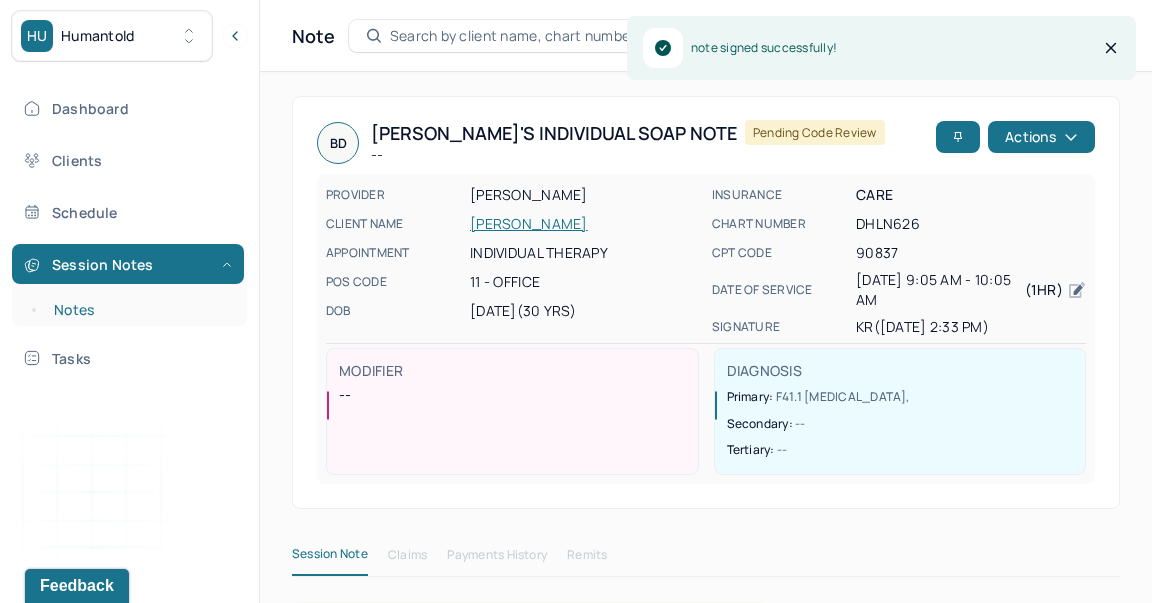 click on "Notes" at bounding box center [139, 310] 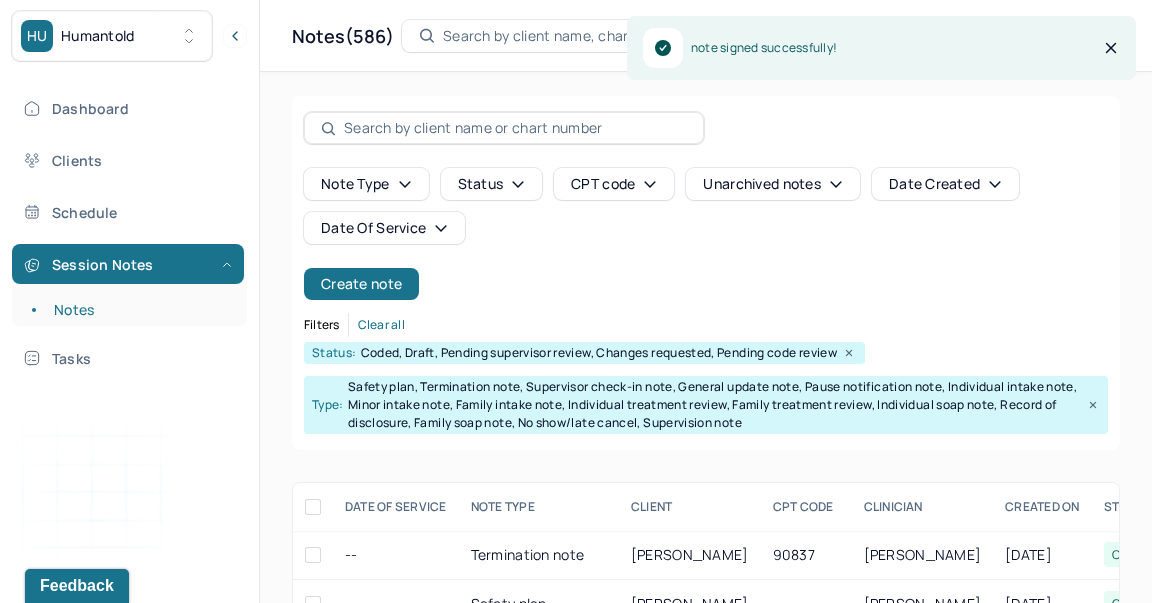 scroll, scrollTop: 313, scrollLeft: 0, axis: vertical 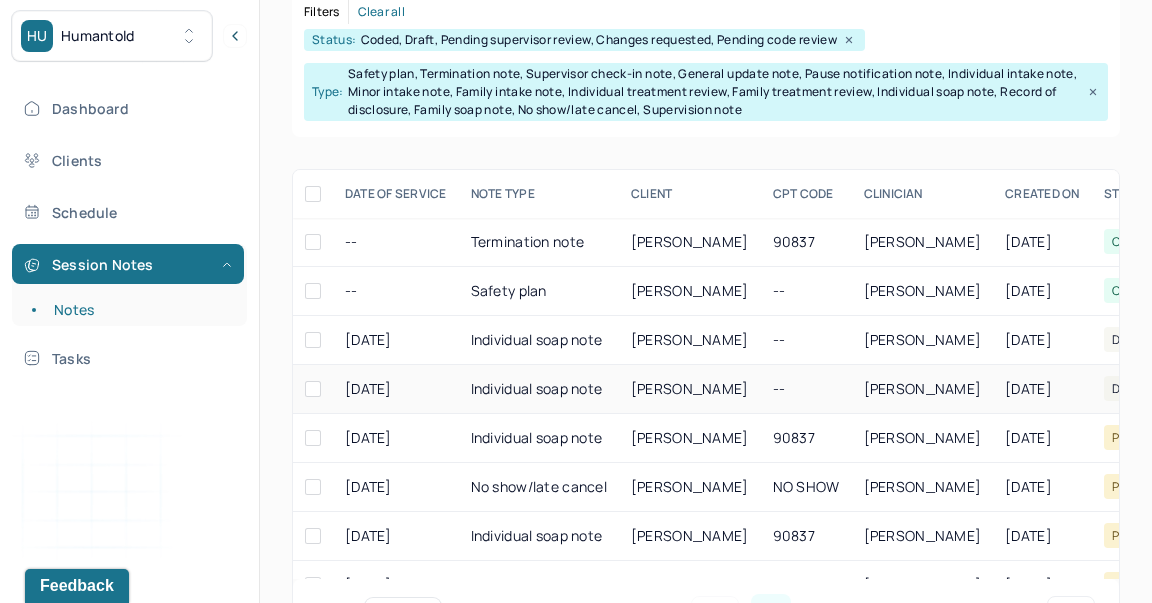 click on "[PERSON_NAME]" at bounding box center (690, 388) 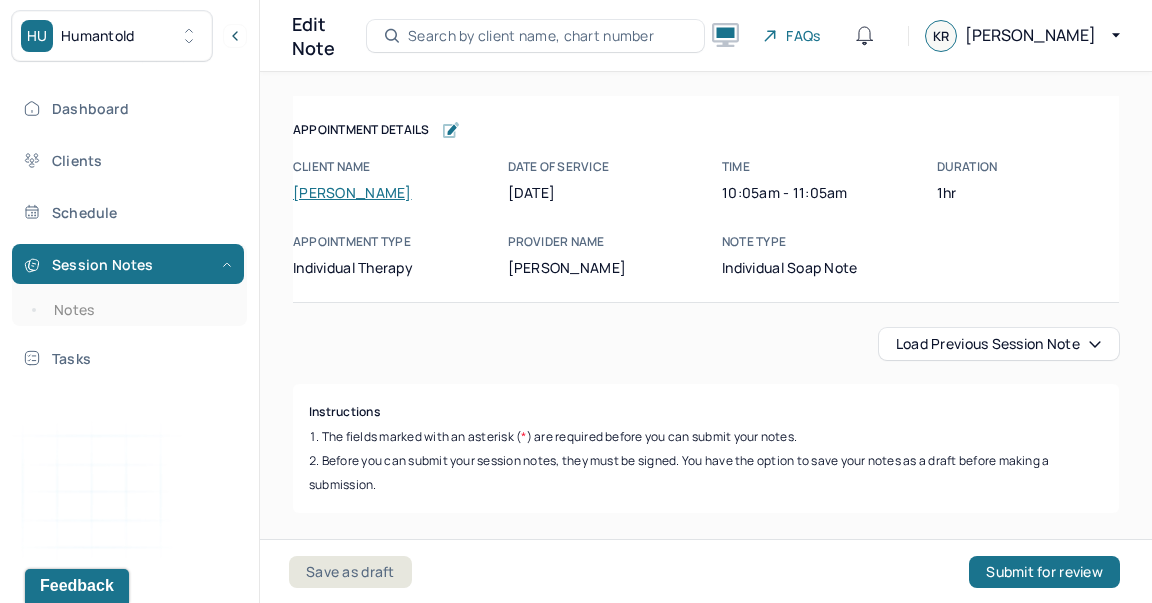 click on "Load previous session note" at bounding box center (999, 344) 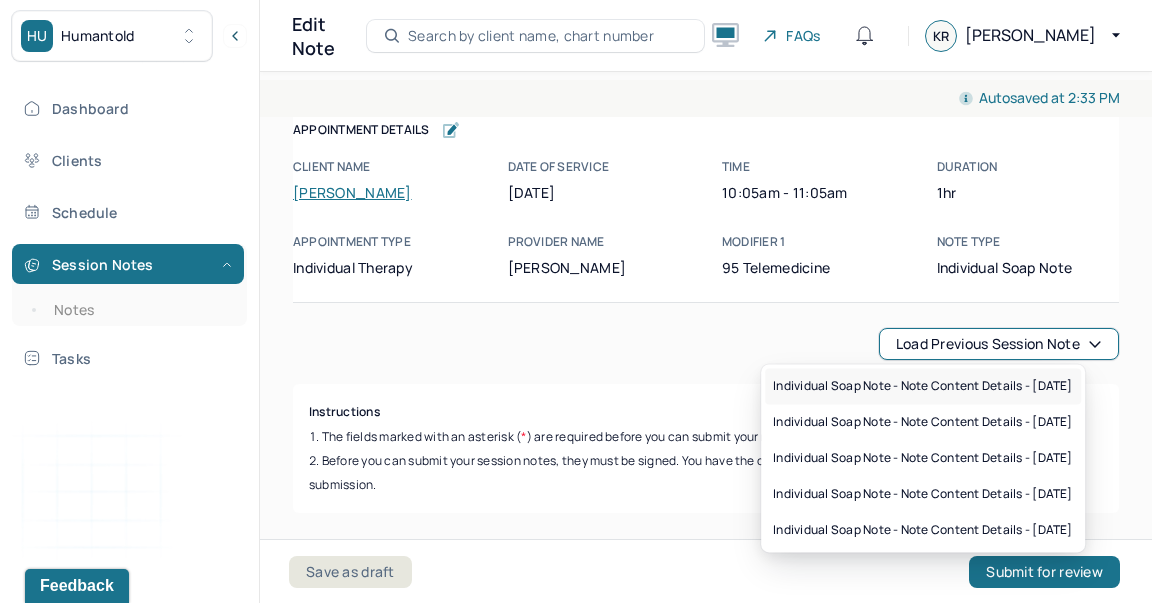 click on "Individual soap note   - Note content Details -   06/25/2025" at bounding box center (923, 386) 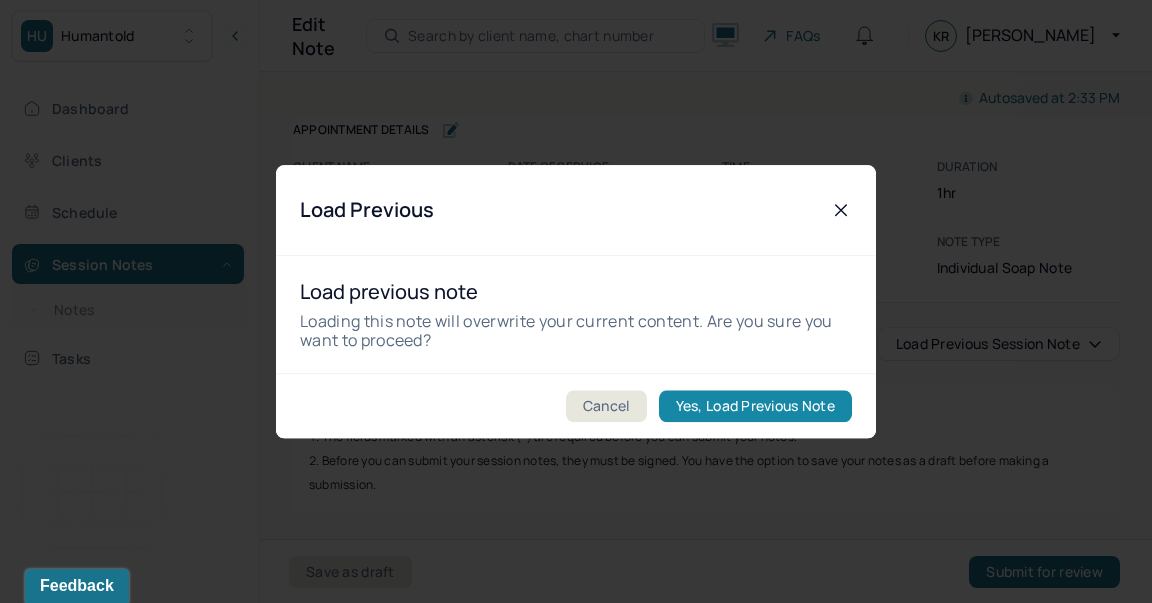 click on "Yes, Load Previous Note" at bounding box center [755, 406] 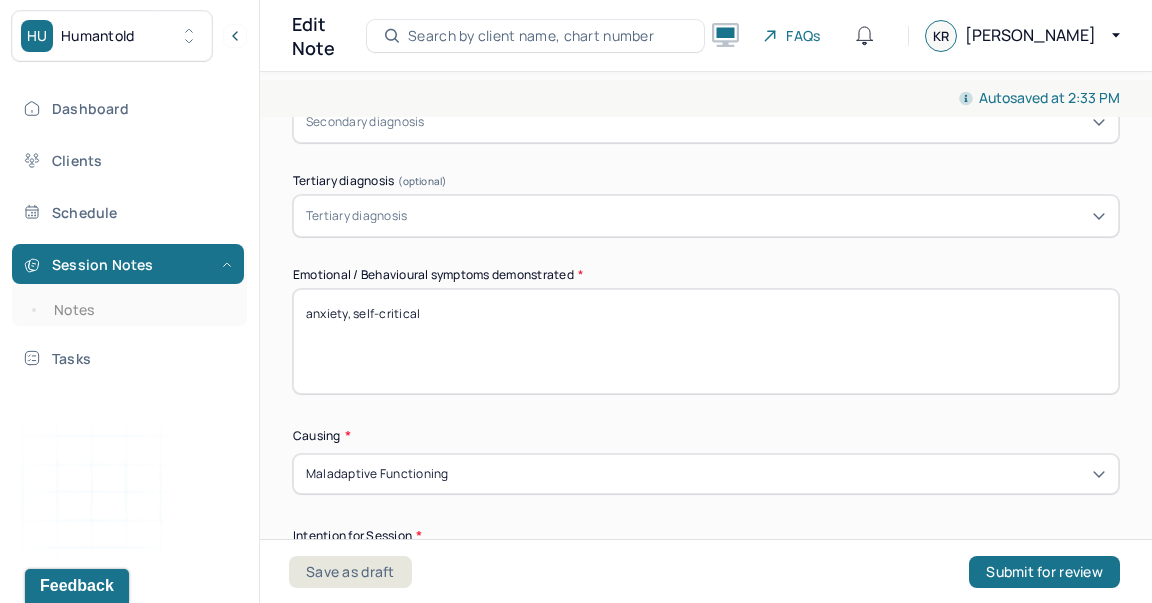 scroll, scrollTop: 916, scrollLeft: 0, axis: vertical 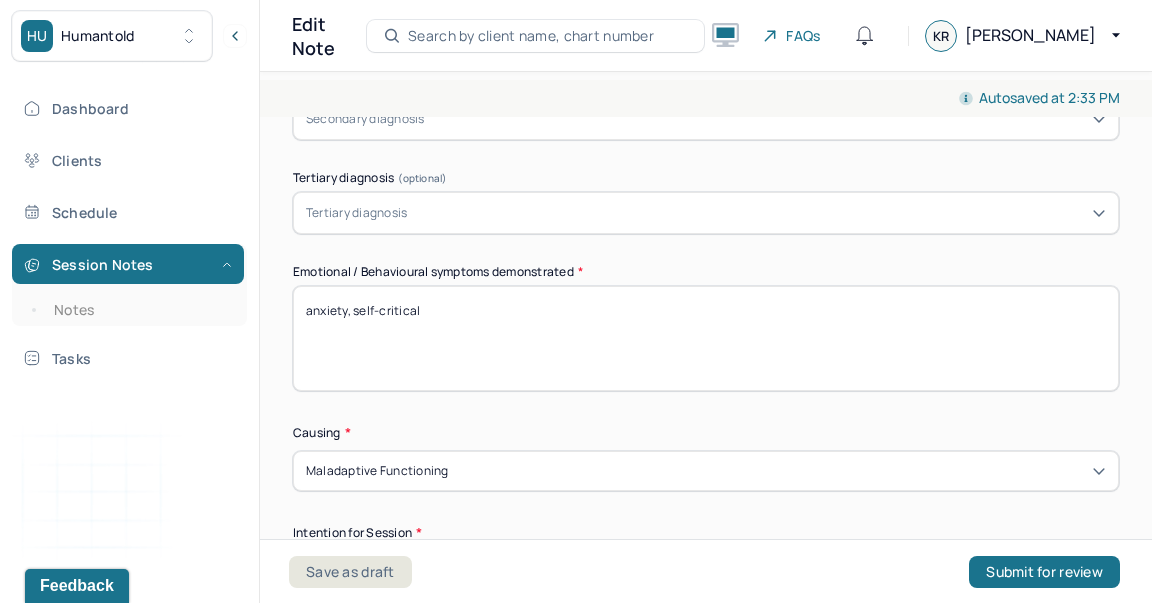 click on "anxiety, self-critical" at bounding box center (706, 338) 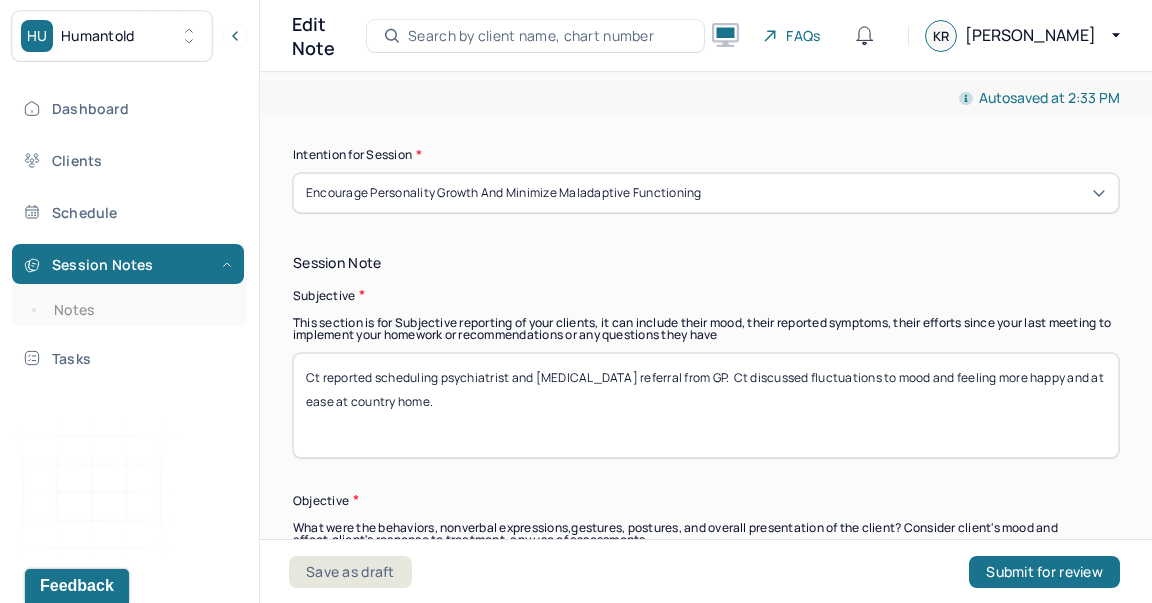 scroll, scrollTop: 1298, scrollLeft: 0, axis: vertical 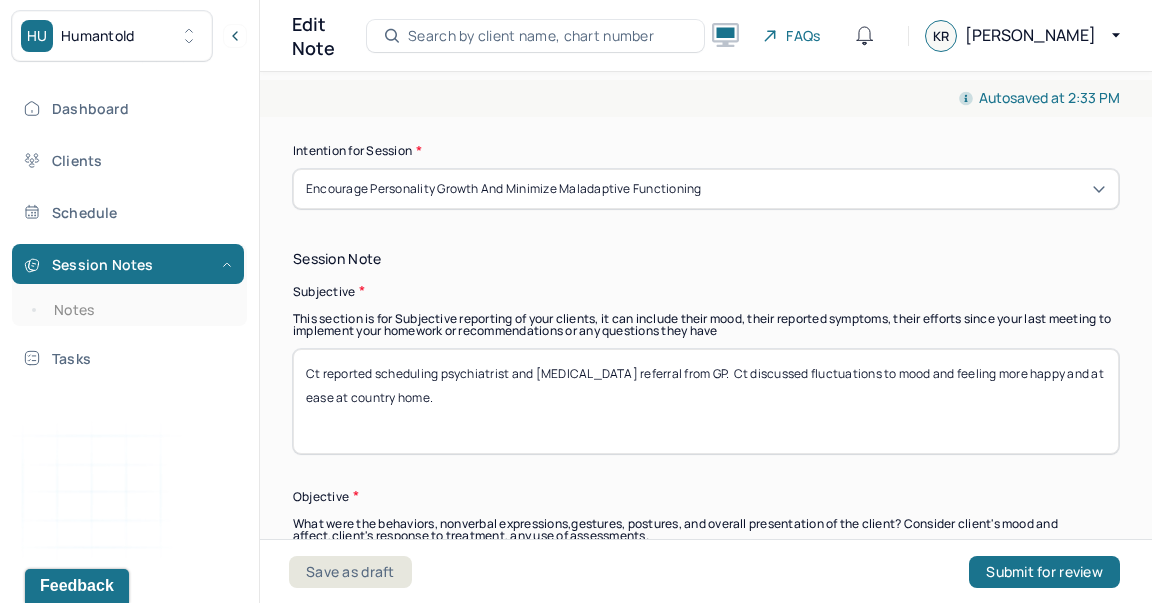 type on "conflicted, self-doubting, anxious" 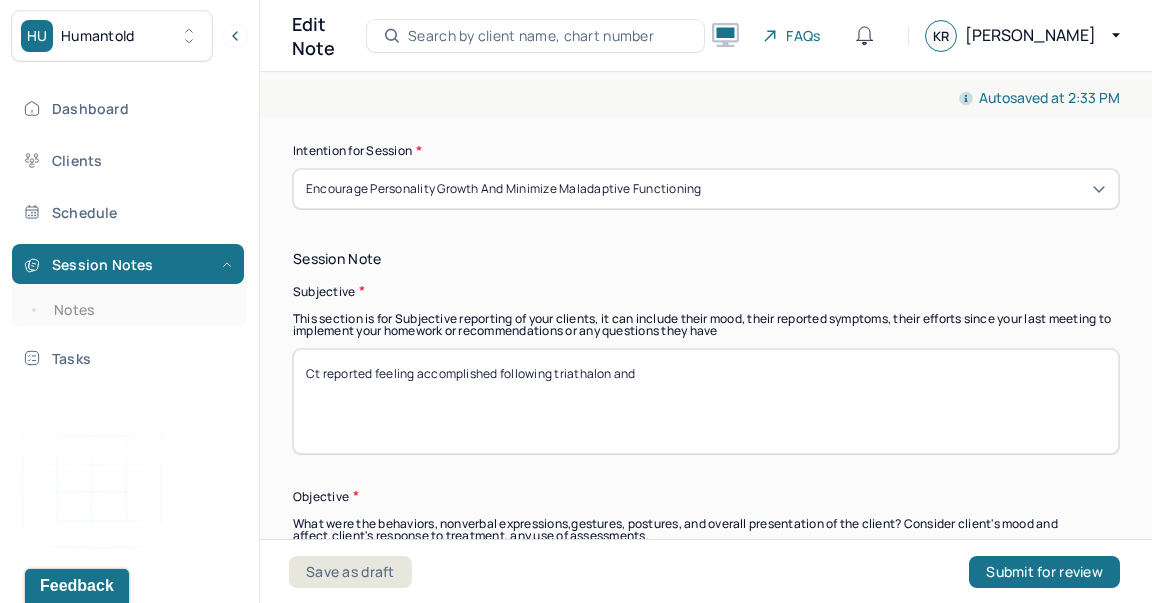 click on "Ct reported feeling accomplished following triathalon and" at bounding box center (706, 401) 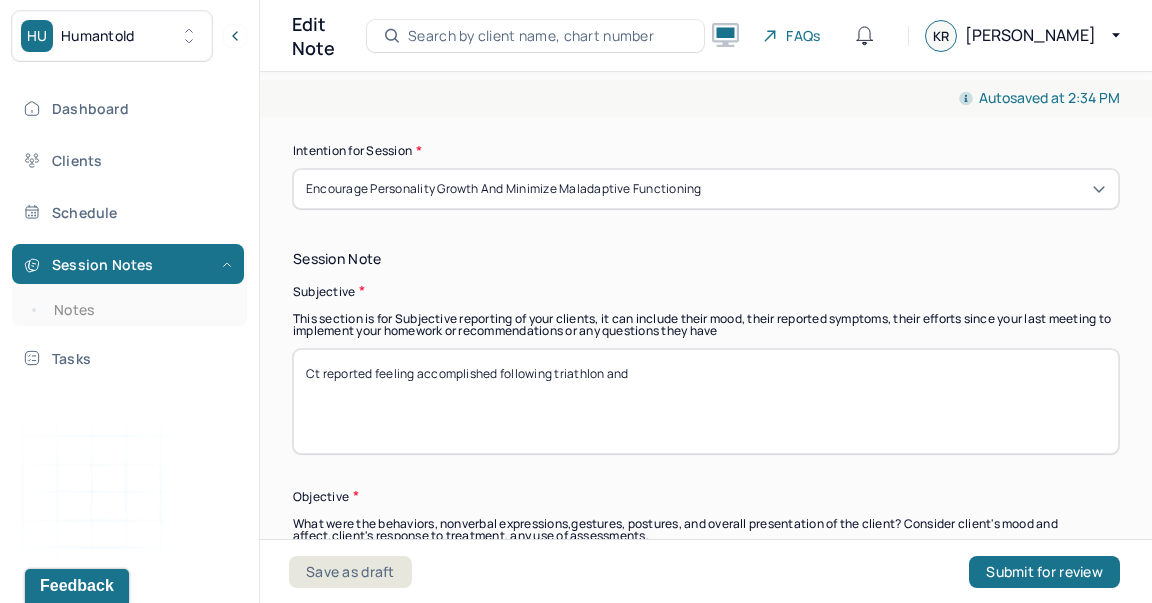 drag, startPoint x: 667, startPoint y: 347, endPoint x: 667, endPoint y: 359, distance: 12 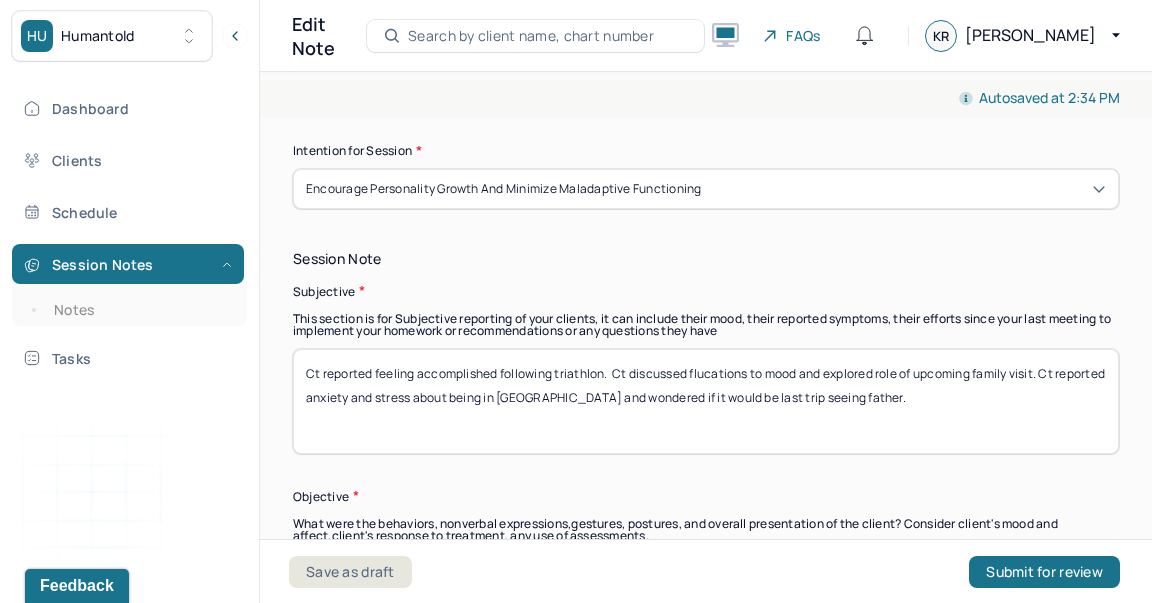 scroll, scrollTop: 1581, scrollLeft: 0, axis: vertical 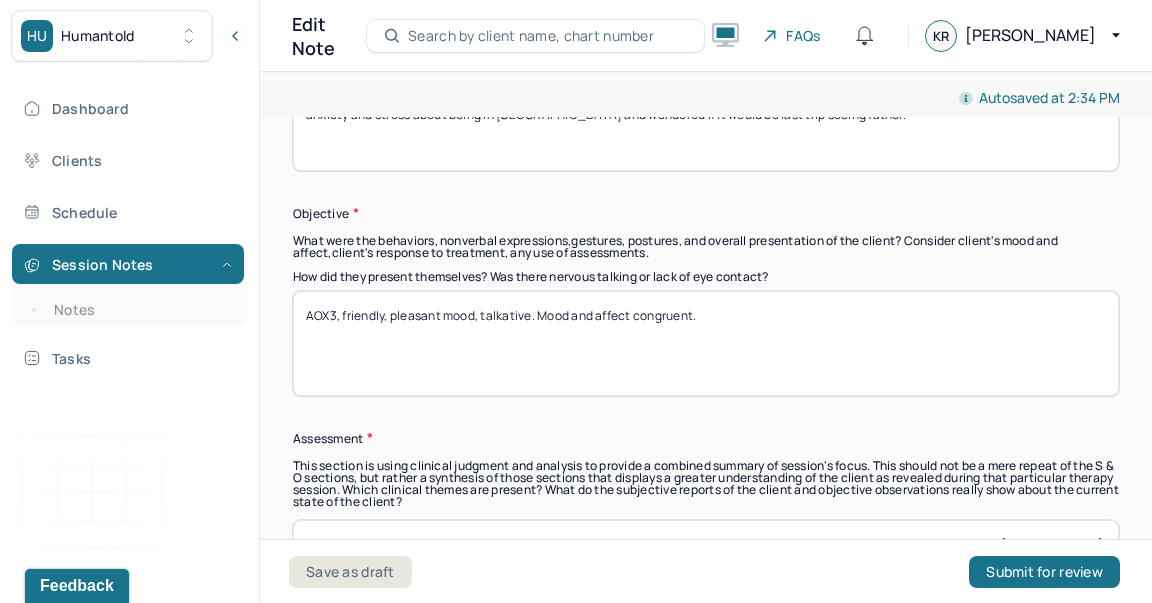 type on "Ct reported feeling accomplished following triathlon.  Ct discussed flucations to mood and explored role of upcoming family visit. Ct reported anxiety and stress about being in France and wondered if it would be last trip seeing father." 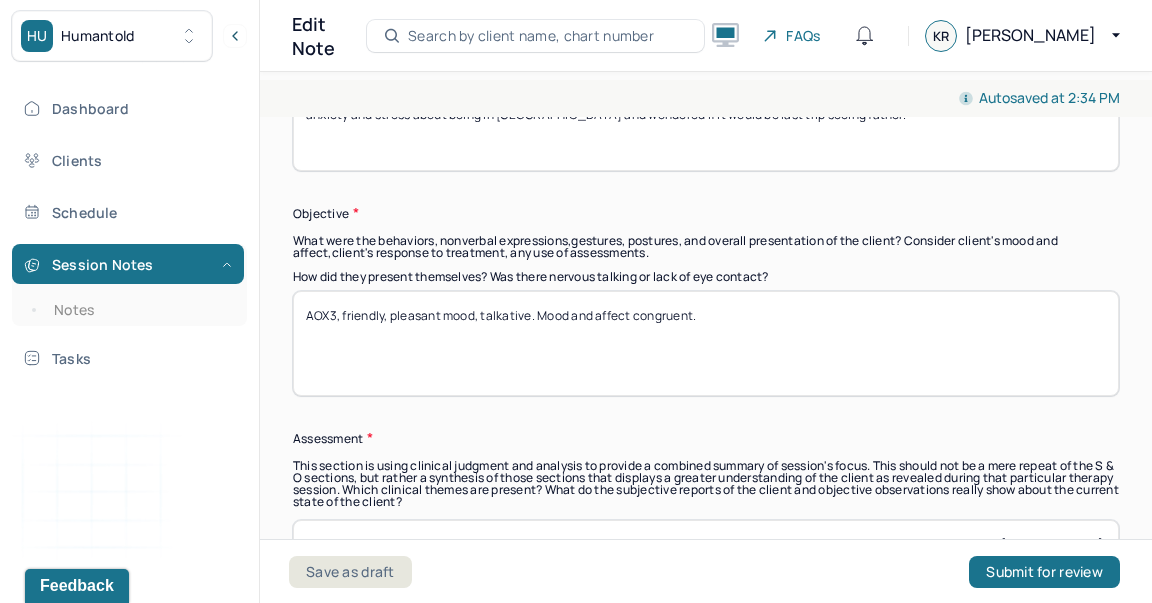 drag, startPoint x: 531, startPoint y: 316, endPoint x: 390, endPoint y: 310, distance: 141.12761 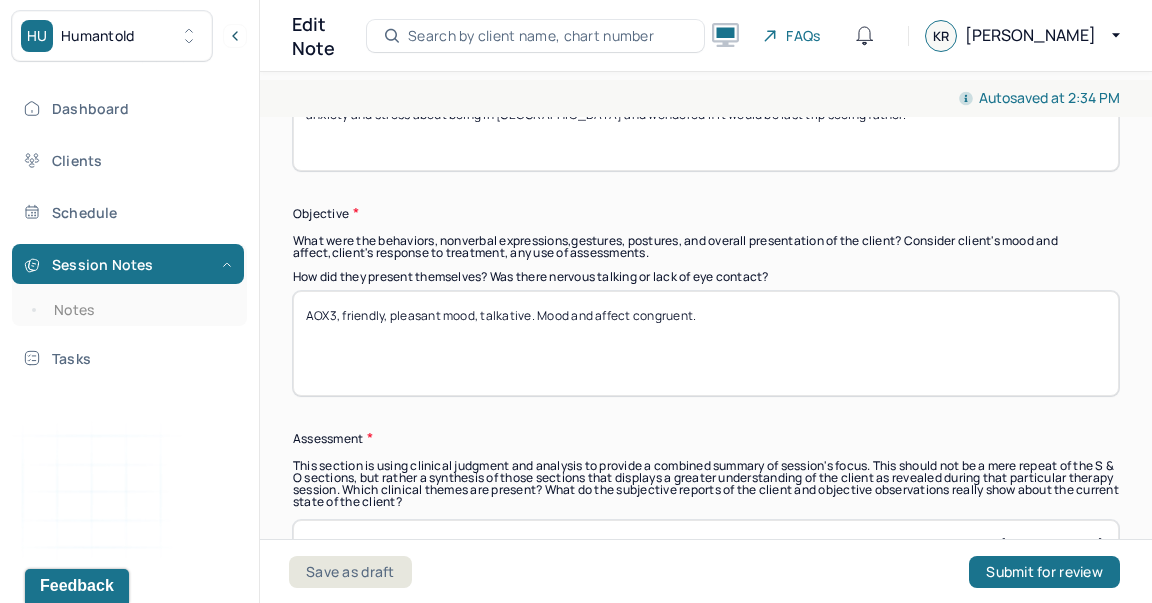 click on "AOX3, friendly, pleasant mood, talkative. Mood and affect congruent." at bounding box center (706, 343) 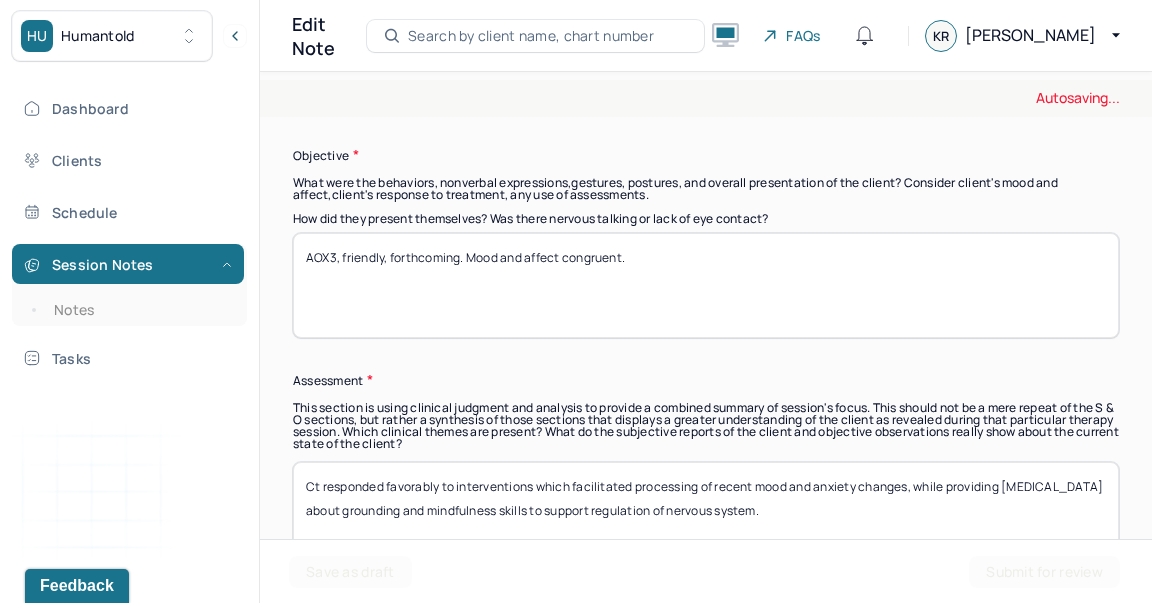 scroll, scrollTop: 1696, scrollLeft: 0, axis: vertical 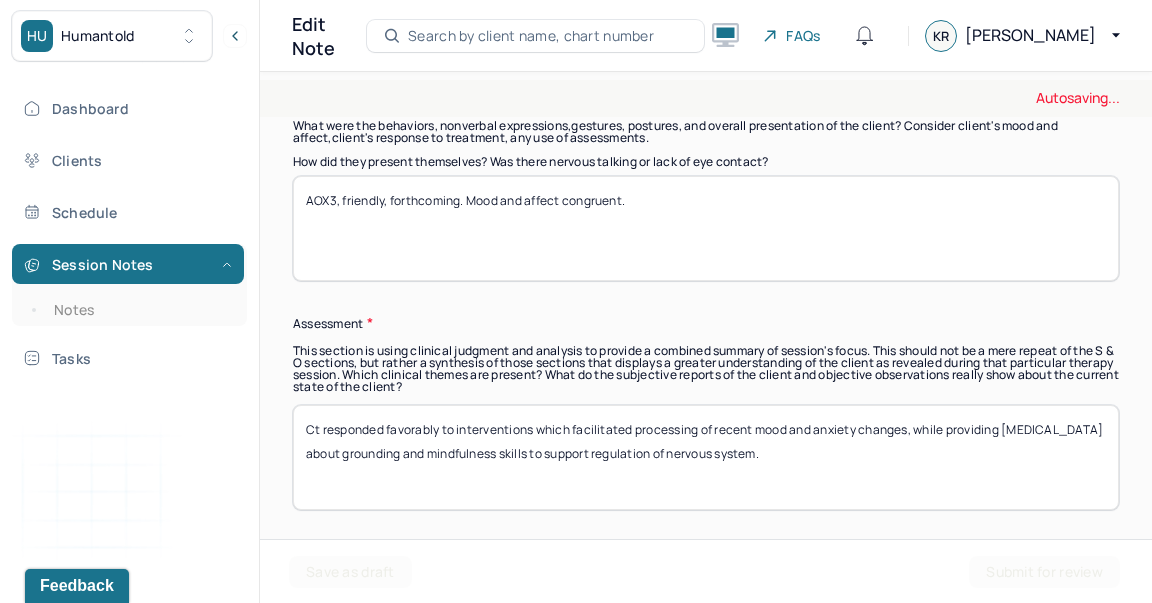 type on "AOX3, friendly, forthcoming. Mood and affect congruent." 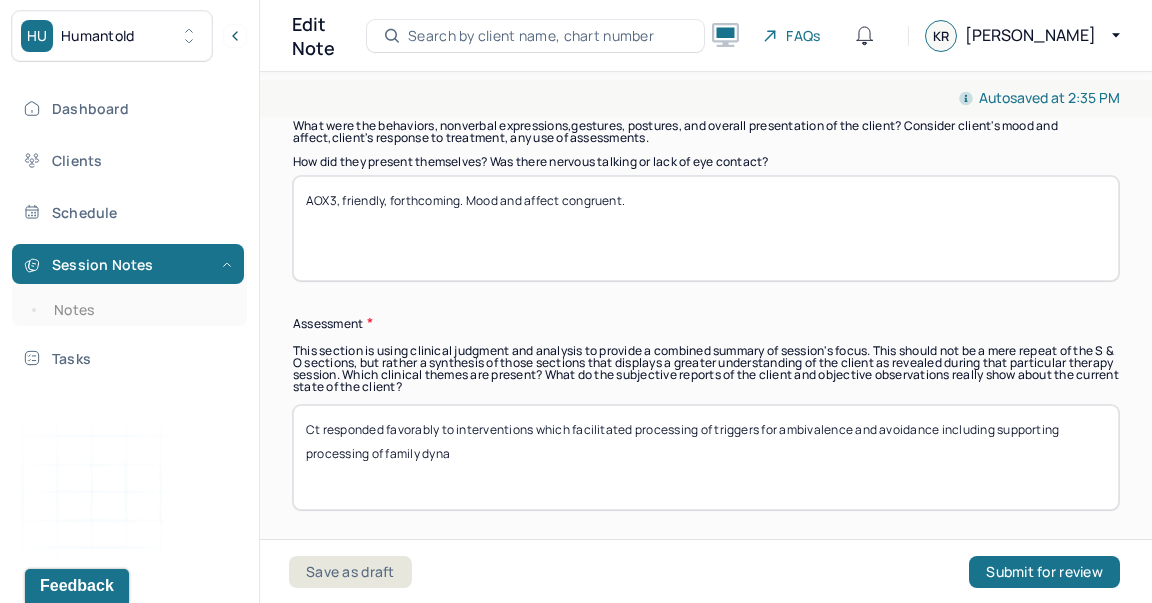 drag, startPoint x: 463, startPoint y: 449, endPoint x: 247, endPoint y: 448, distance: 216.00232 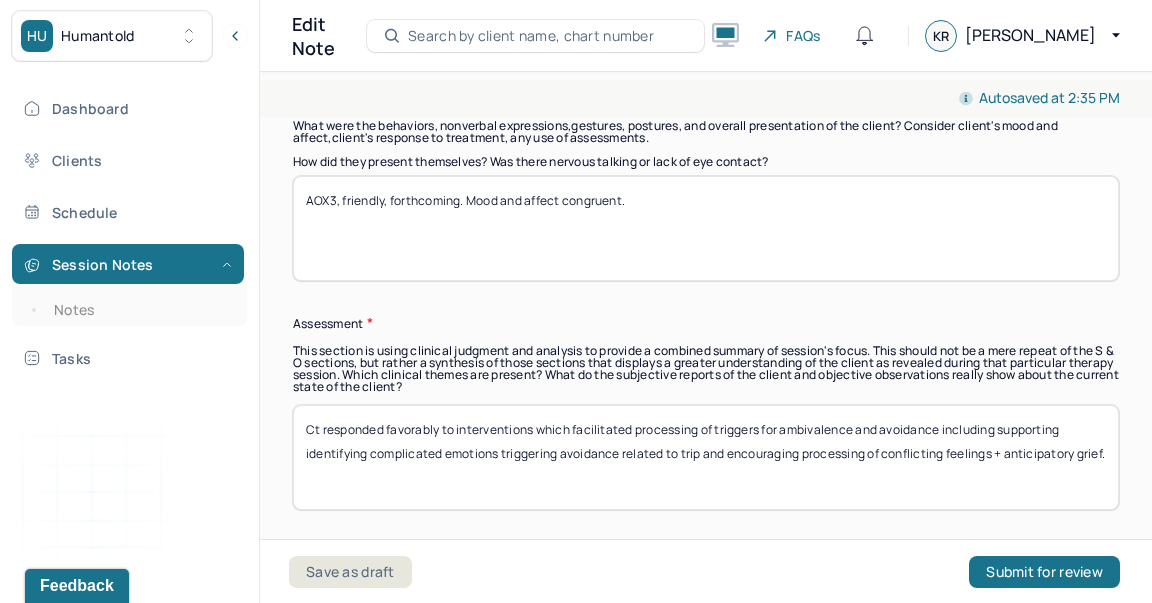click on "Ct responded favorably to interventions which facilitated processing of triggers for ambivalence and avoidance including supporting identifying" at bounding box center (706, 457) 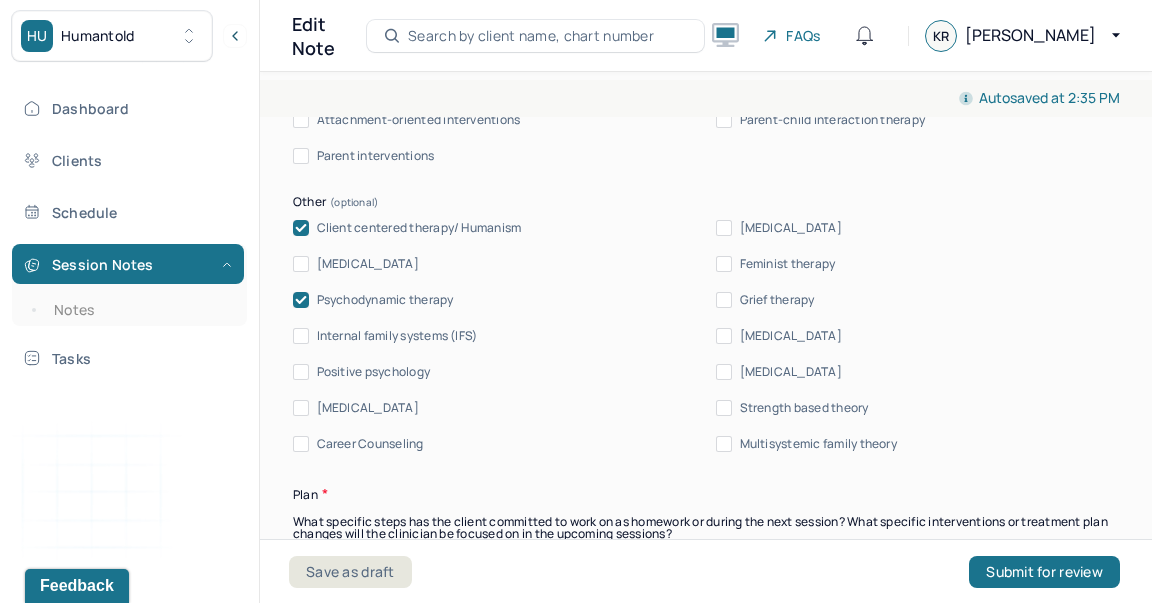 scroll, scrollTop: 2606, scrollLeft: 0, axis: vertical 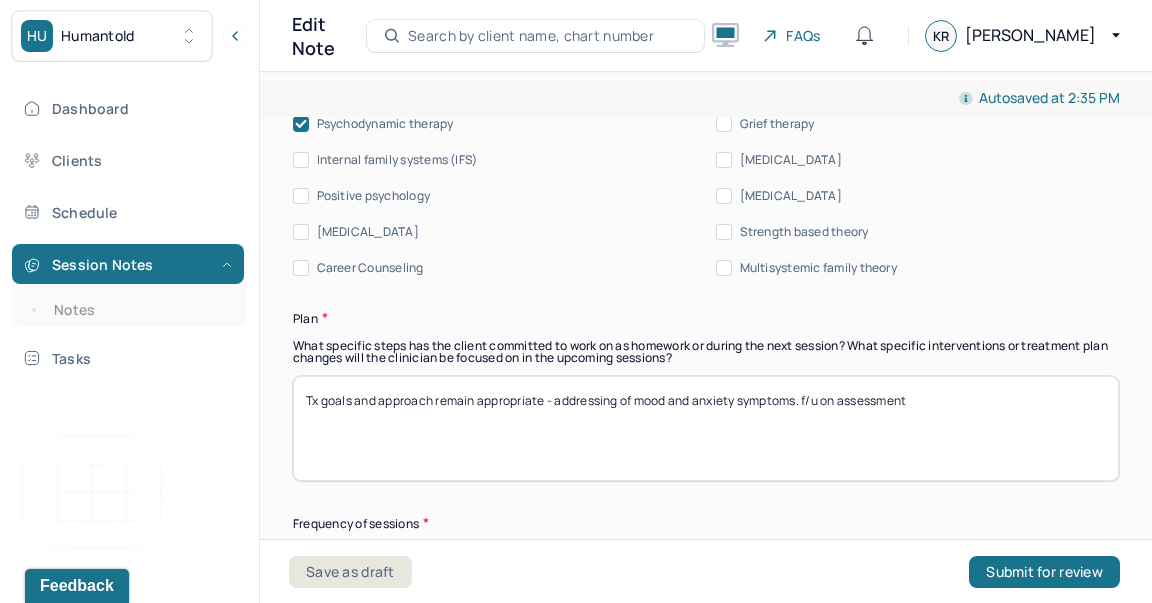 type on "Ct responded favorably to interventions which facilitated processing of triggers for ambivalence and avoidance including supporting identifying and normalizing complicated emotions triggering avoidance related to trip and encouraging processing of conflicting feelings + anticipatory grief." 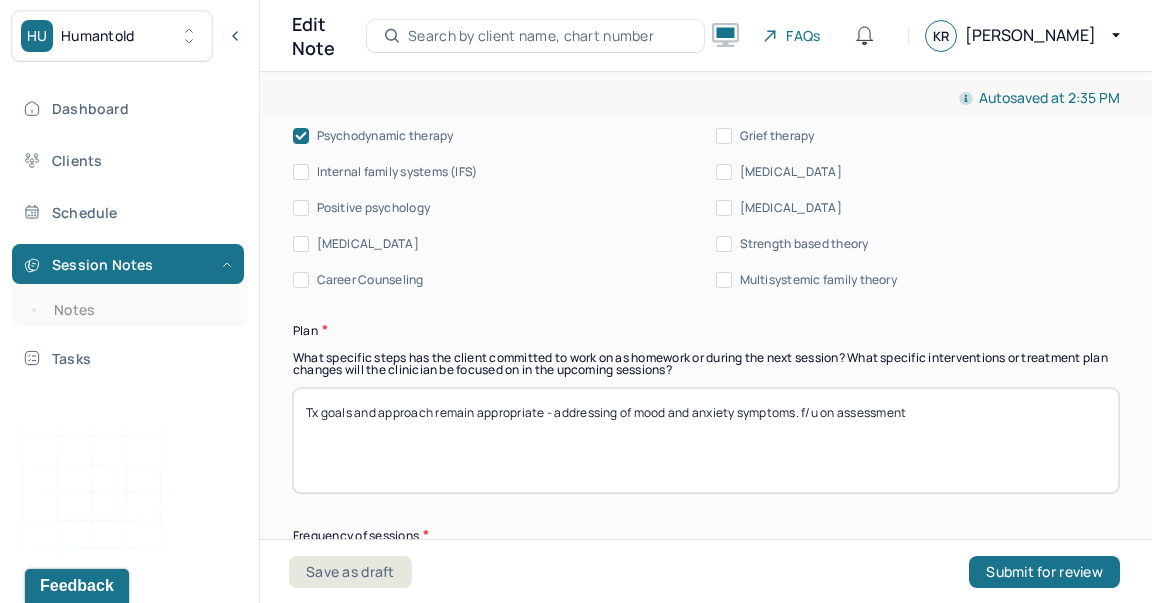 scroll, scrollTop: 2595, scrollLeft: 0, axis: vertical 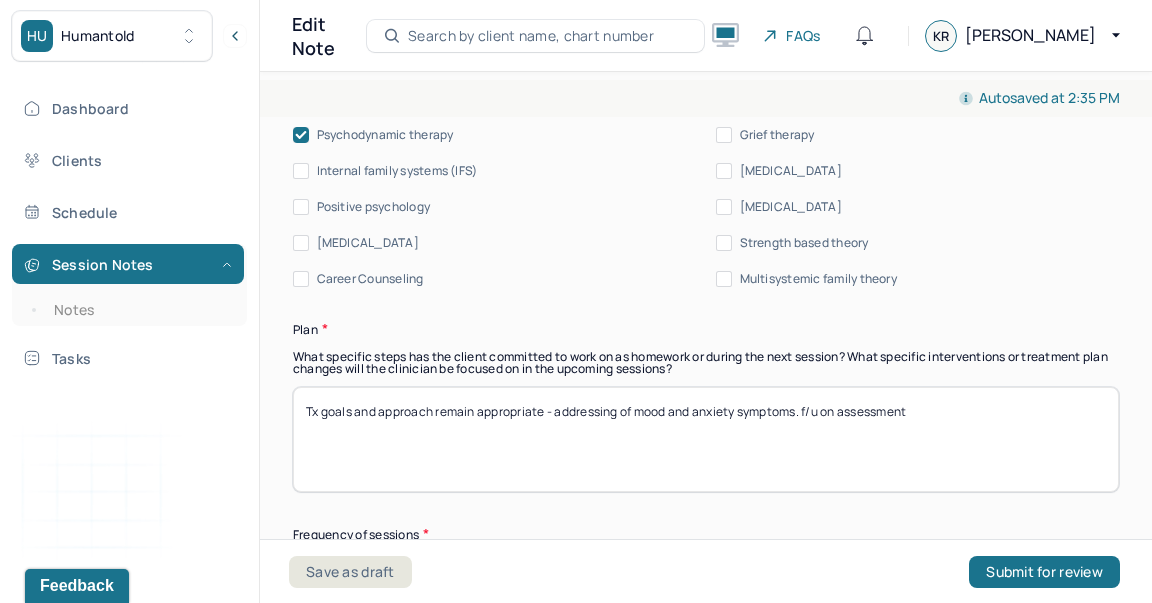 click on "Client centered therapy/ Humanism Gestalt therapy Existential therapy Feminist therapy Psychodynamic therapy Grief therapy Internal family systems (IFS) Narrative therapy Positive psychology Psychoeducation Sex therapy Strength based theory Career Counseling Multisystemic family theory" at bounding box center (706, 171) 